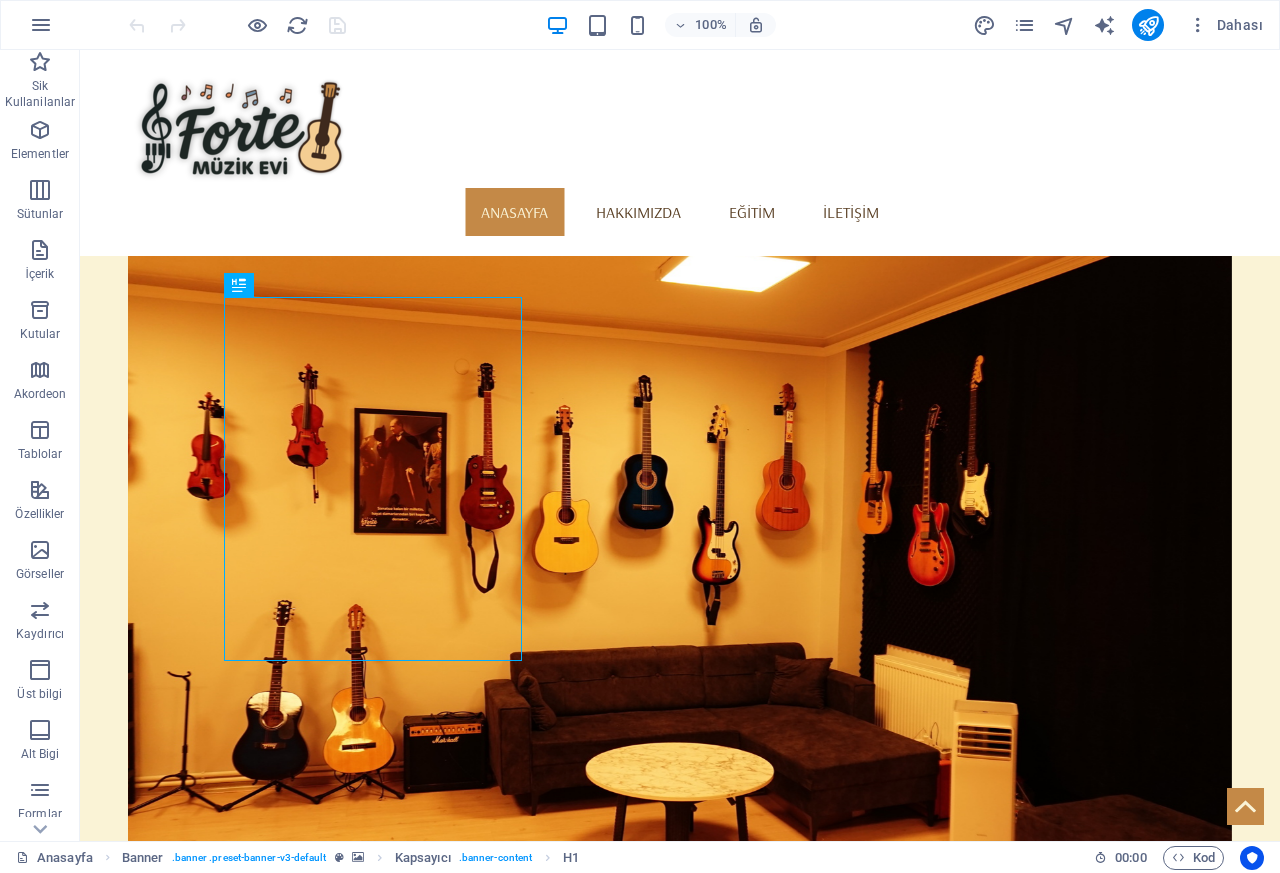scroll, scrollTop: 0, scrollLeft: 0, axis: both 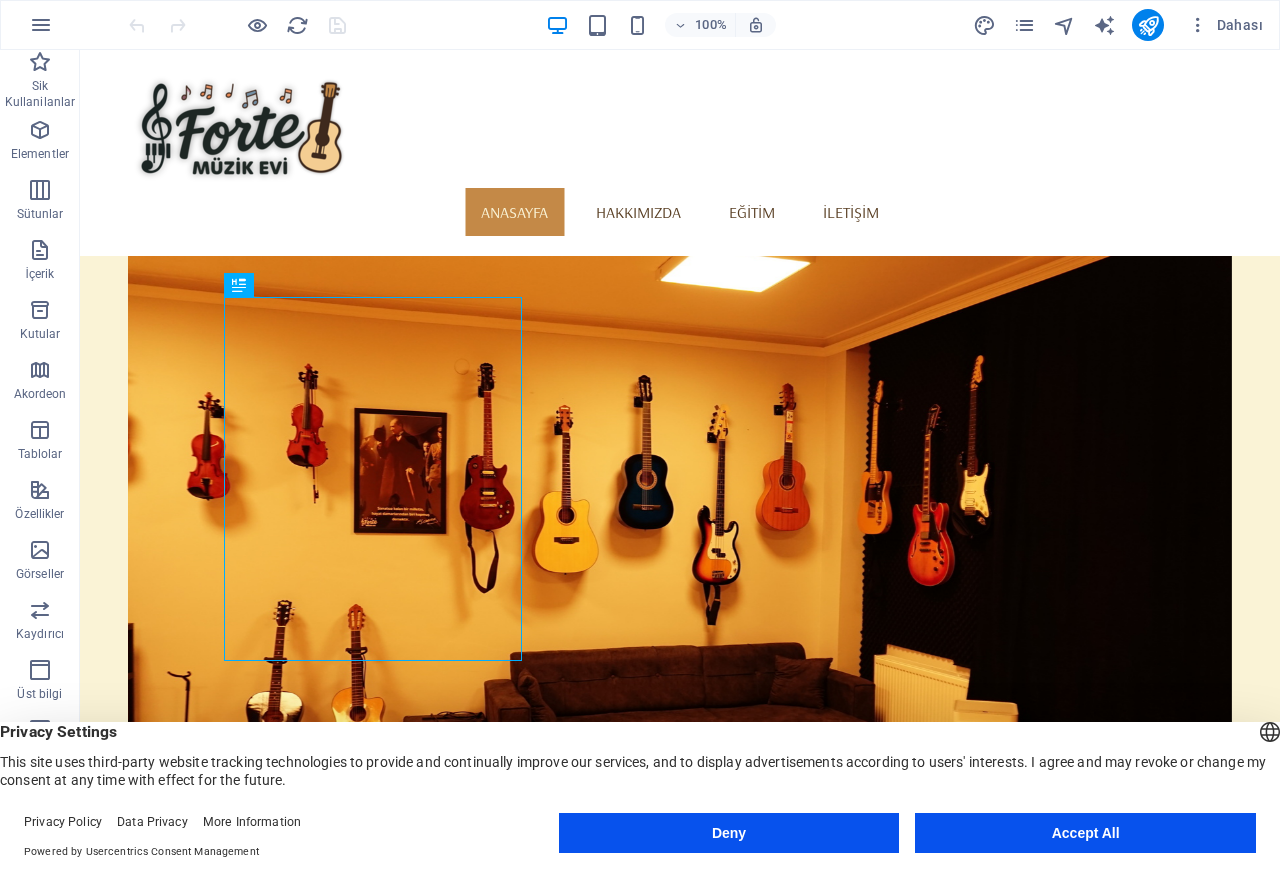 click on "Deny" at bounding box center [729, 833] 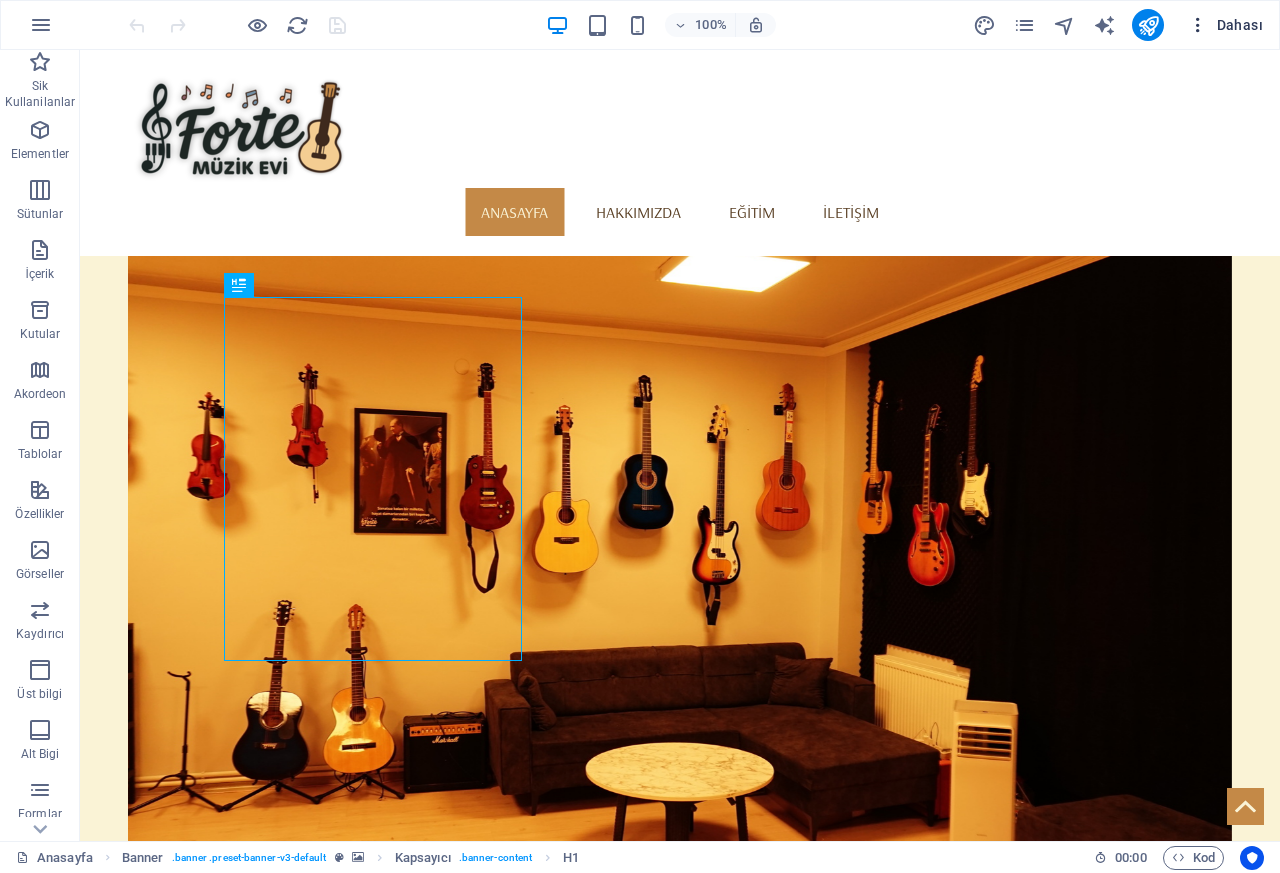 click on "Dahası" at bounding box center (1225, 25) 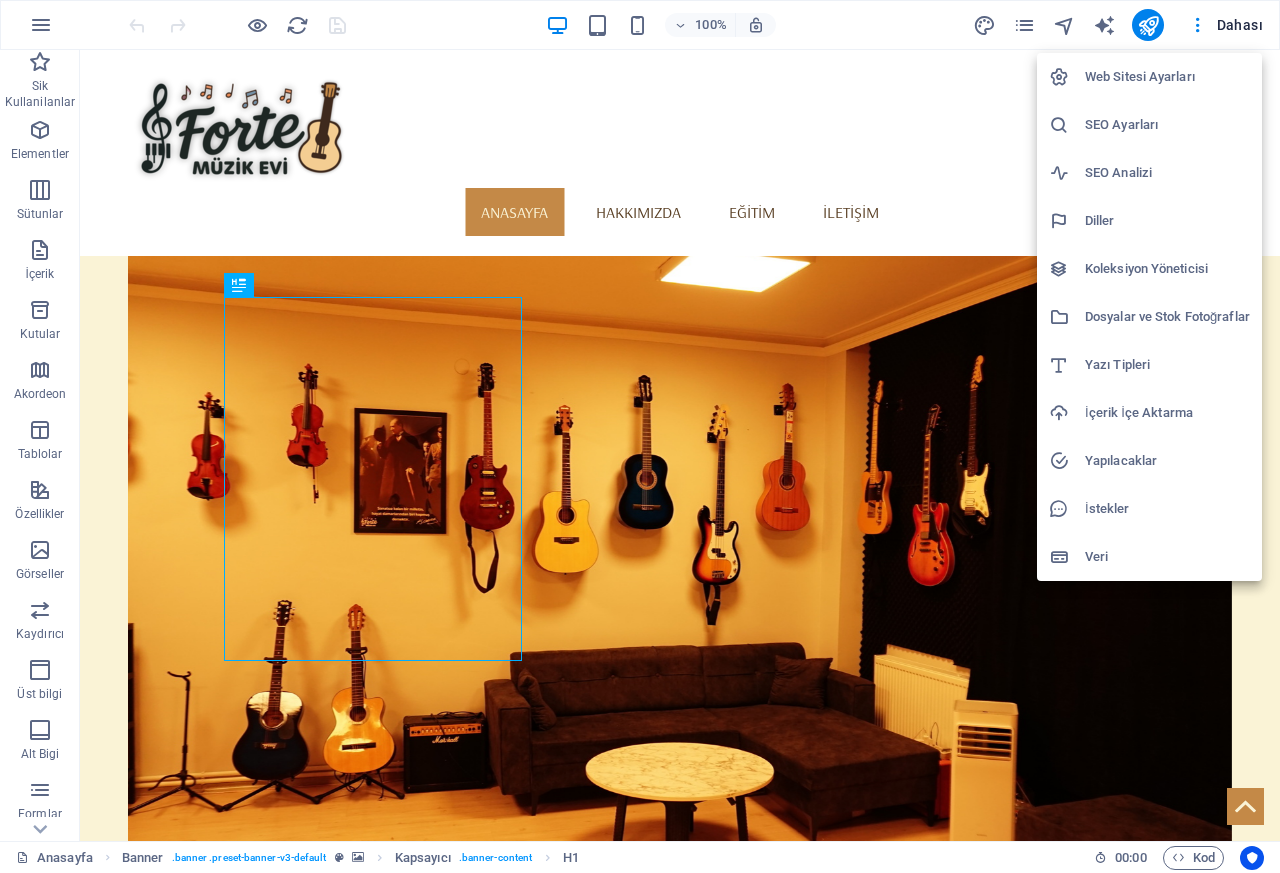 click at bounding box center (640, 436) 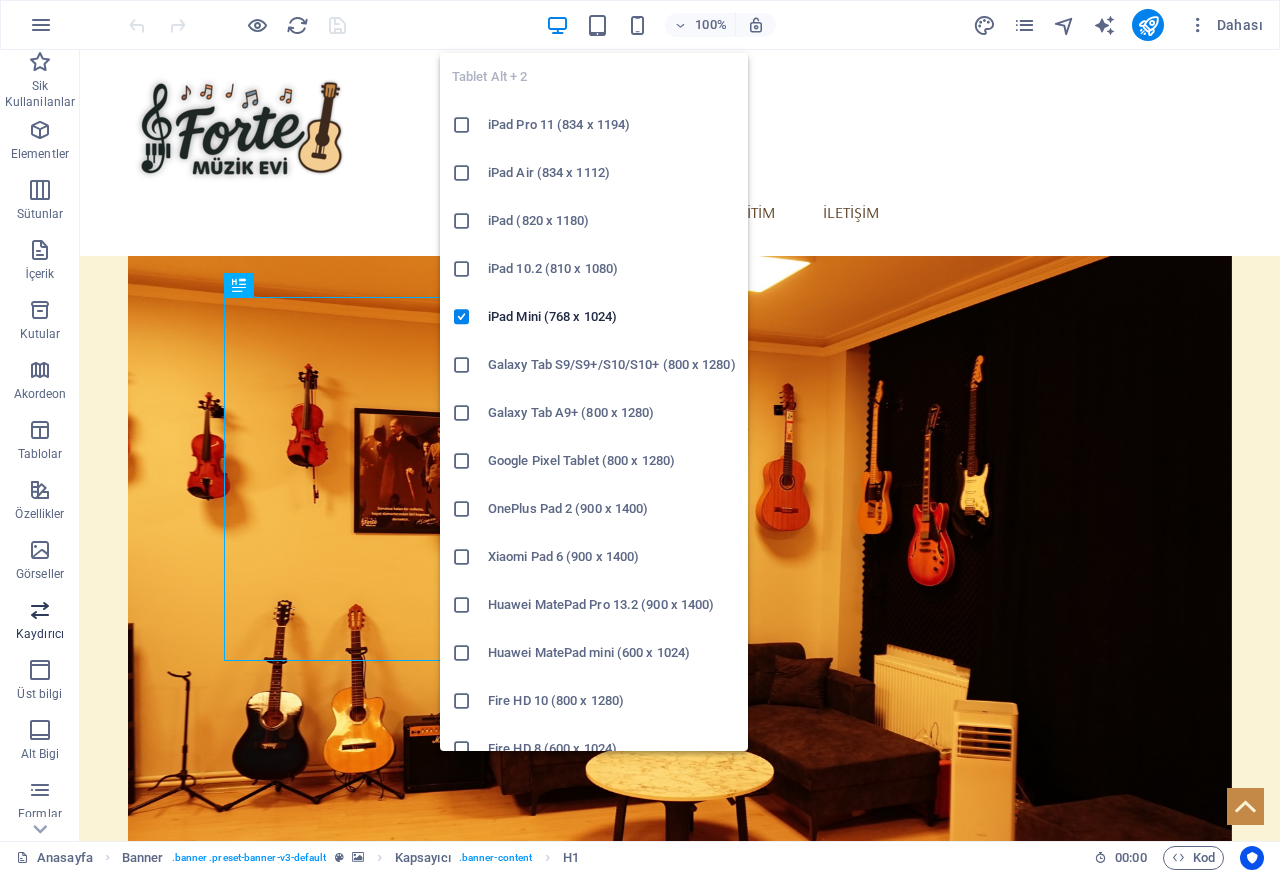 click on "Kaydırıcı" at bounding box center (40, 634) 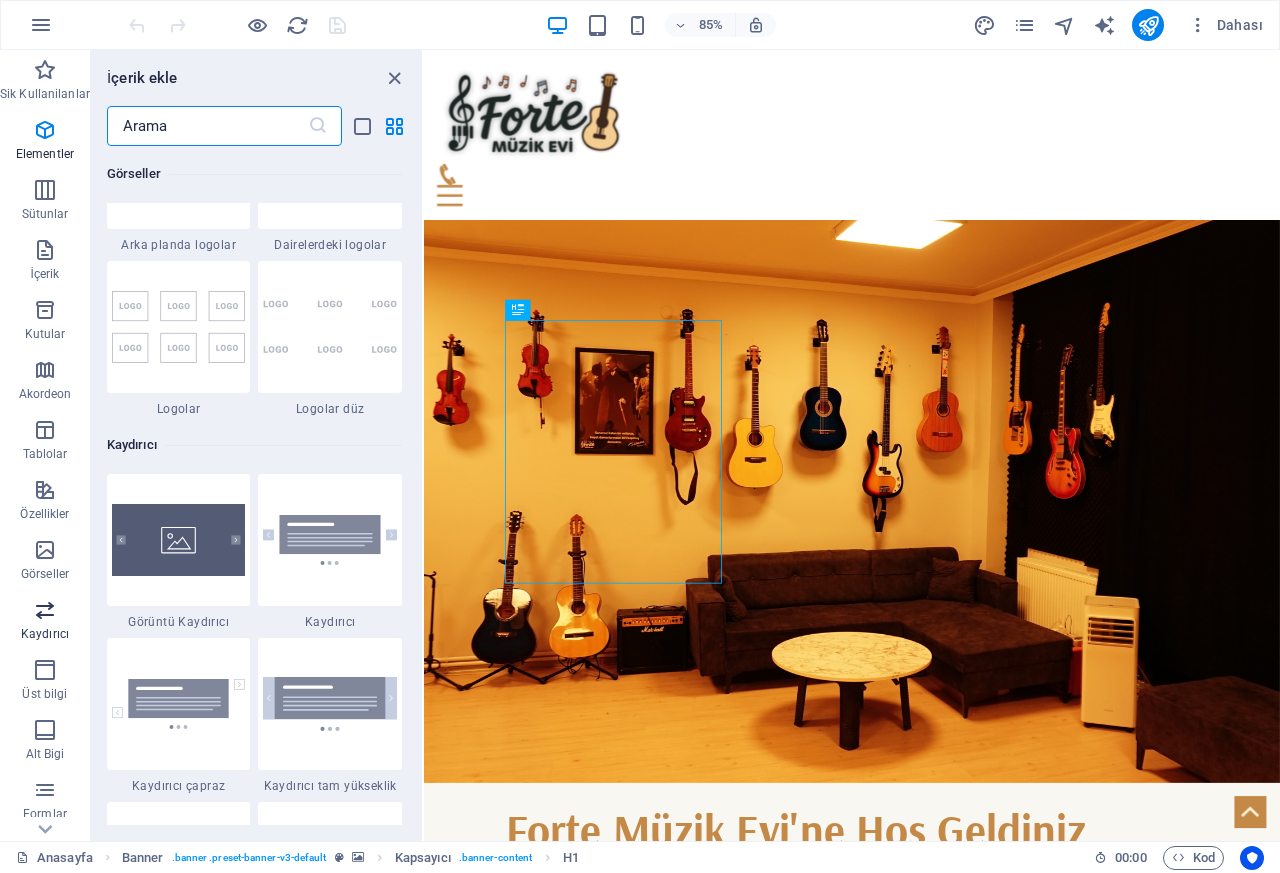 scroll, scrollTop: 11335, scrollLeft: 0, axis: vertical 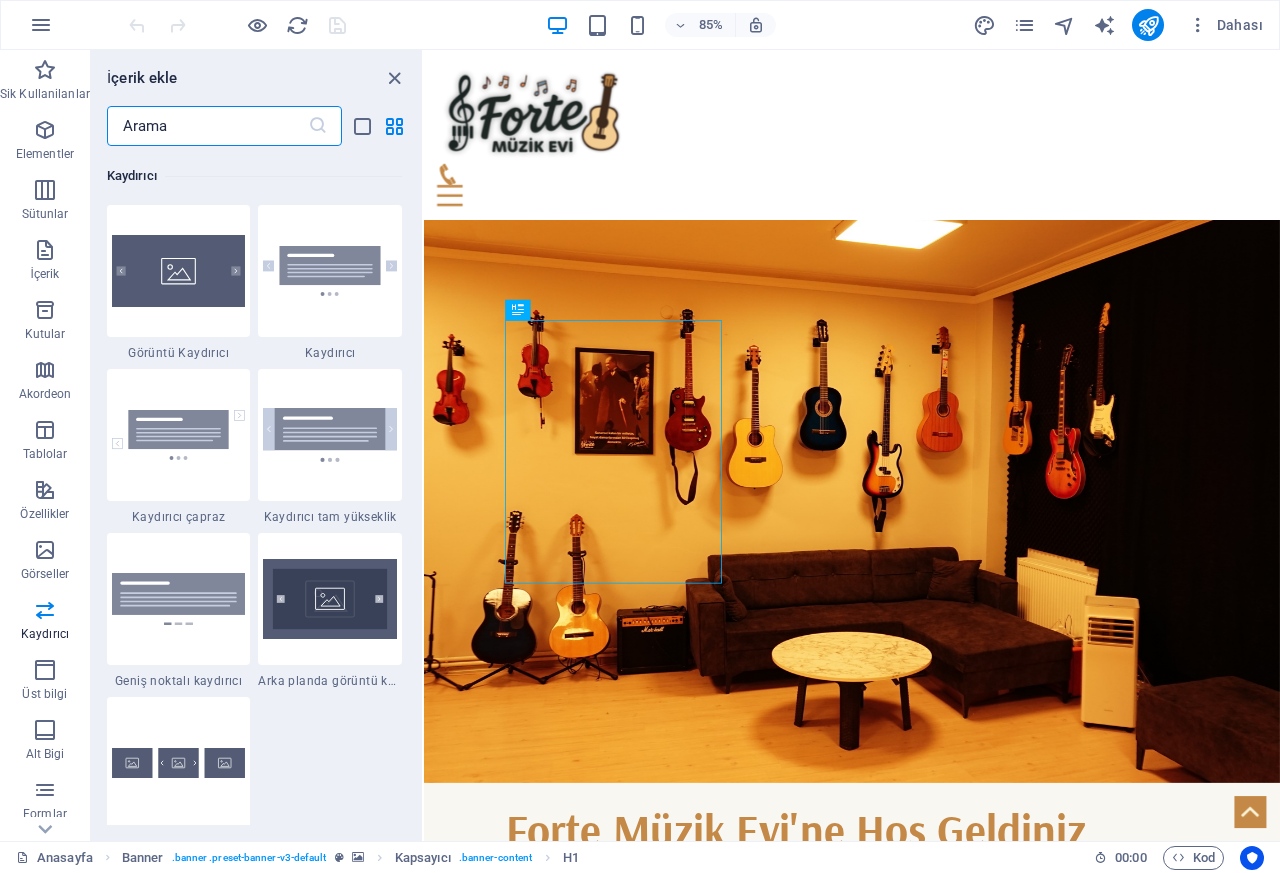 click on "85%" at bounding box center (660, 25) 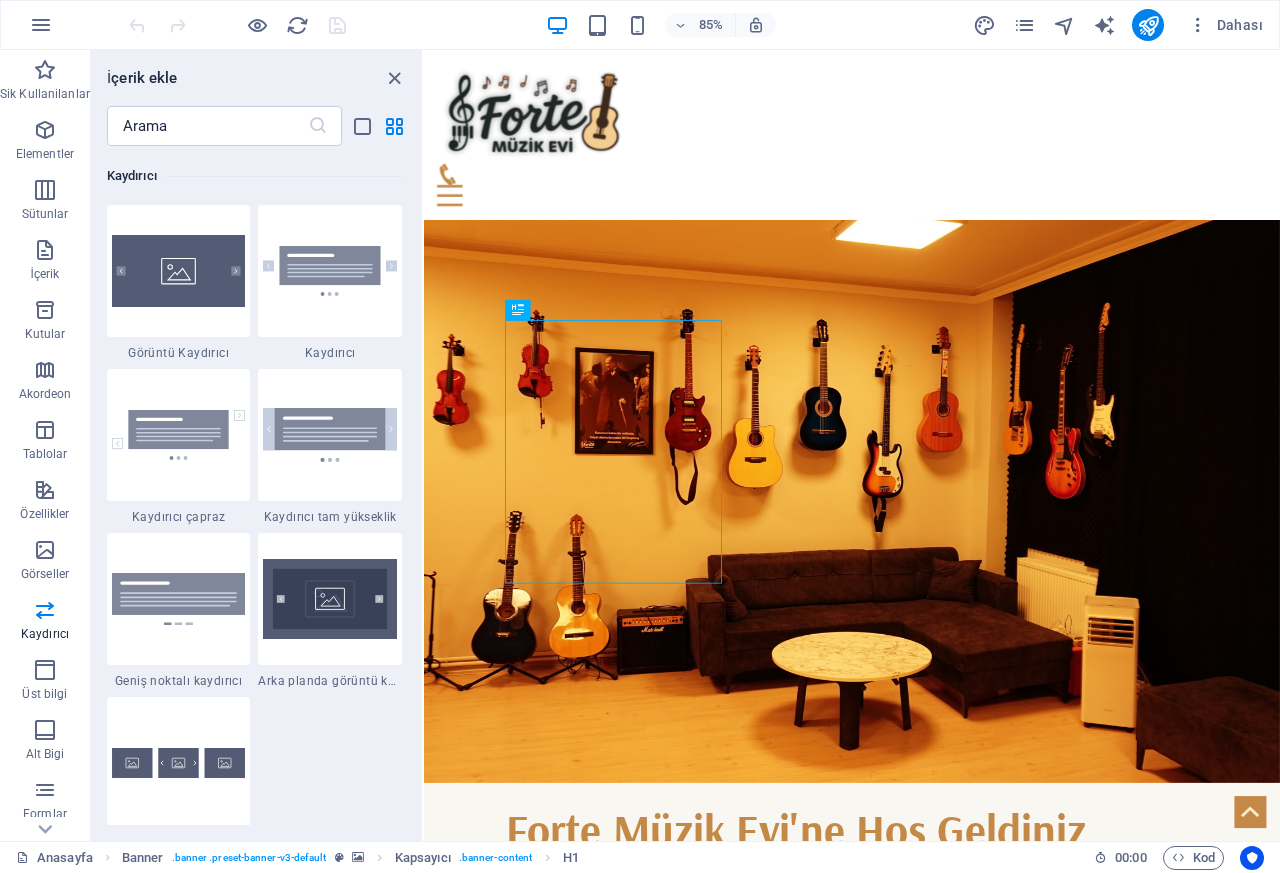 click on "85%" at bounding box center (660, 25) 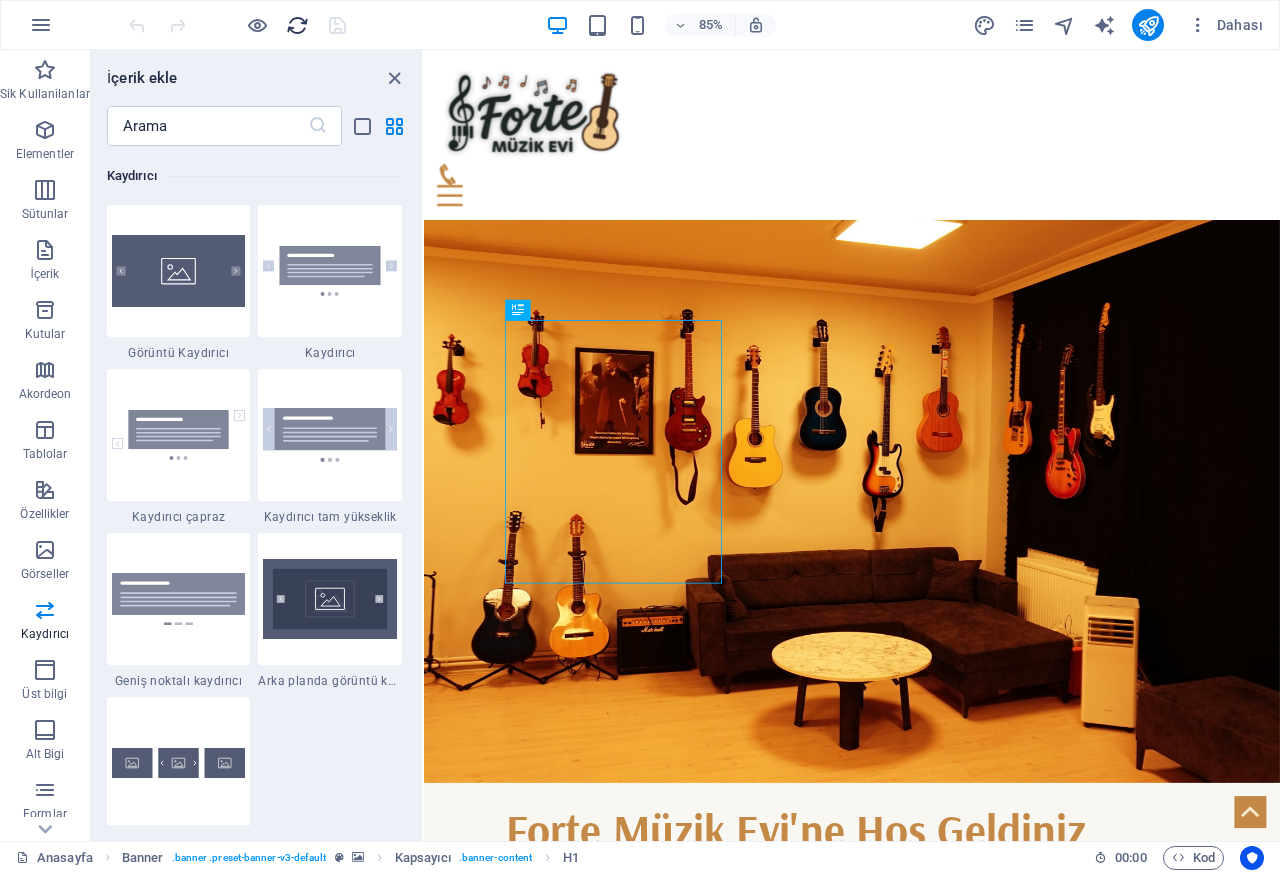 click at bounding box center [297, 25] 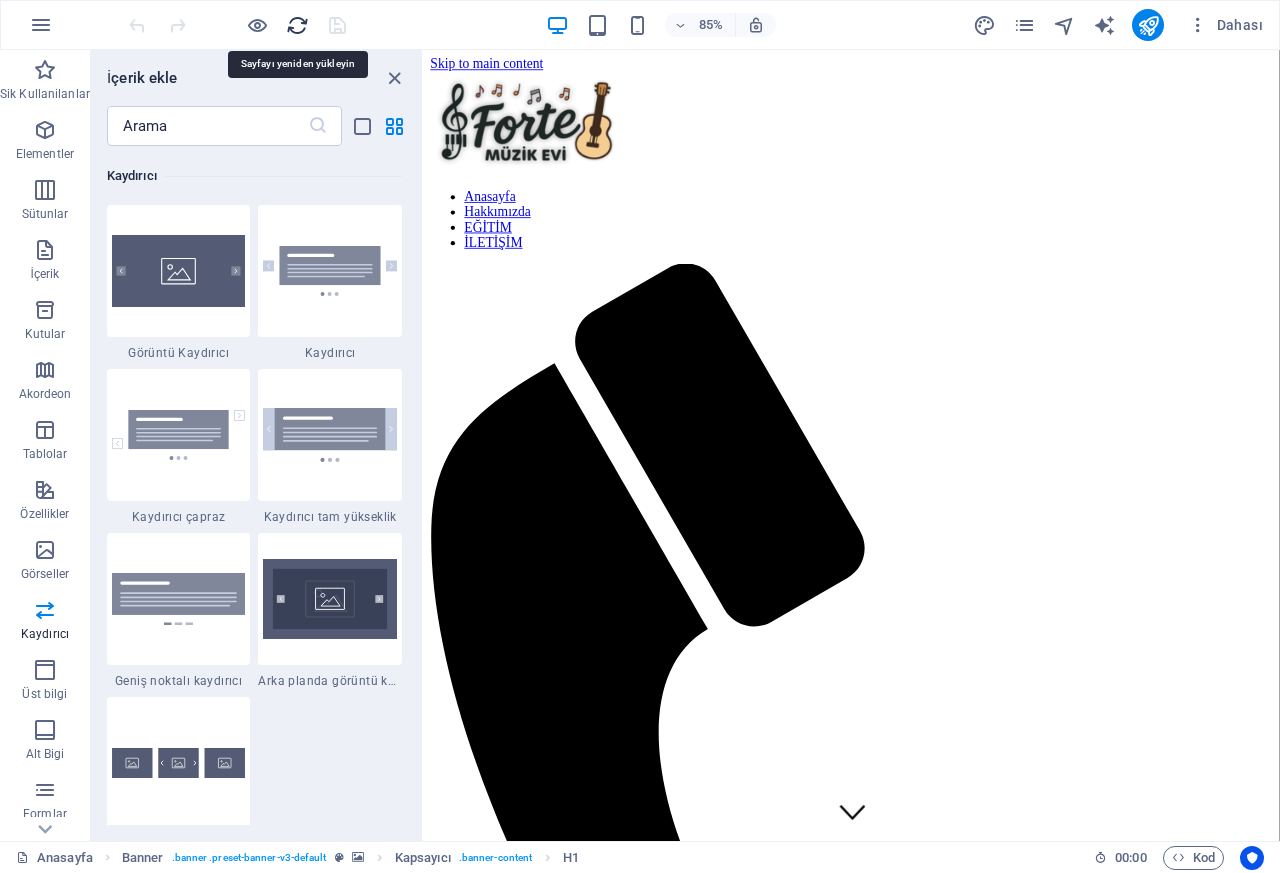 scroll, scrollTop: 0, scrollLeft: 0, axis: both 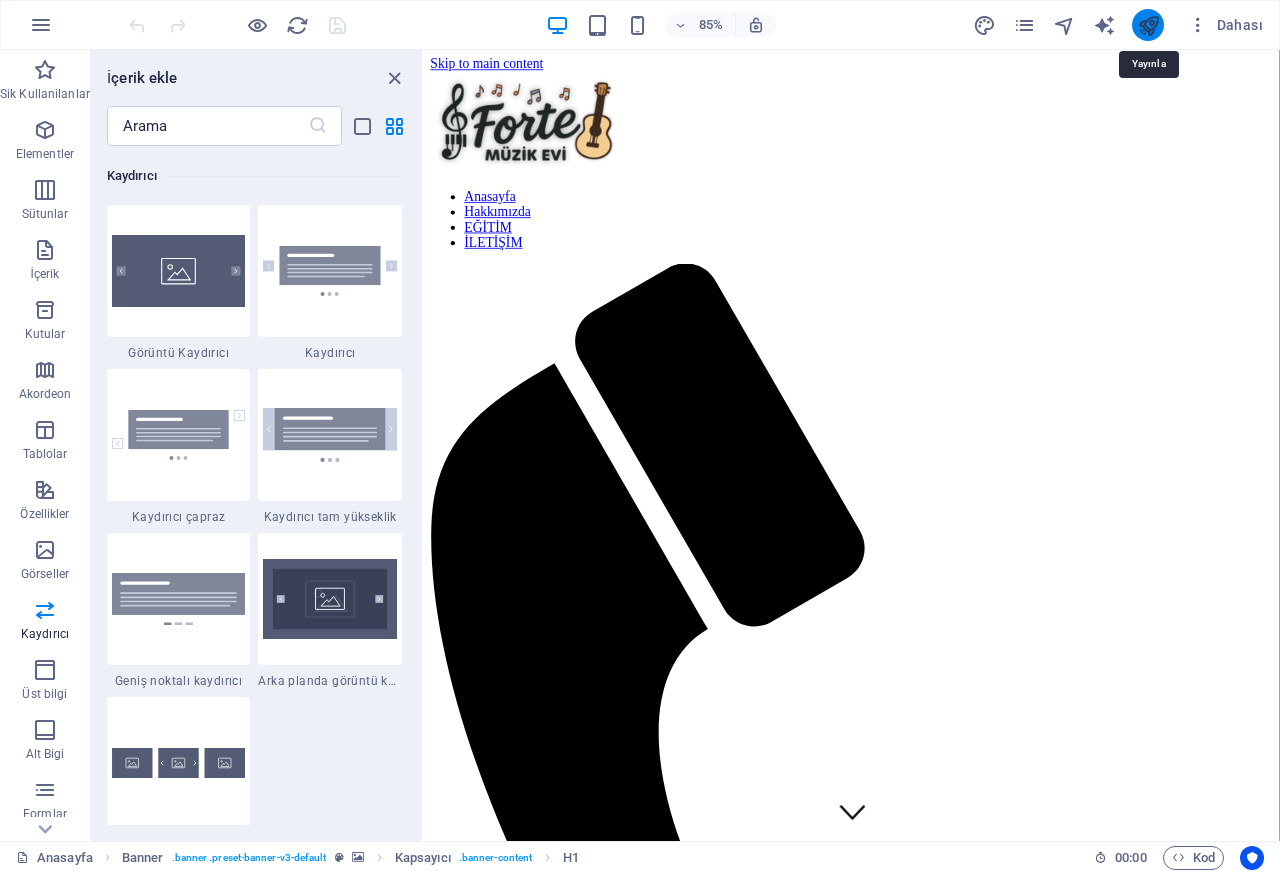 click at bounding box center [1148, 25] 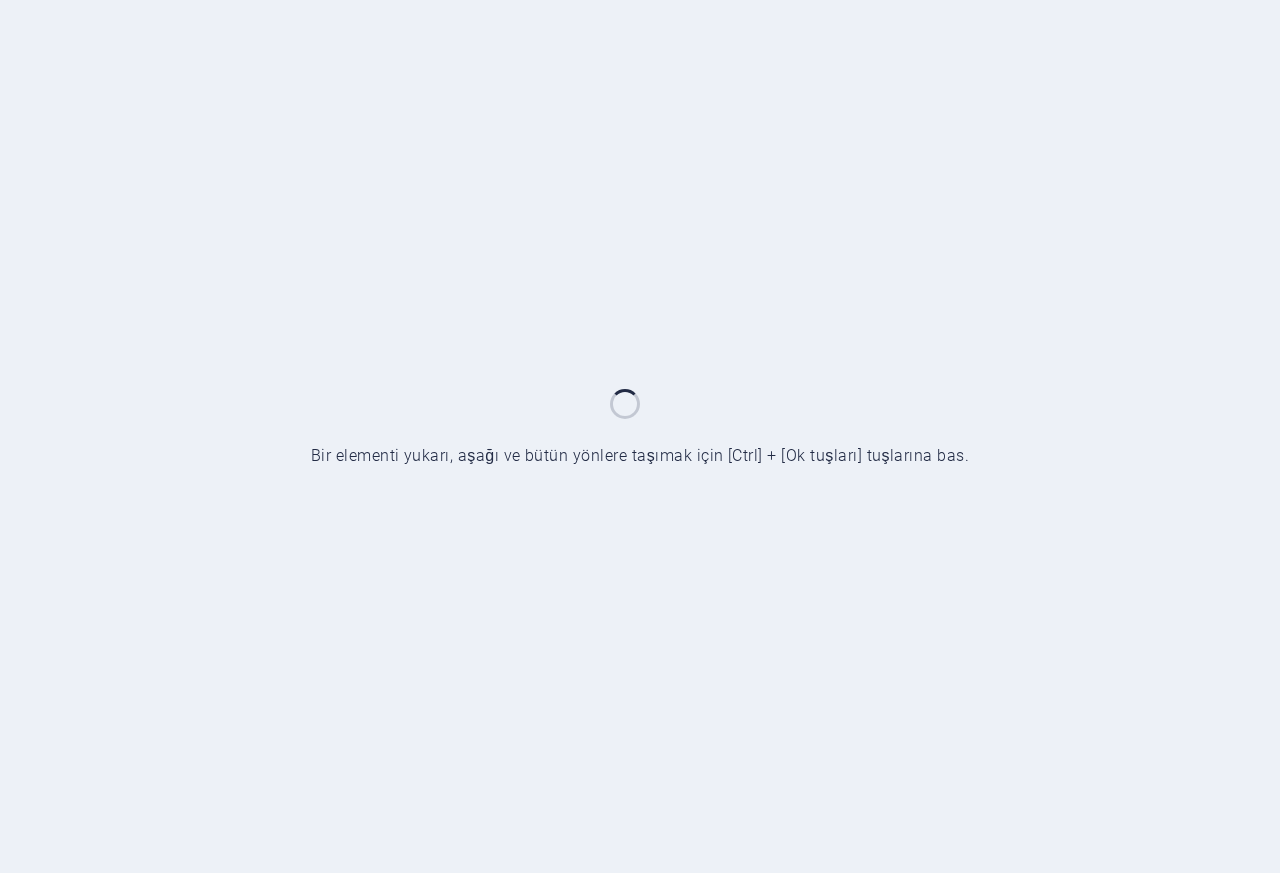 scroll, scrollTop: 0, scrollLeft: 0, axis: both 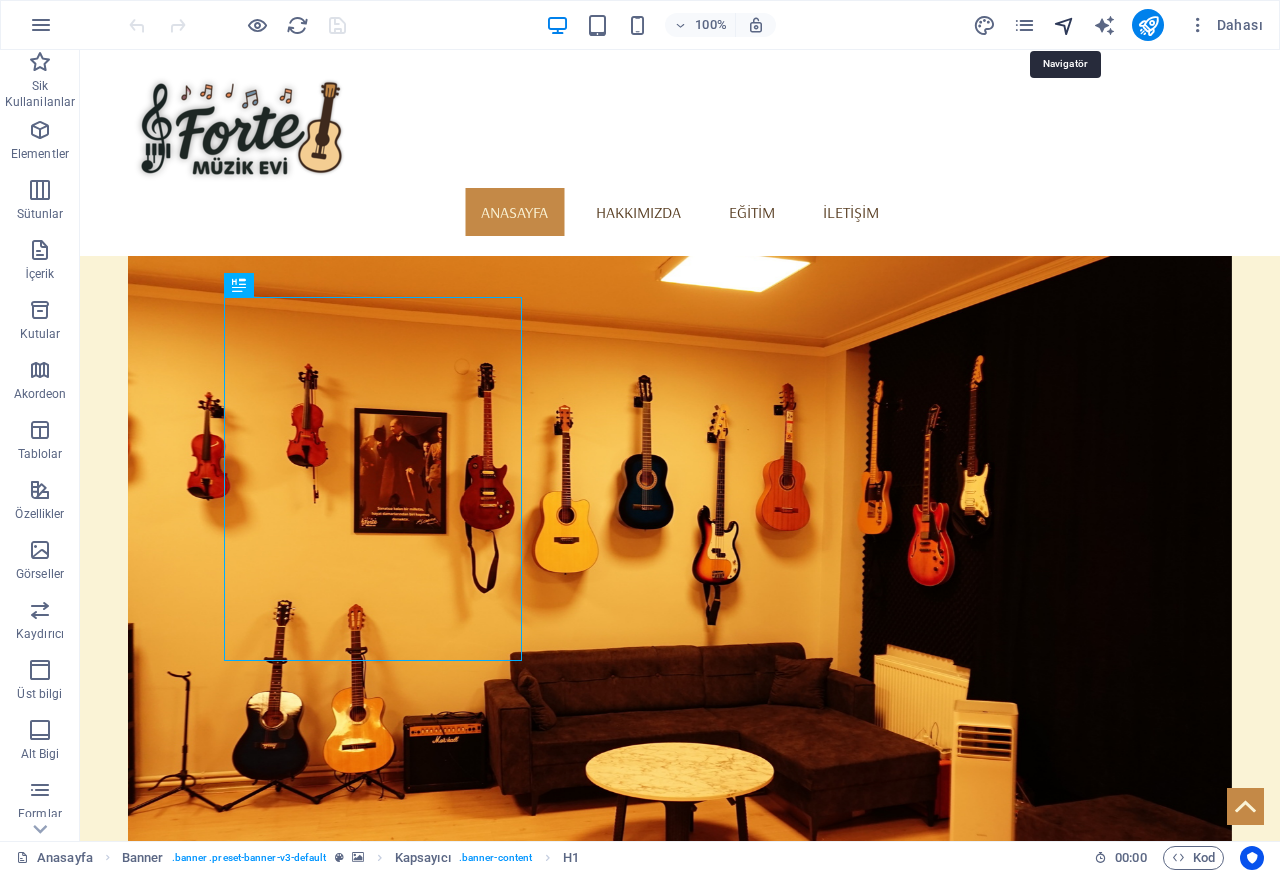 click at bounding box center (1064, 25) 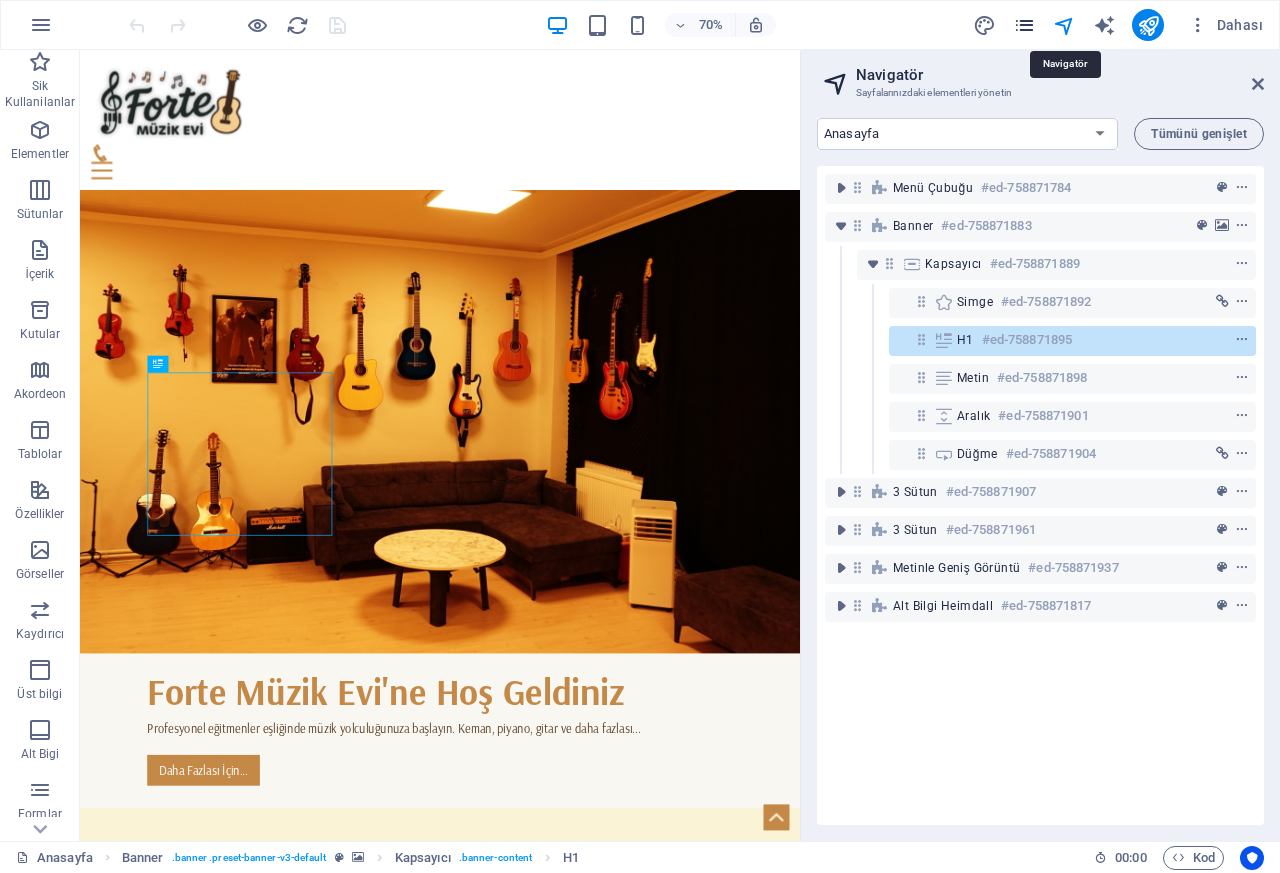 click at bounding box center [1024, 25] 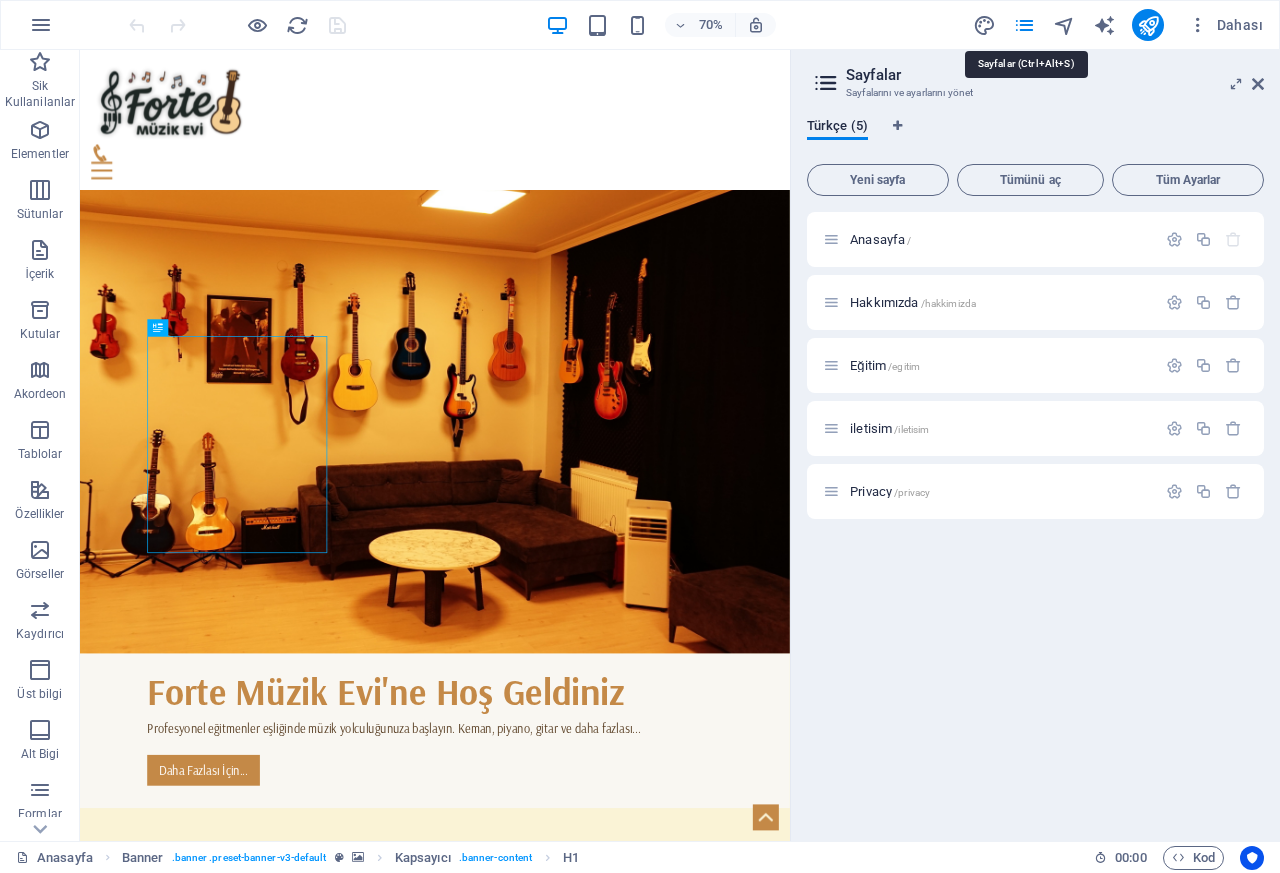 click on "Dahası" at bounding box center (1121, 25) 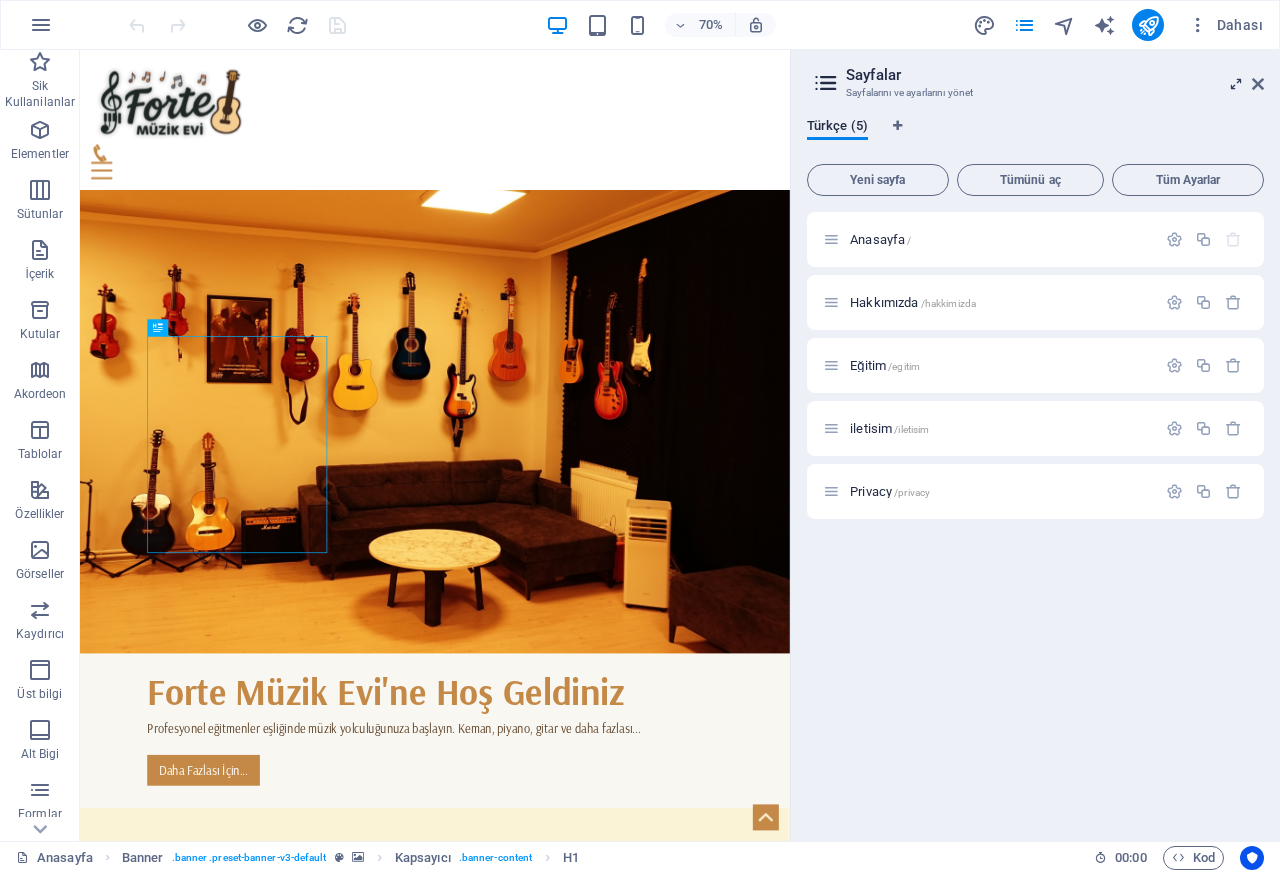 click at bounding box center (1236, 84) 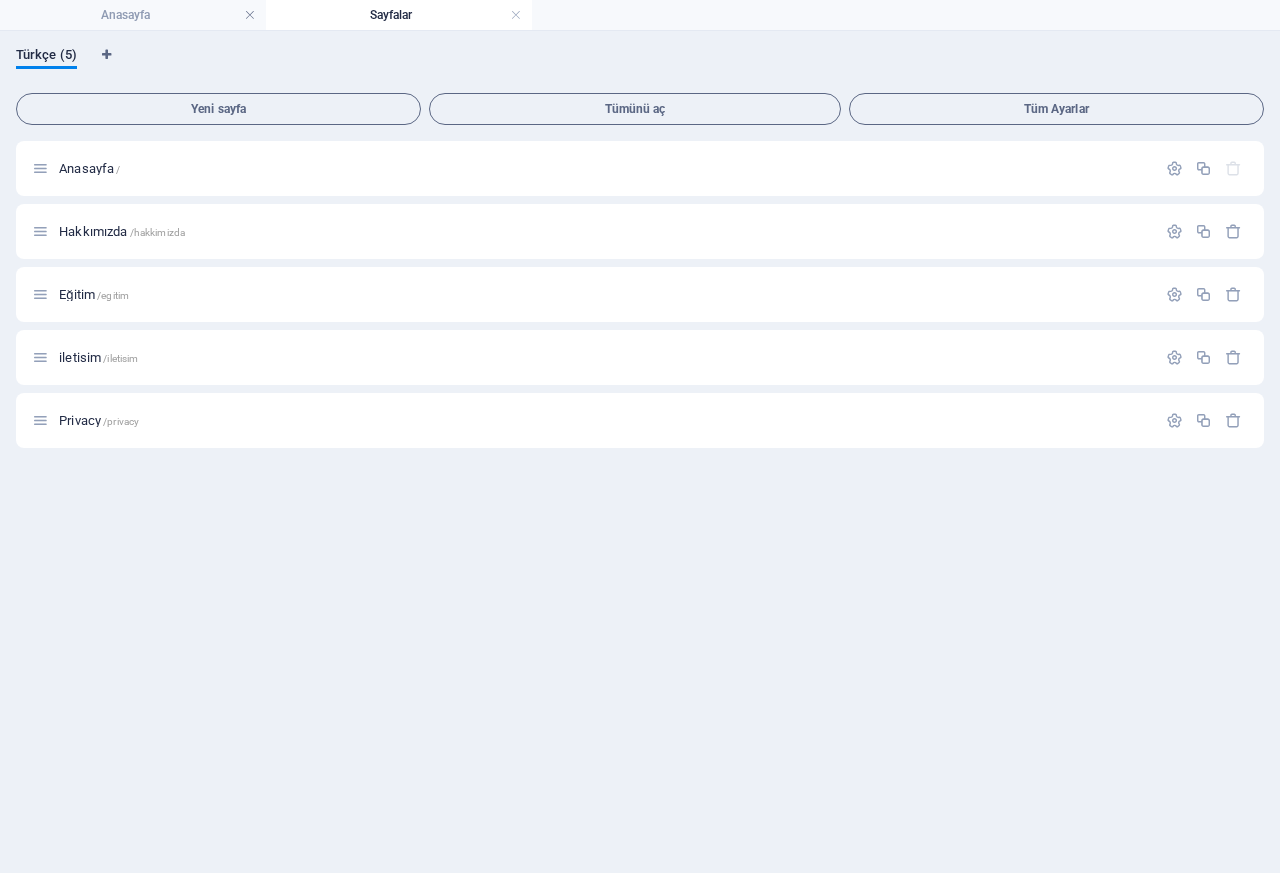 click on "Sayfalar" at bounding box center (399, 15) 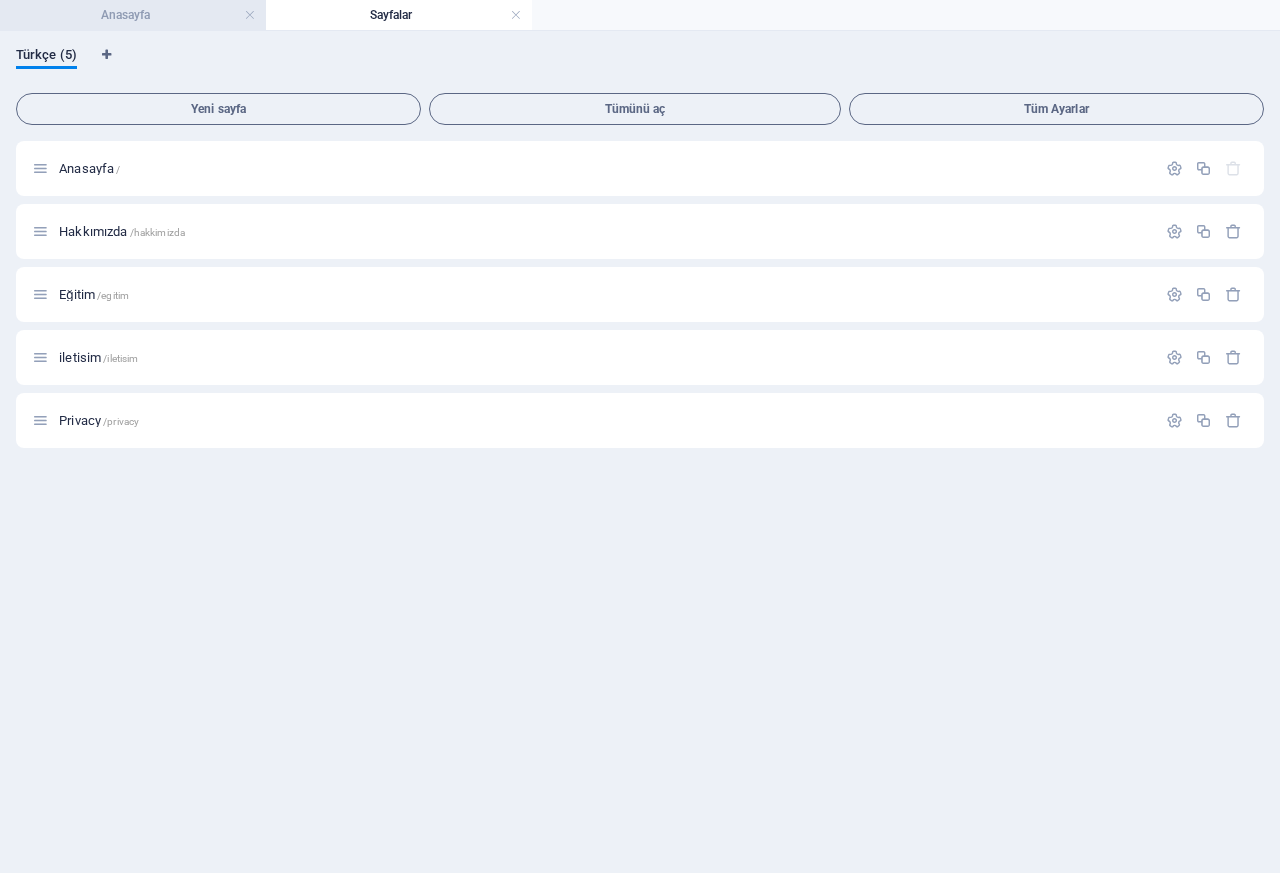 click on "Anasayfa" at bounding box center [133, 15] 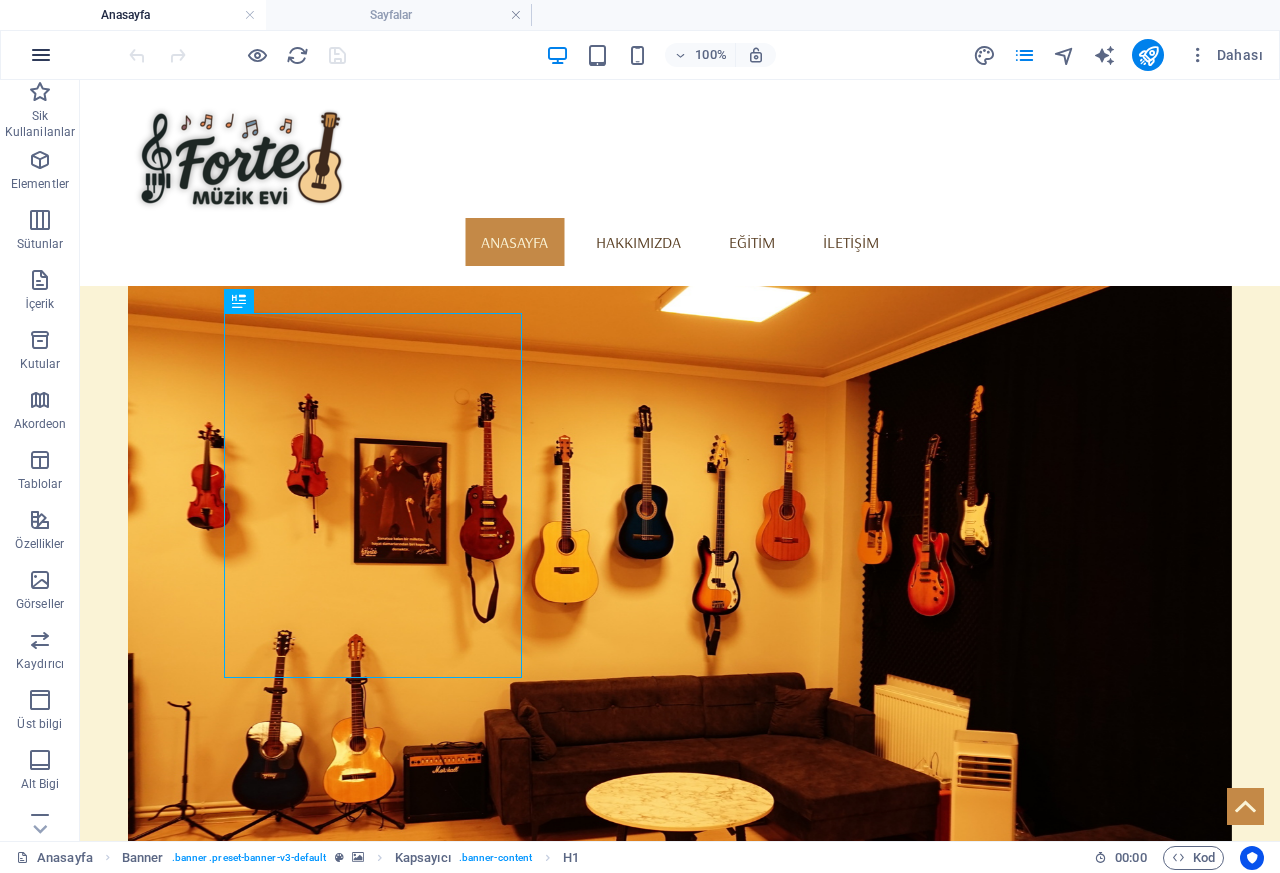 click at bounding box center (41, 55) 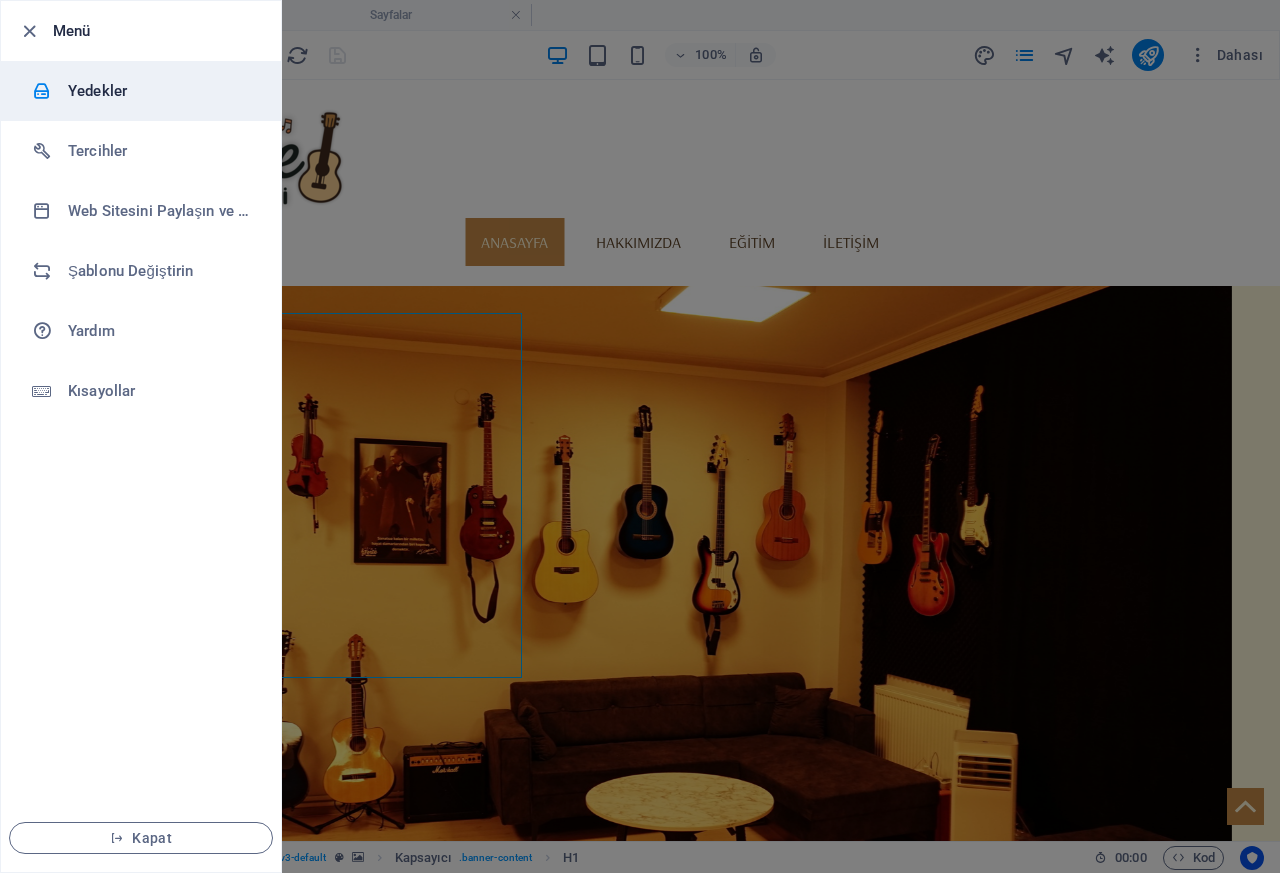 click on "Yedekler" at bounding box center (160, 91) 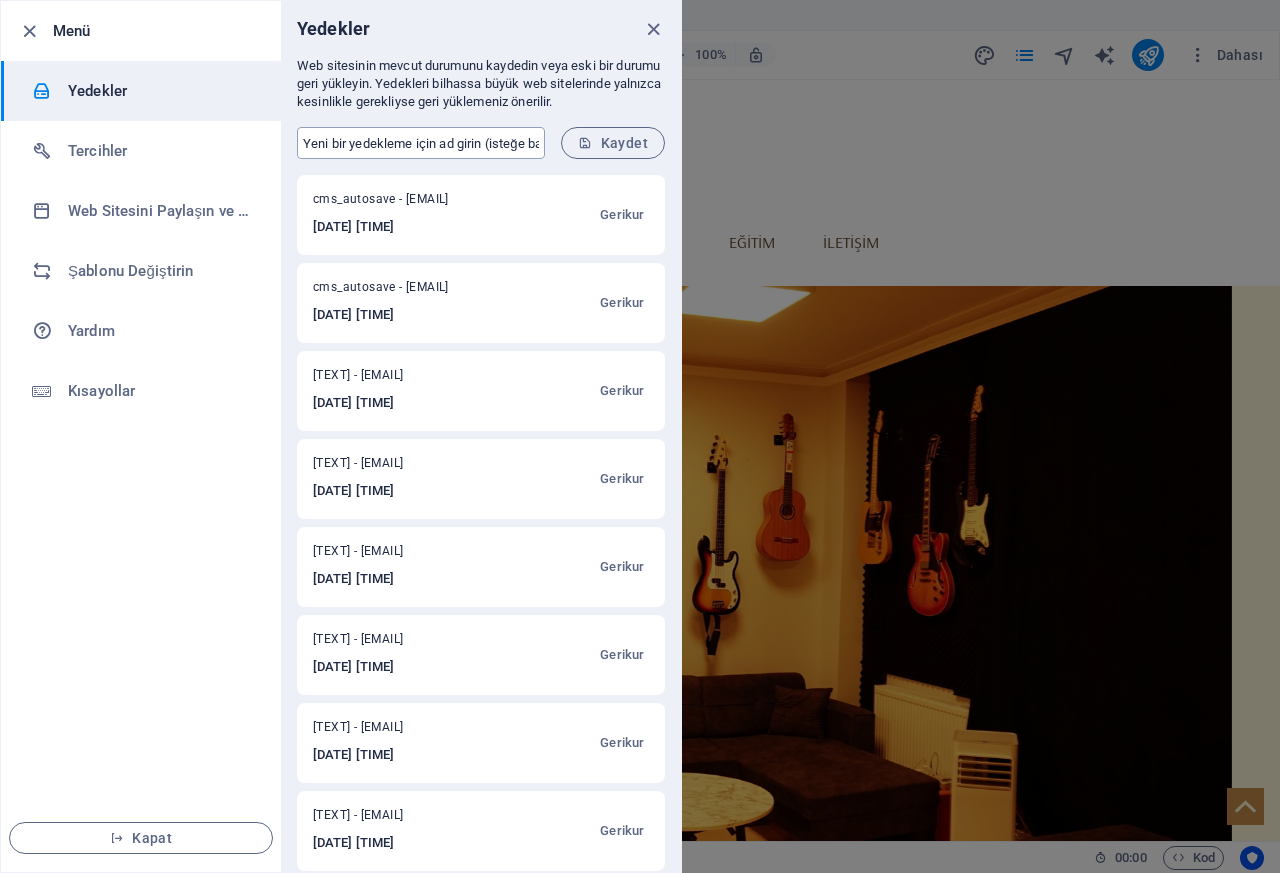 click at bounding box center [421, 143] 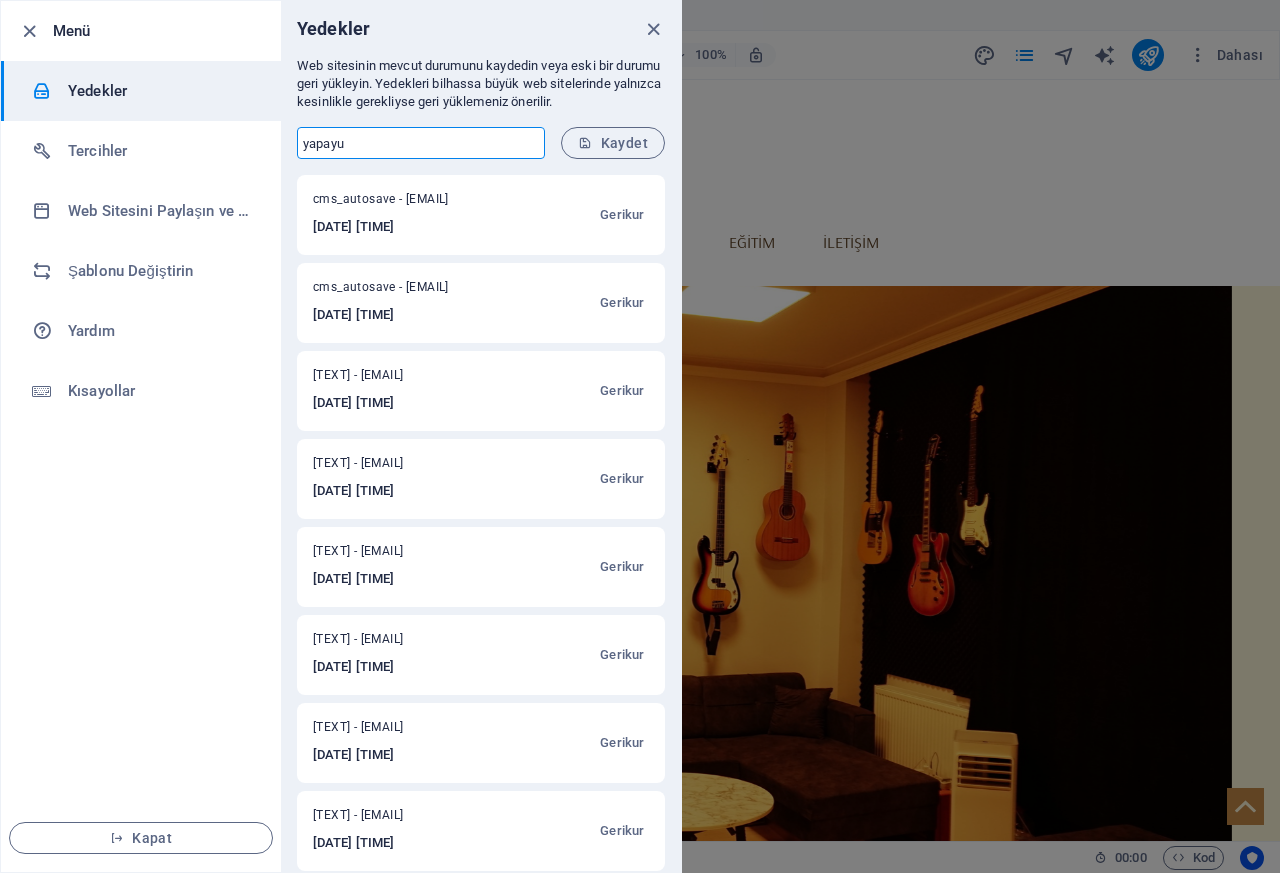 type on "yapayu" 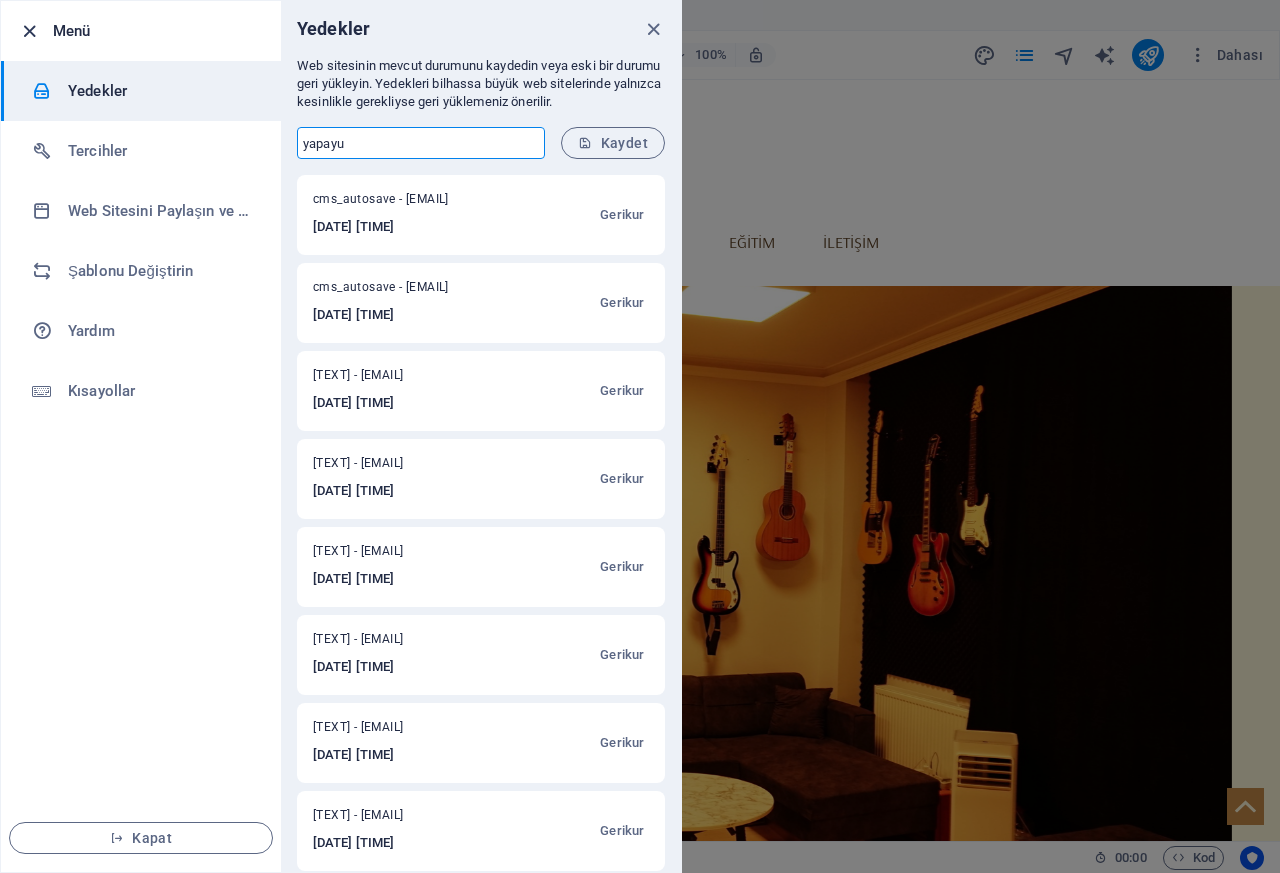 click at bounding box center (29, 31) 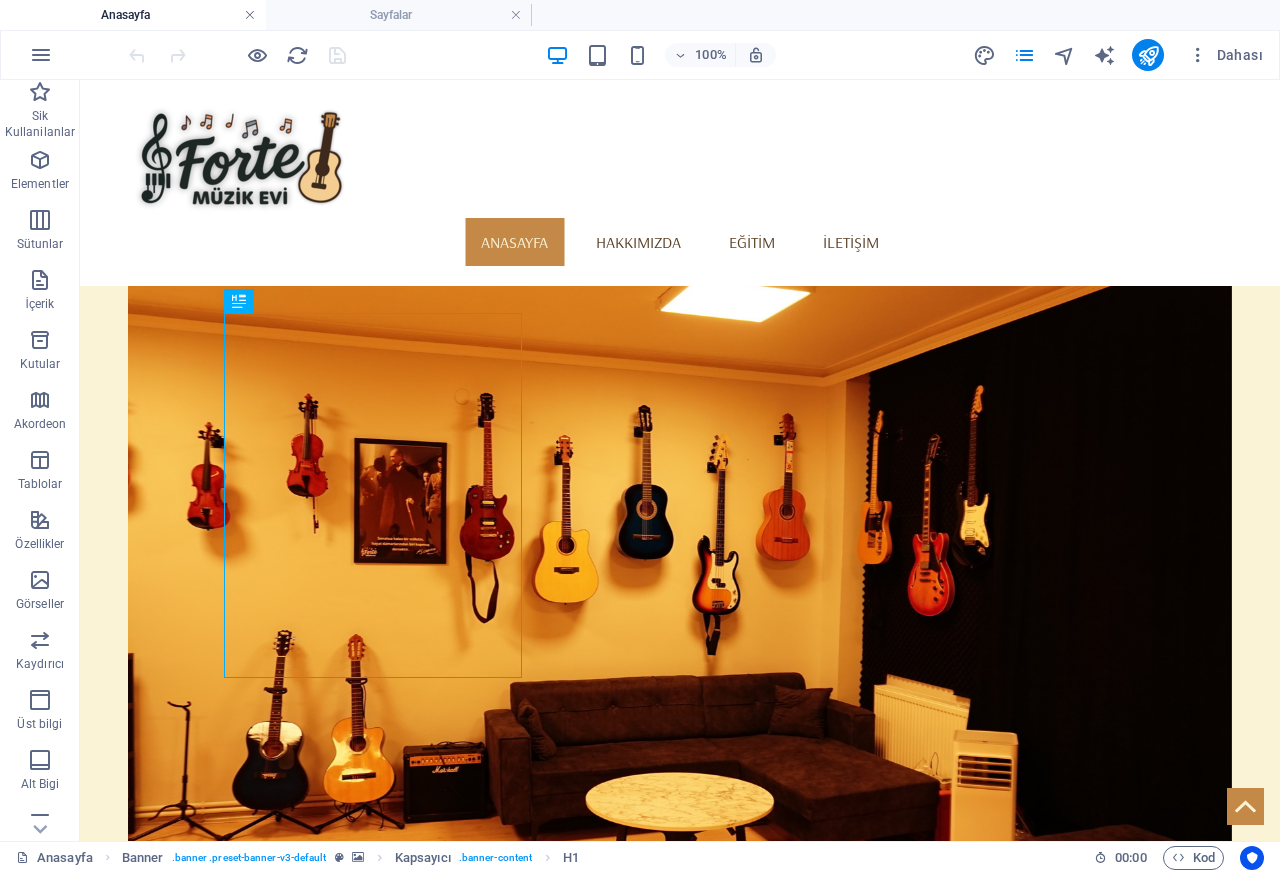 click at bounding box center (250, 15) 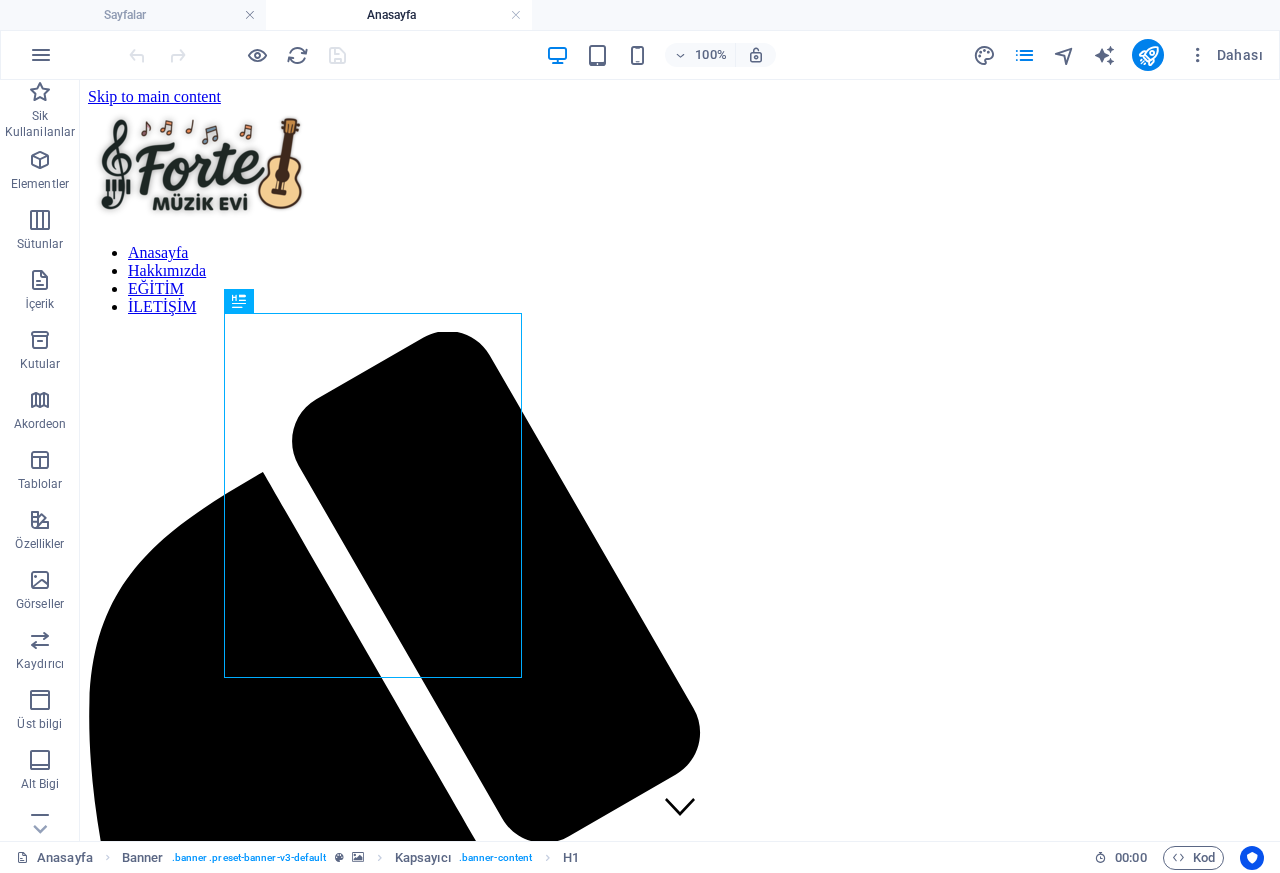 scroll, scrollTop: 0, scrollLeft: 0, axis: both 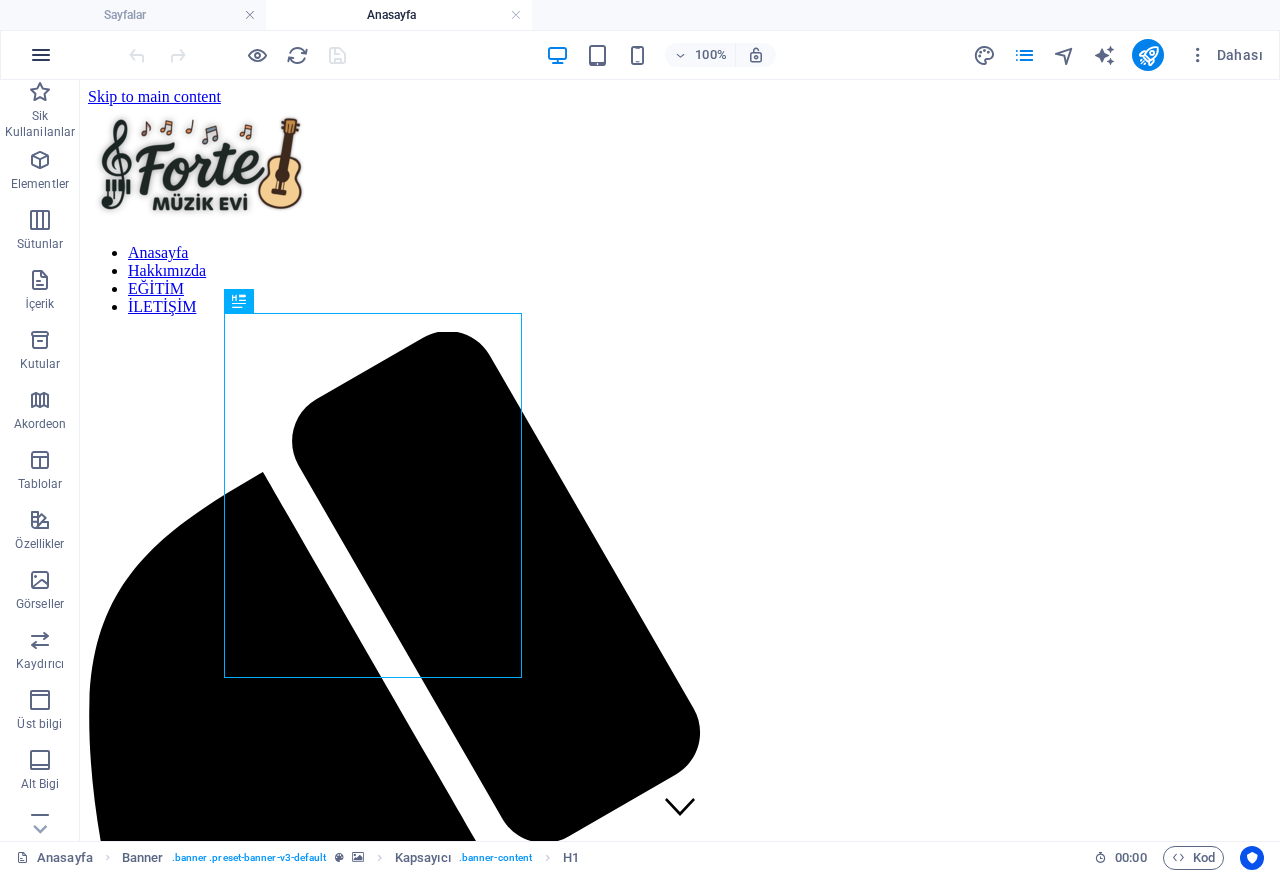 click at bounding box center [41, 55] 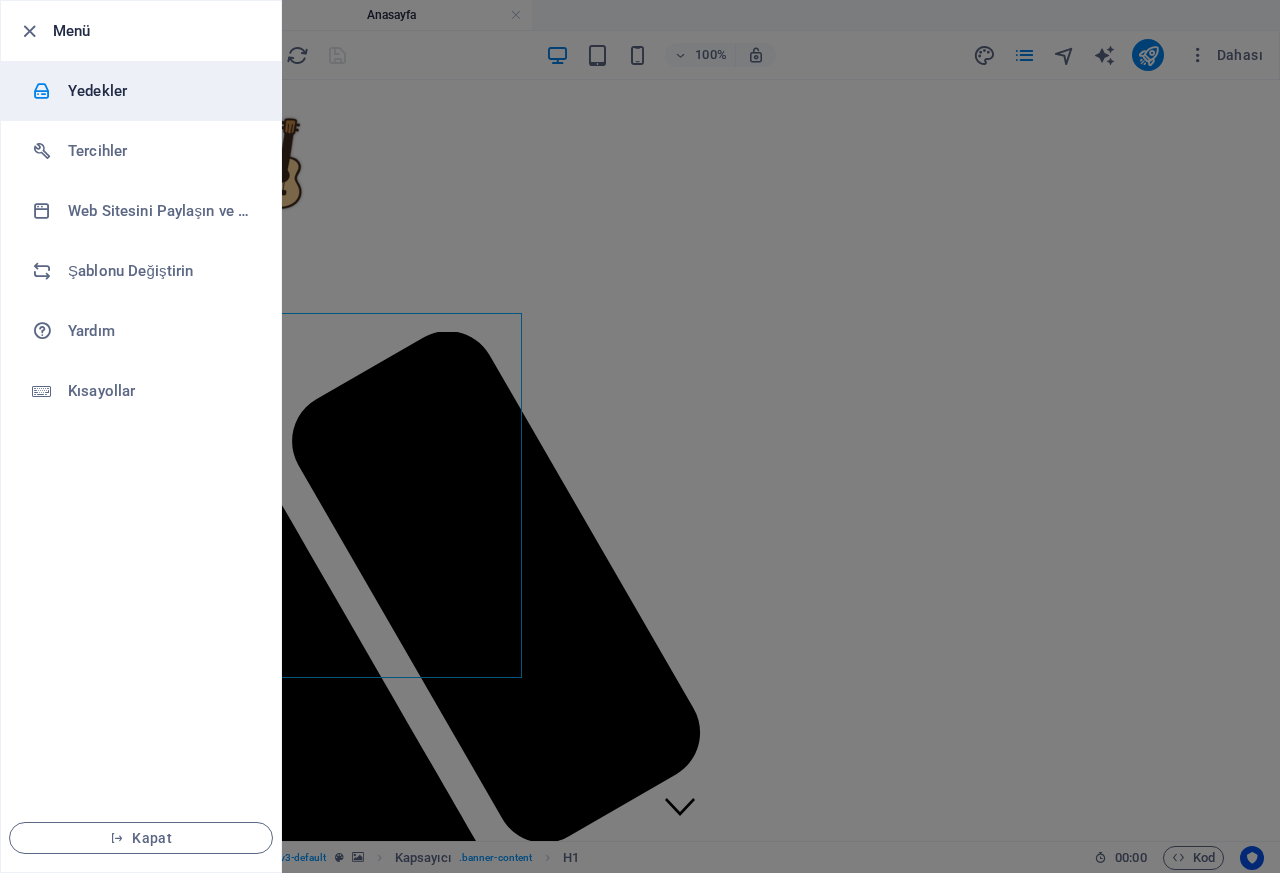 click on "Yedekler" at bounding box center [141, 91] 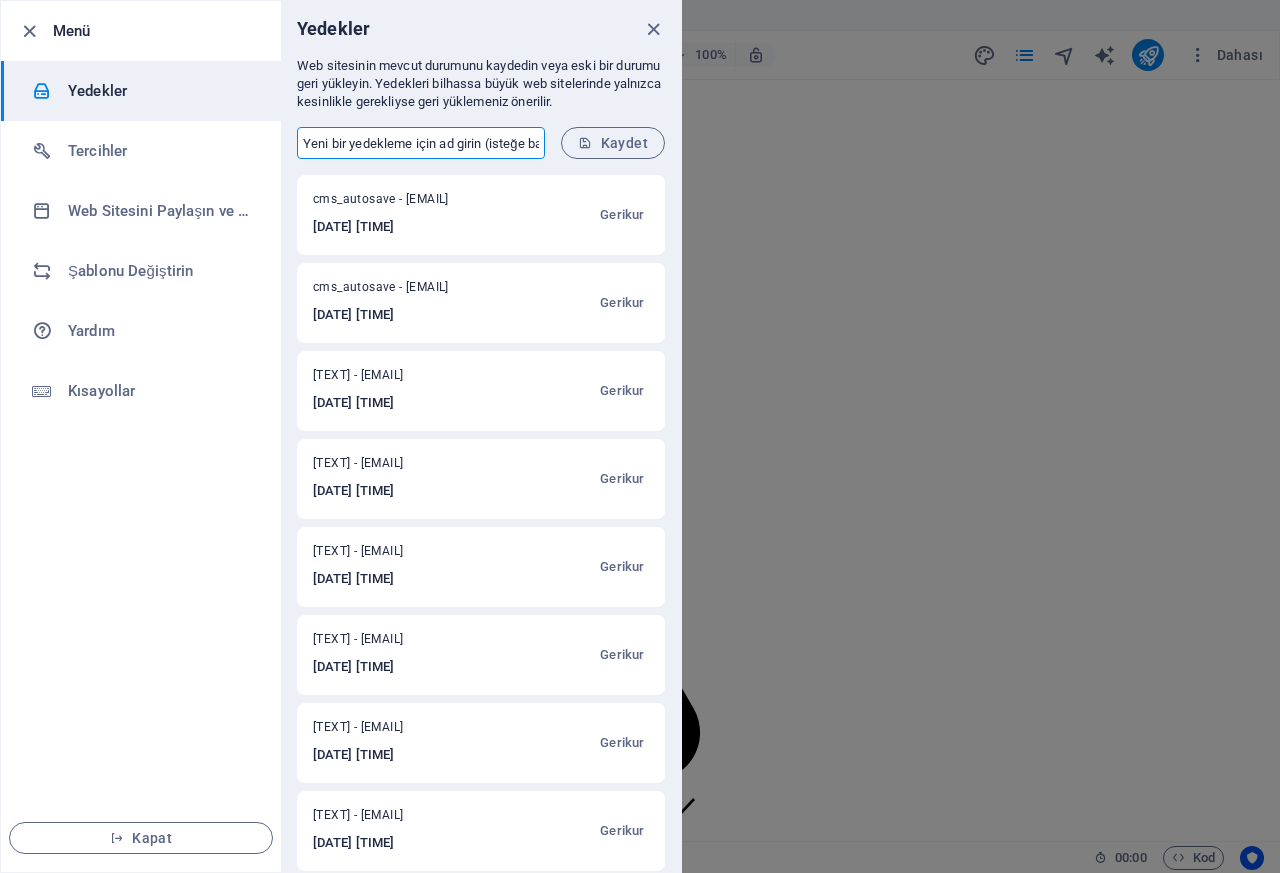 click at bounding box center [421, 143] 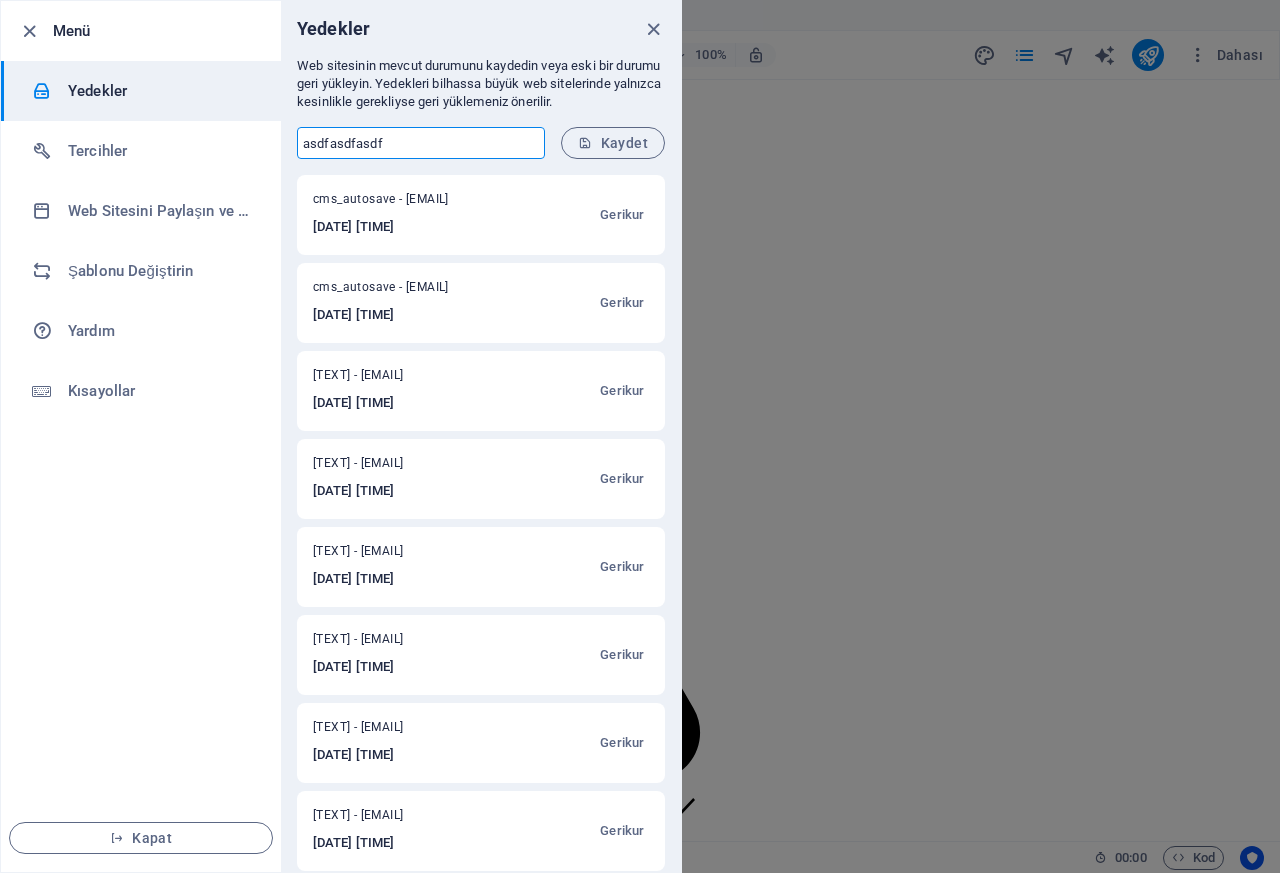 type on "asdfasdfasdf" 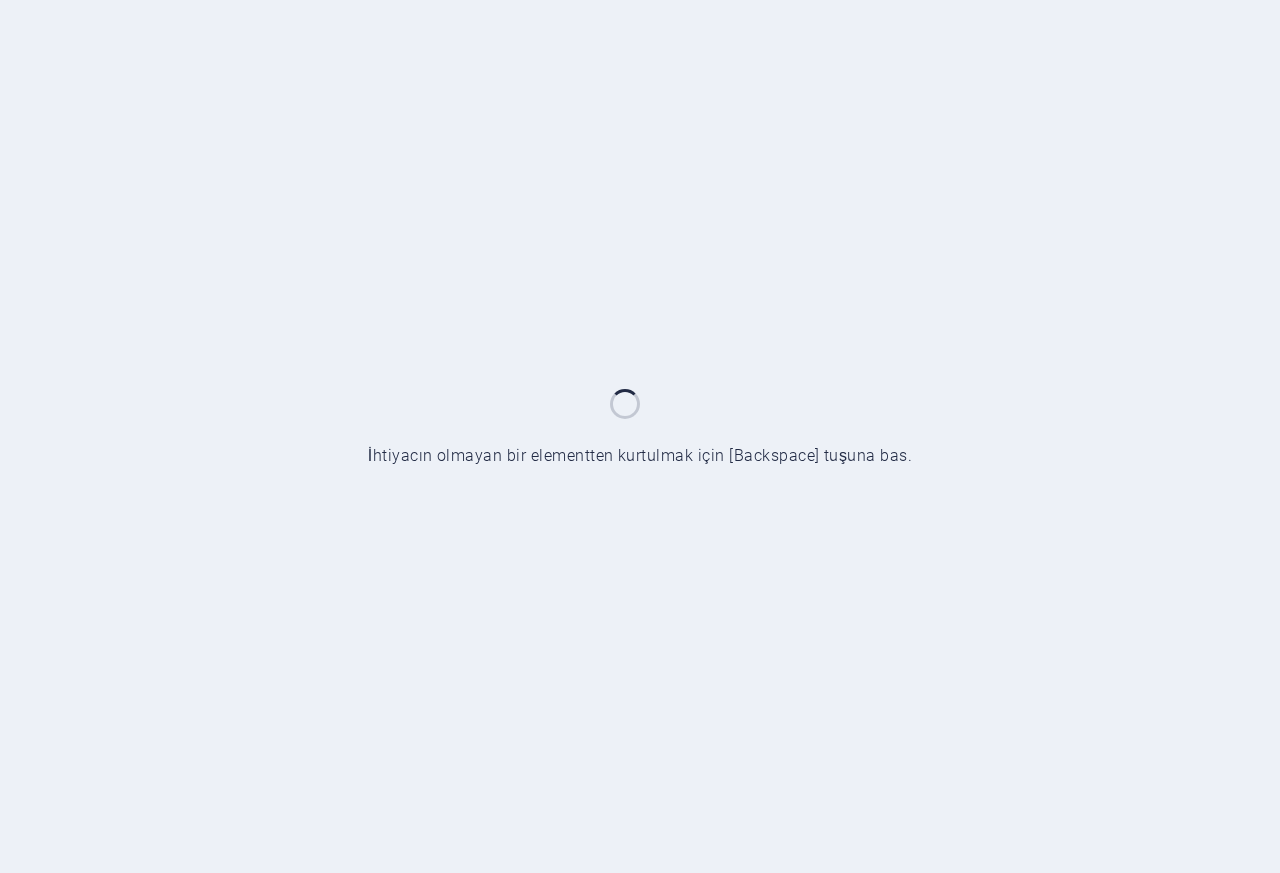 scroll, scrollTop: 0, scrollLeft: 0, axis: both 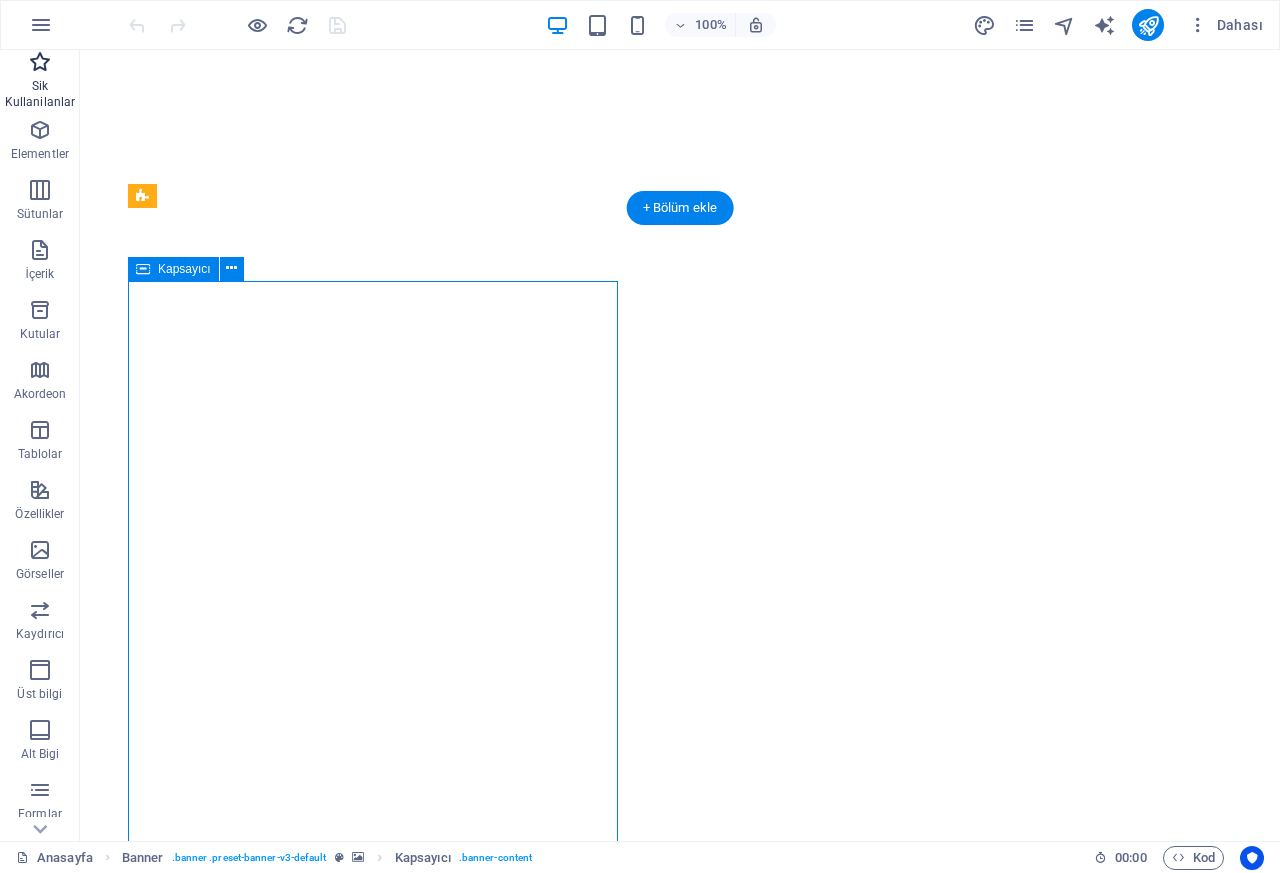 click on "Sik Kullanilanlar" at bounding box center (40, 82) 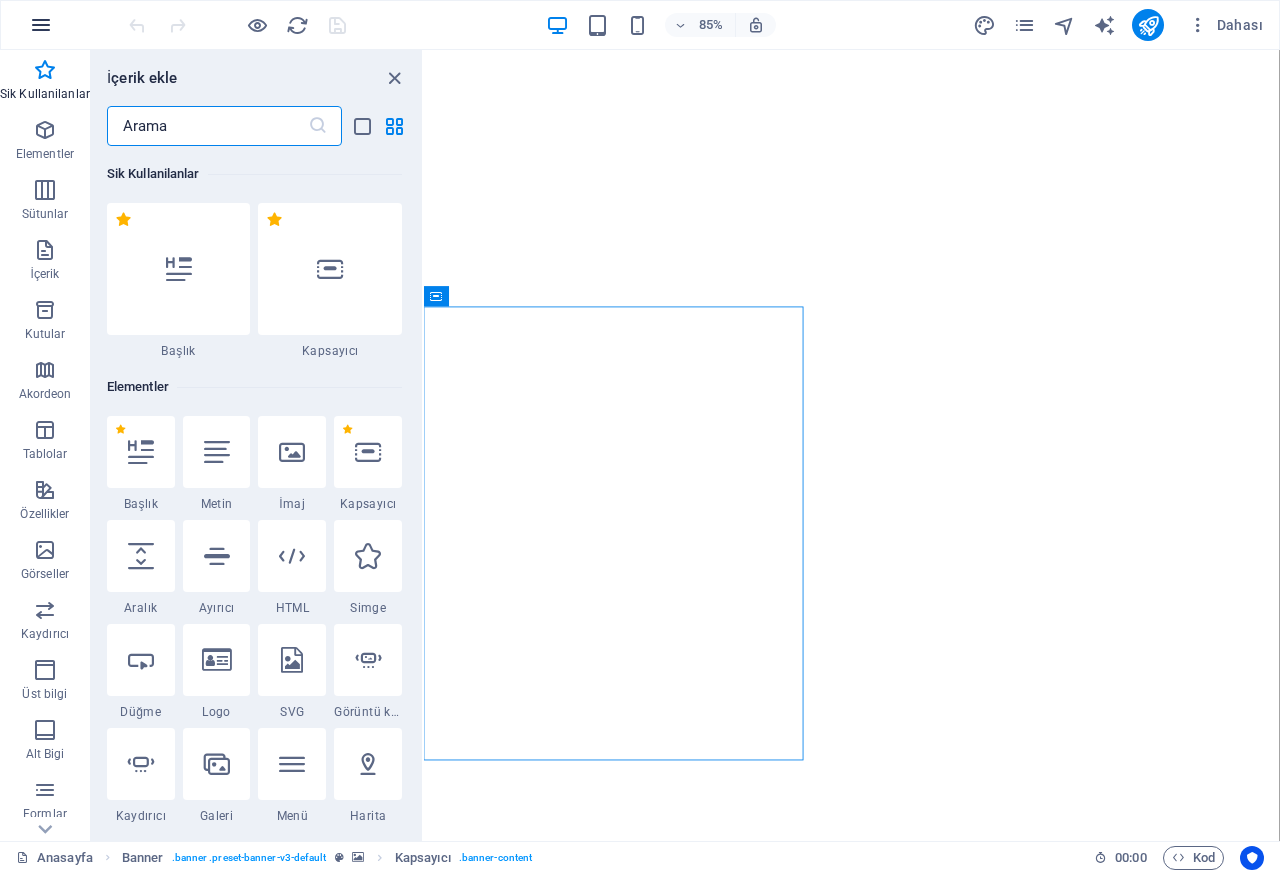 click at bounding box center (41, 25) 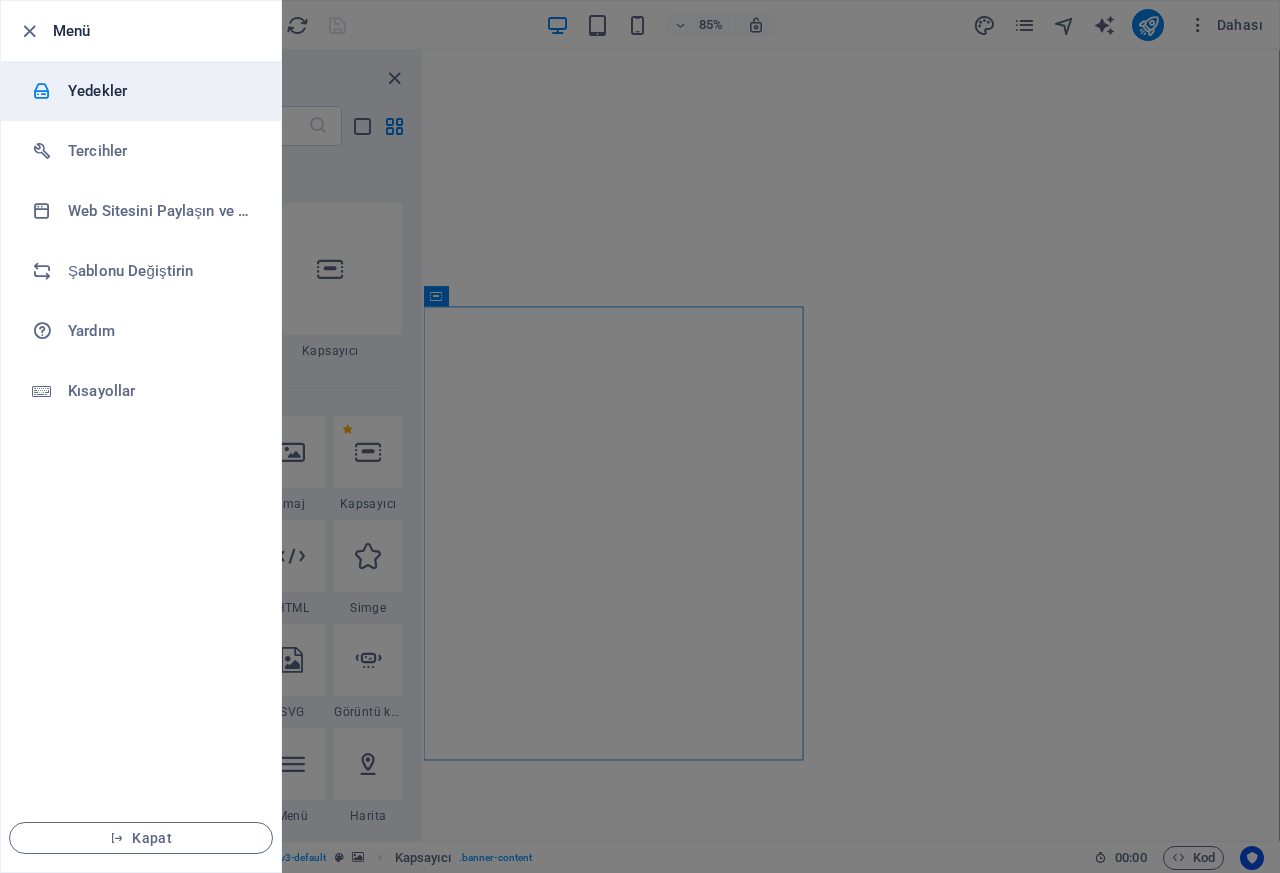 click on "Yedekler" at bounding box center [160, 91] 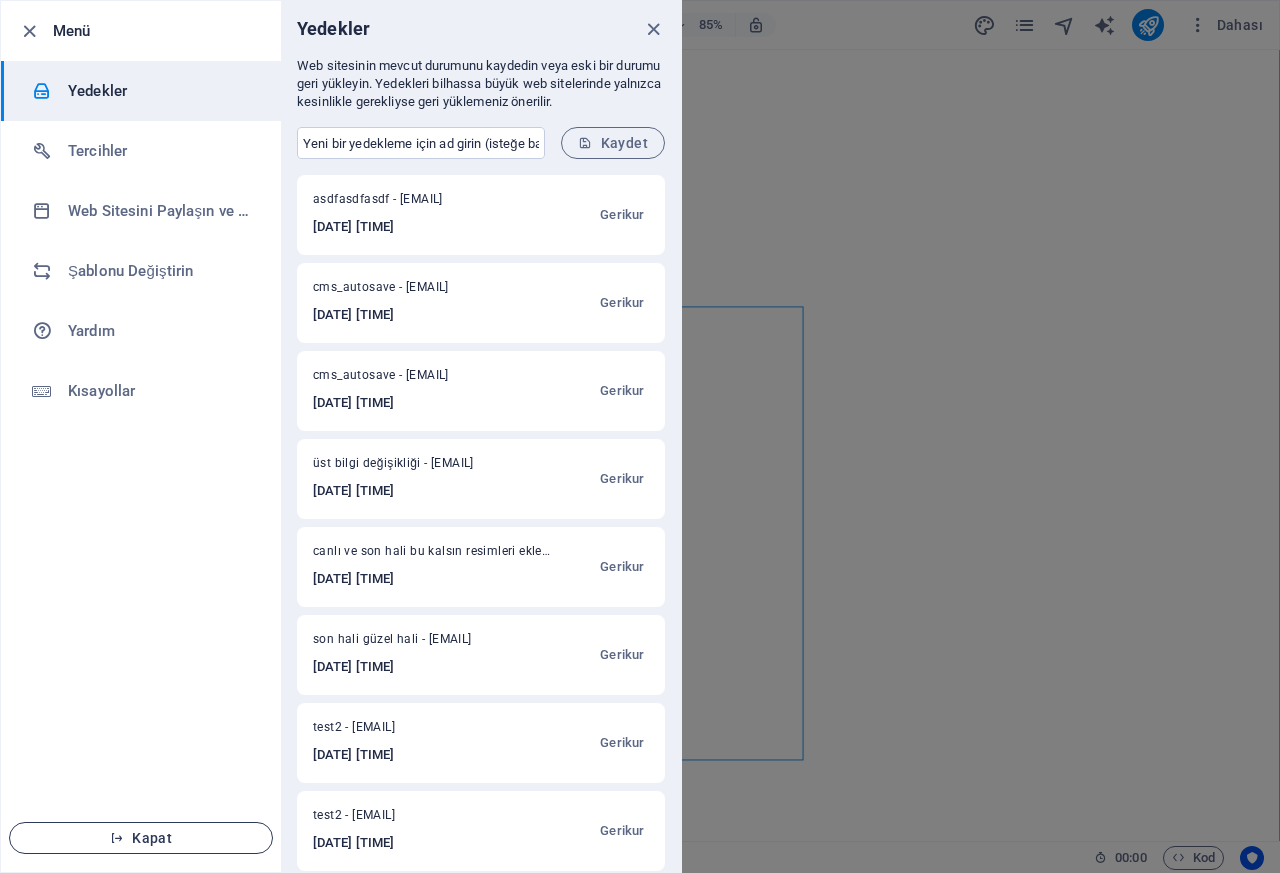 click on "Kapat" at bounding box center (141, 838) 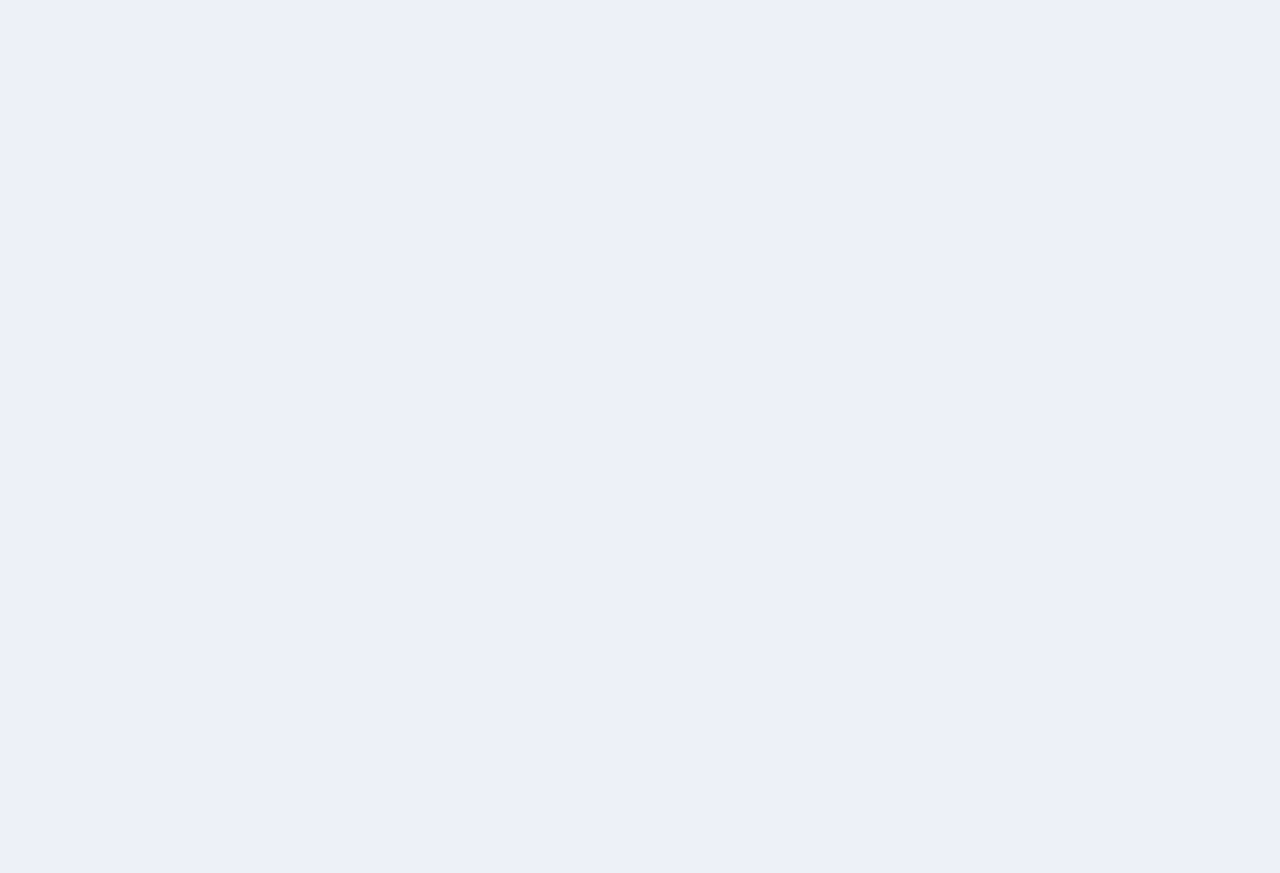 scroll, scrollTop: 0, scrollLeft: 0, axis: both 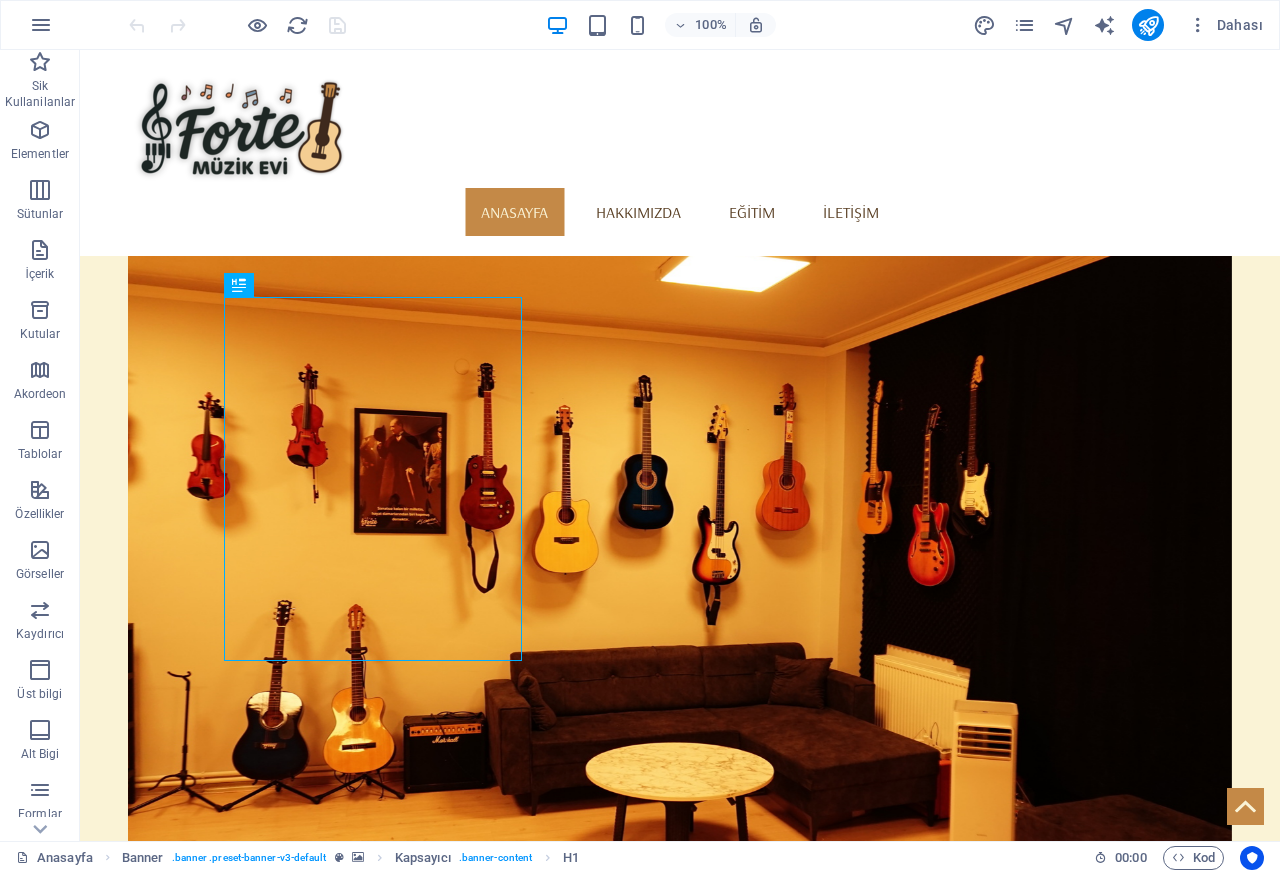 click on "Forte Müzik Evi'ne Hoş Geldiniz" at bounding box center (680, 981) 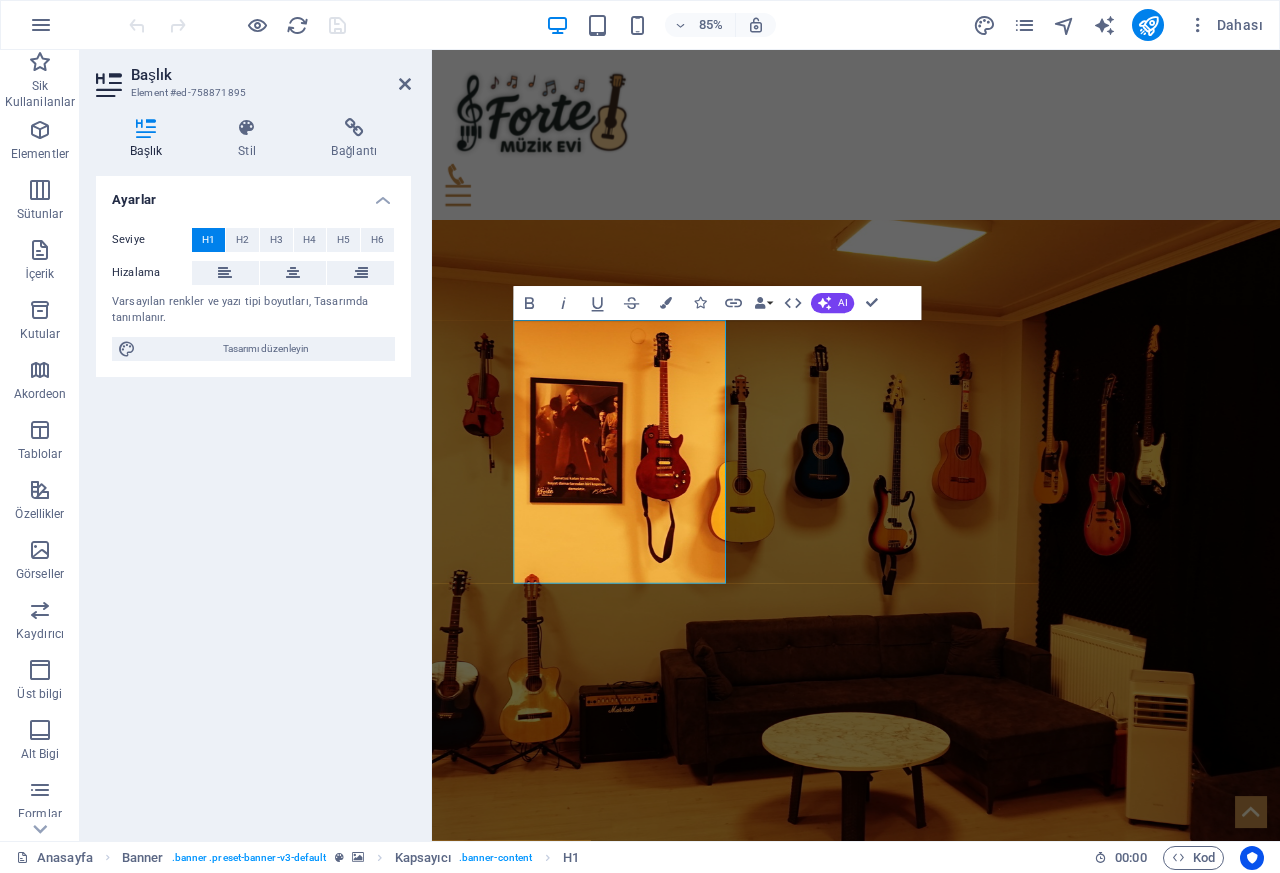 scroll, scrollTop: 0, scrollLeft: 1, axis: horizontal 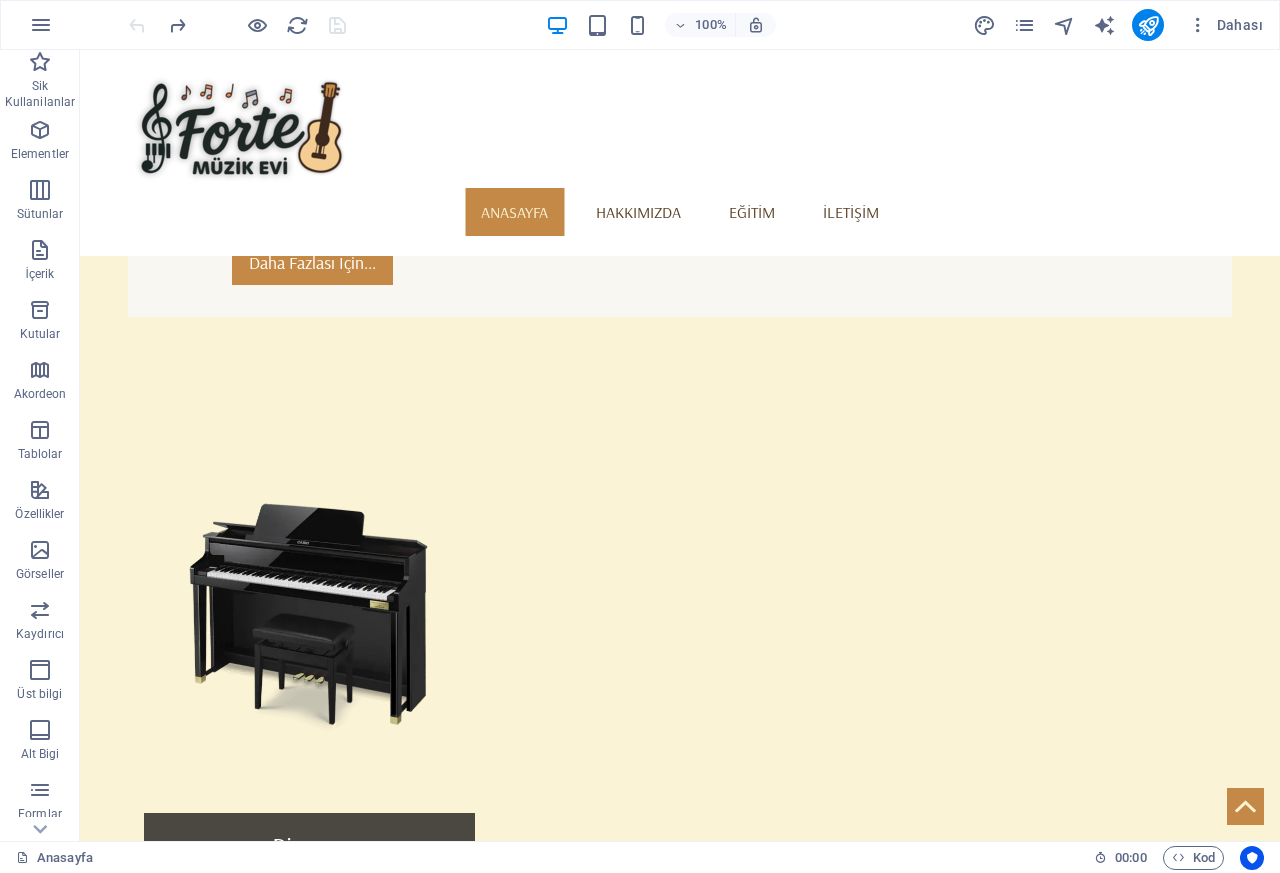 click on "Piyano" at bounding box center [309, 847] 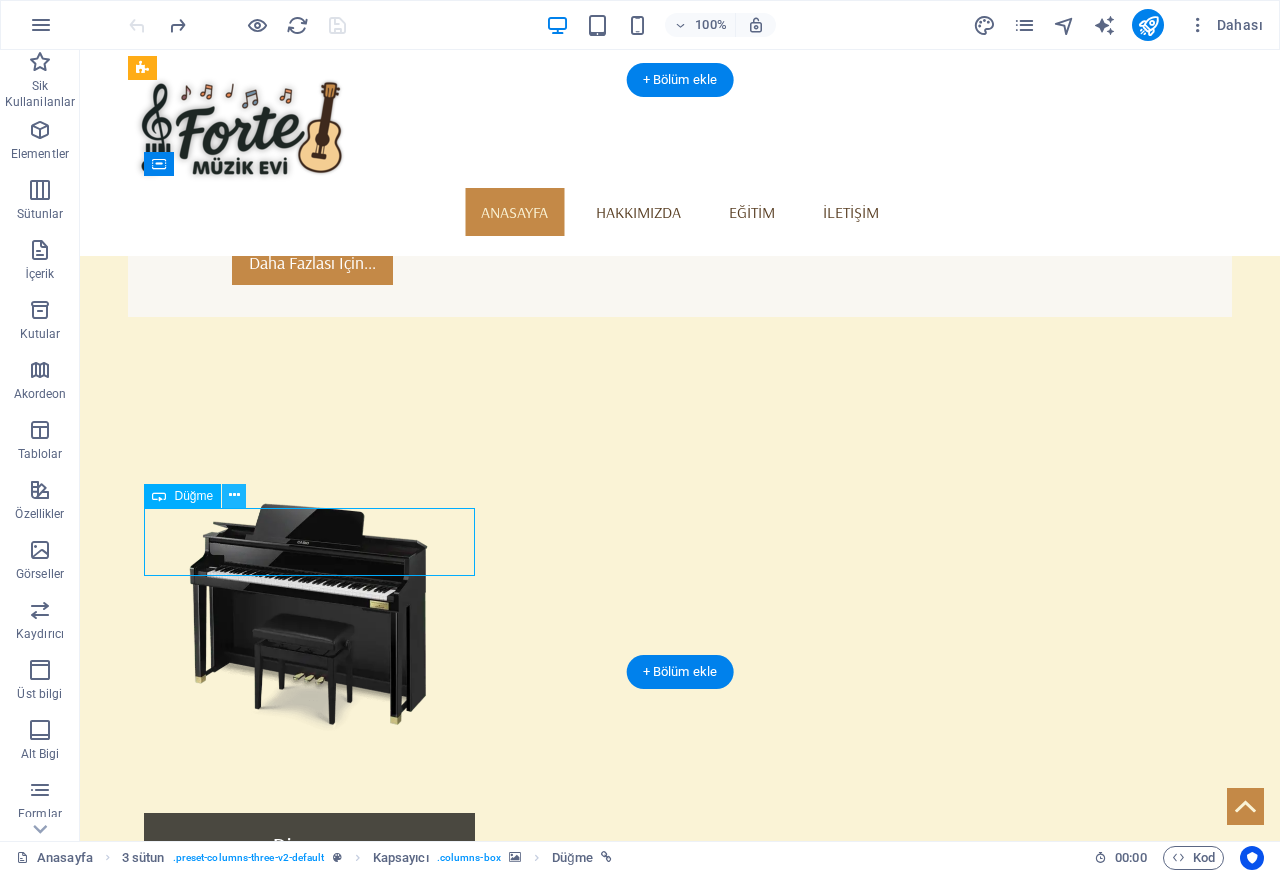click at bounding box center (234, 496) 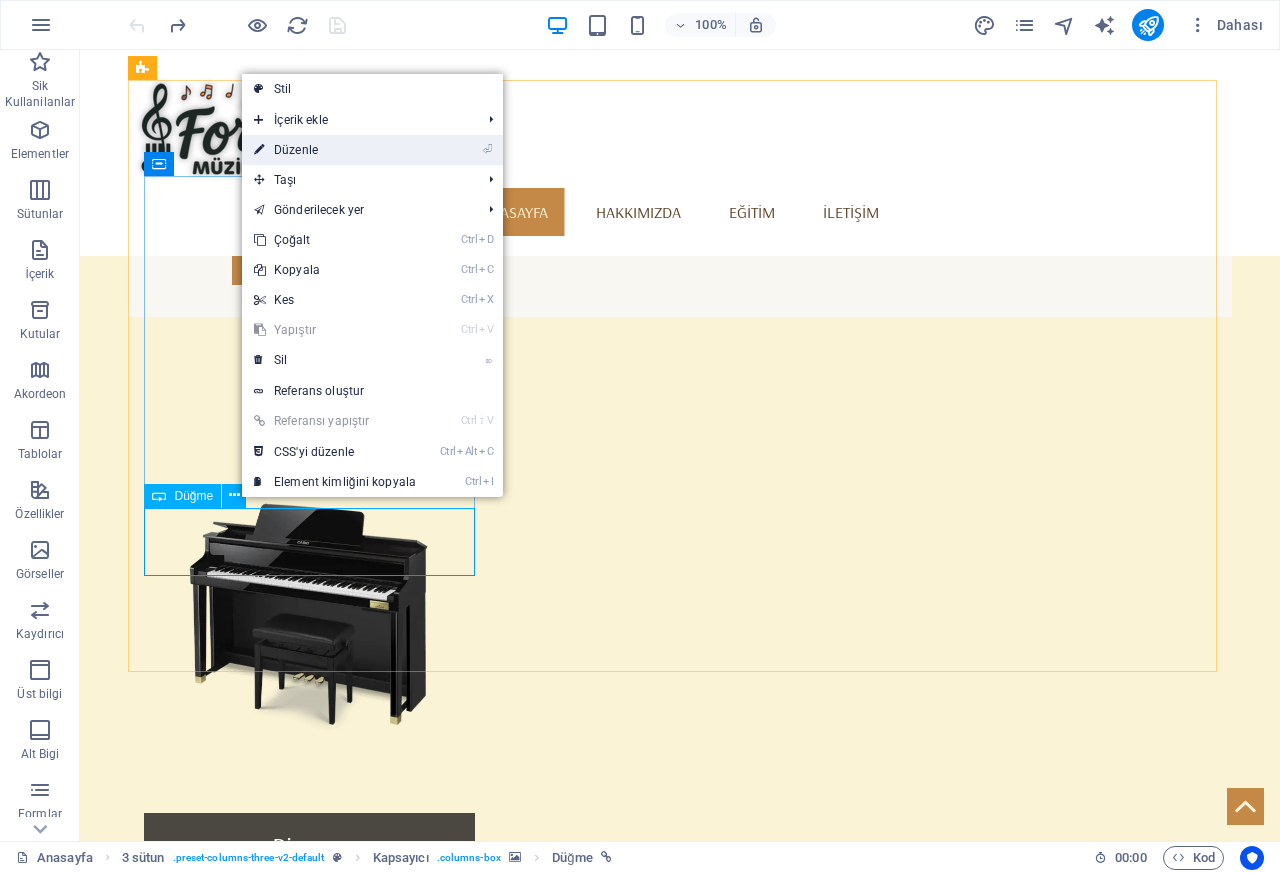 click on "⏎  Düzenle" at bounding box center [335, 150] 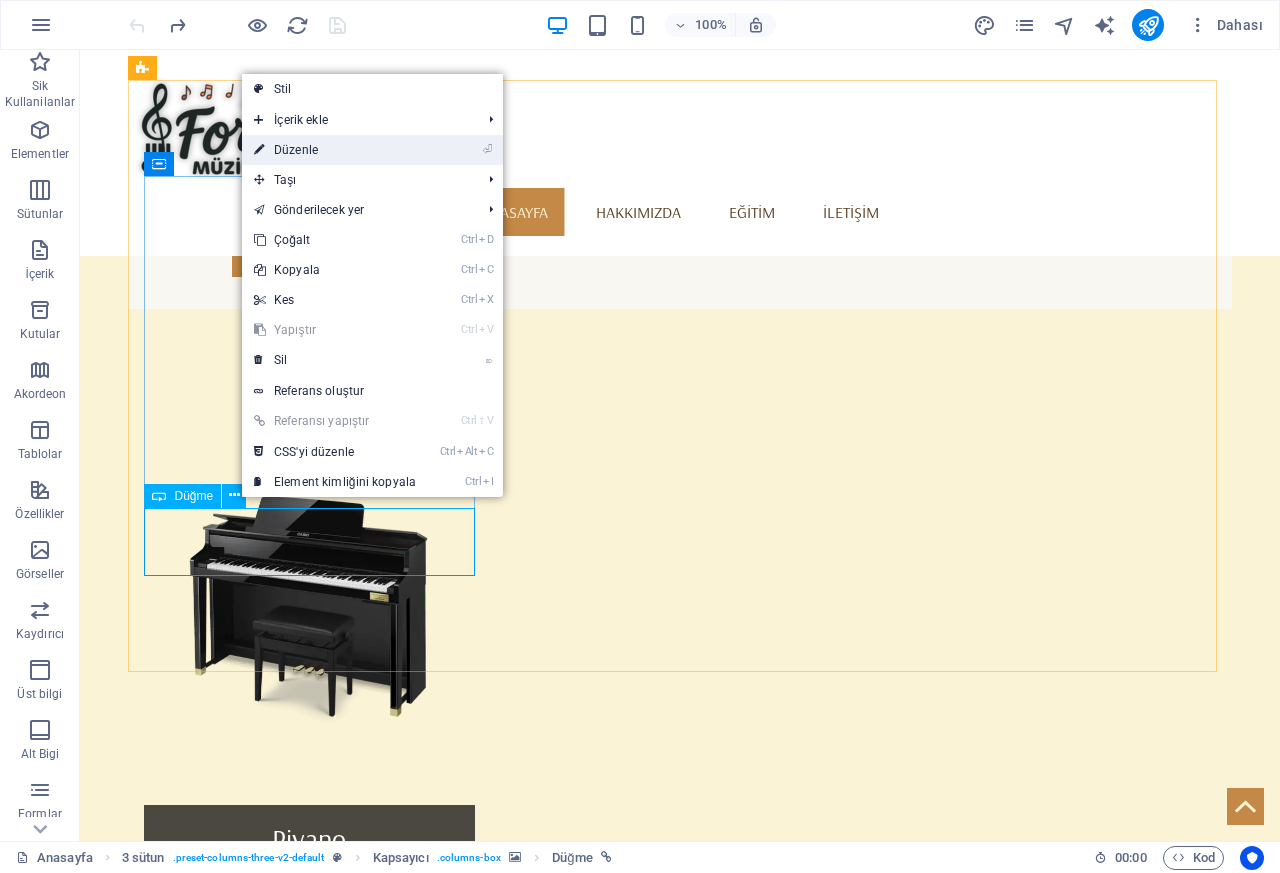 select on "%" 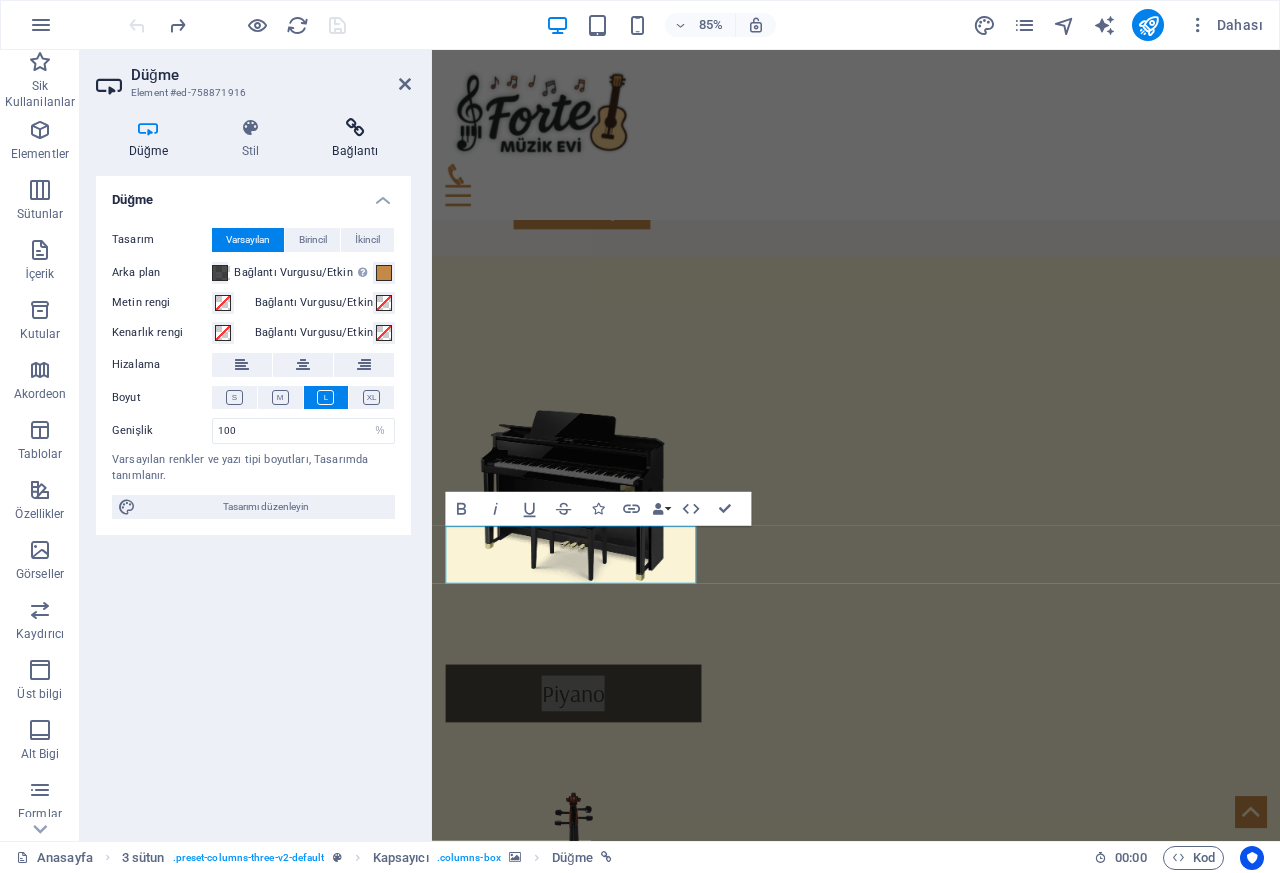 click on "Bağlantı" at bounding box center (355, 139) 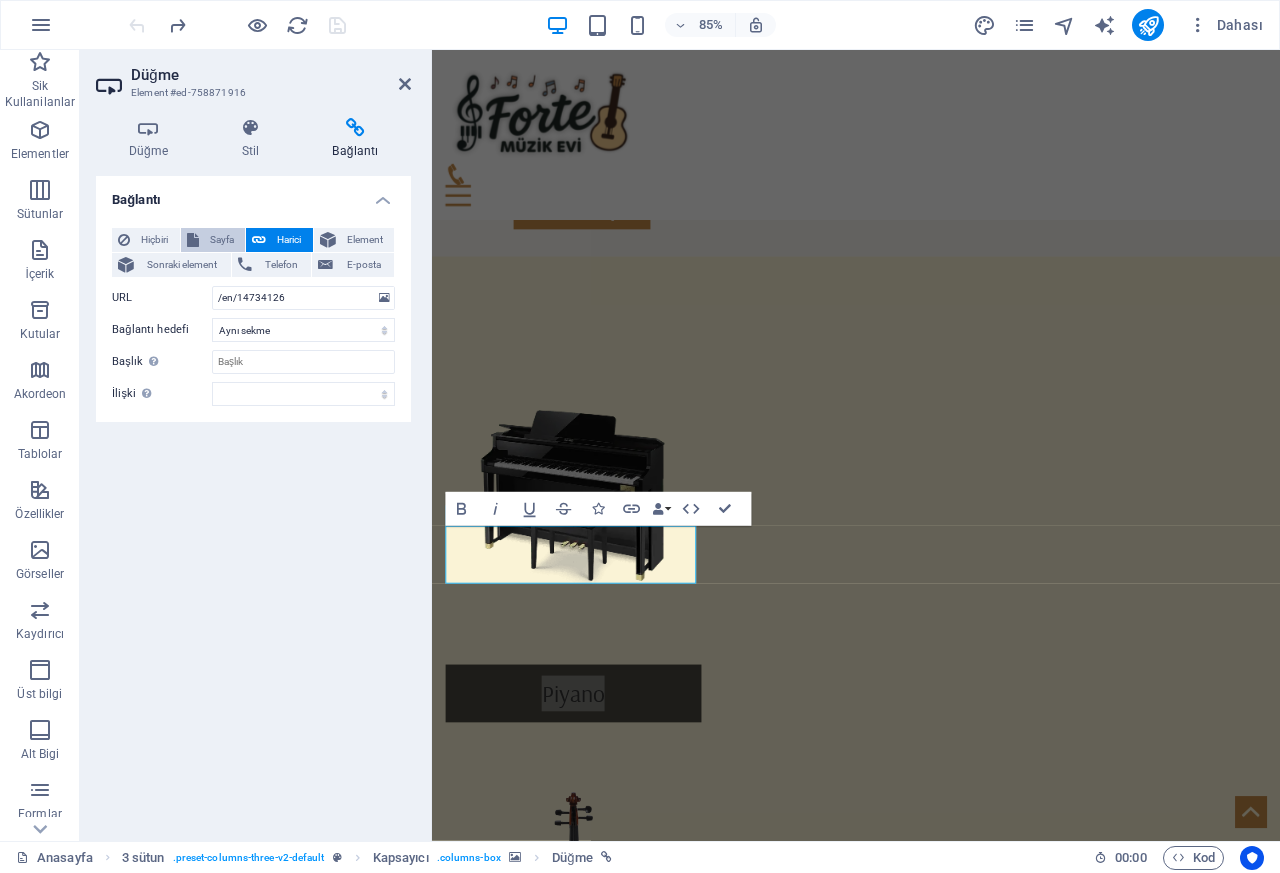click at bounding box center [193, 240] 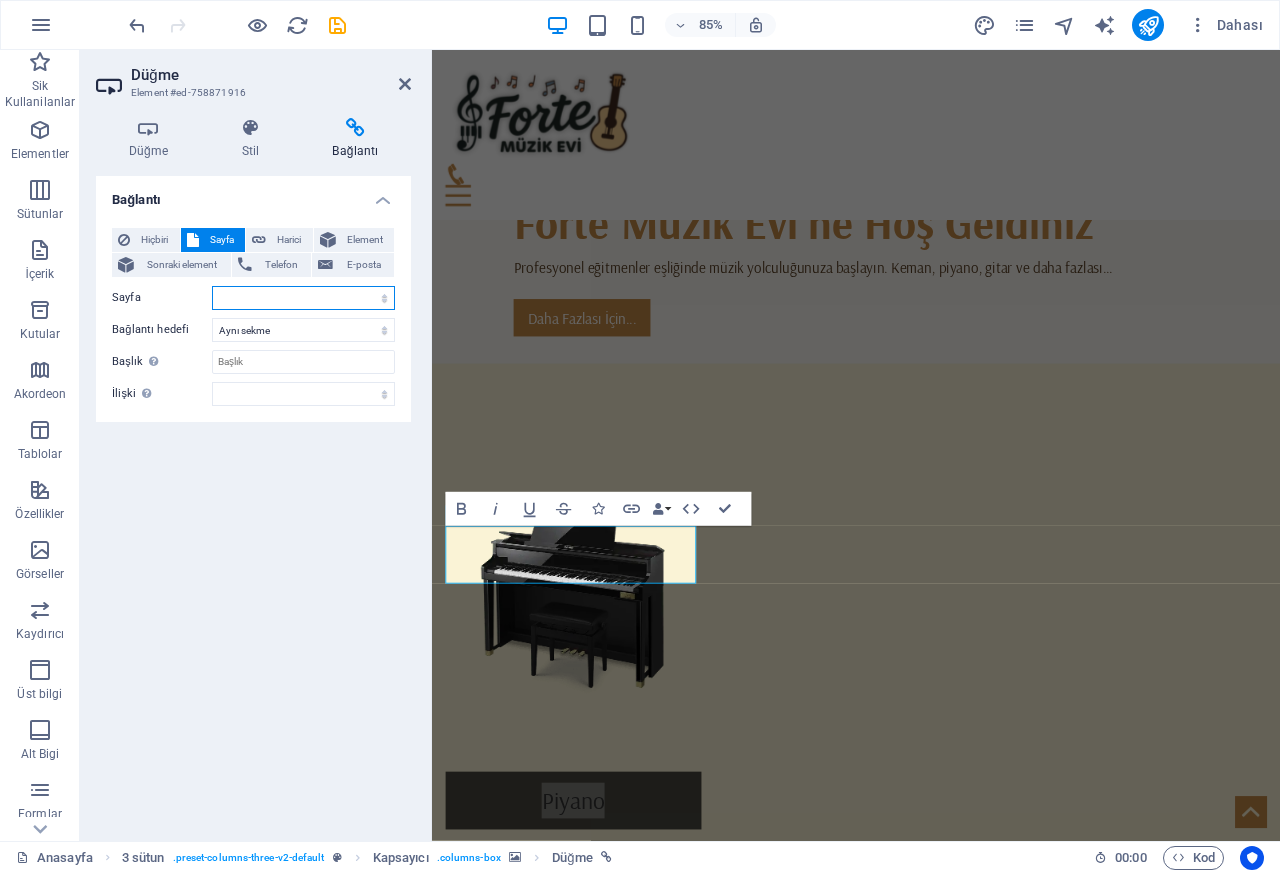 click on "Anasayfa Hakkımızda Eğitim iletisim Privacy" at bounding box center (303, 298) 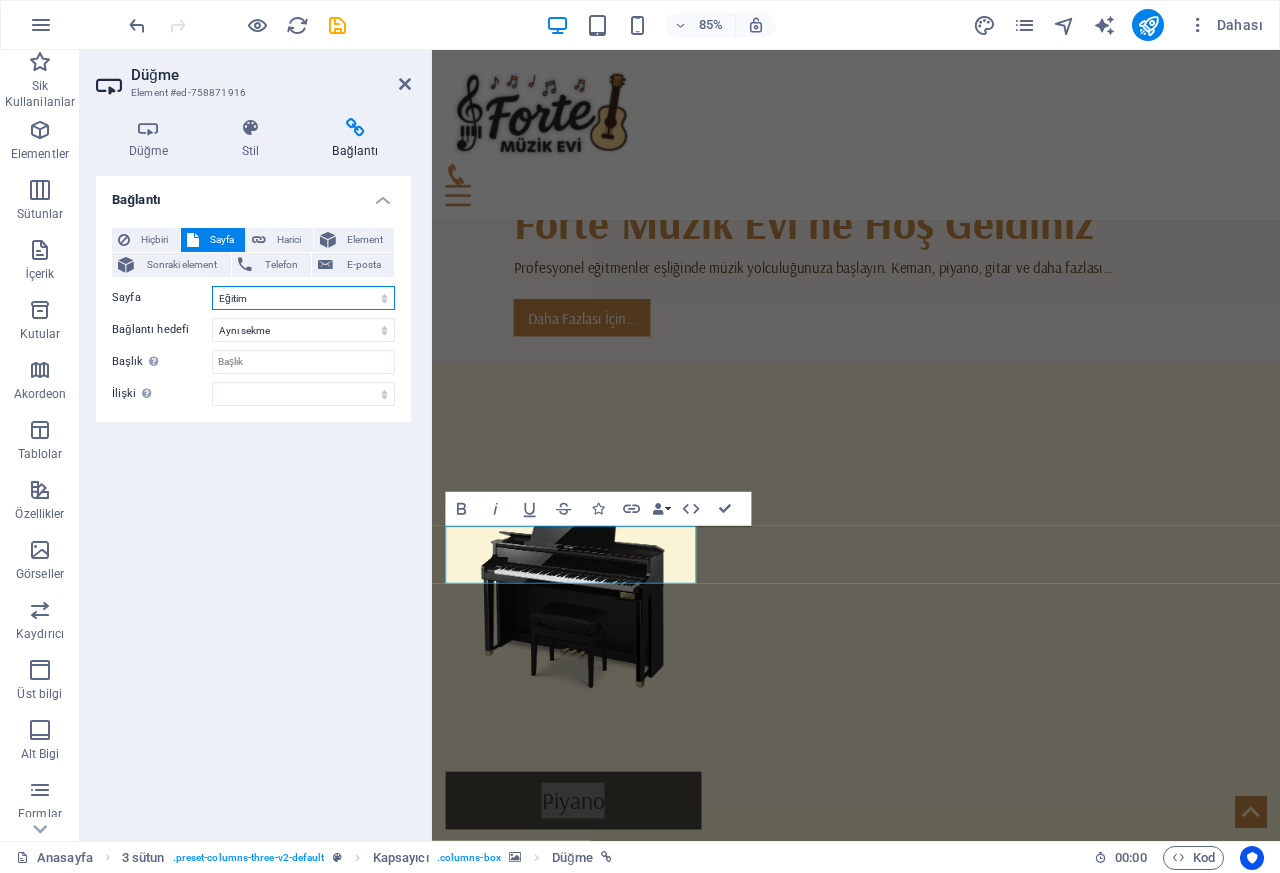 click on "Anasayfa Hakkımızda Eğitim iletisim Privacy" at bounding box center [303, 298] 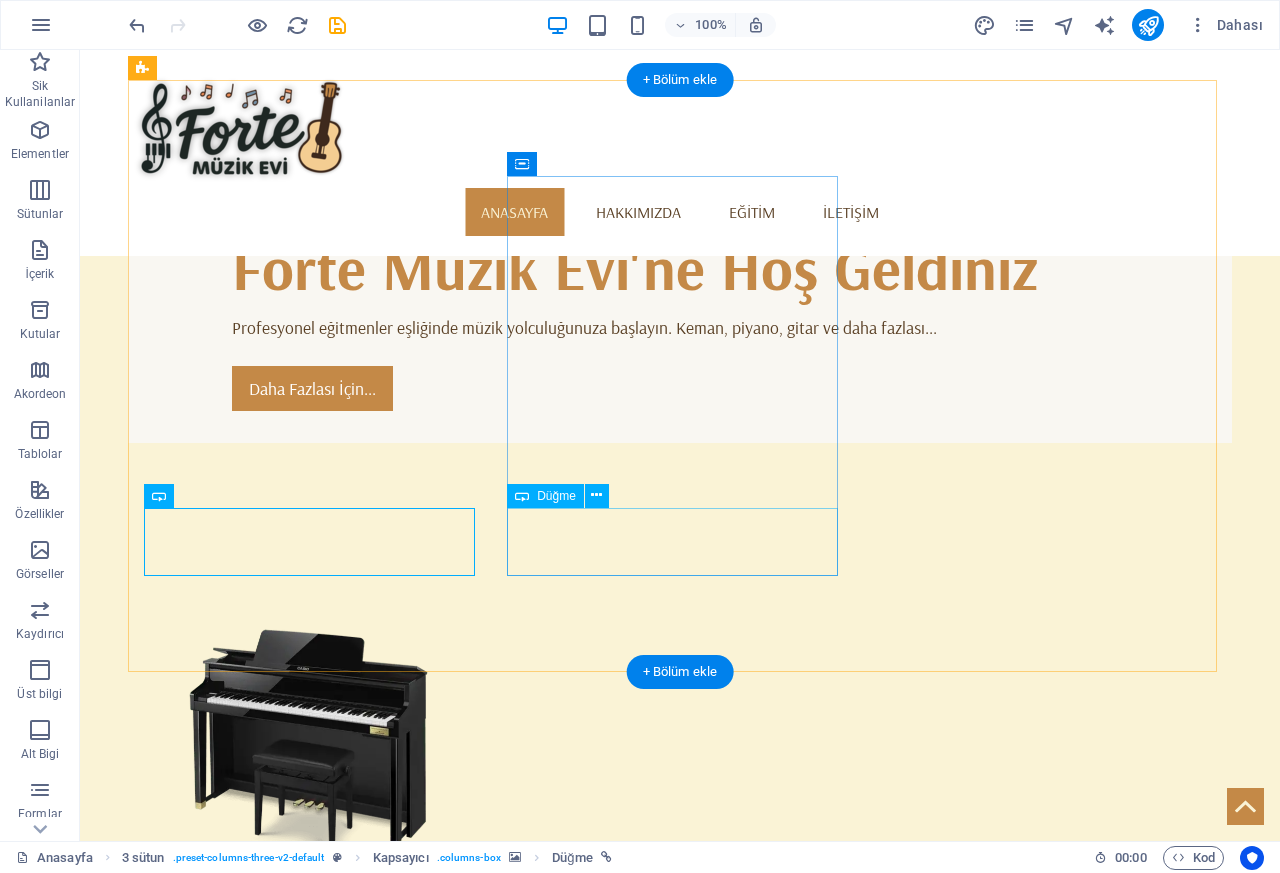 click at bounding box center [309, 1223] 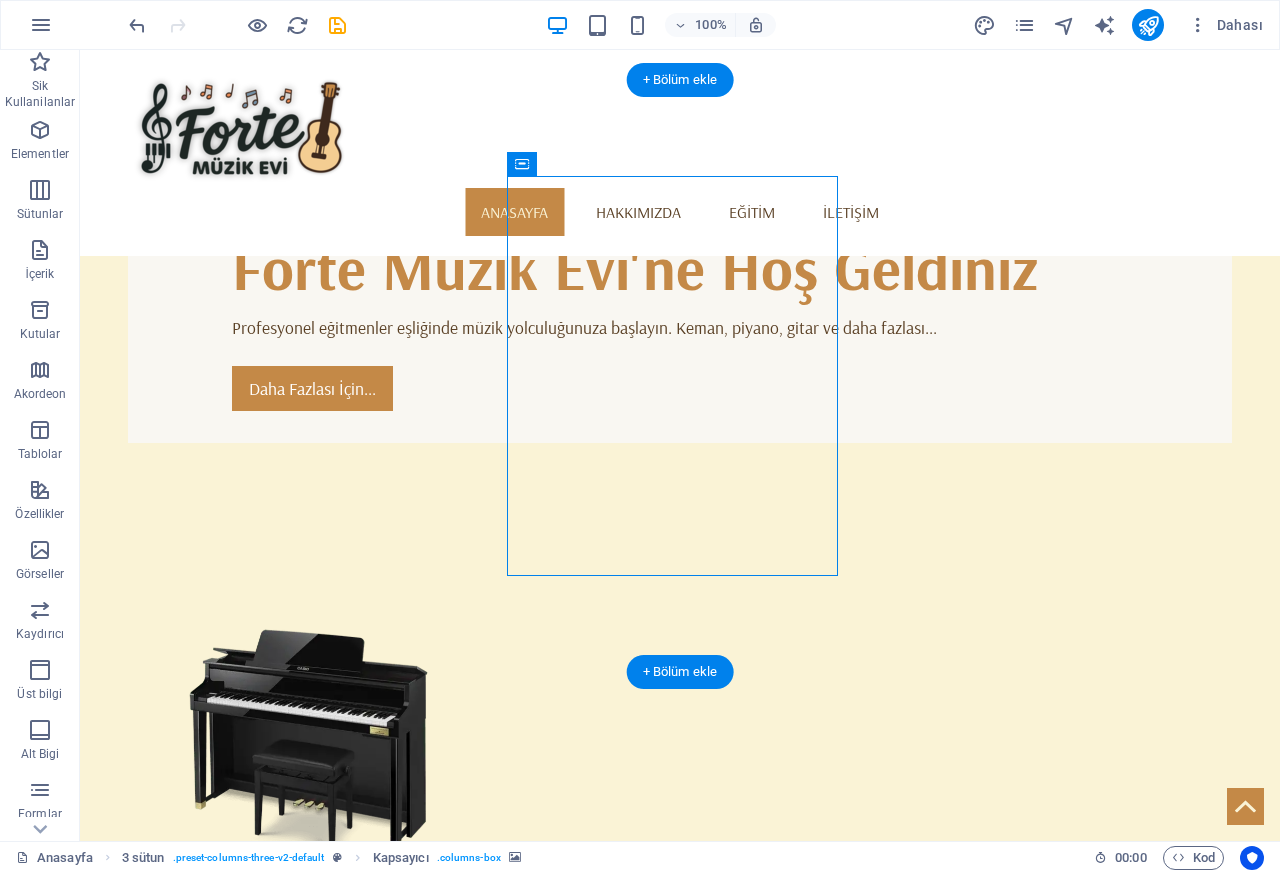 click on "Keman" at bounding box center (309, 1457) 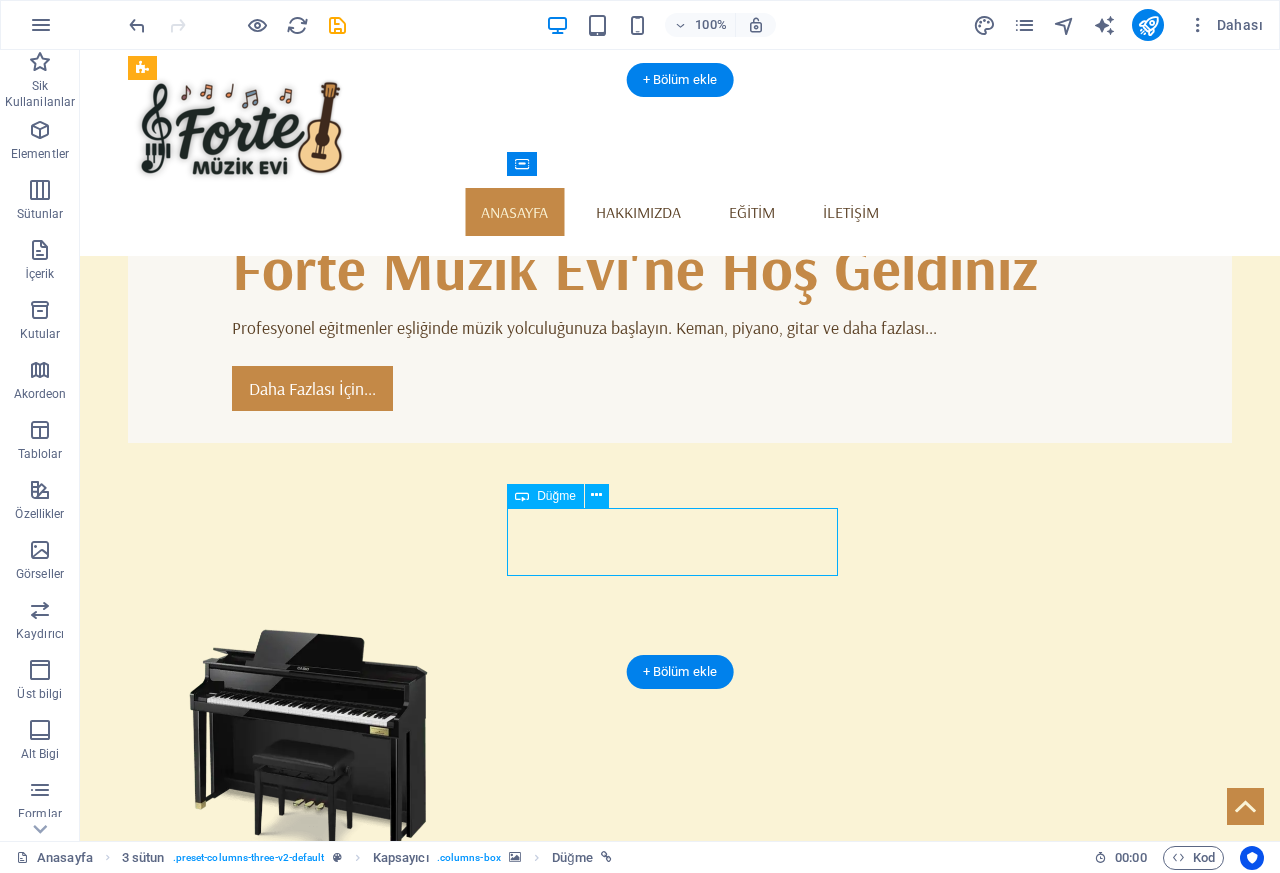 click on "Düğme" at bounding box center [545, 496] 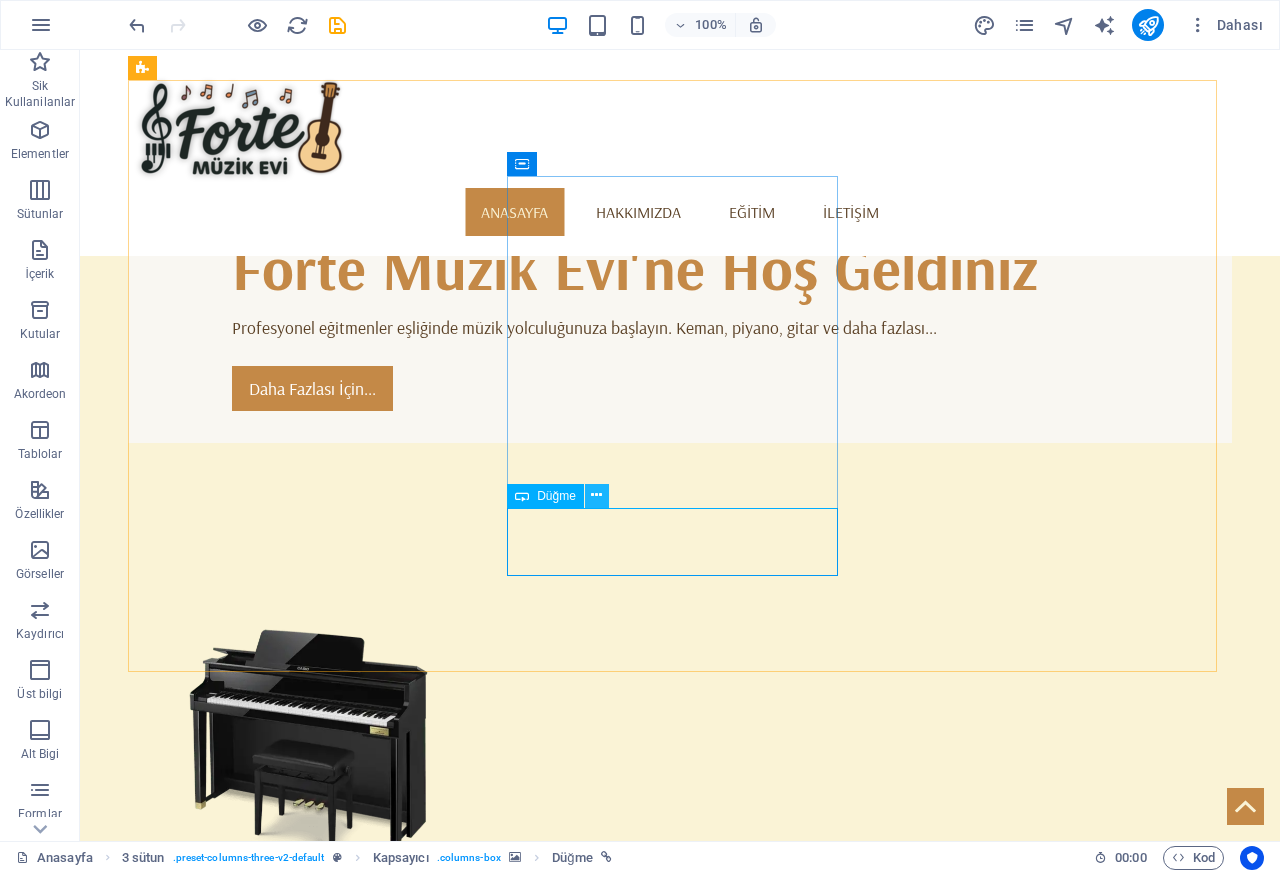 click at bounding box center [597, 496] 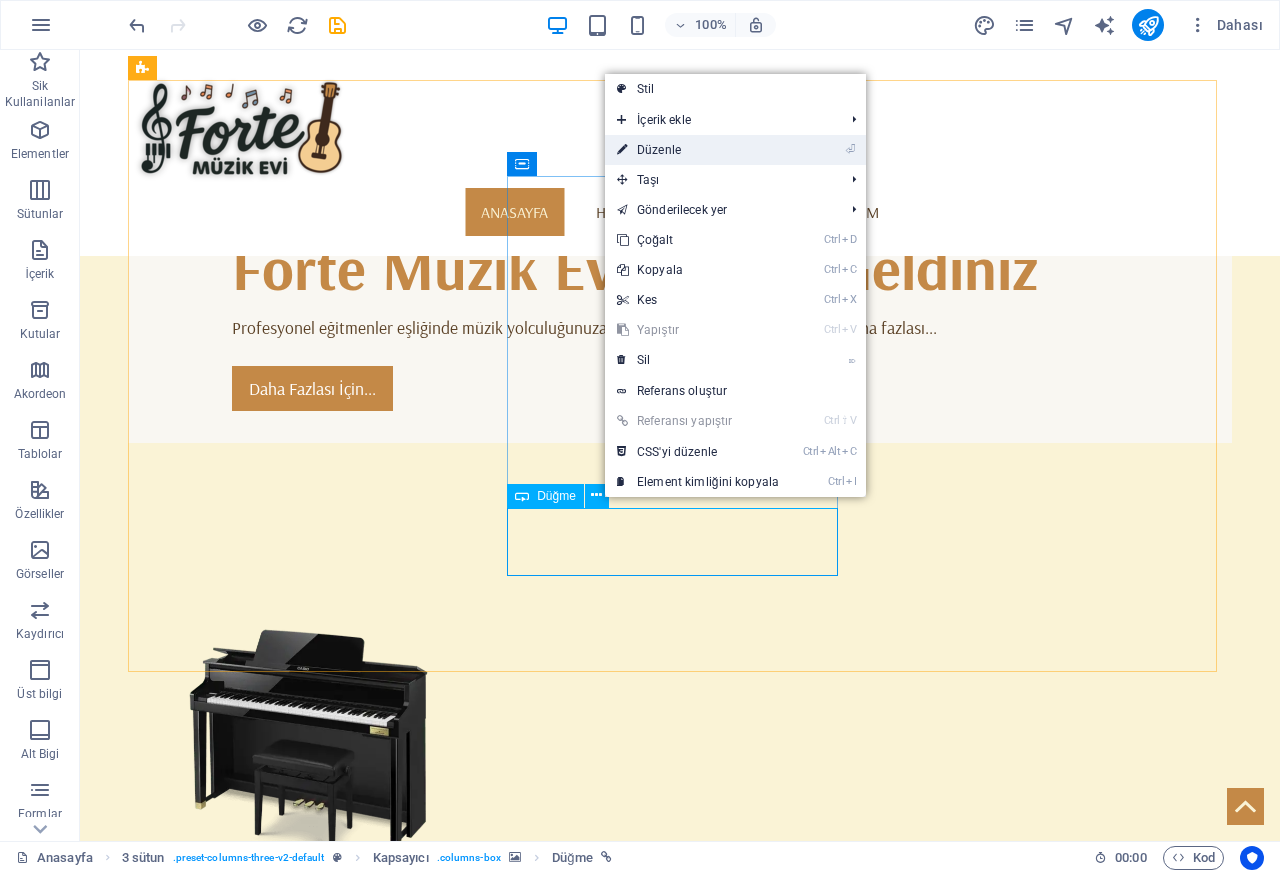 click on "⏎  Düzenle" at bounding box center [698, 150] 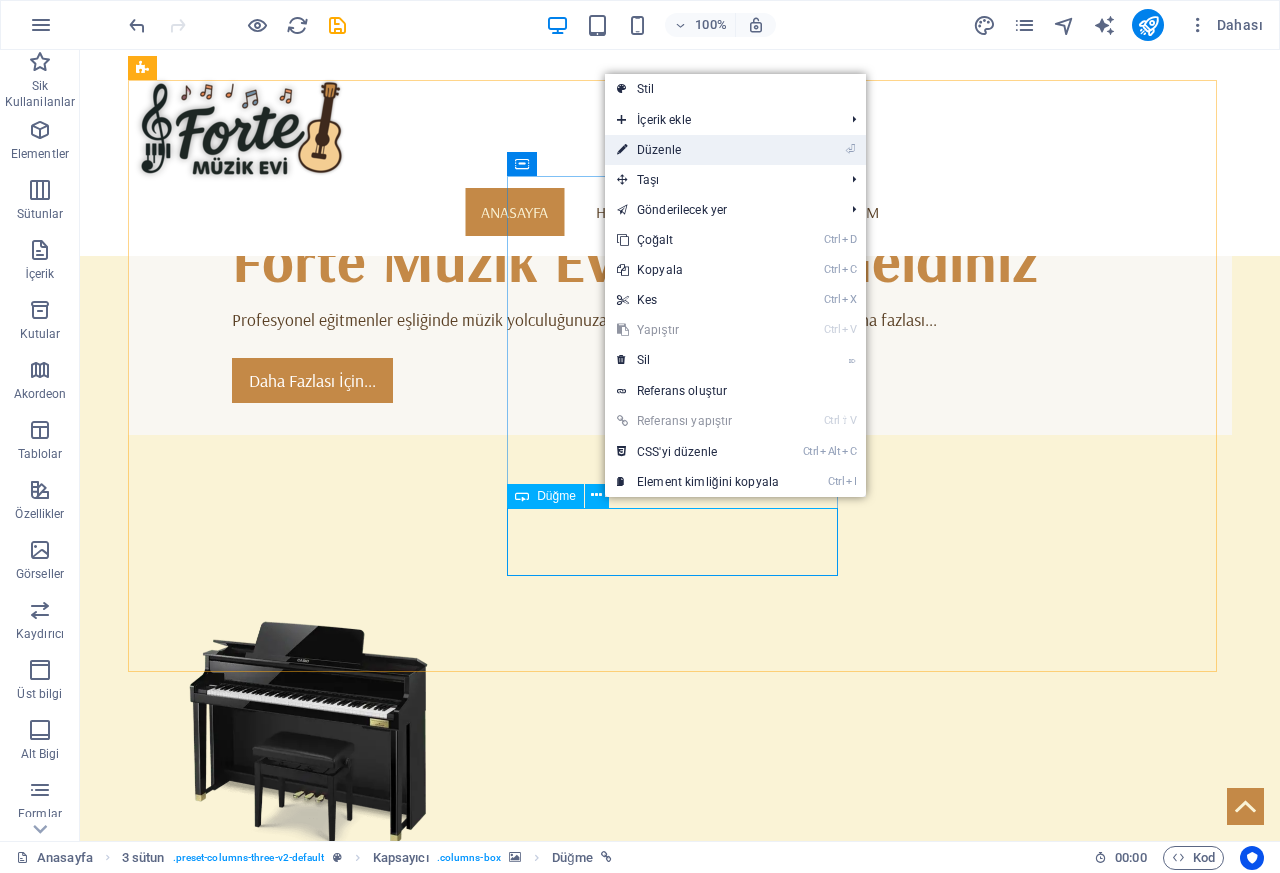 select on "%" 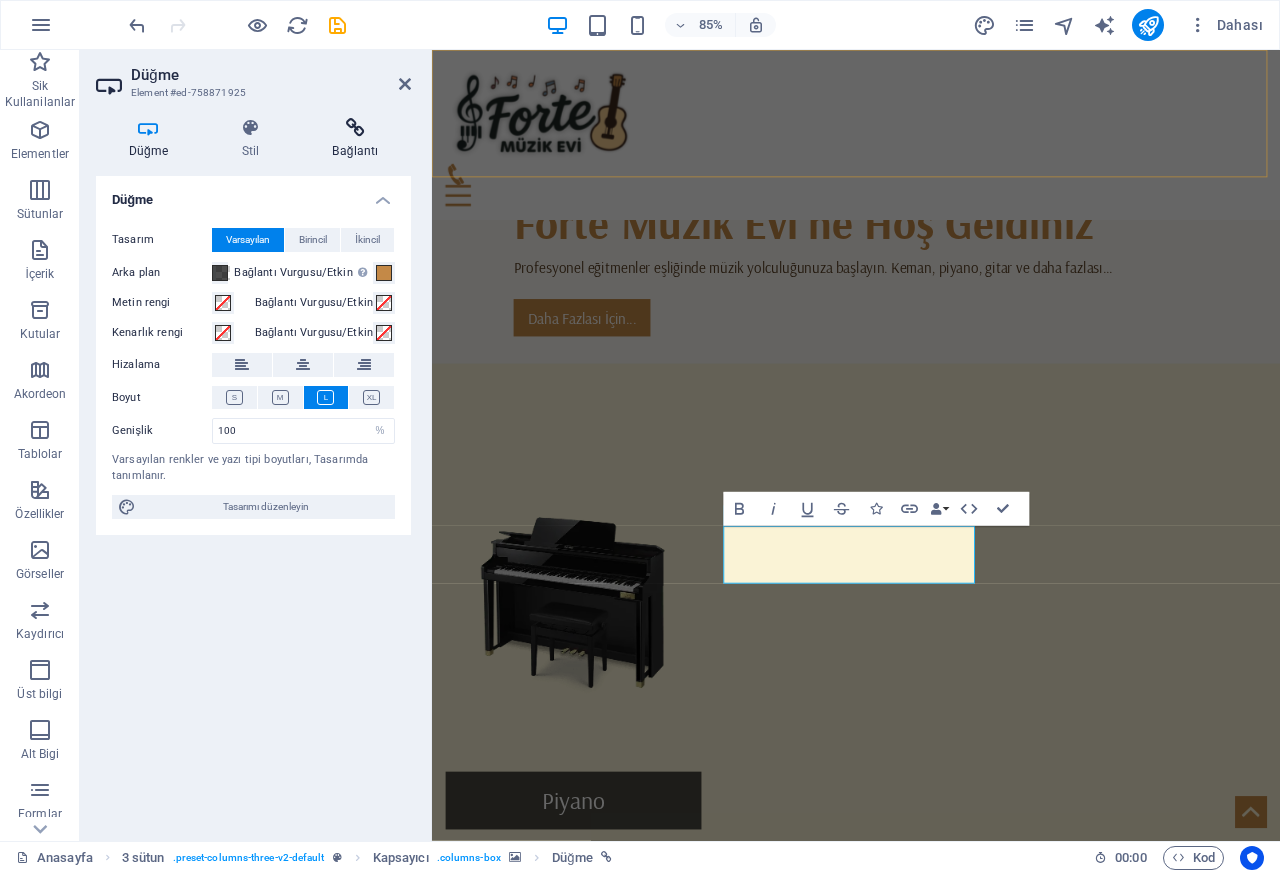 click on "Bağlantı" at bounding box center [355, 139] 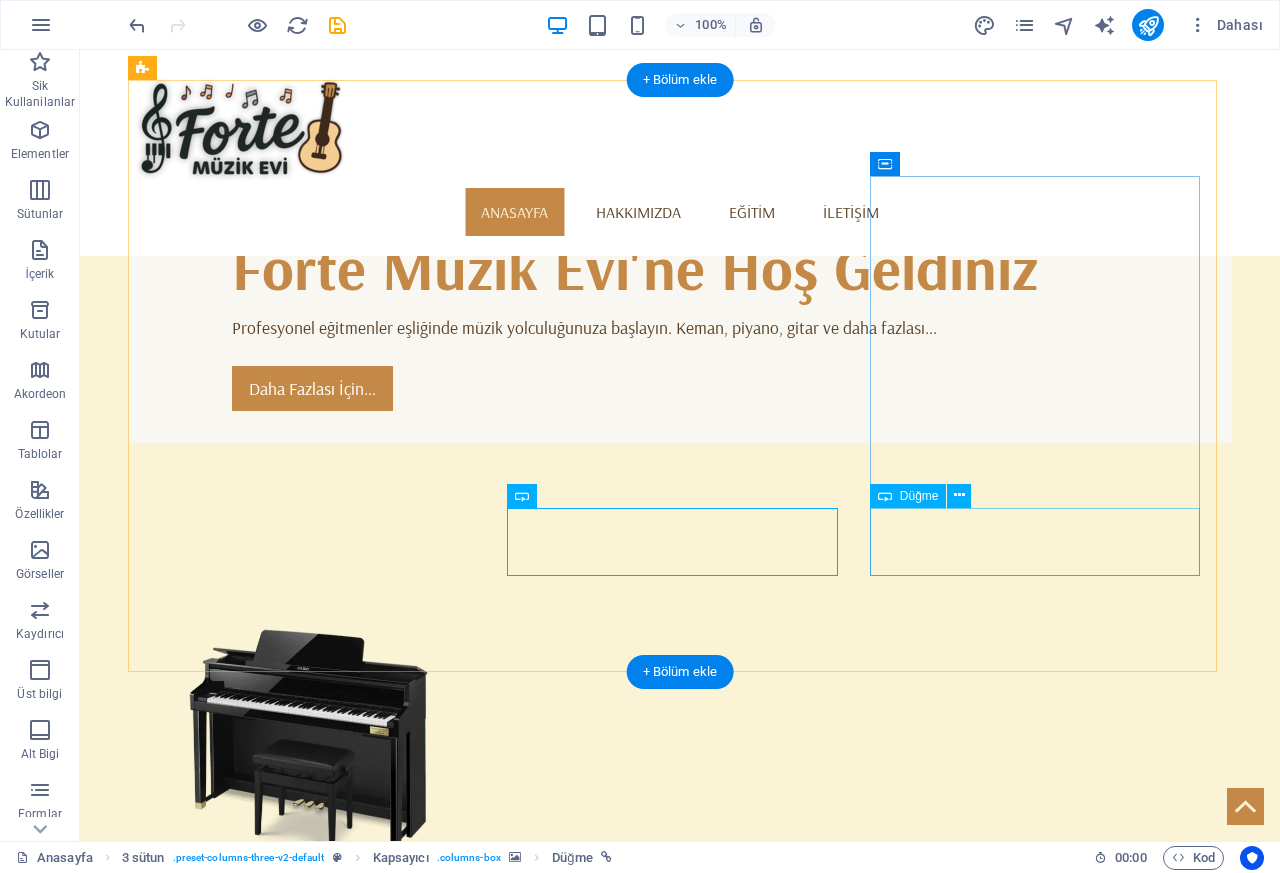 click at bounding box center (309, 1707) 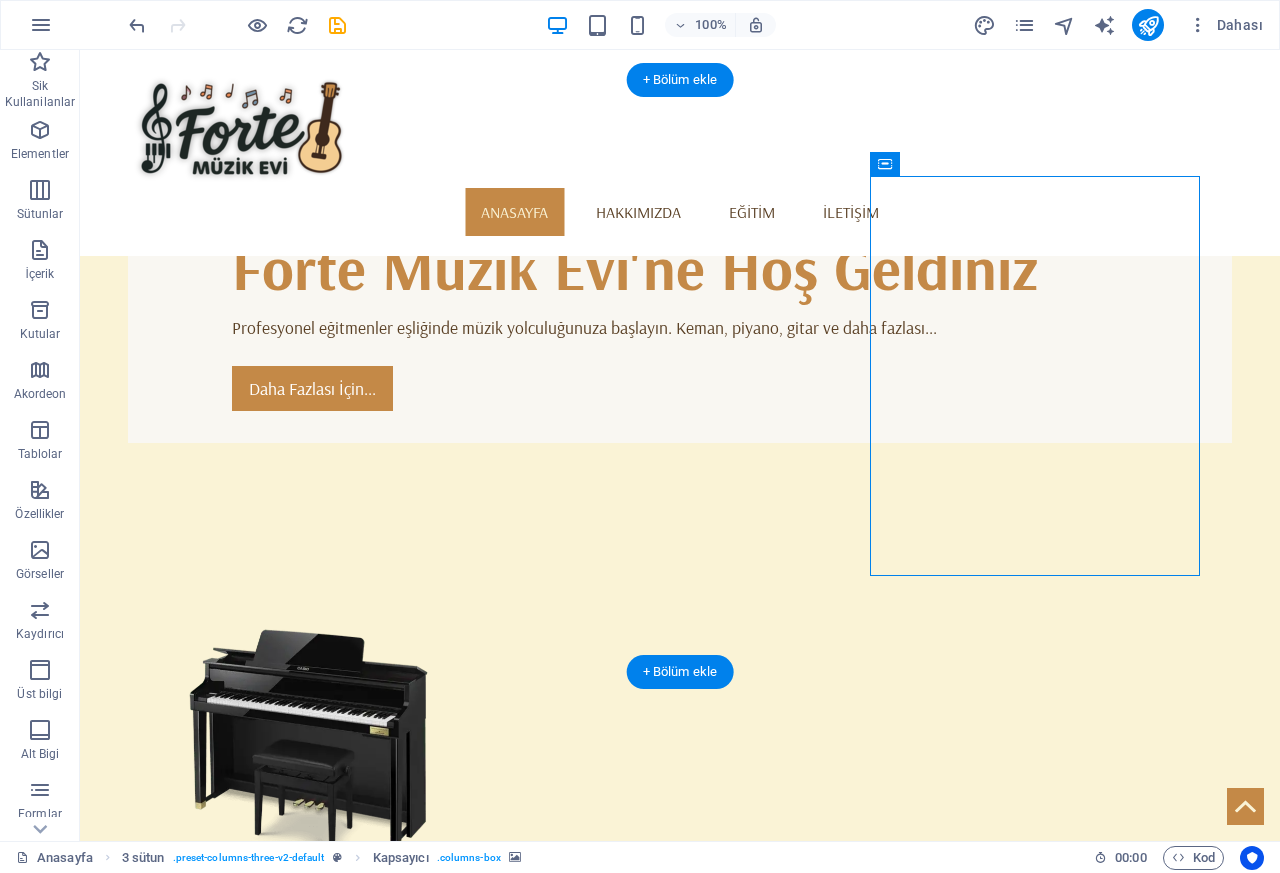 click on "Gitar" at bounding box center (309, 1941) 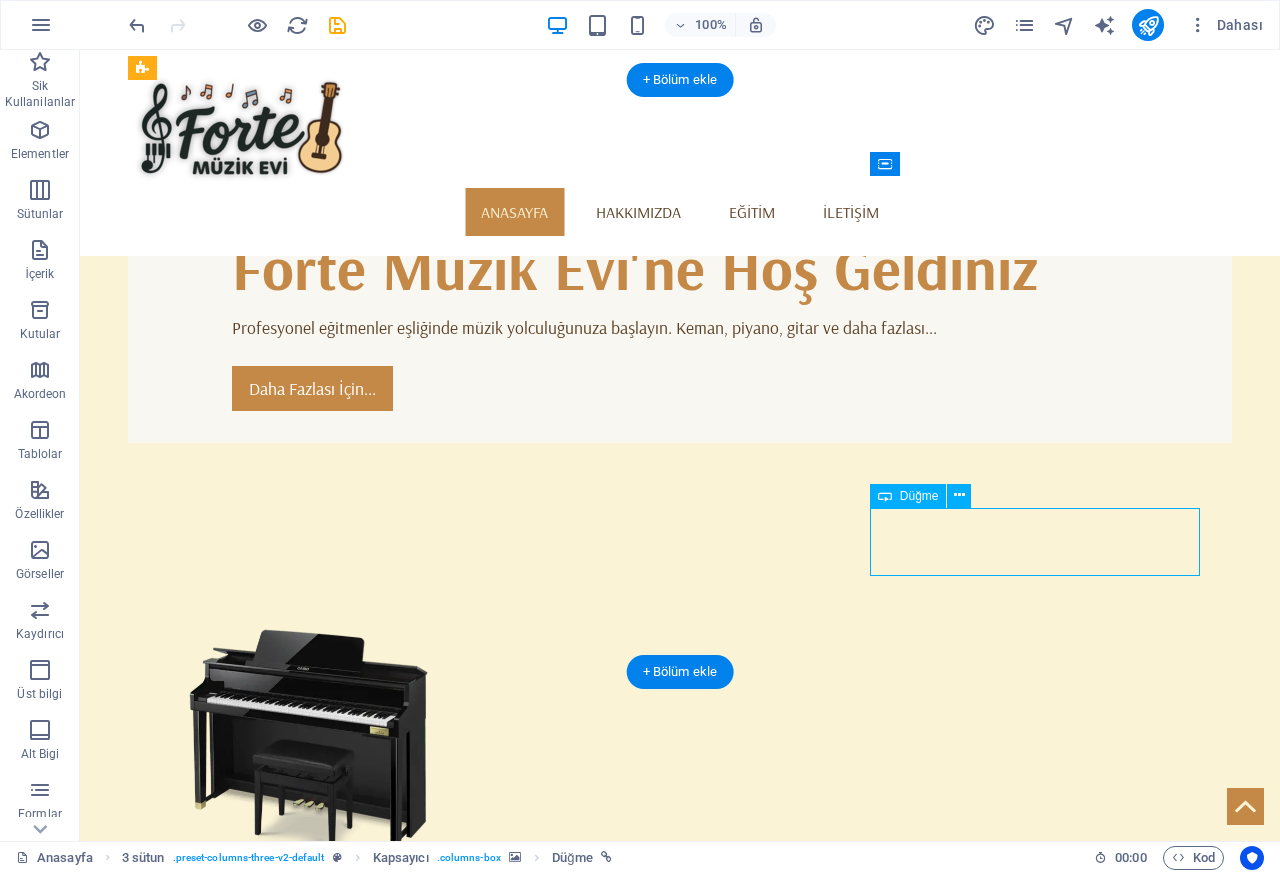 click at bounding box center [309, 1707] 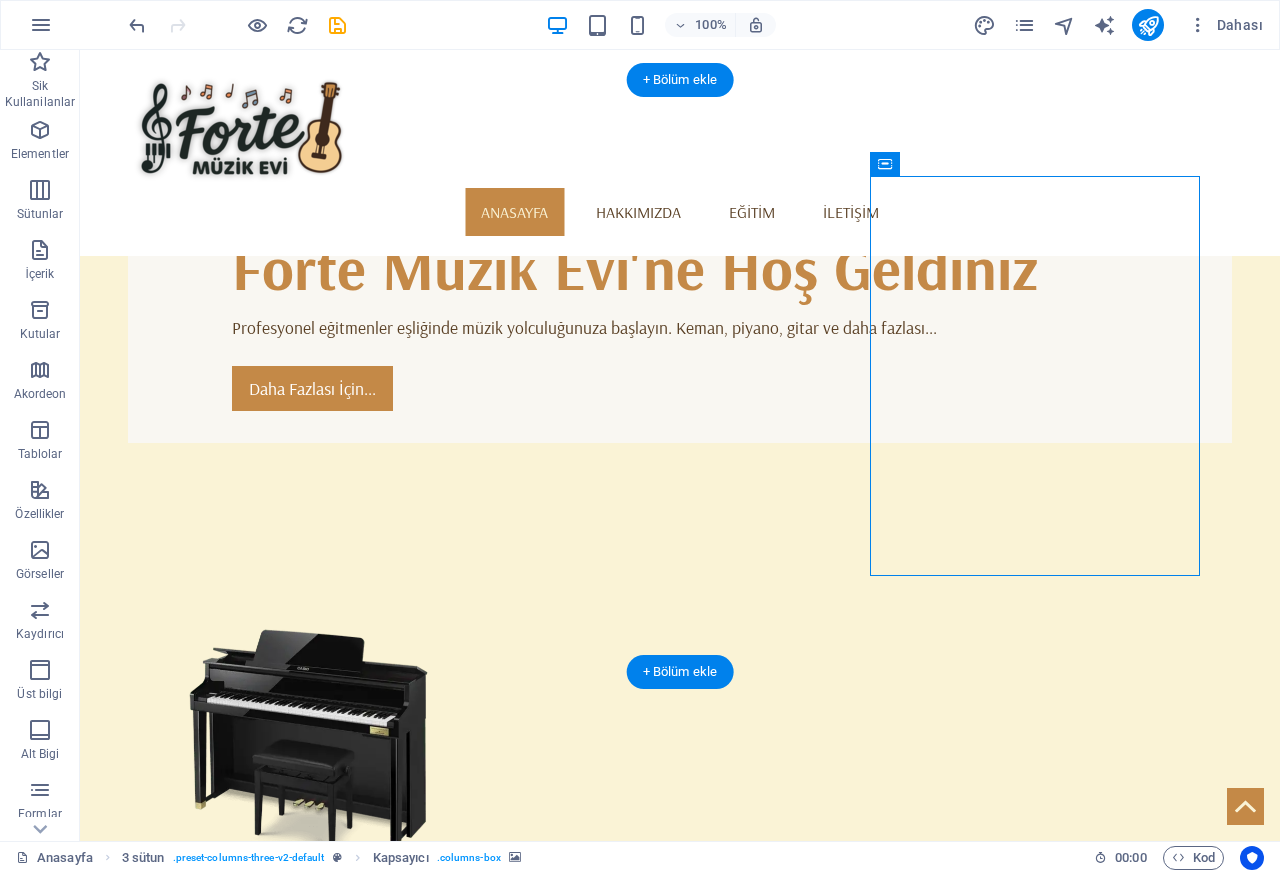 click at bounding box center [309, 1707] 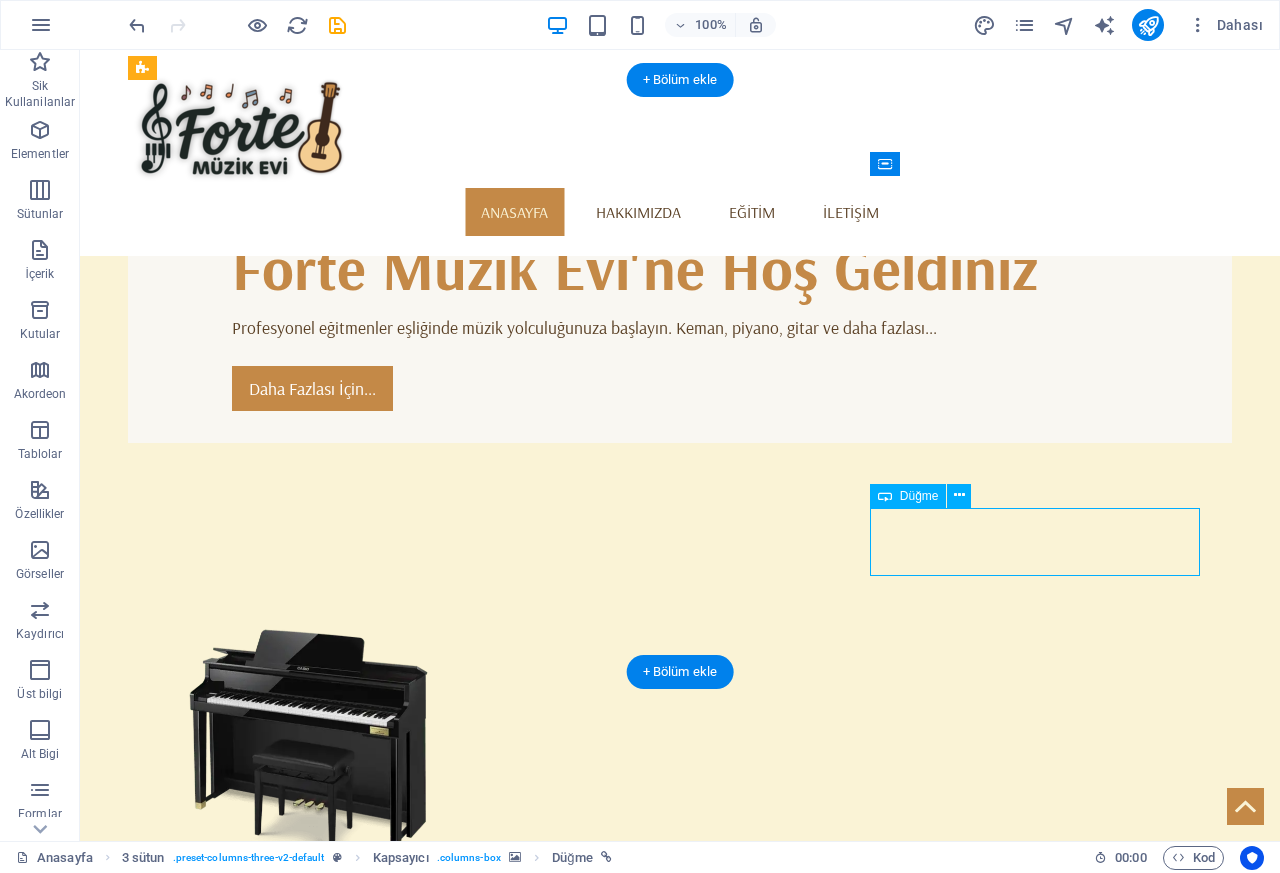 click on "Düğme" at bounding box center [919, 496] 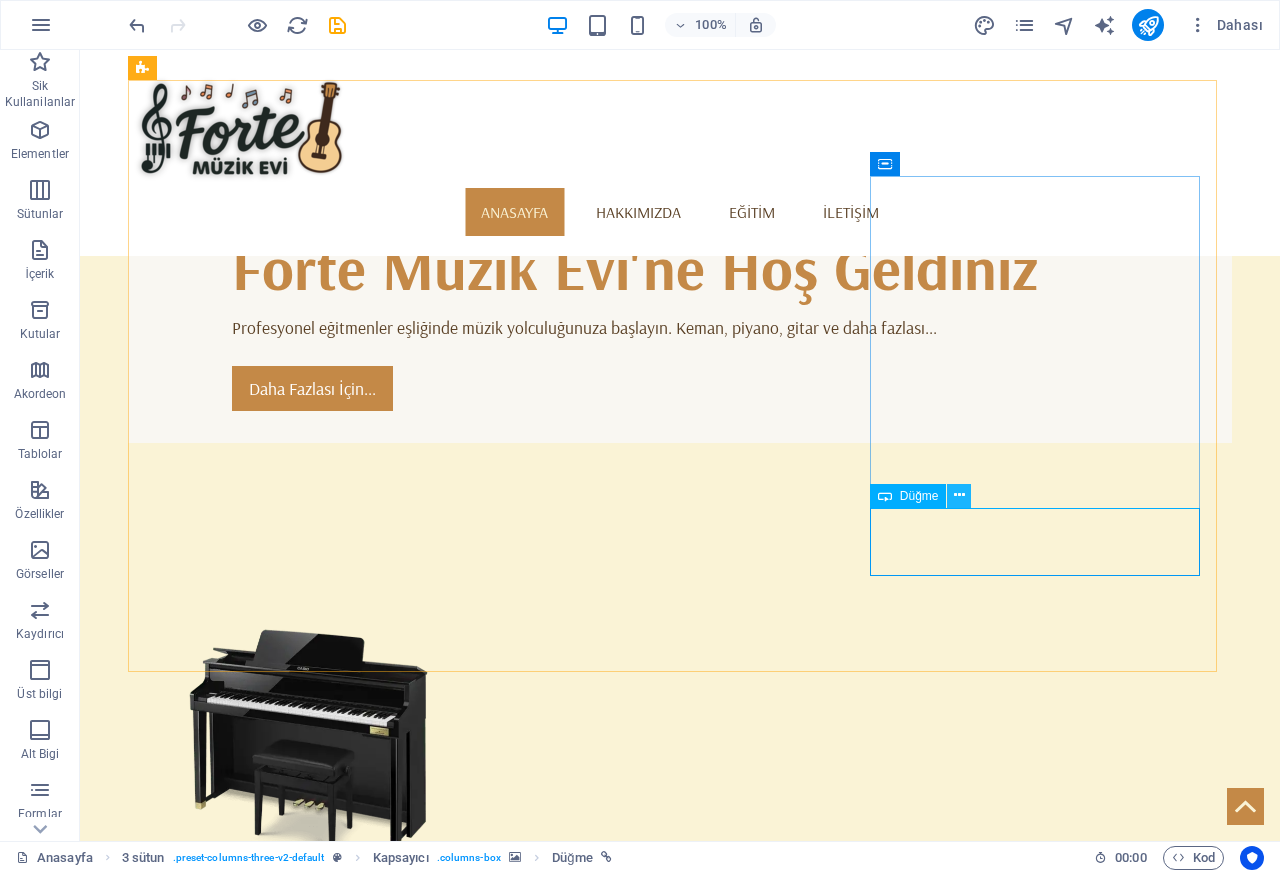 click at bounding box center [959, 495] 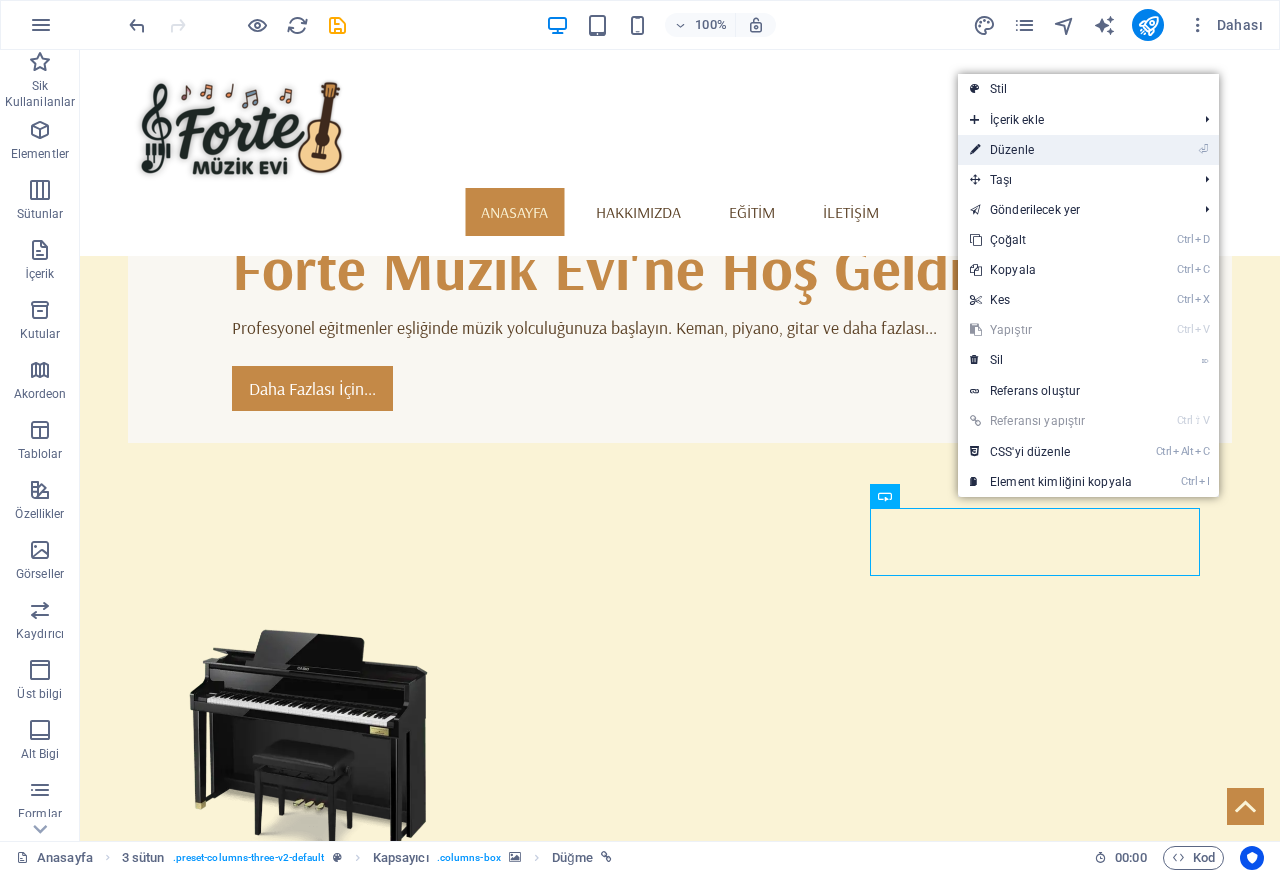 click on "⏎  Düzenle" at bounding box center [1051, 150] 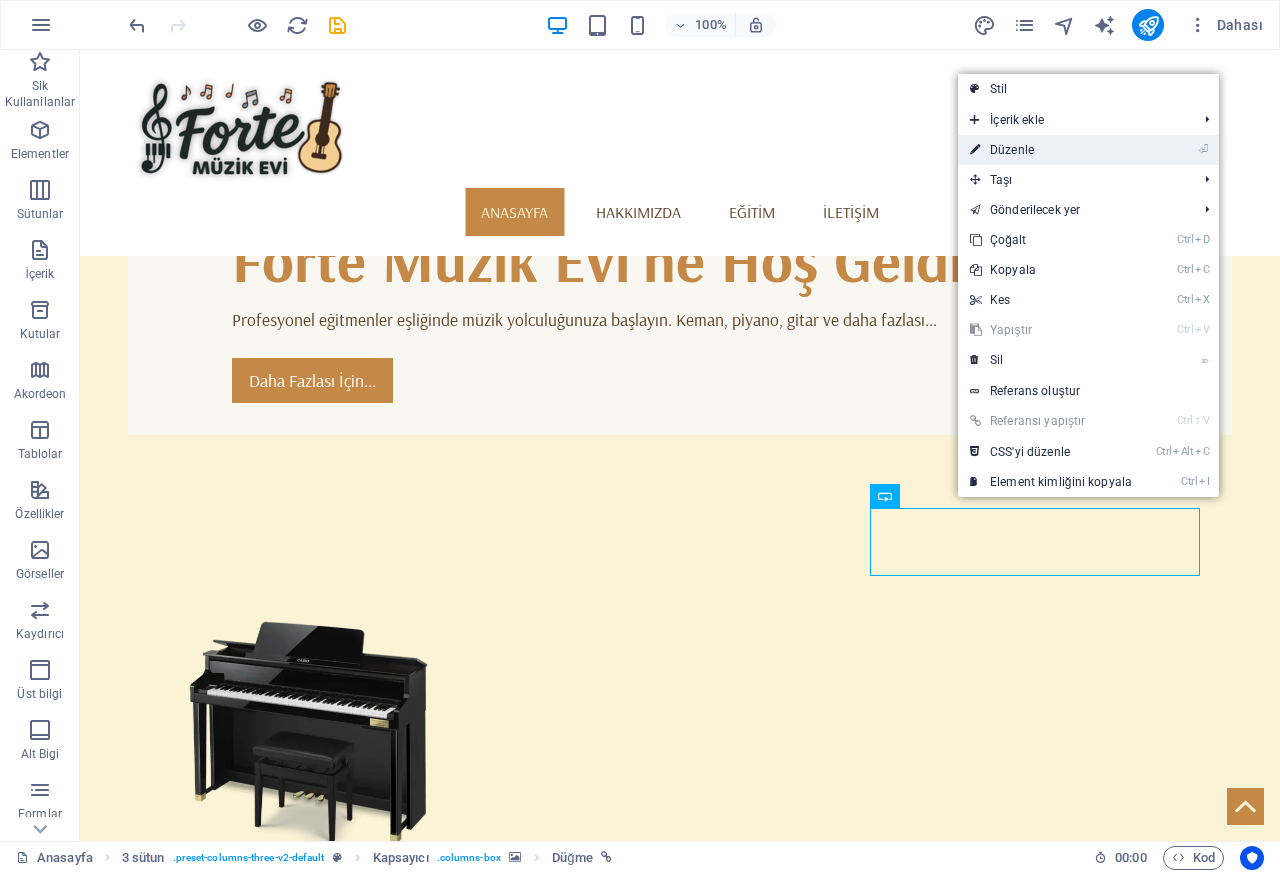 select on "%" 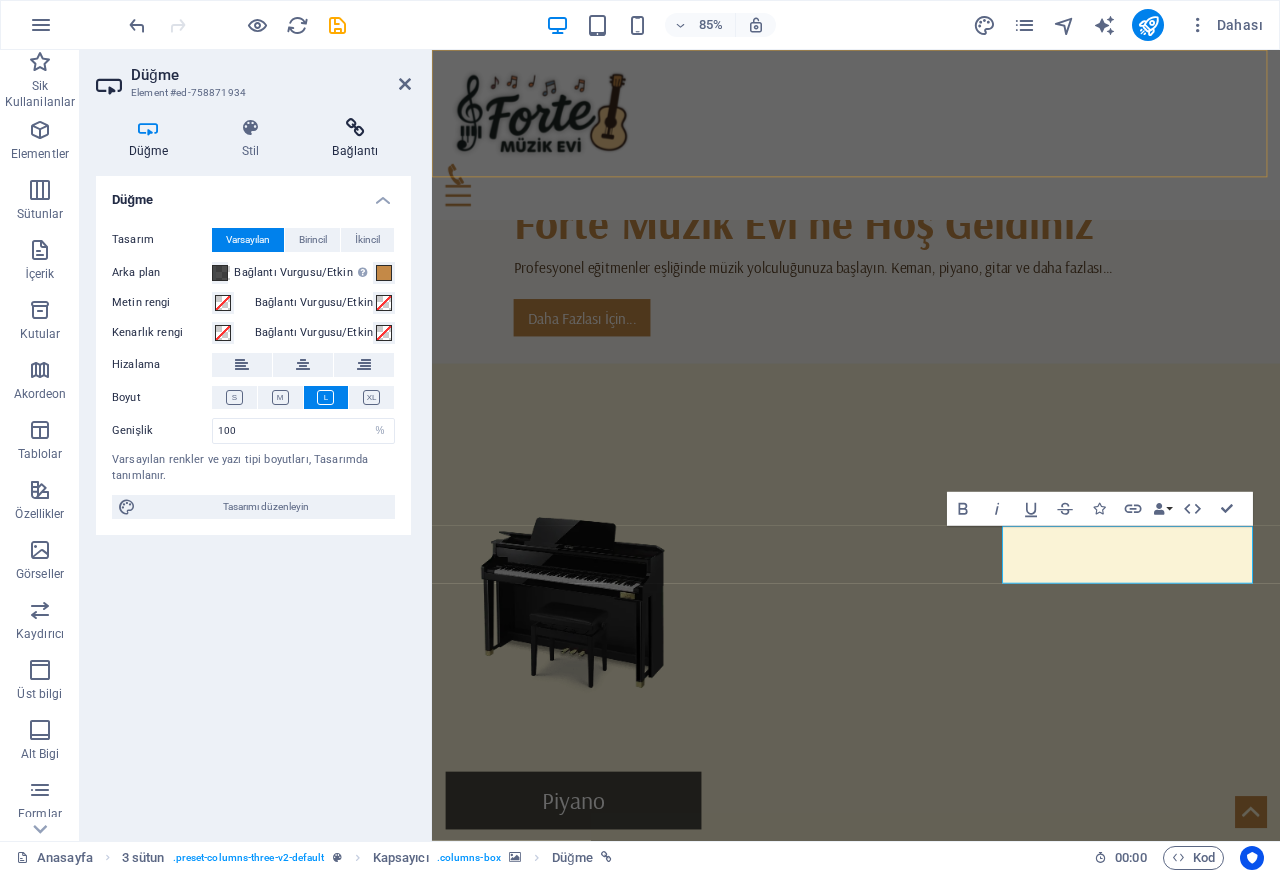 click on "Bağlantı" at bounding box center [355, 139] 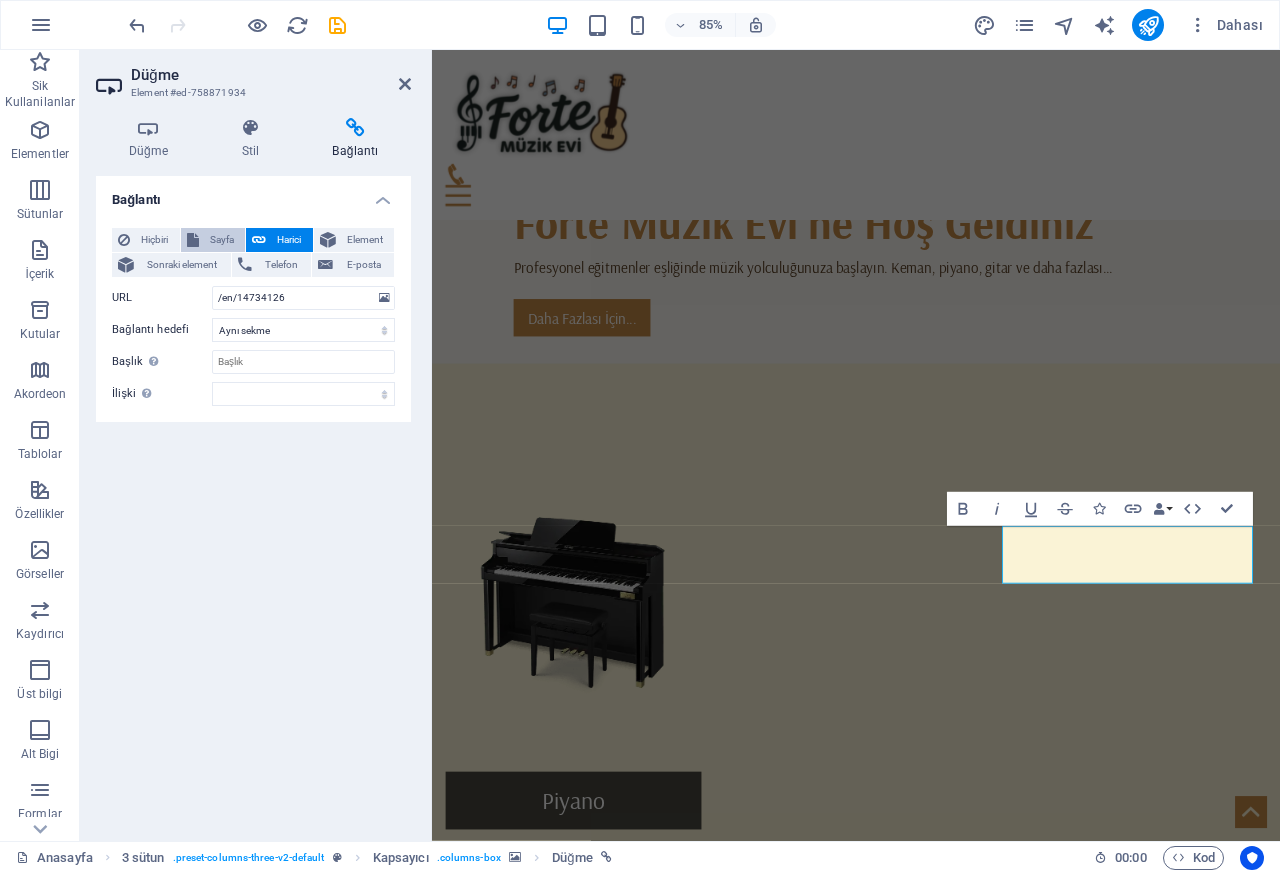 click at bounding box center [193, 240] 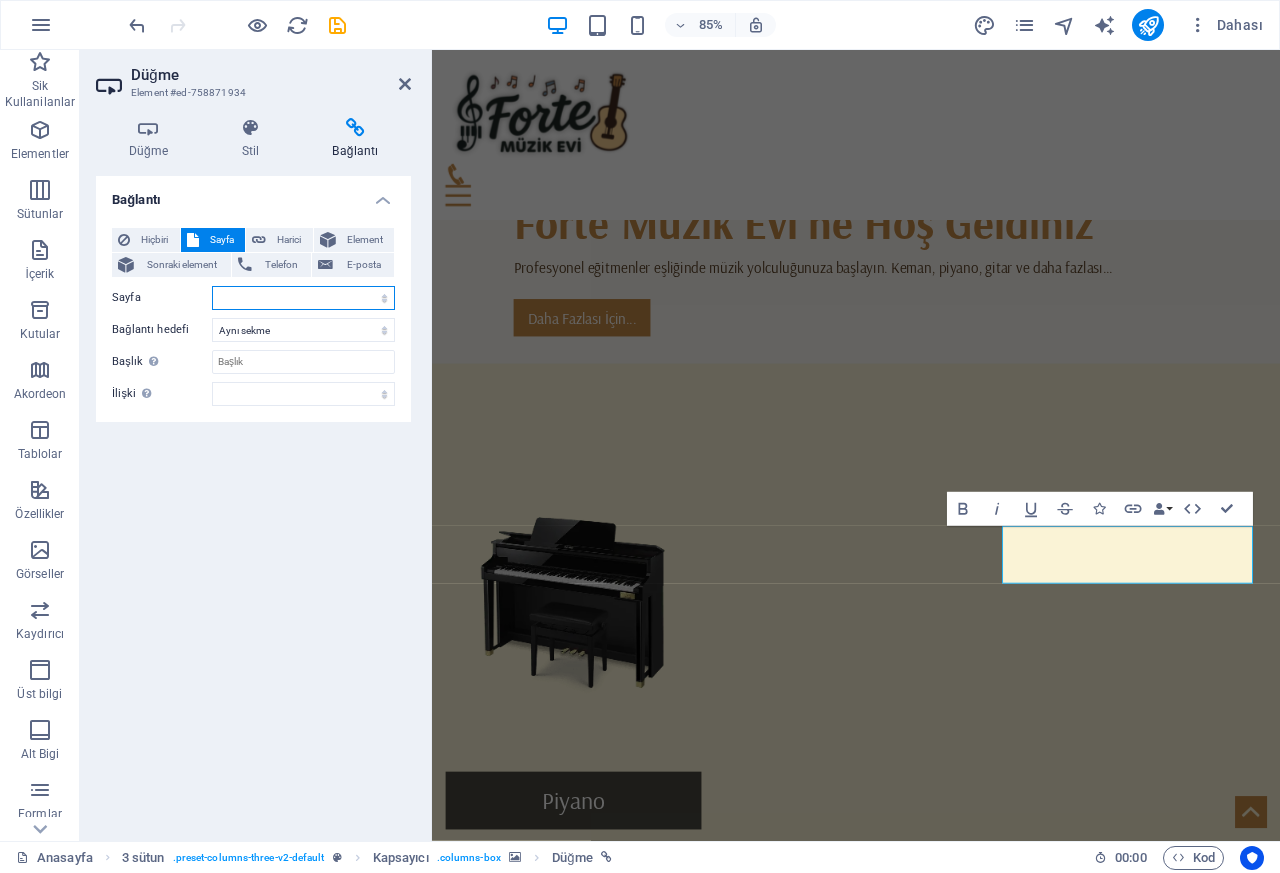 click on "Anasayfa Hakkımızda Eğitim iletisim Privacy" at bounding box center (303, 298) 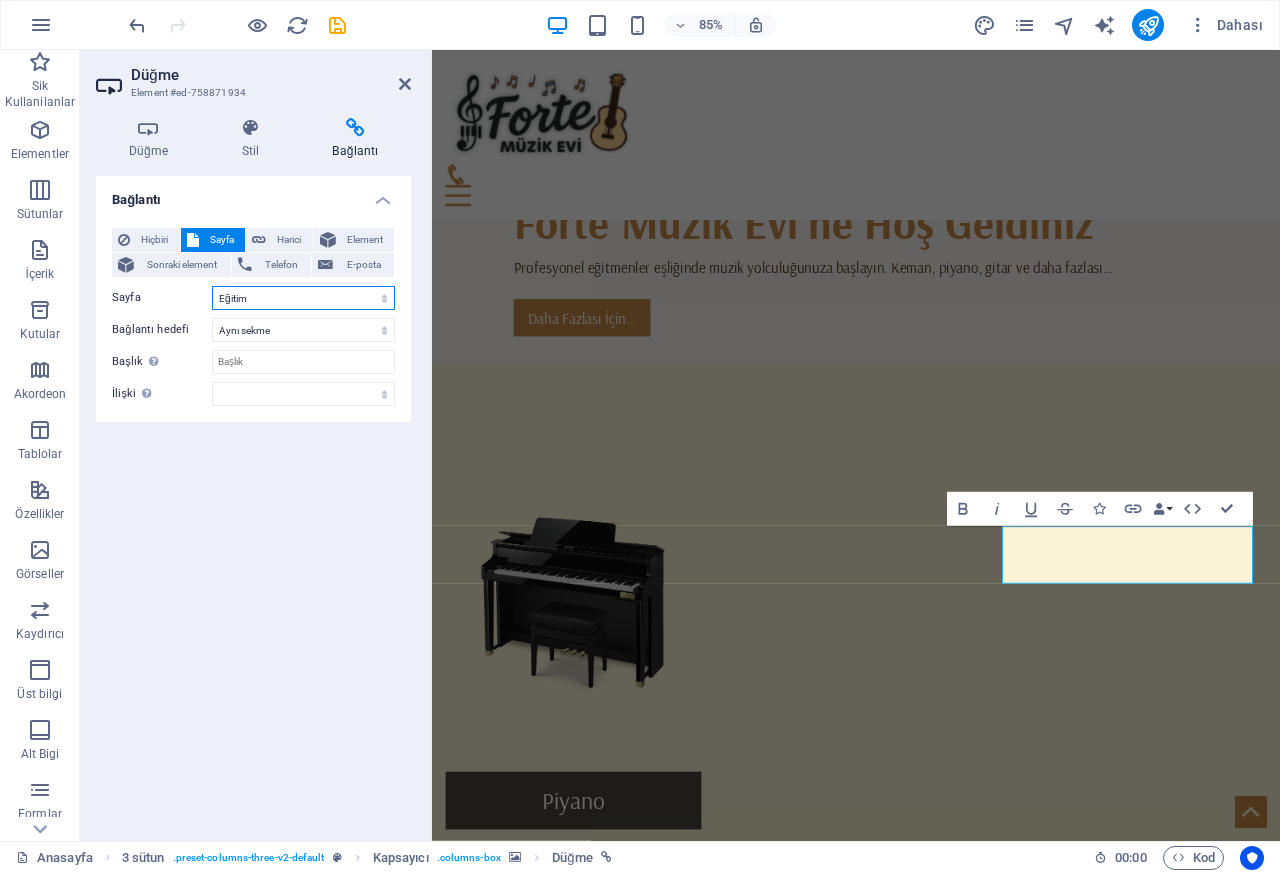 click on "Anasayfa Hakkımızda Eğitim iletisim Privacy" at bounding box center (303, 298) 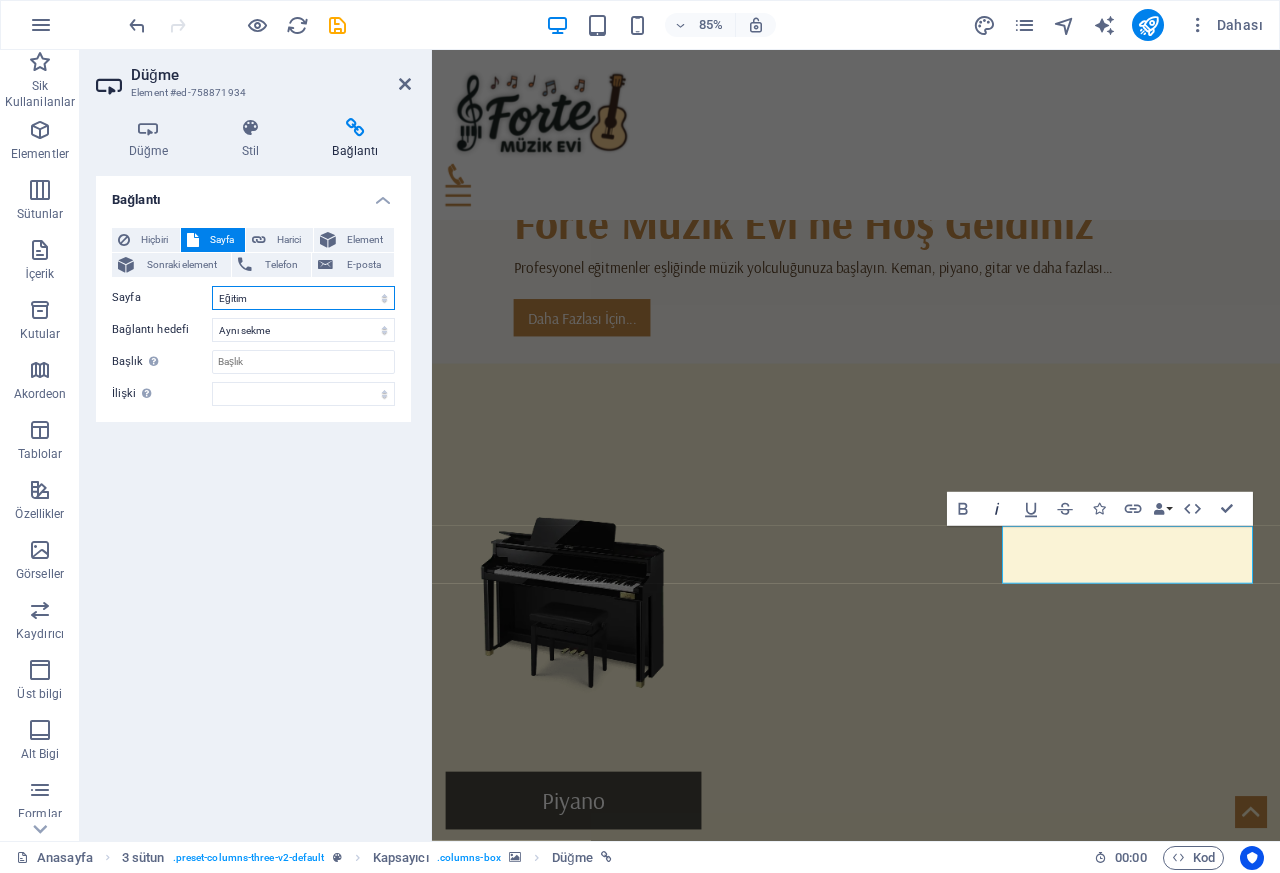 click 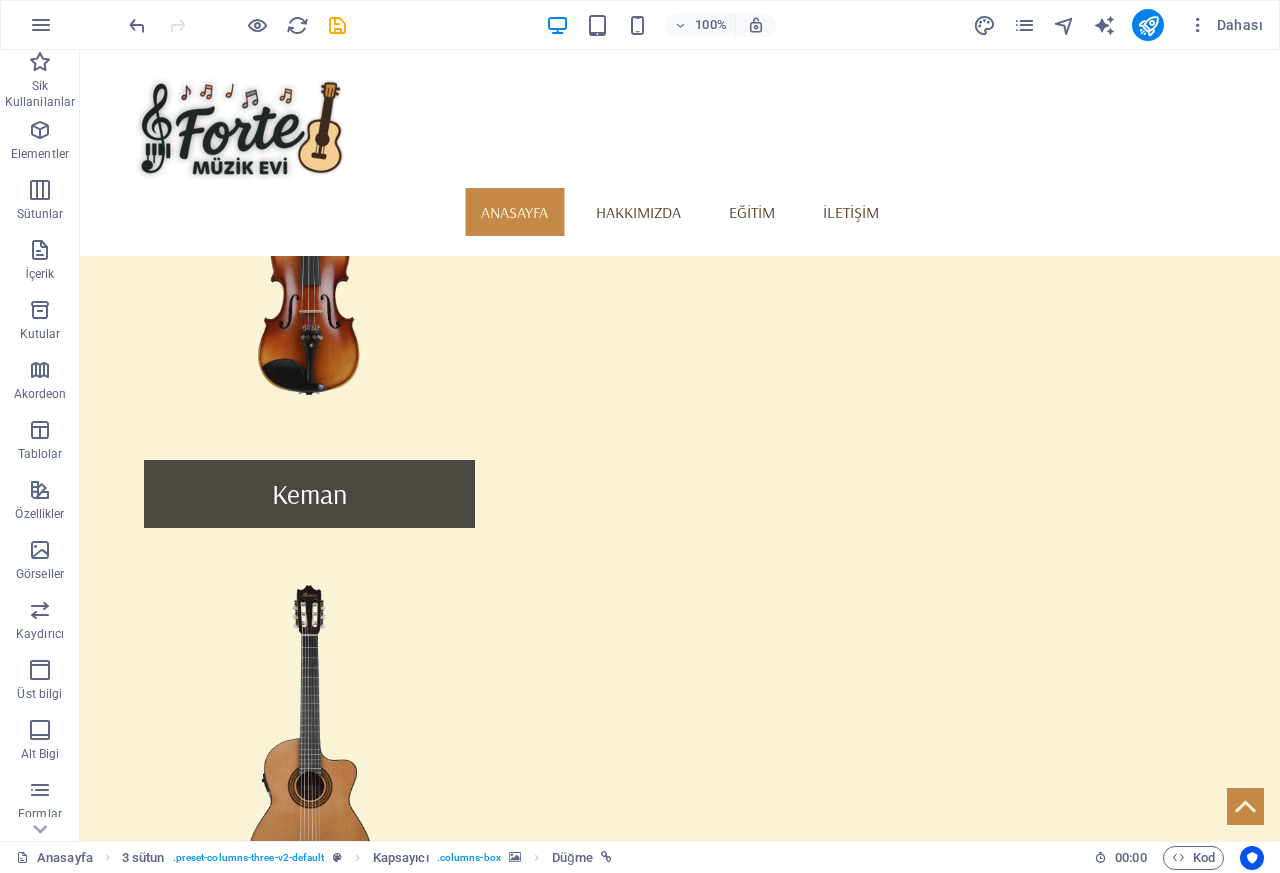 scroll, scrollTop: 1680, scrollLeft: 0, axis: vertical 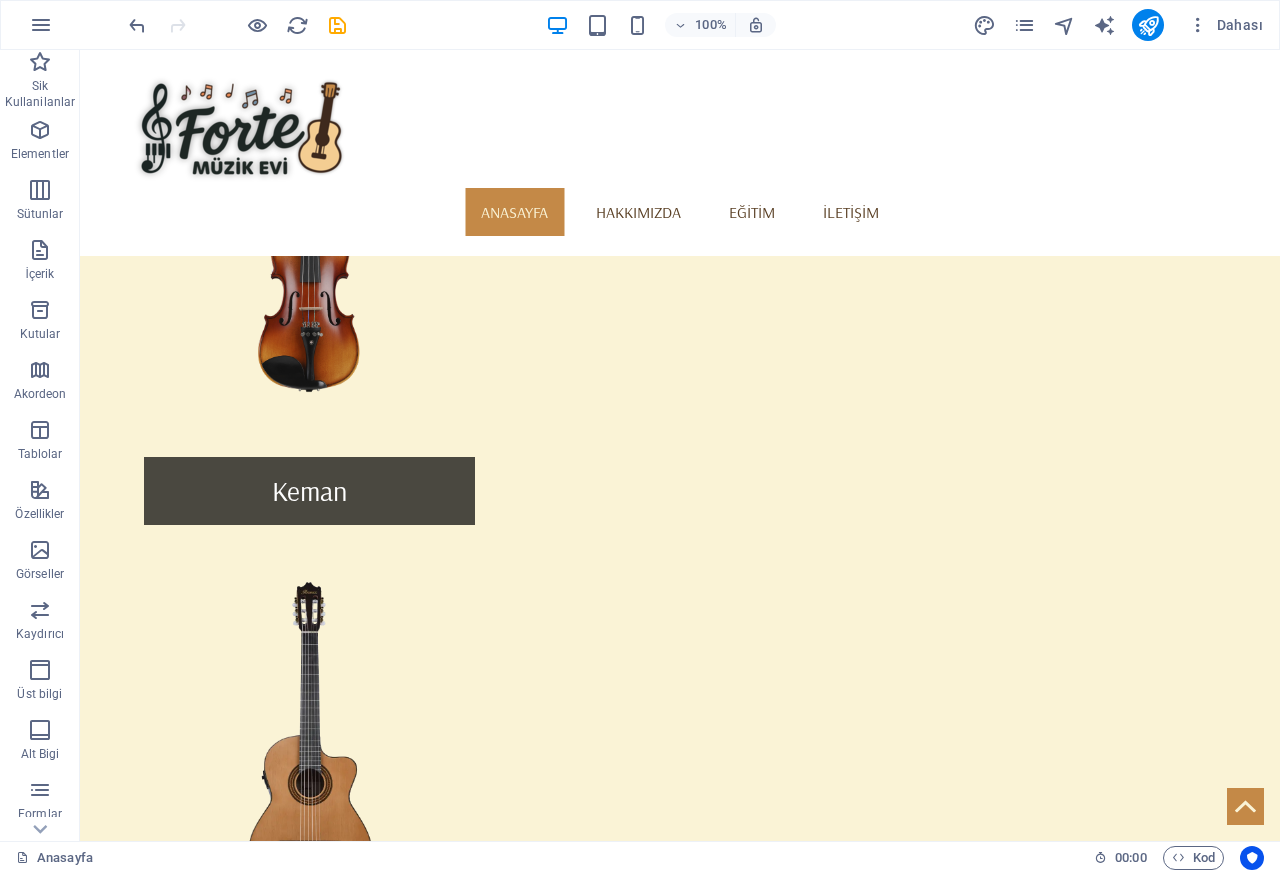 click on "Şan" at bounding box center [309, 1635] 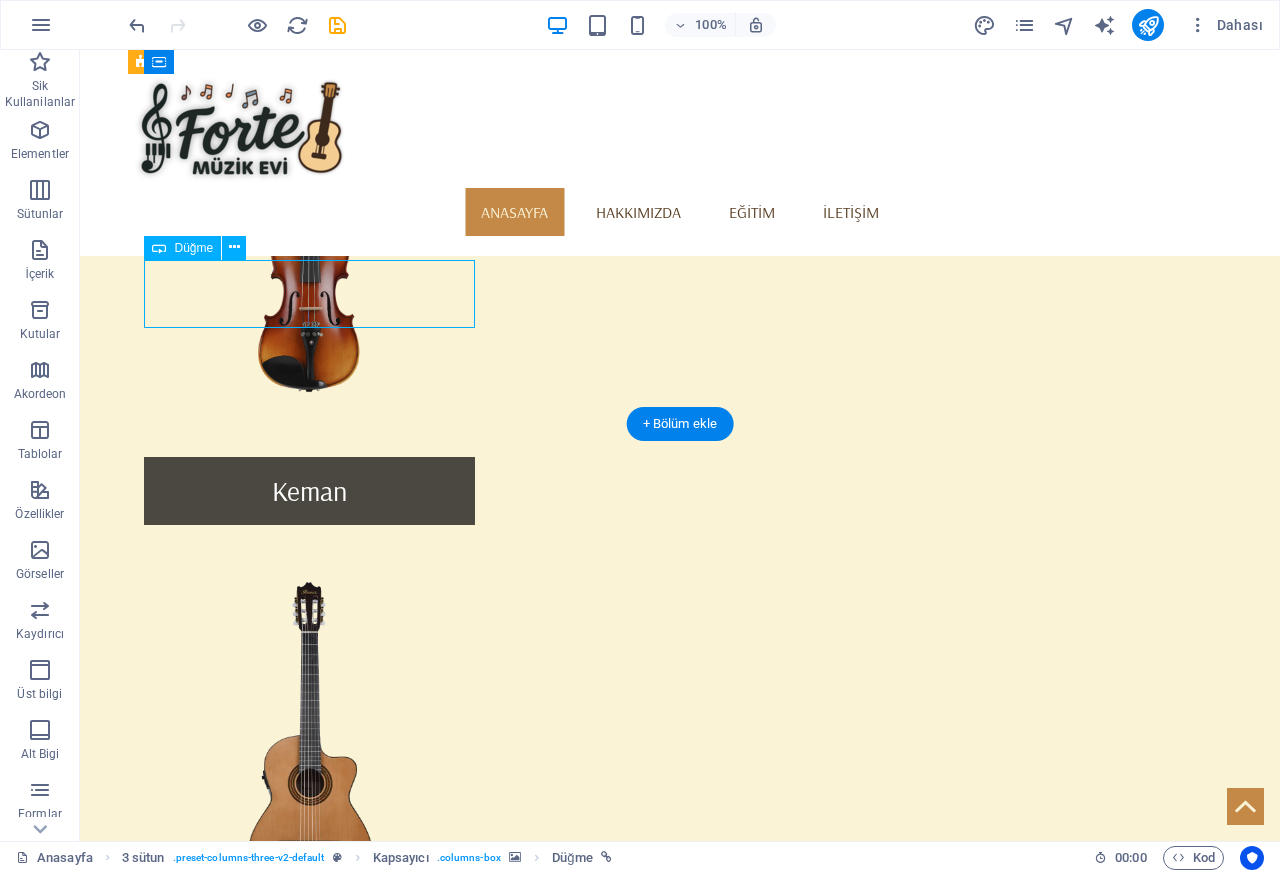 click at bounding box center [309, 1401] 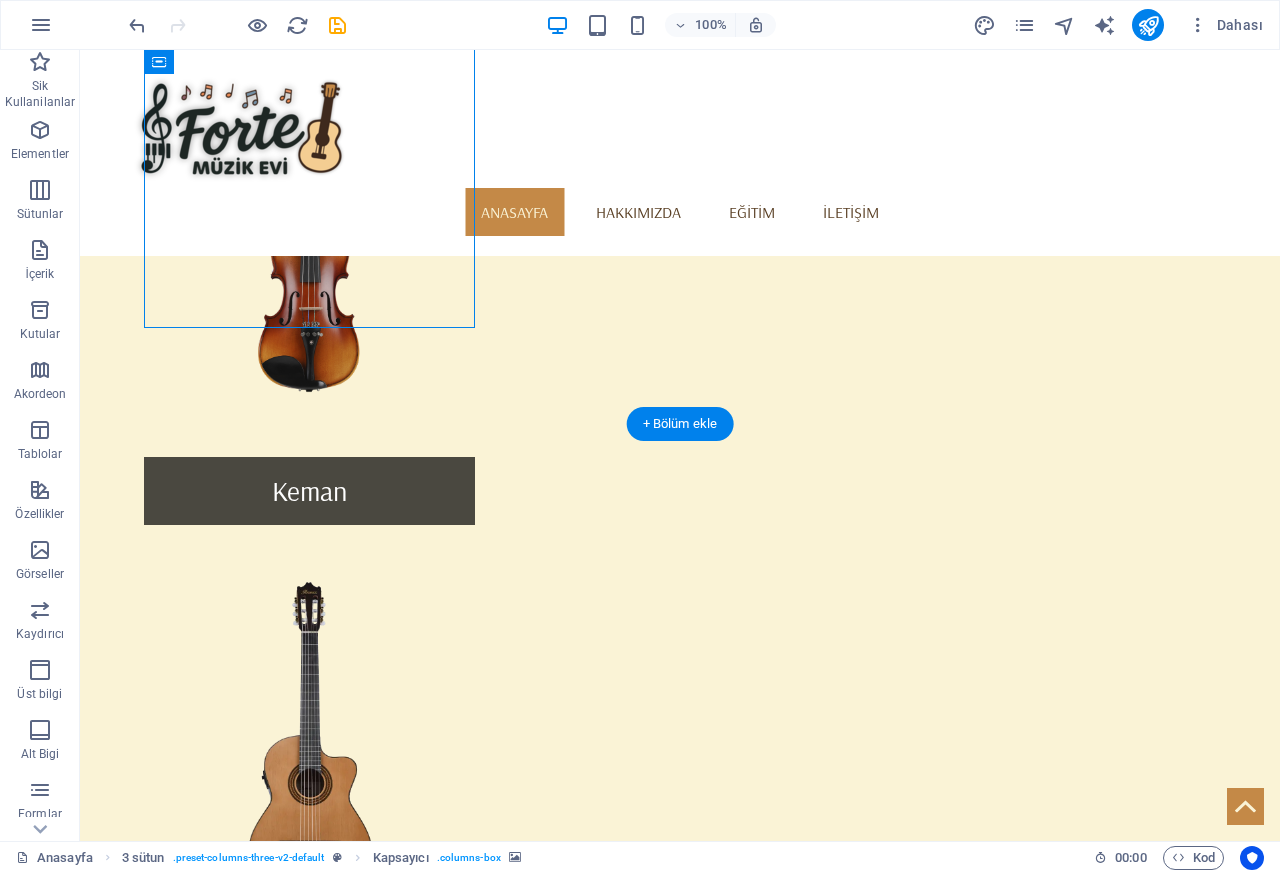 click on "Şan" at bounding box center (309, 1635) 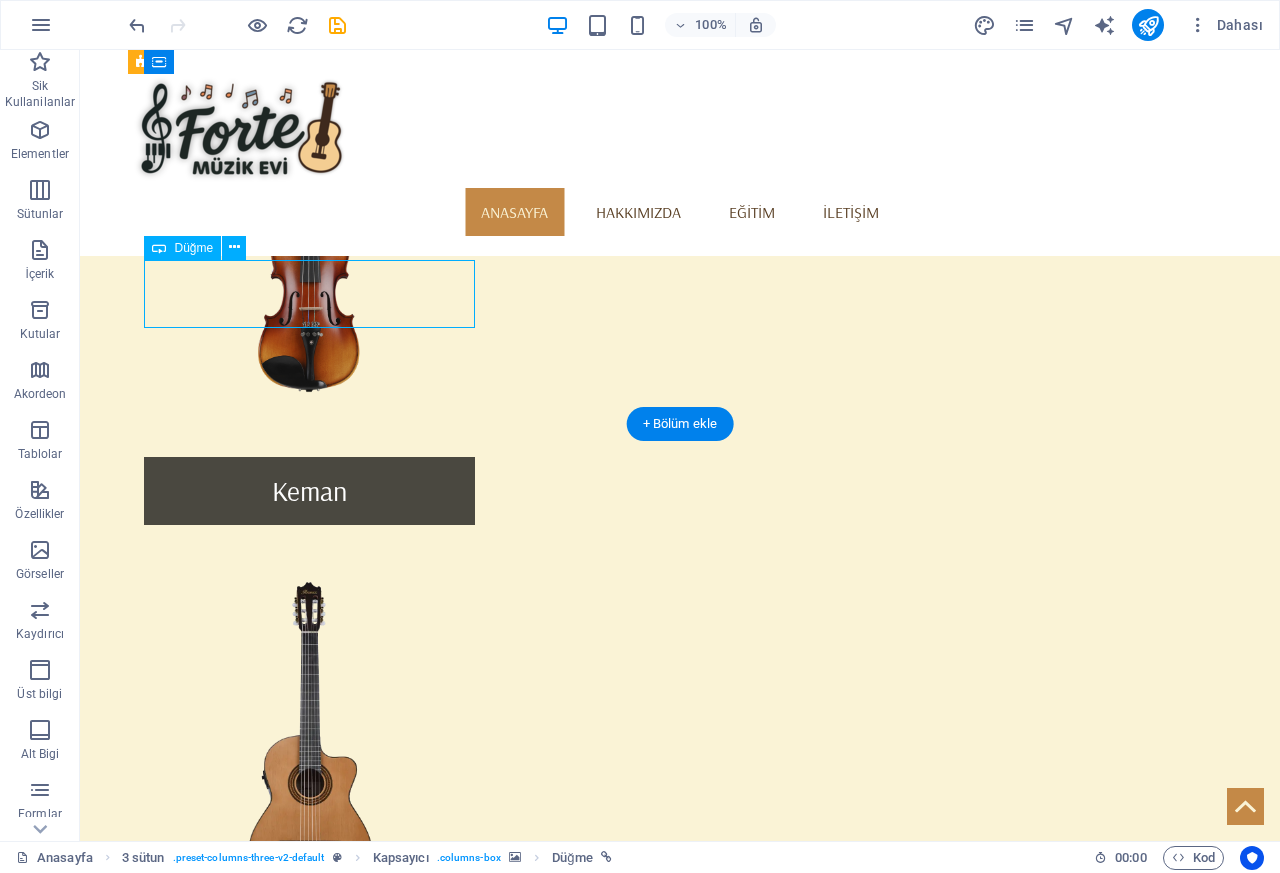 click at bounding box center (309, 1401) 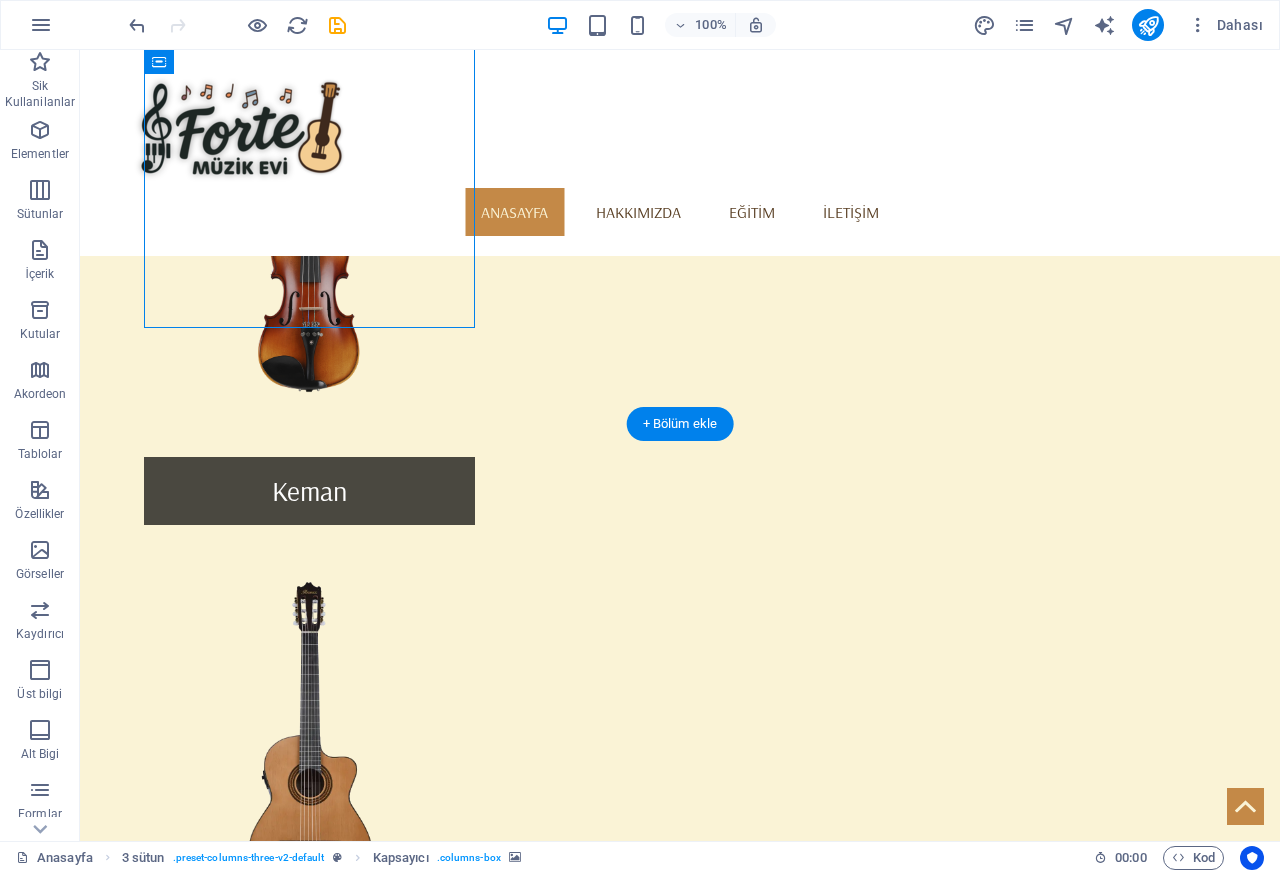 click on "Şan" at bounding box center (309, 1635) 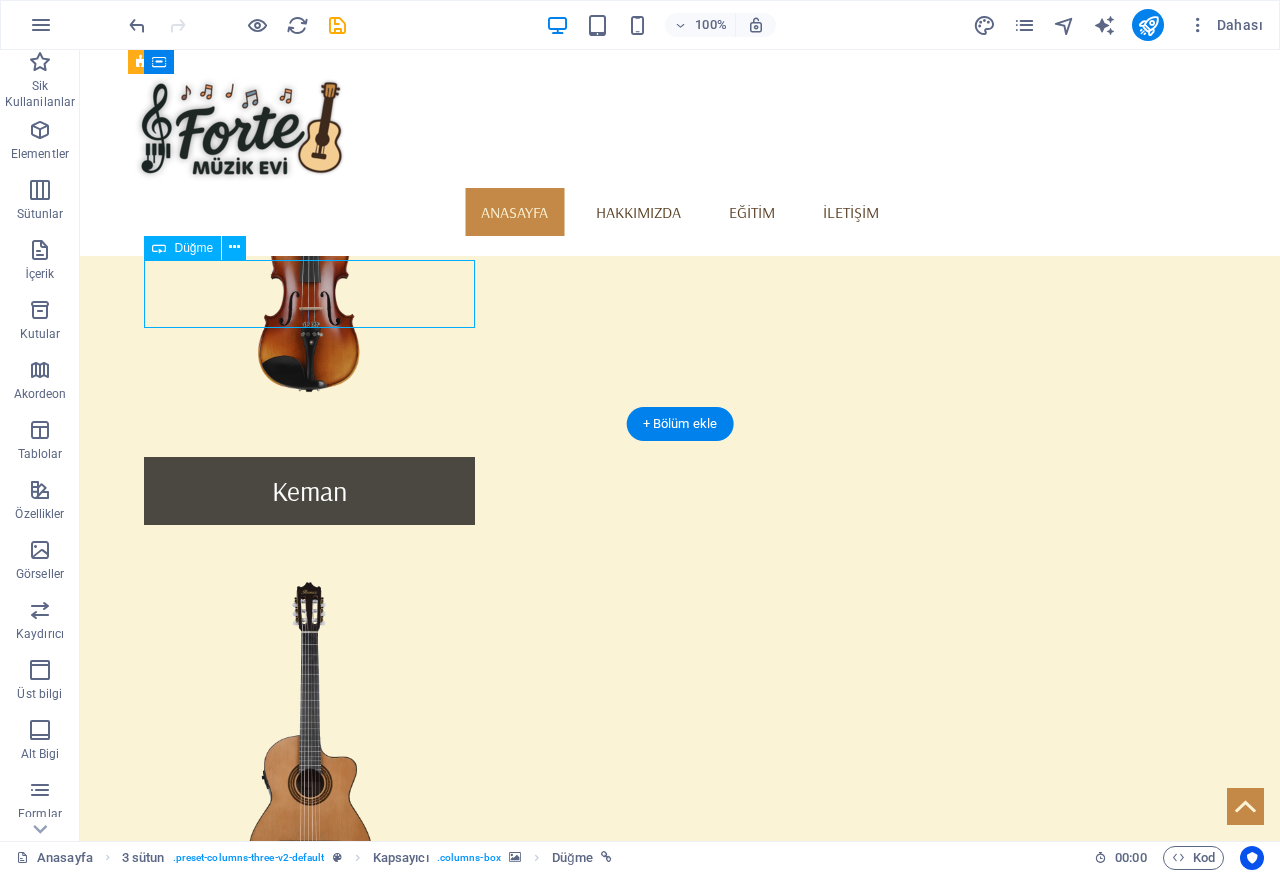 click at bounding box center [309, 1401] 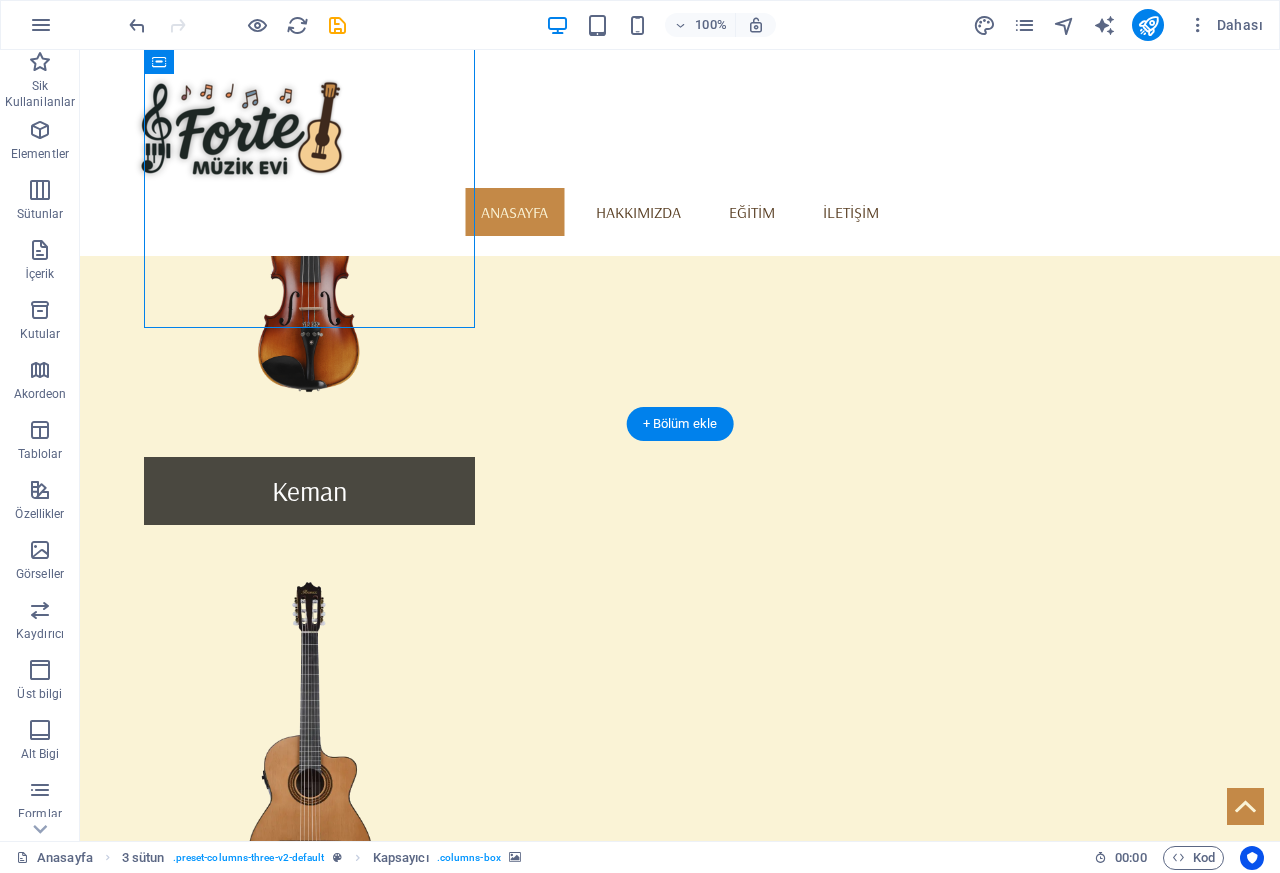 click on "Şan" at bounding box center [309, 1635] 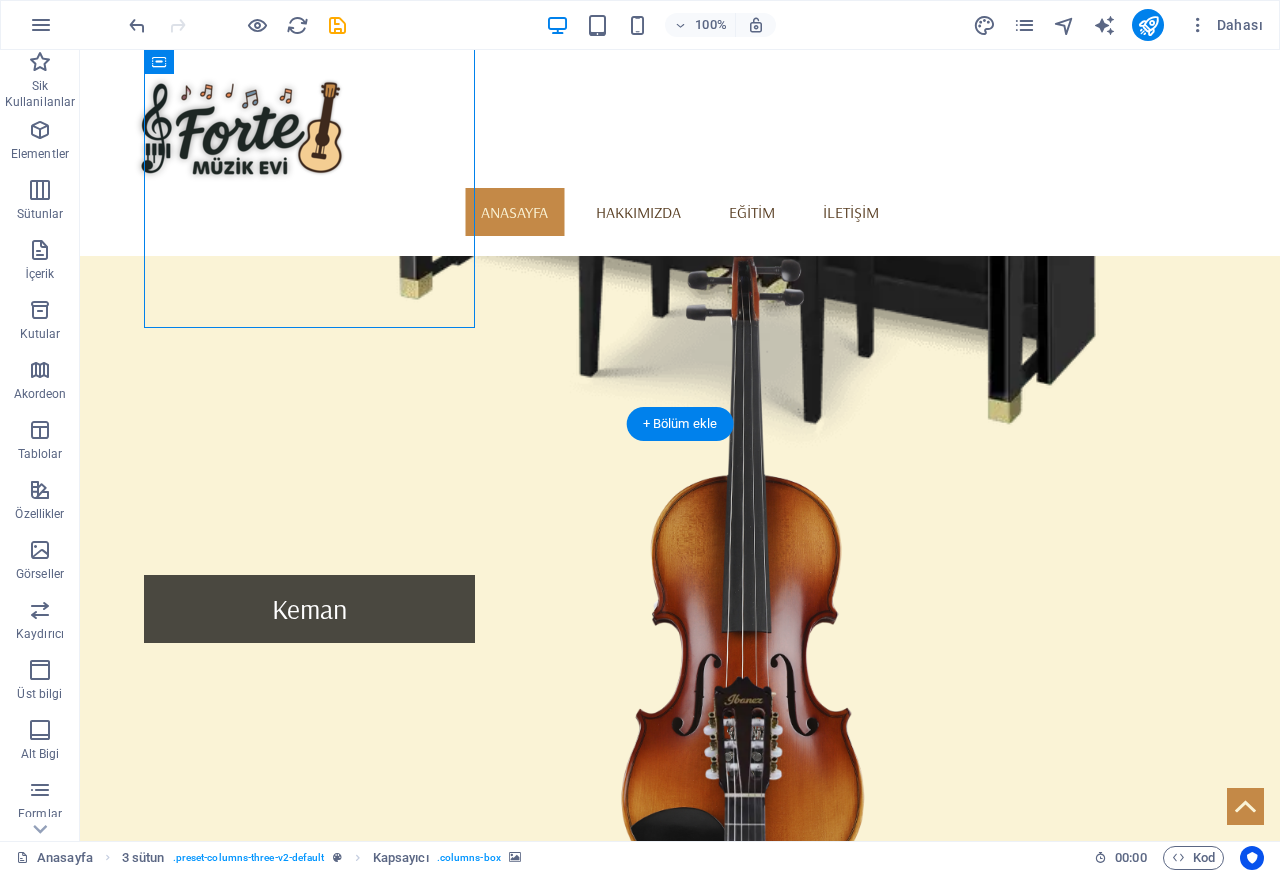 select on "%" 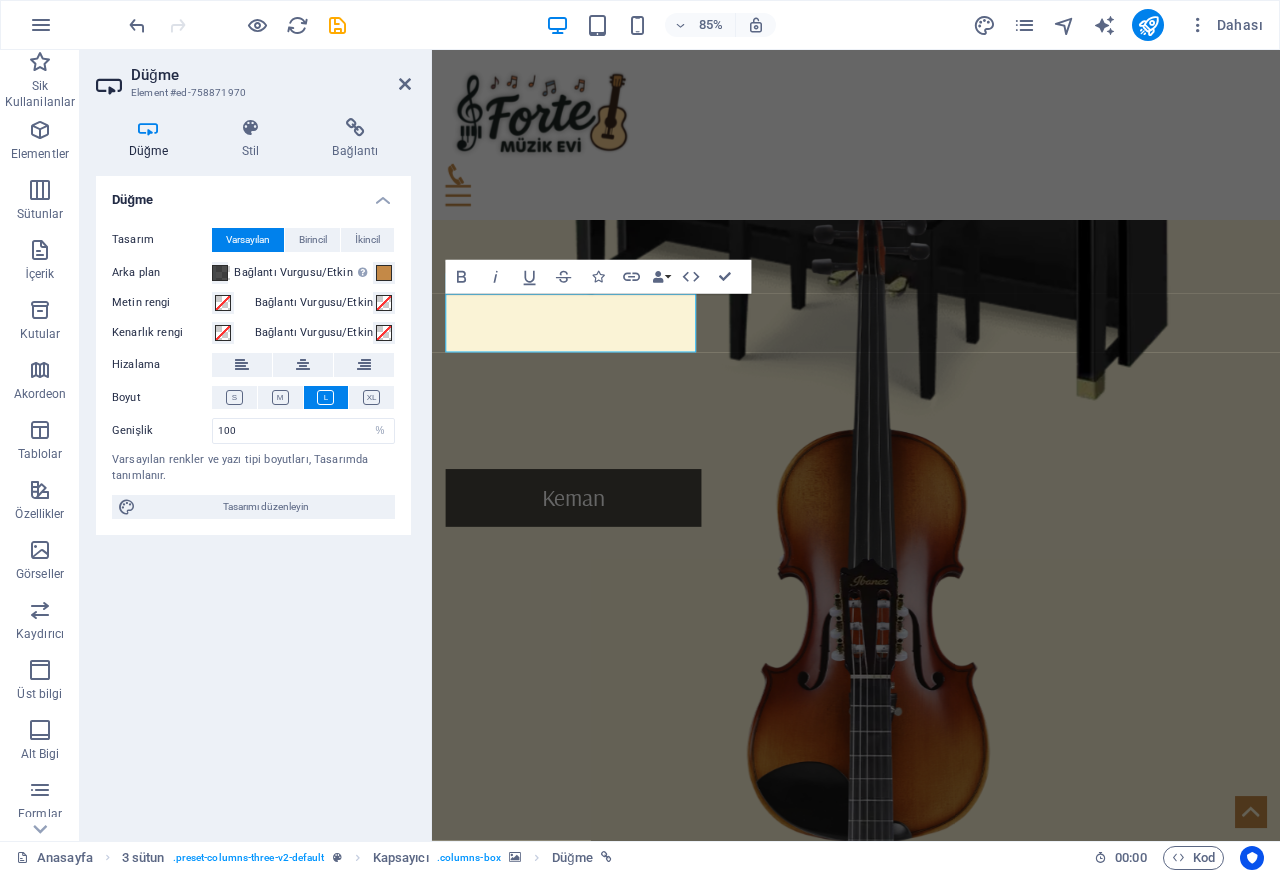 scroll, scrollTop: 1672, scrollLeft: 0, axis: vertical 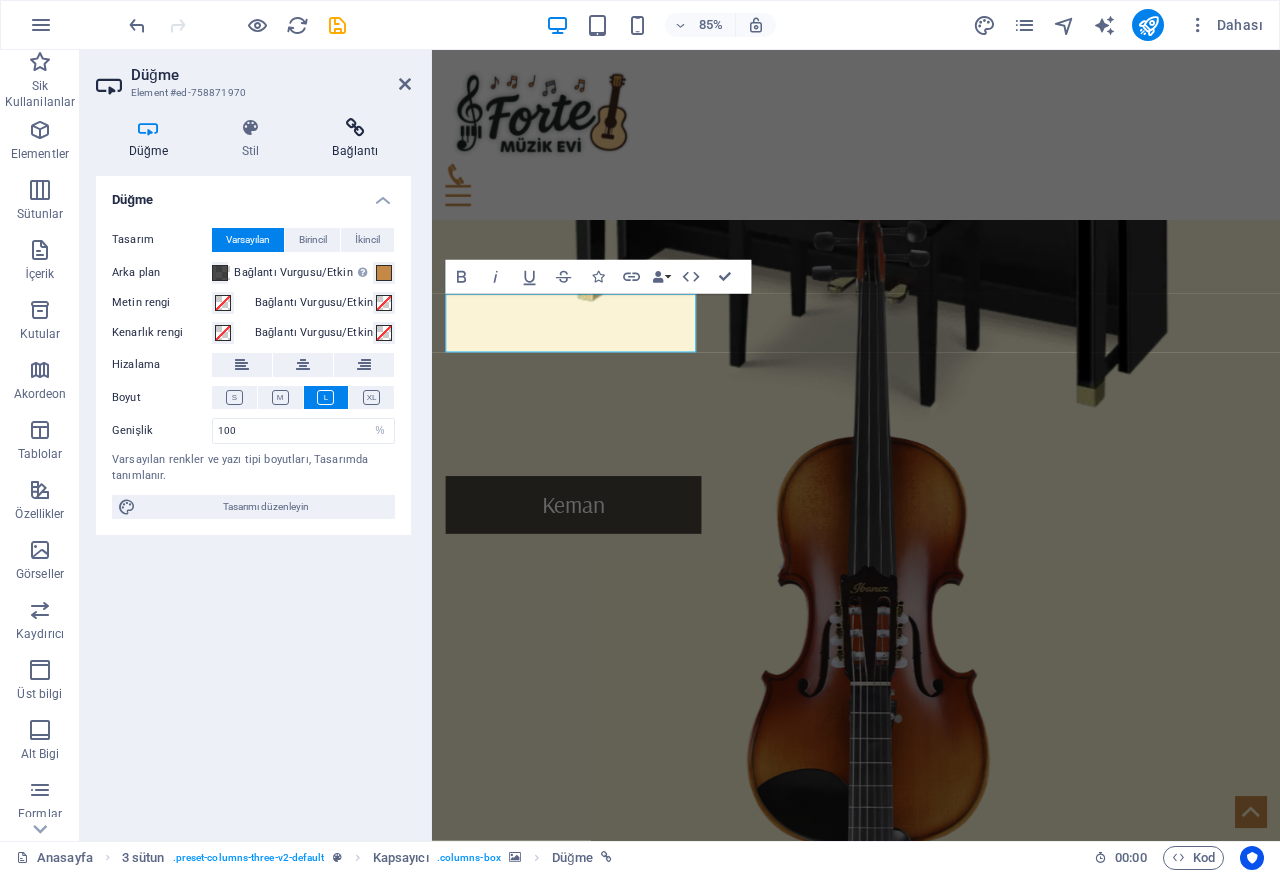 click on "Bağlantı" at bounding box center [355, 139] 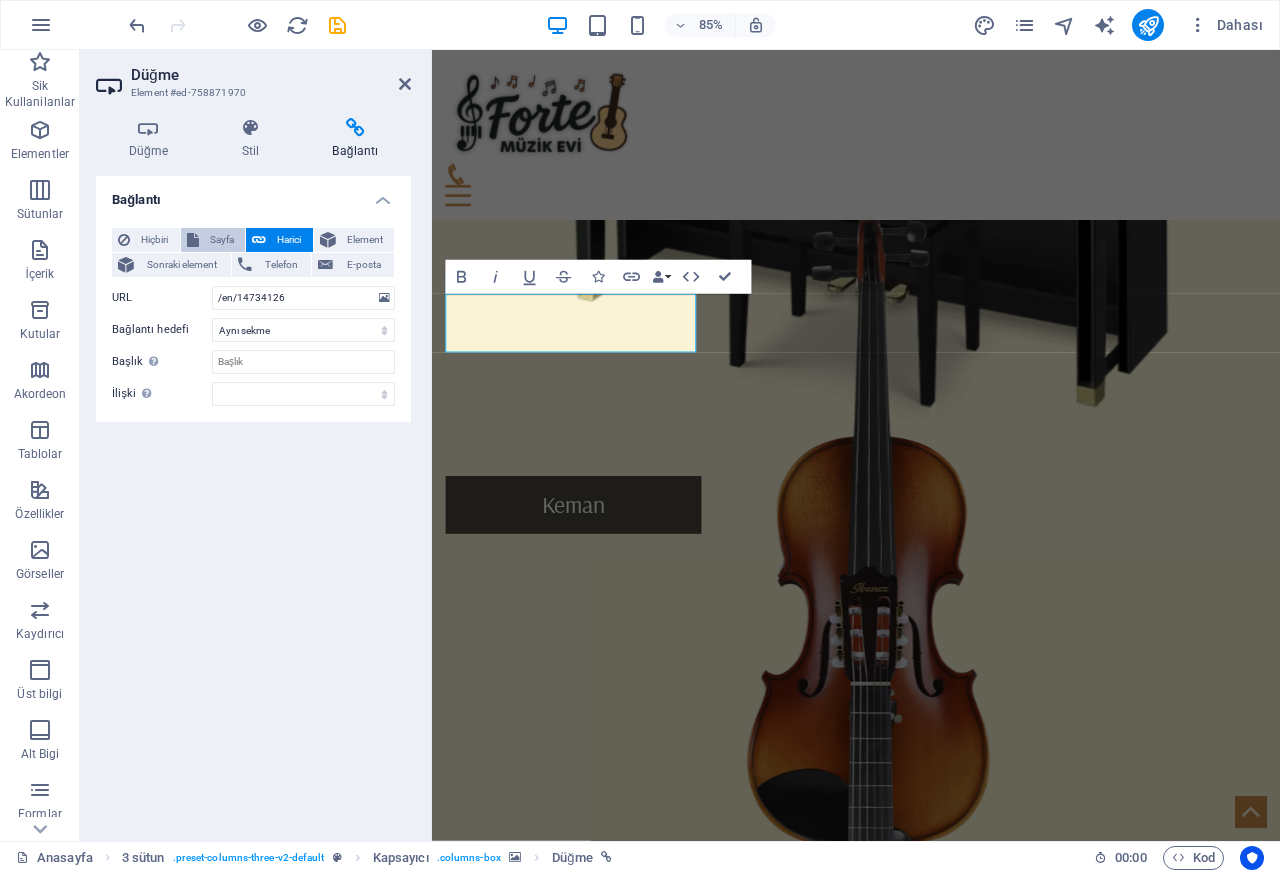 click on "Sayfa" at bounding box center (213, 240) 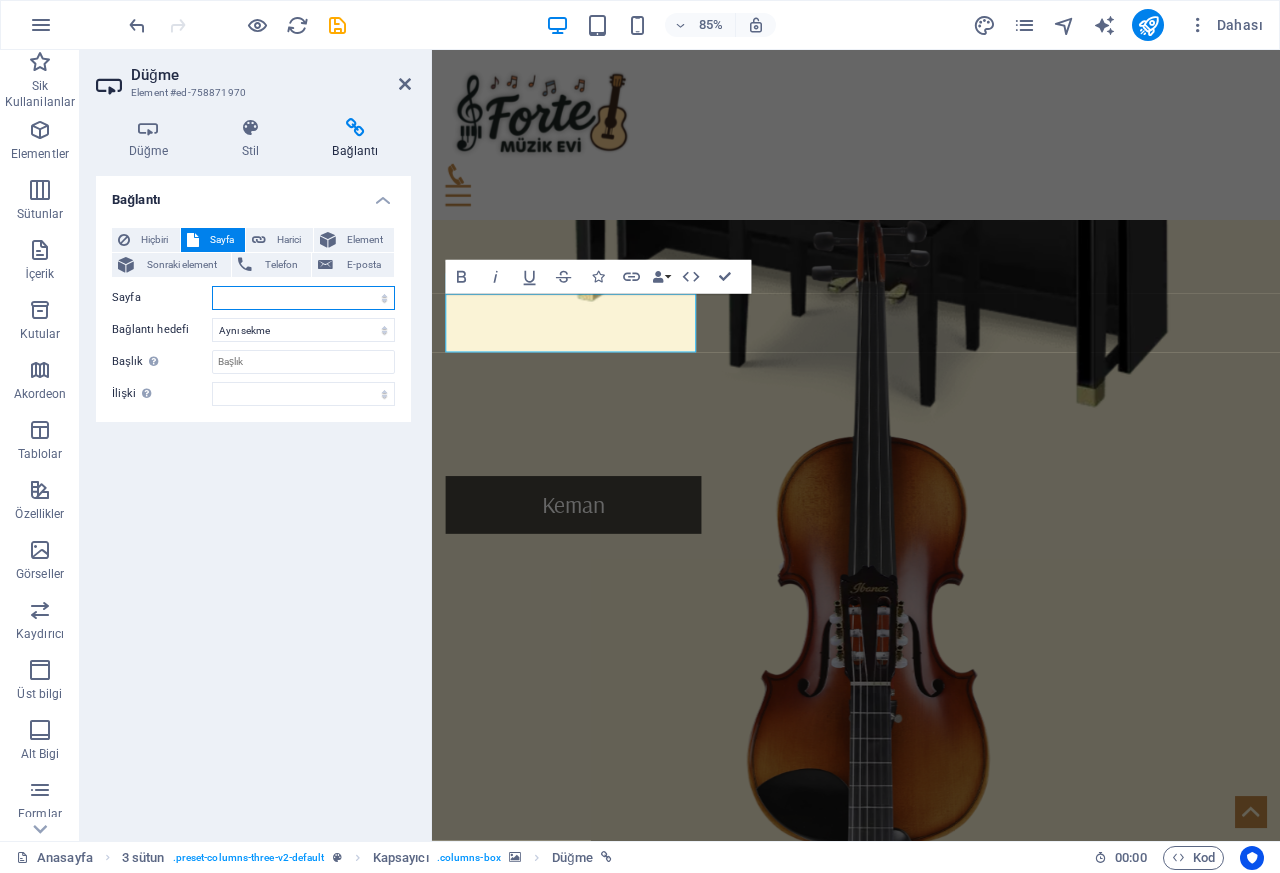select on "2" 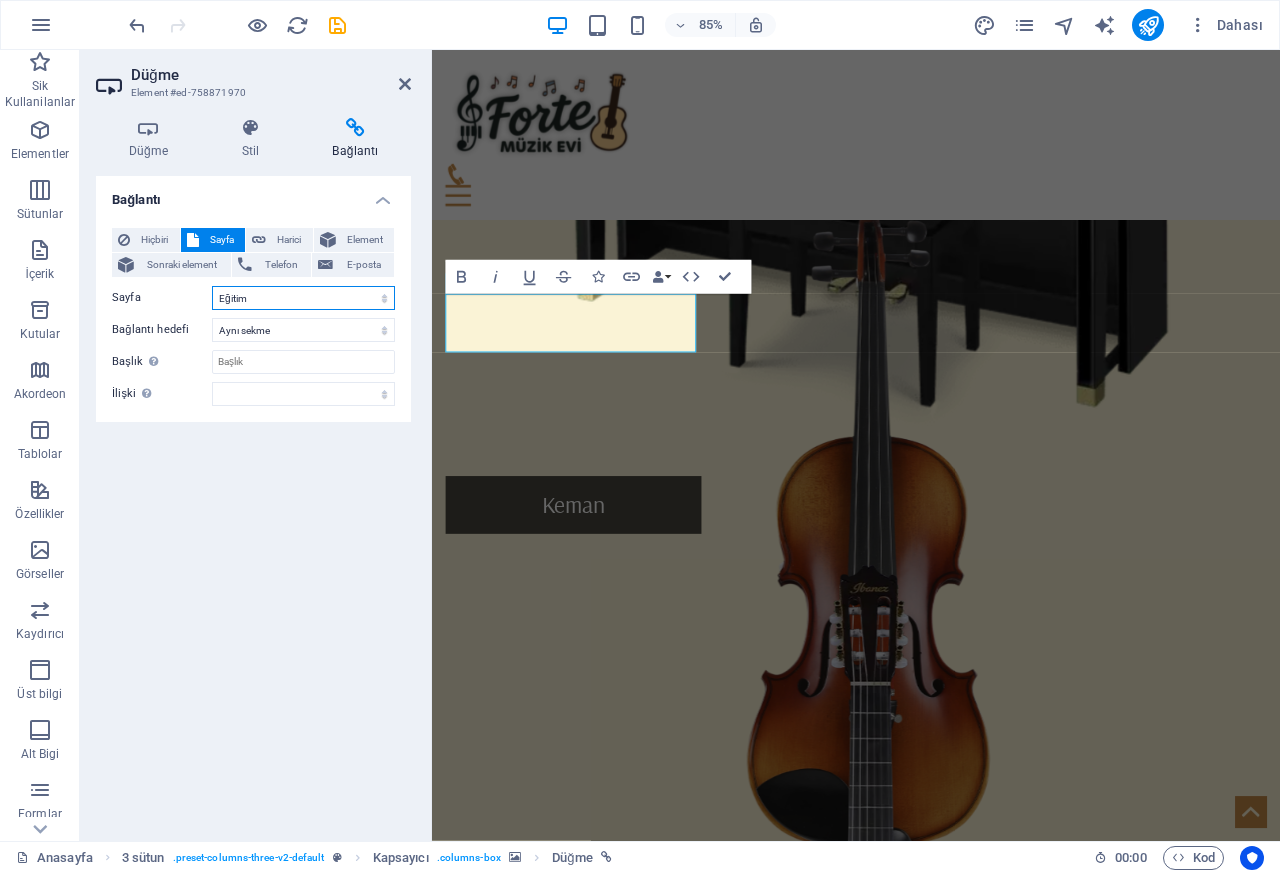 click on "Anasayfa Hakkımızda Eğitim iletisim Privacy" at bounding box center [303, 298] 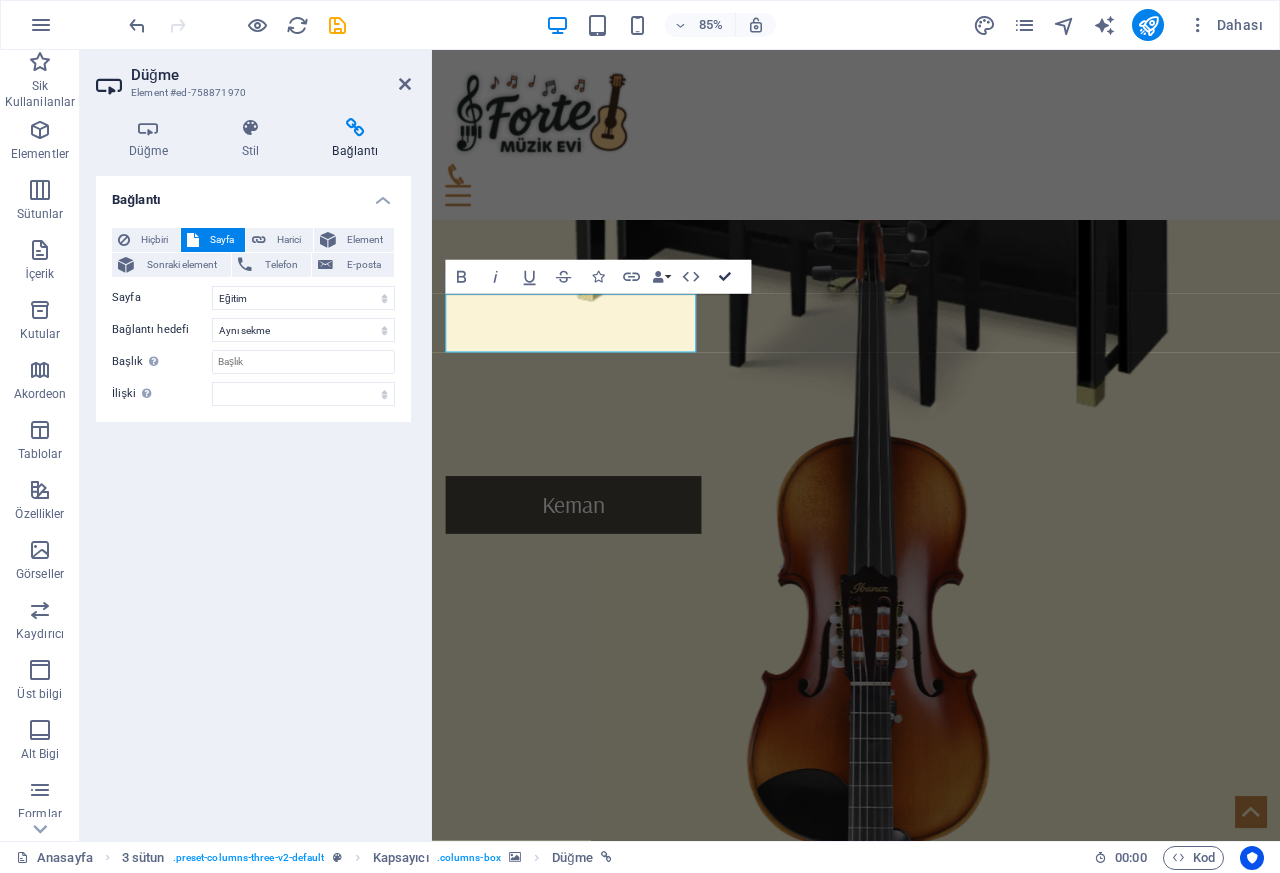 scroll, scrollTop: 1680, scrollLeft: 0, axis: vertical 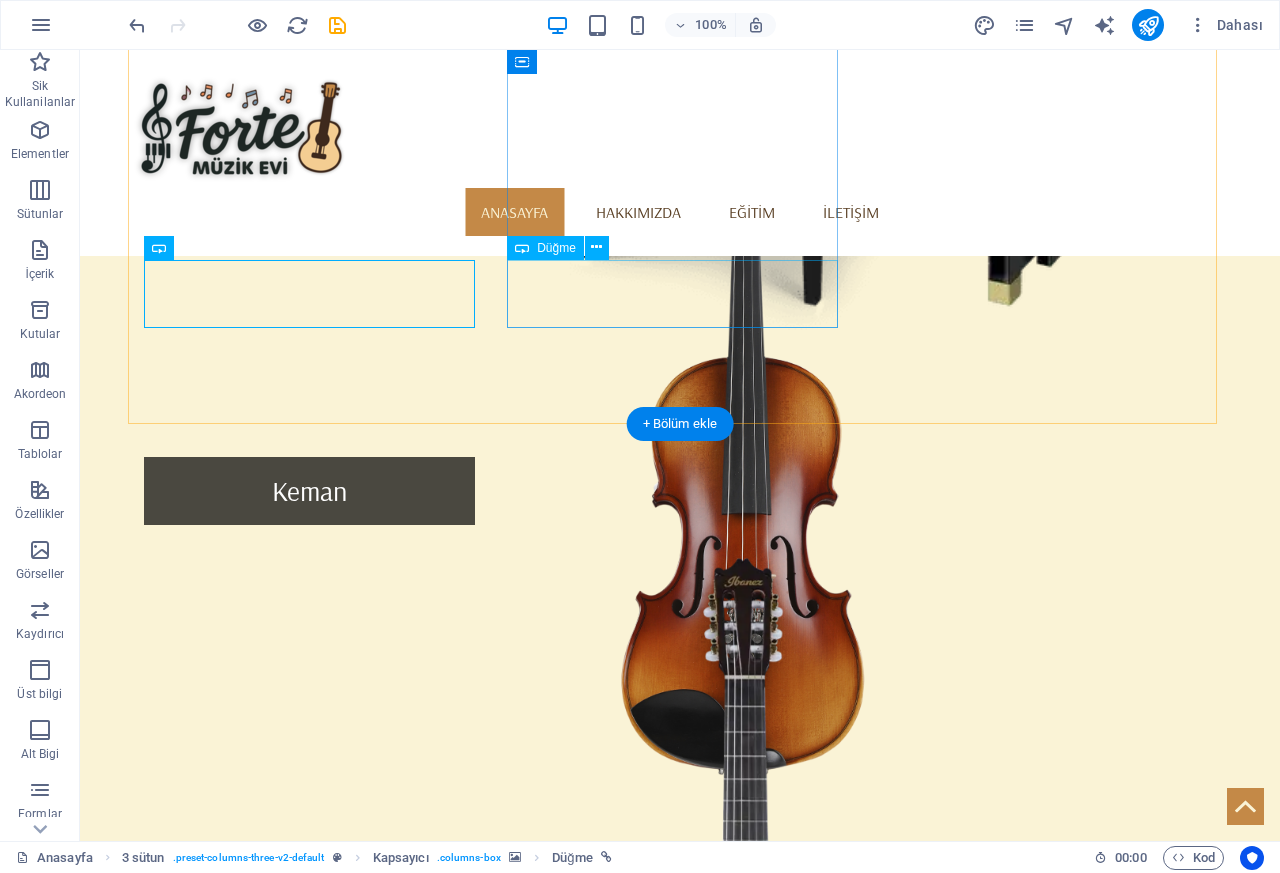 click on "Klarnet/Yan Flüt" at bounding box center (309, 2119) 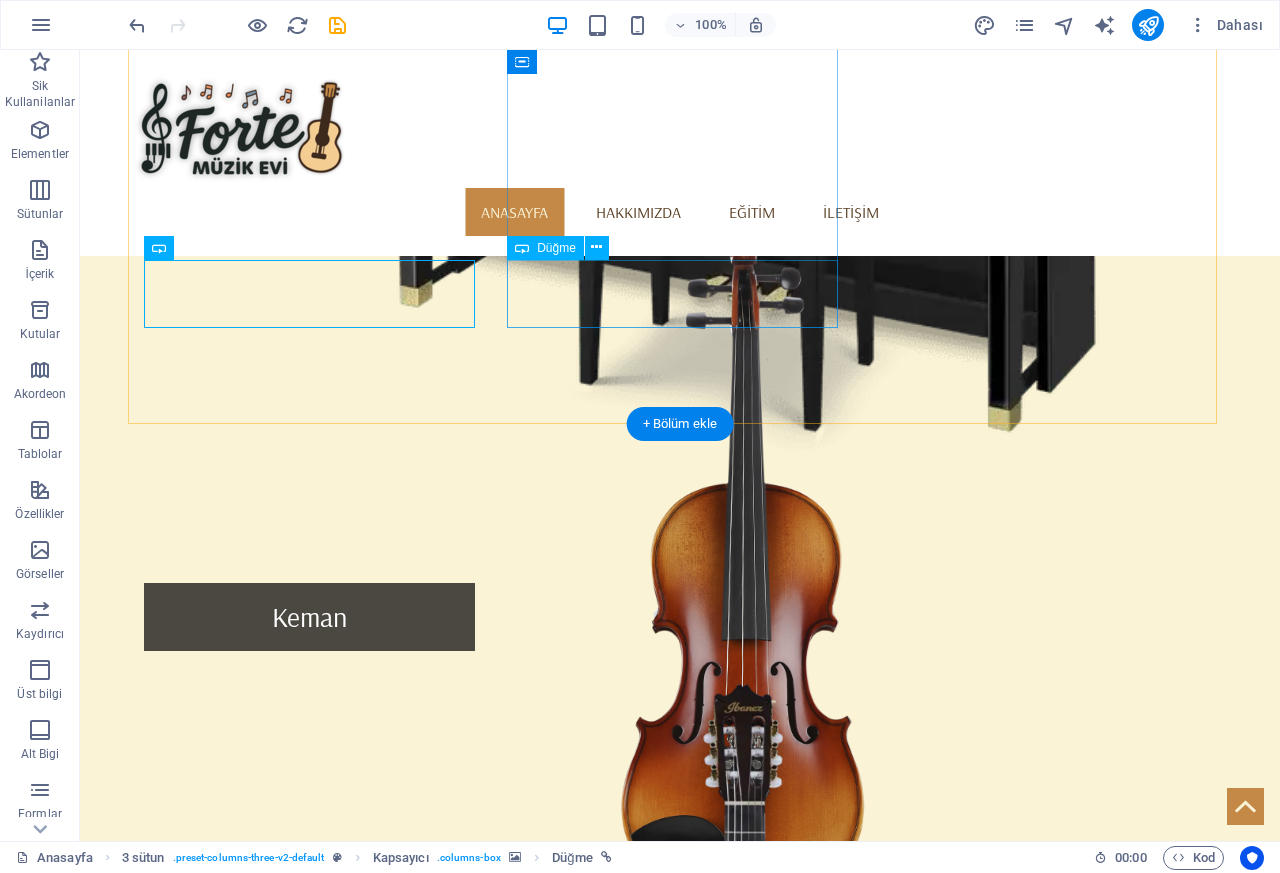 select on "%" 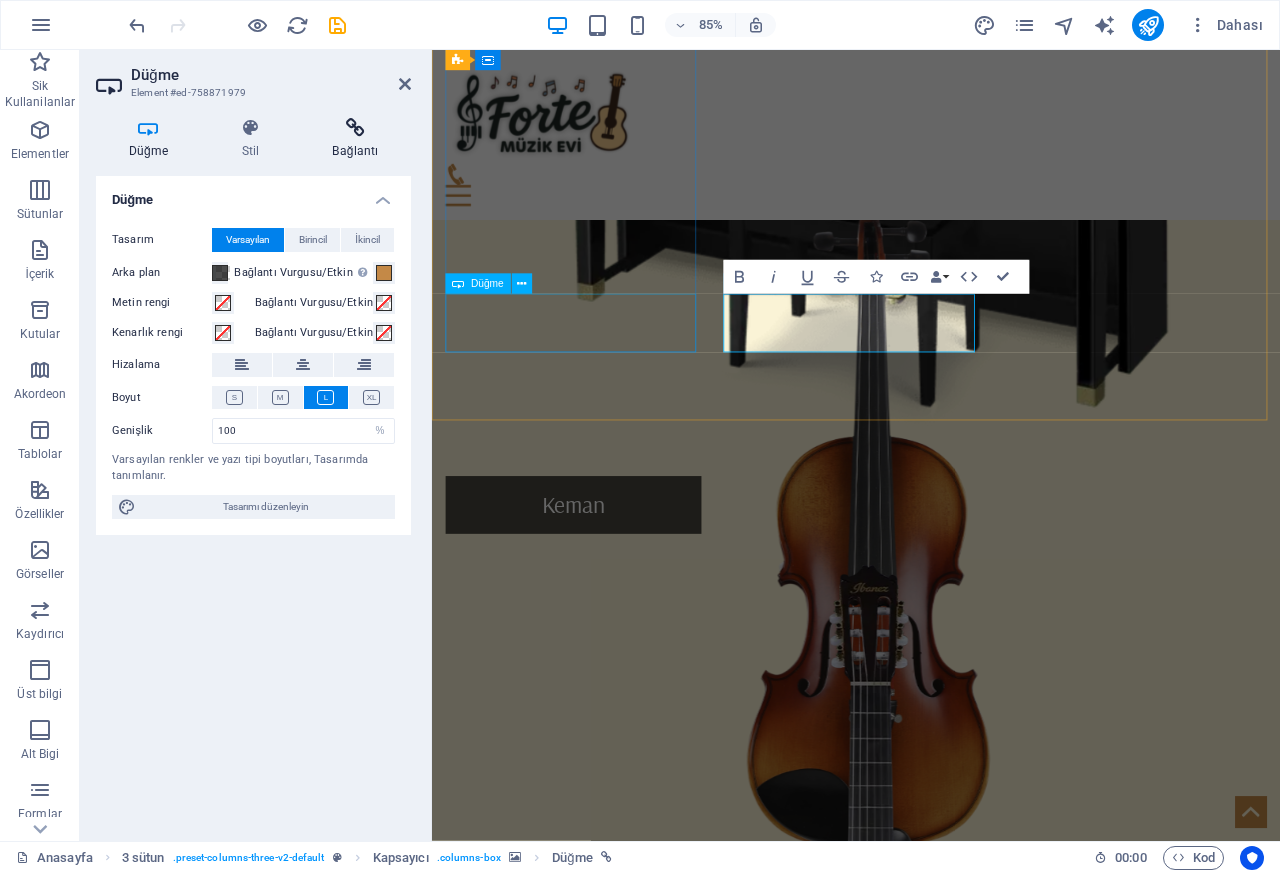 click on "Bağlantı" at bounding box center [355, 139] 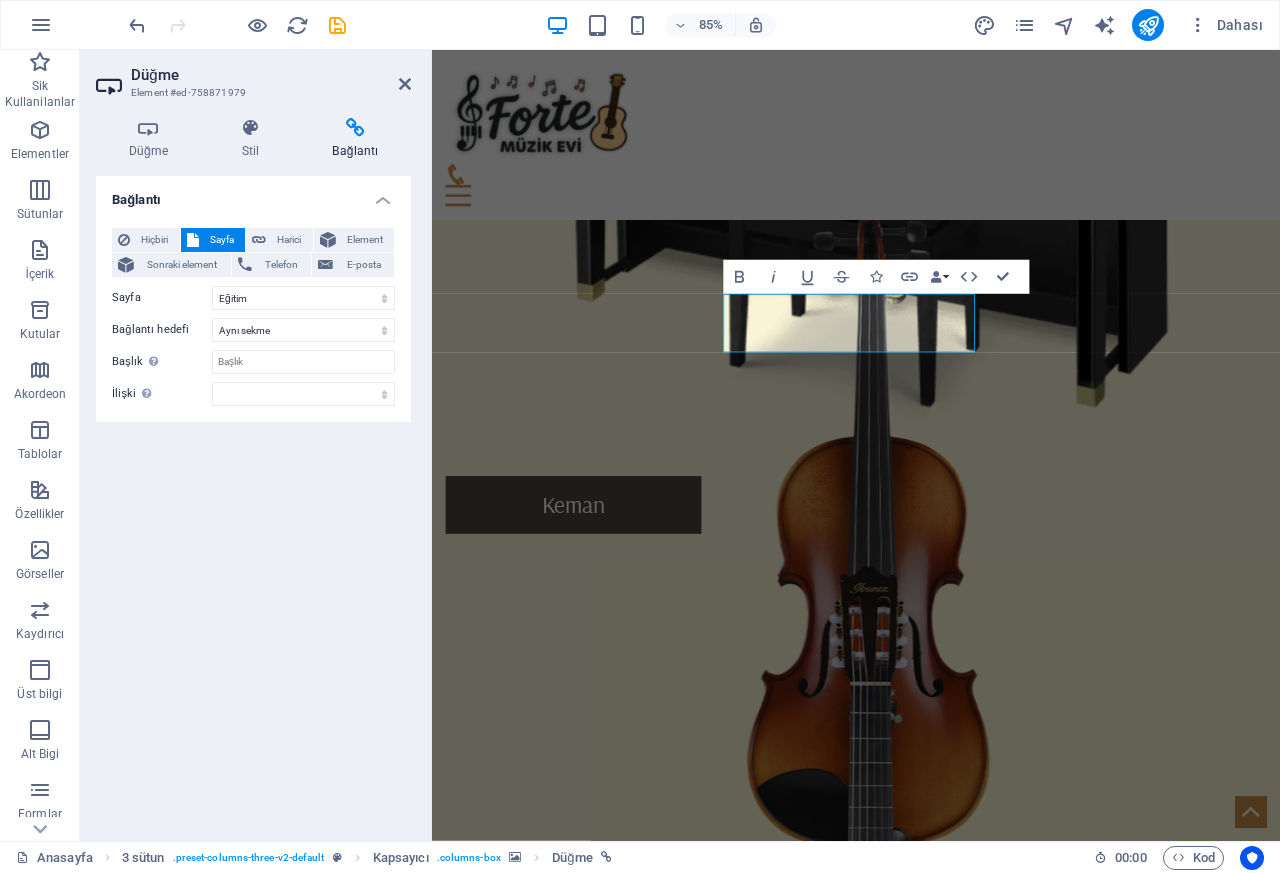 click on "Bağlama" at bounding box center (598, 2665) 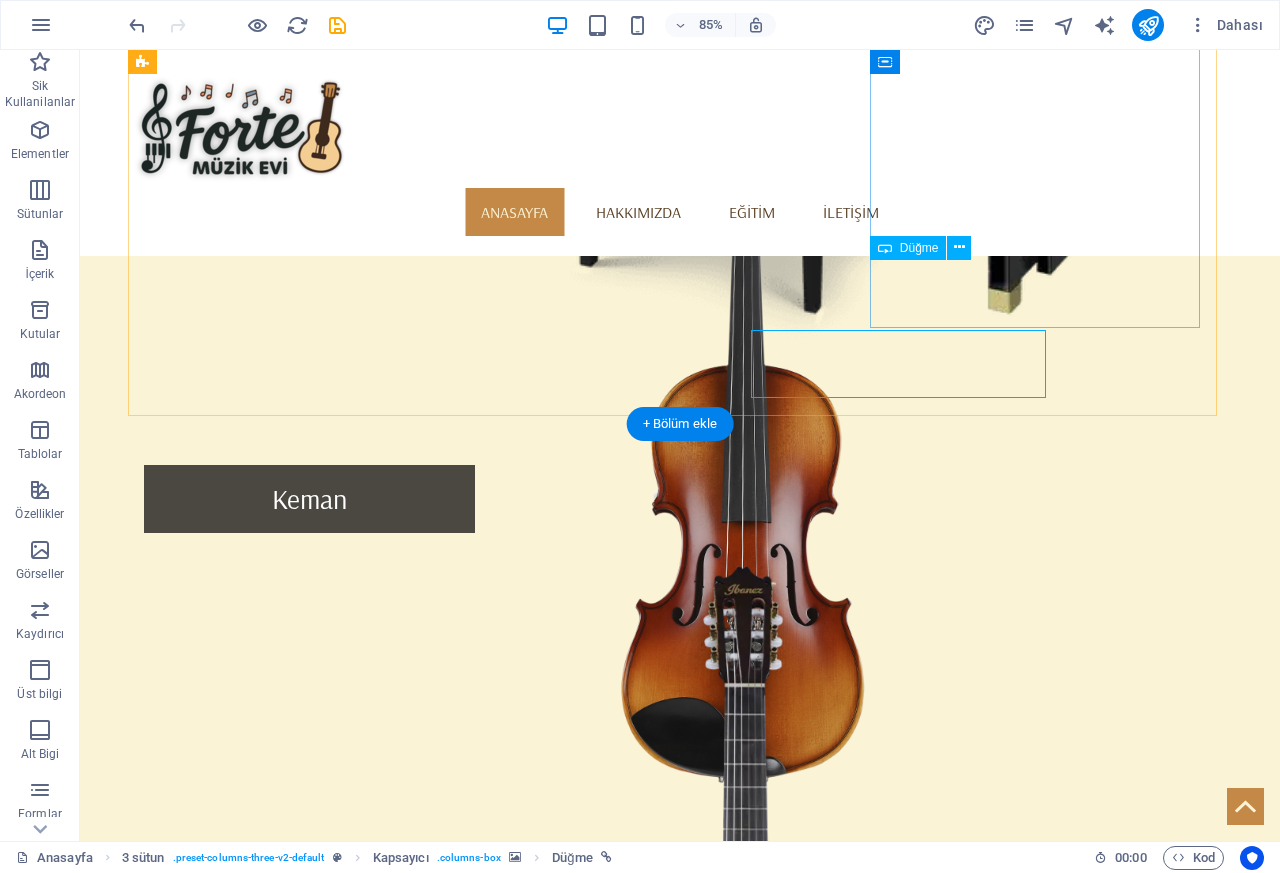 scroll, scrollTop: 1680, scrollLeft: 0, axis: vertical 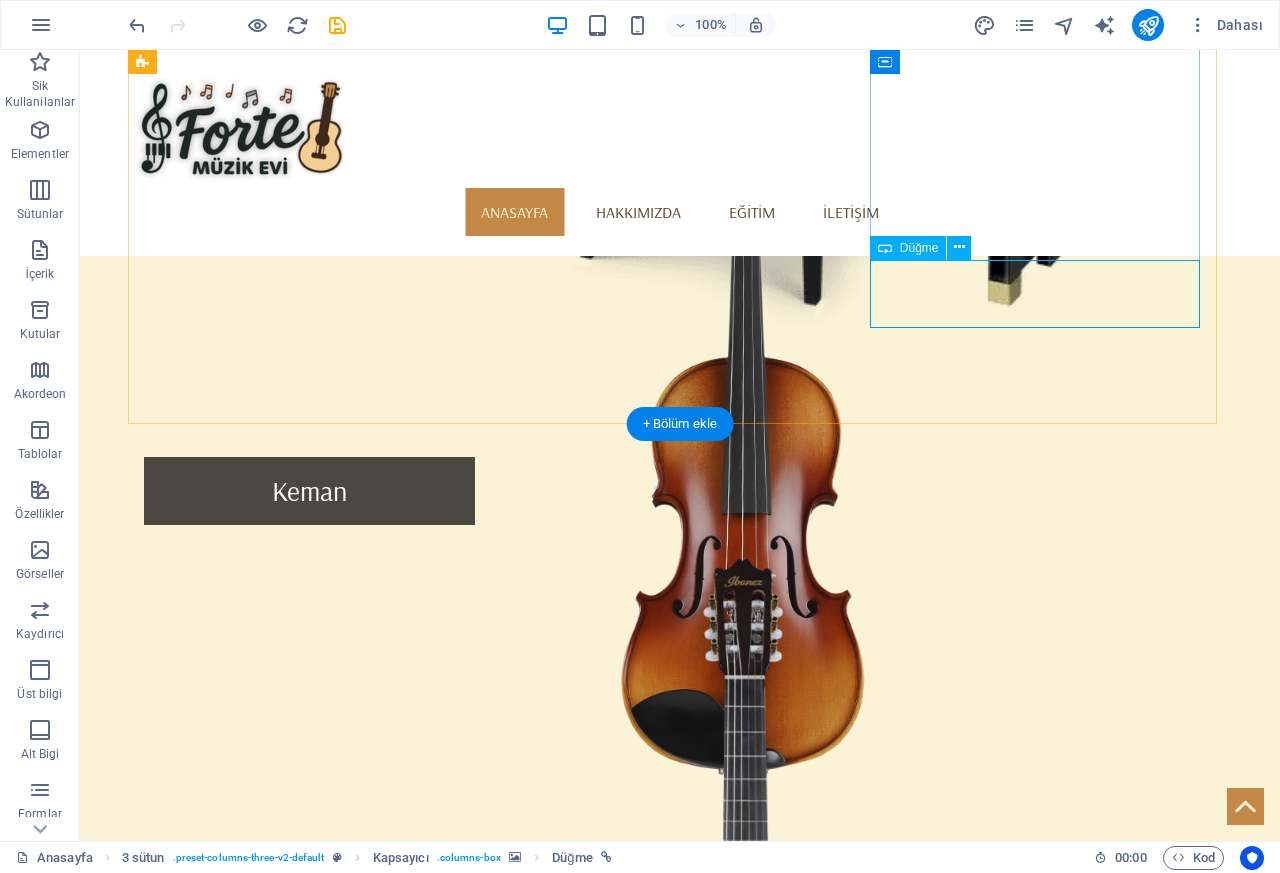 click on "Bağlama" at bounding box center [309, 2603] 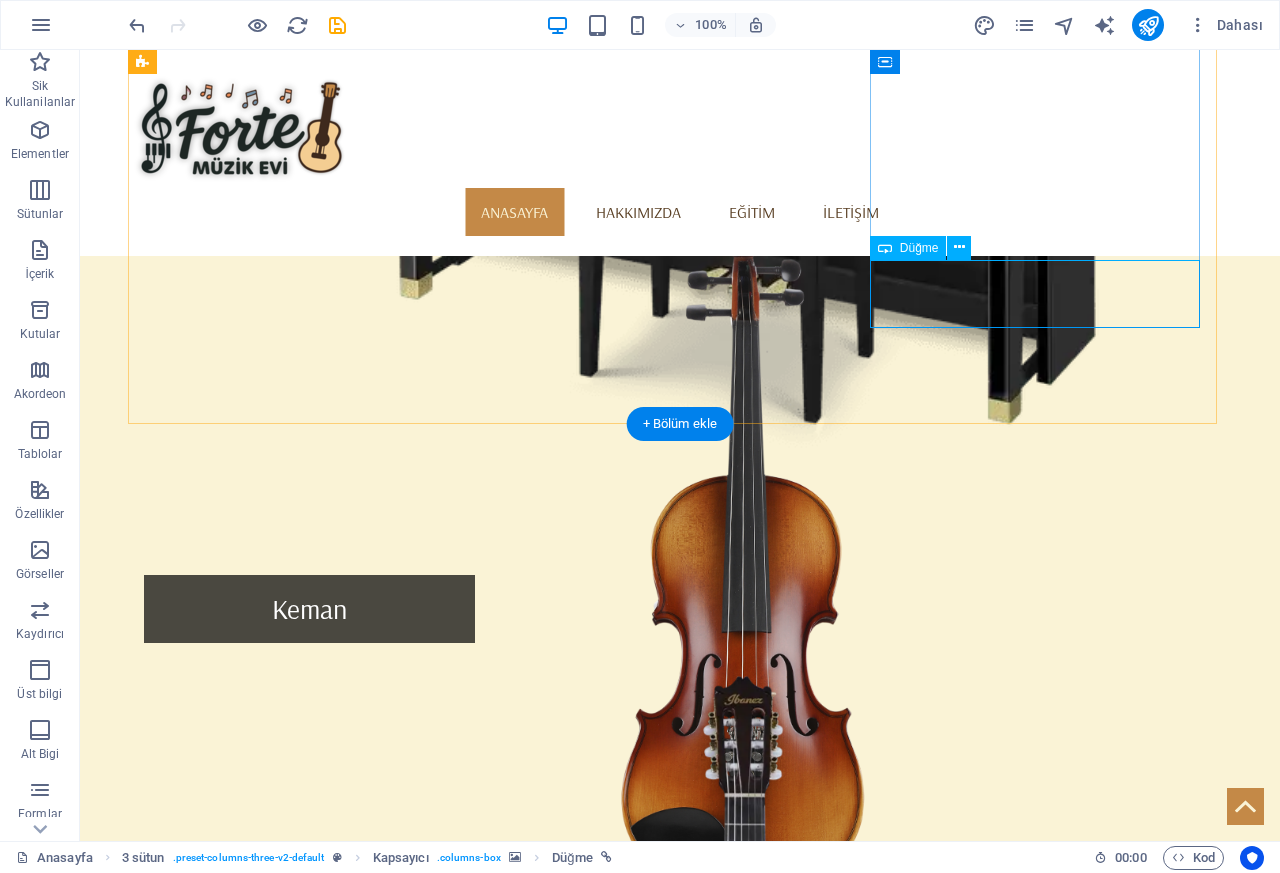 select on "%" 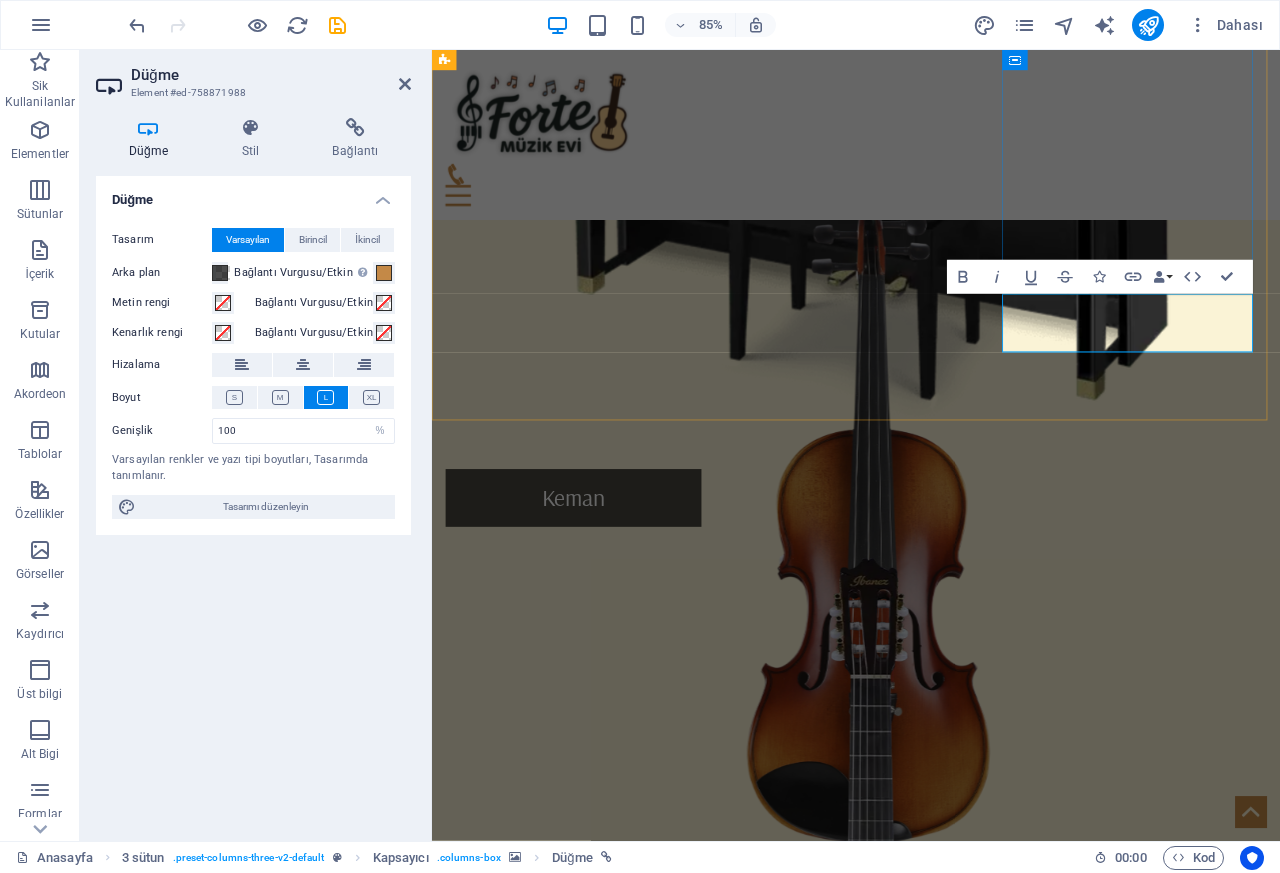 scroll, scrollTop: 1672, scrollLeft: 0, axis: vertical 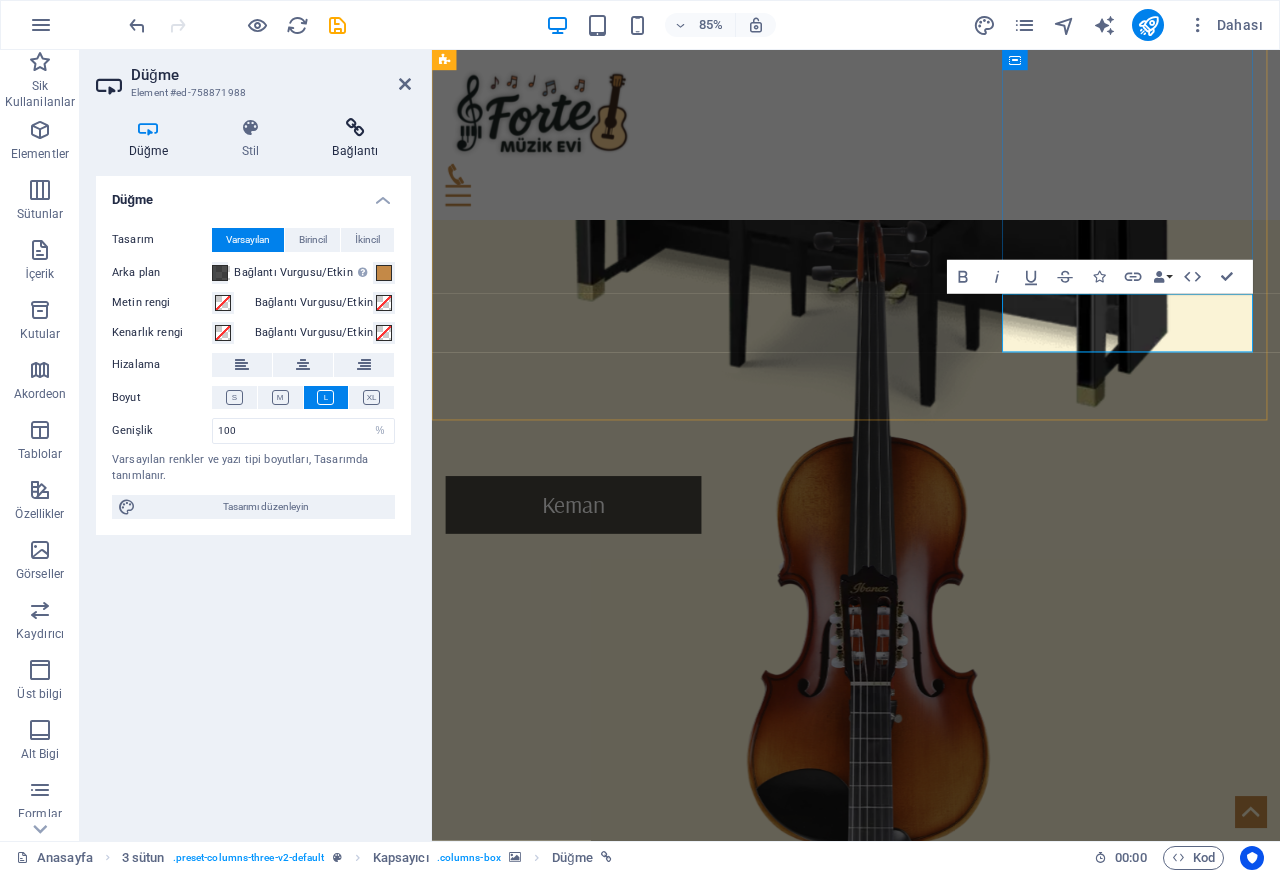 click on "Bağlantı" at bounding box center [355, 139] 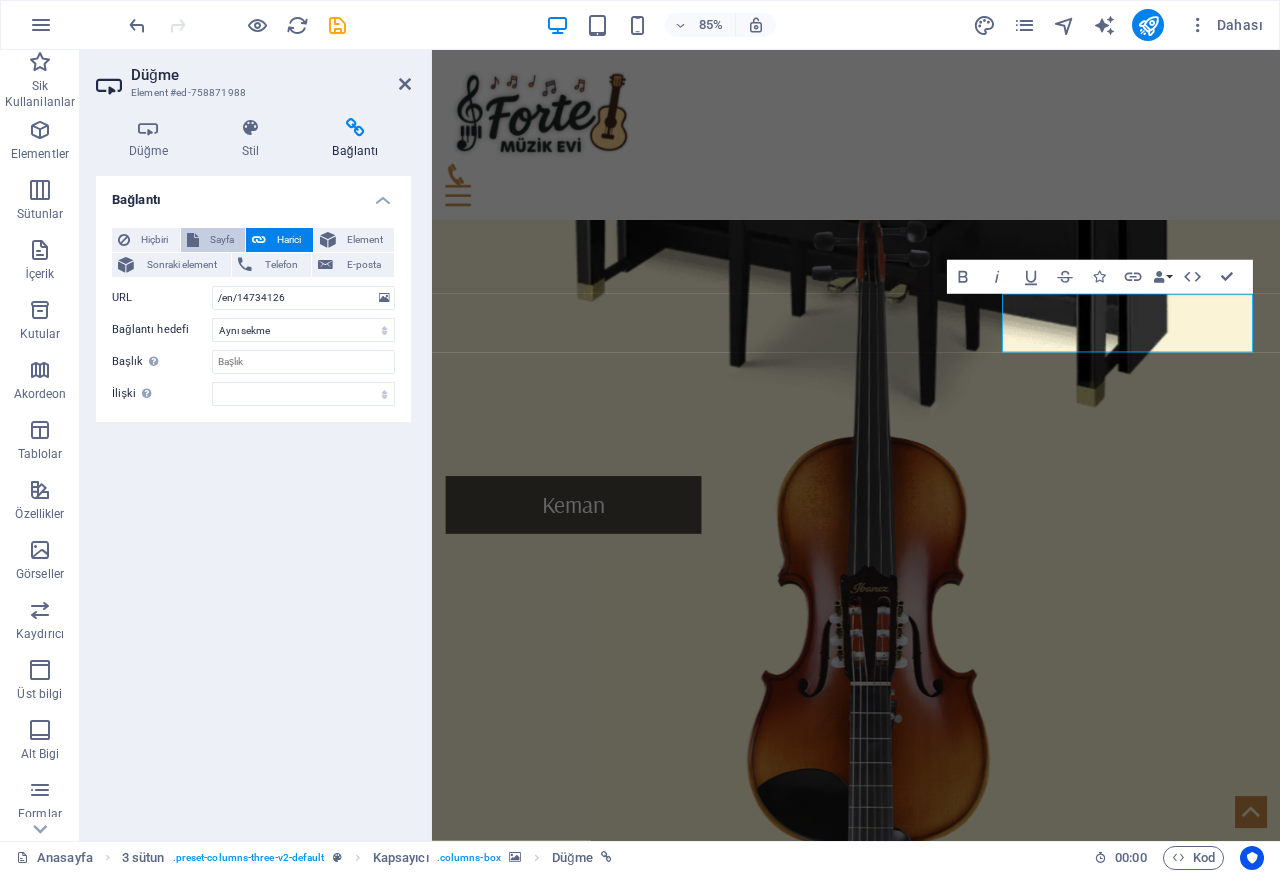 click at bounding box center [193, 240] 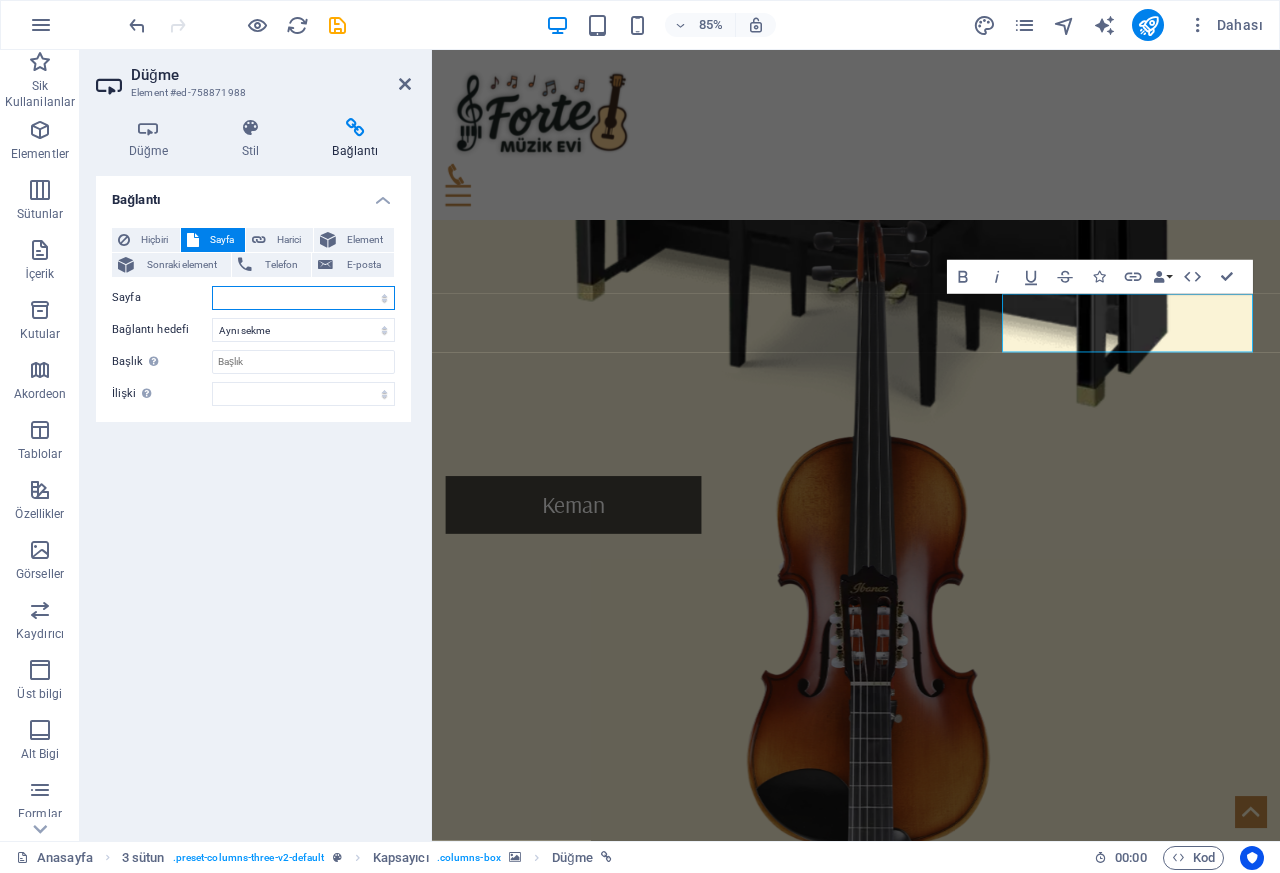select on "2" 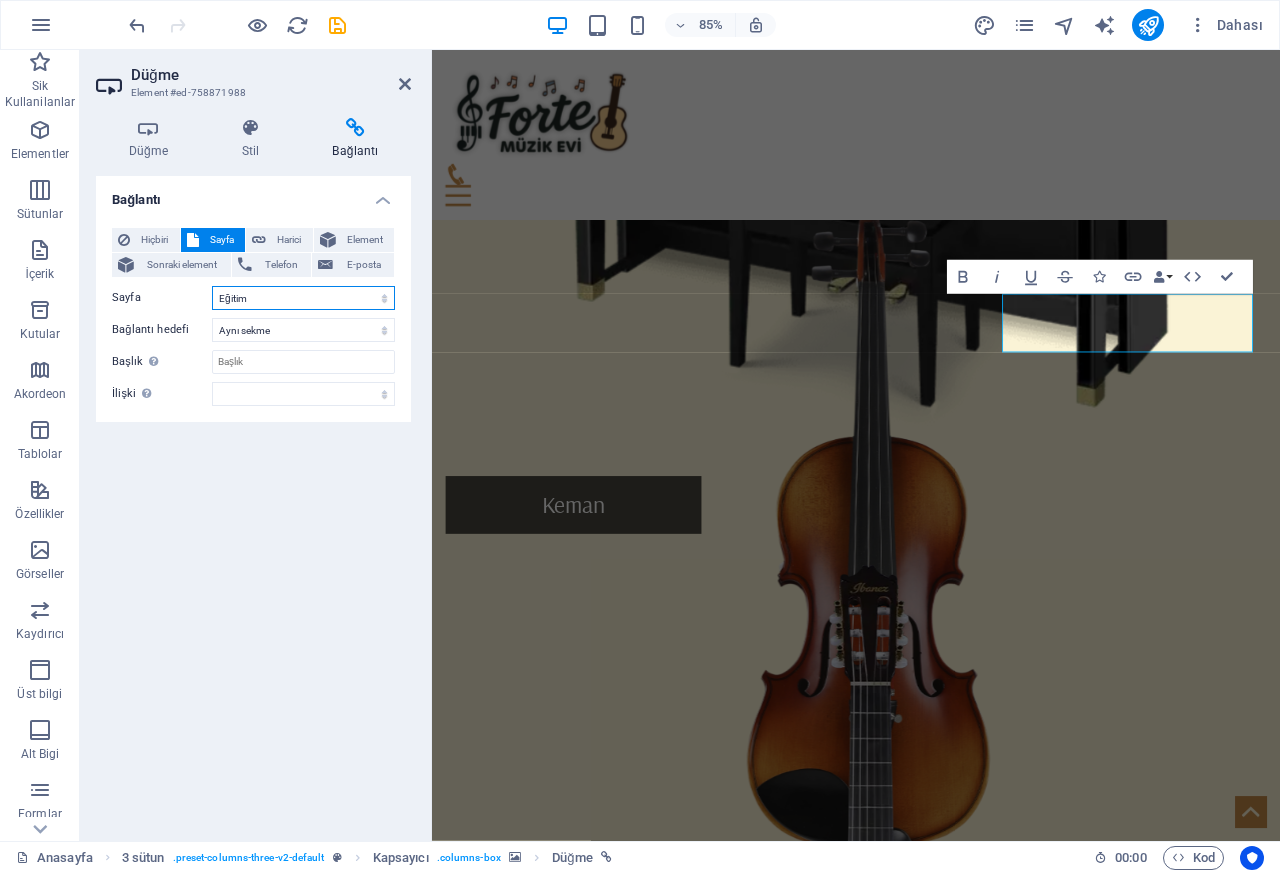 click on "Anasayfa Hakkımızda Eğitim iletisim Privacy" at bounding box center [303, 298] 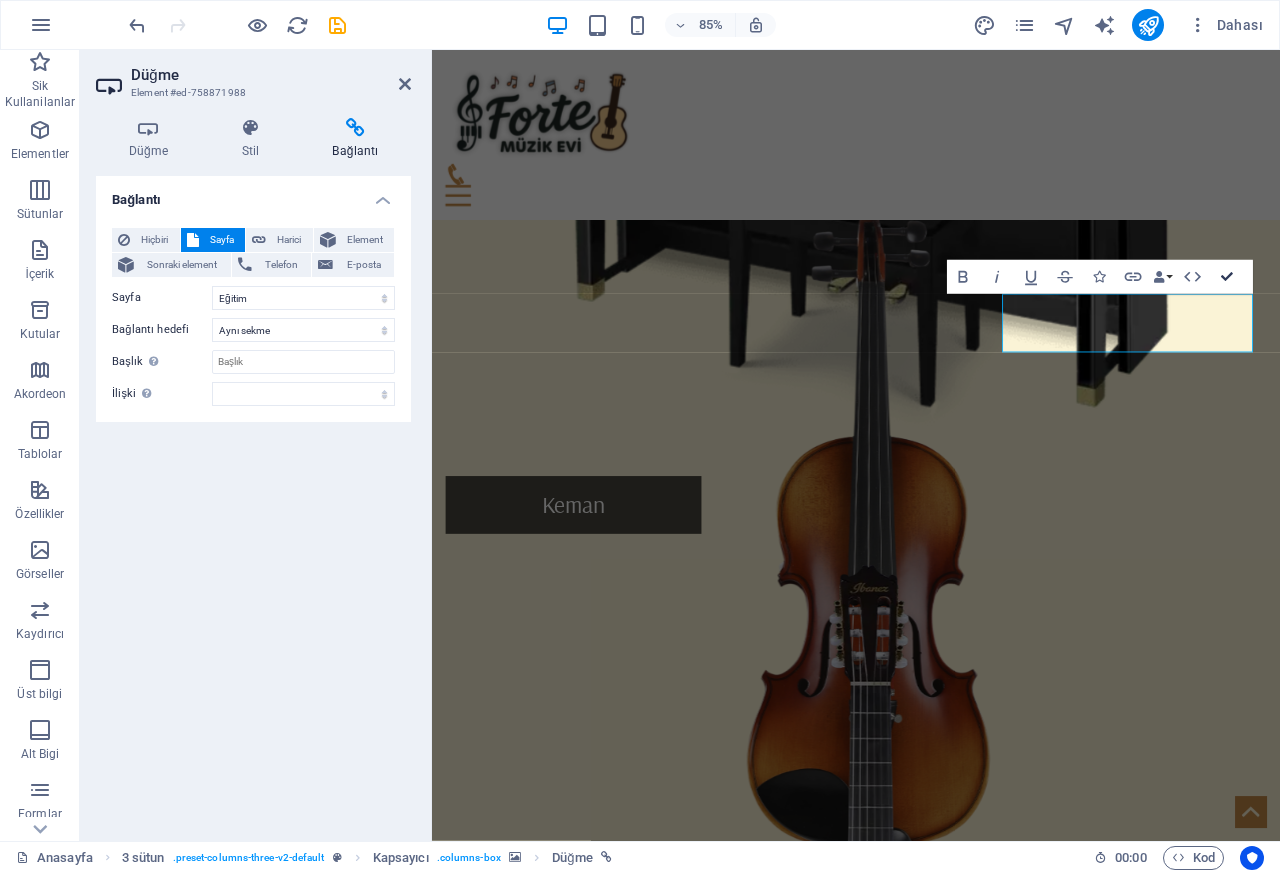 scroll, scrollTop: 1680, scrollLeft: 0, axis: vertical 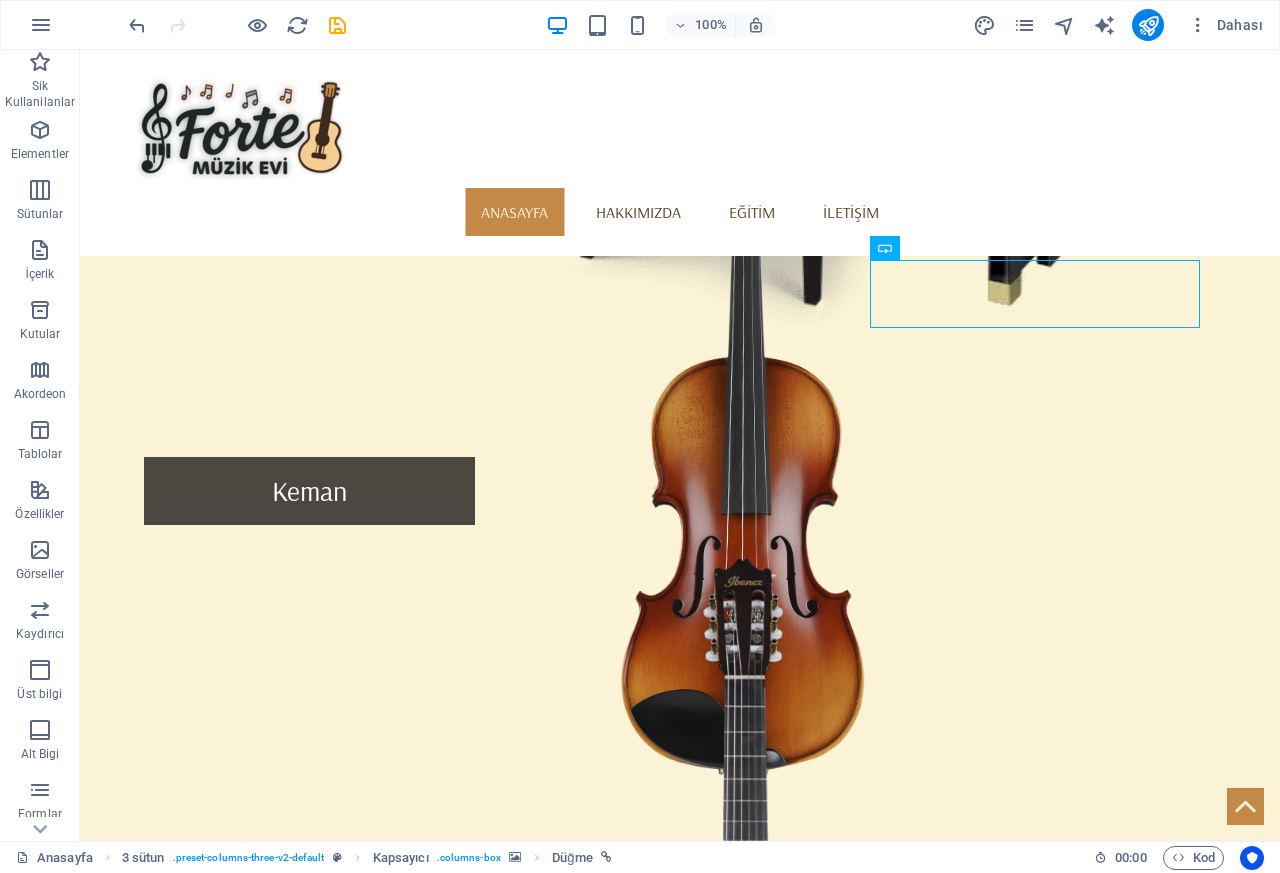 click on "Müzik yolculuğunuzda size rehberlik etmek için  haftada 1 saat ,  aylık toplam 4 saat  birebir ders imkânı sunuyoruz. Tüm öğrencilerimizle  bireysel ders ortamında , kişiye özel içerikler eşliğinde çalışıyor, gelişimlerini yakından takip ediyoruz. Samimi ve güven dolu bir  aile ortamında , hem öğreniyor hem keyifli vakit geçiriyoruz." at bounding box center (712, 3616) 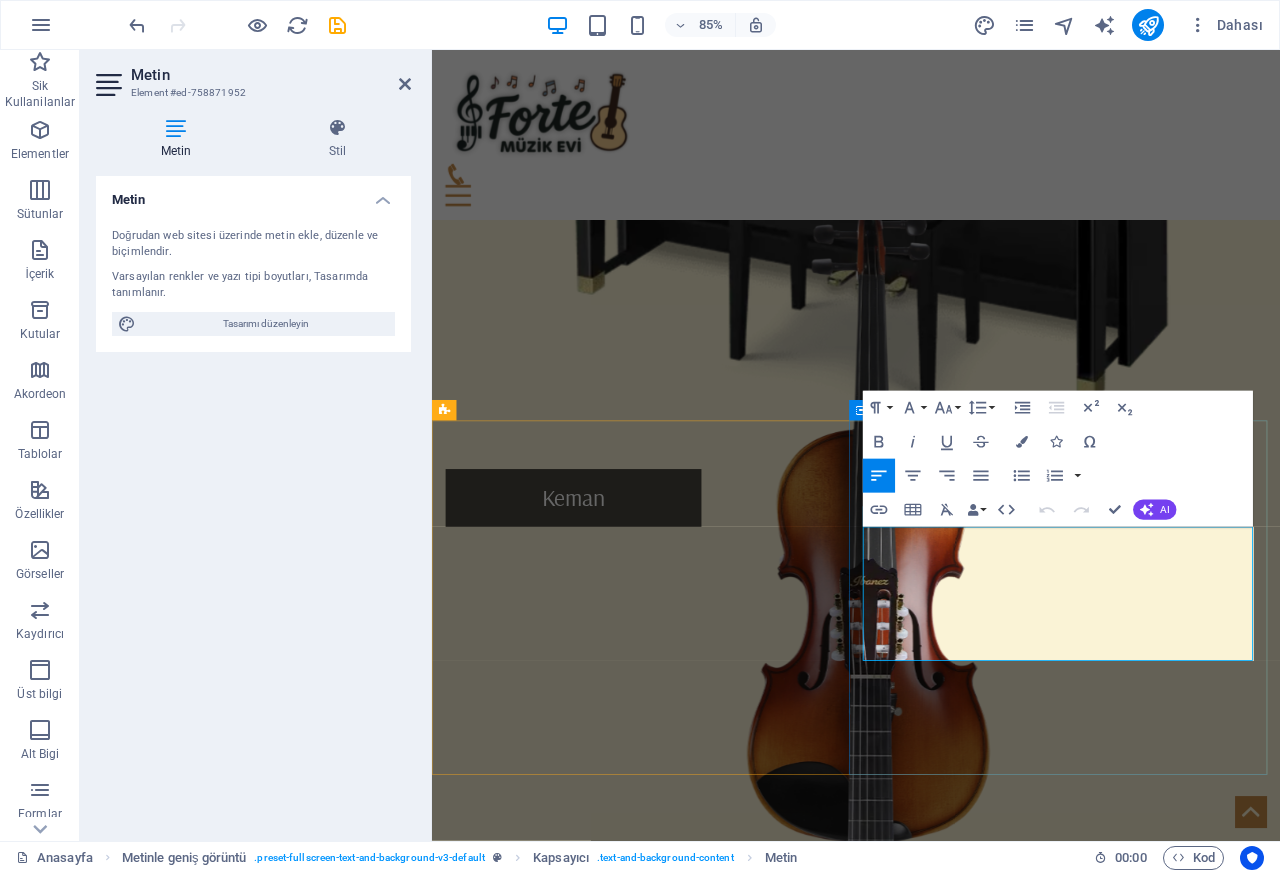 scroll, scrollTop: 1672, scrollLeft: 0, axis: vertical 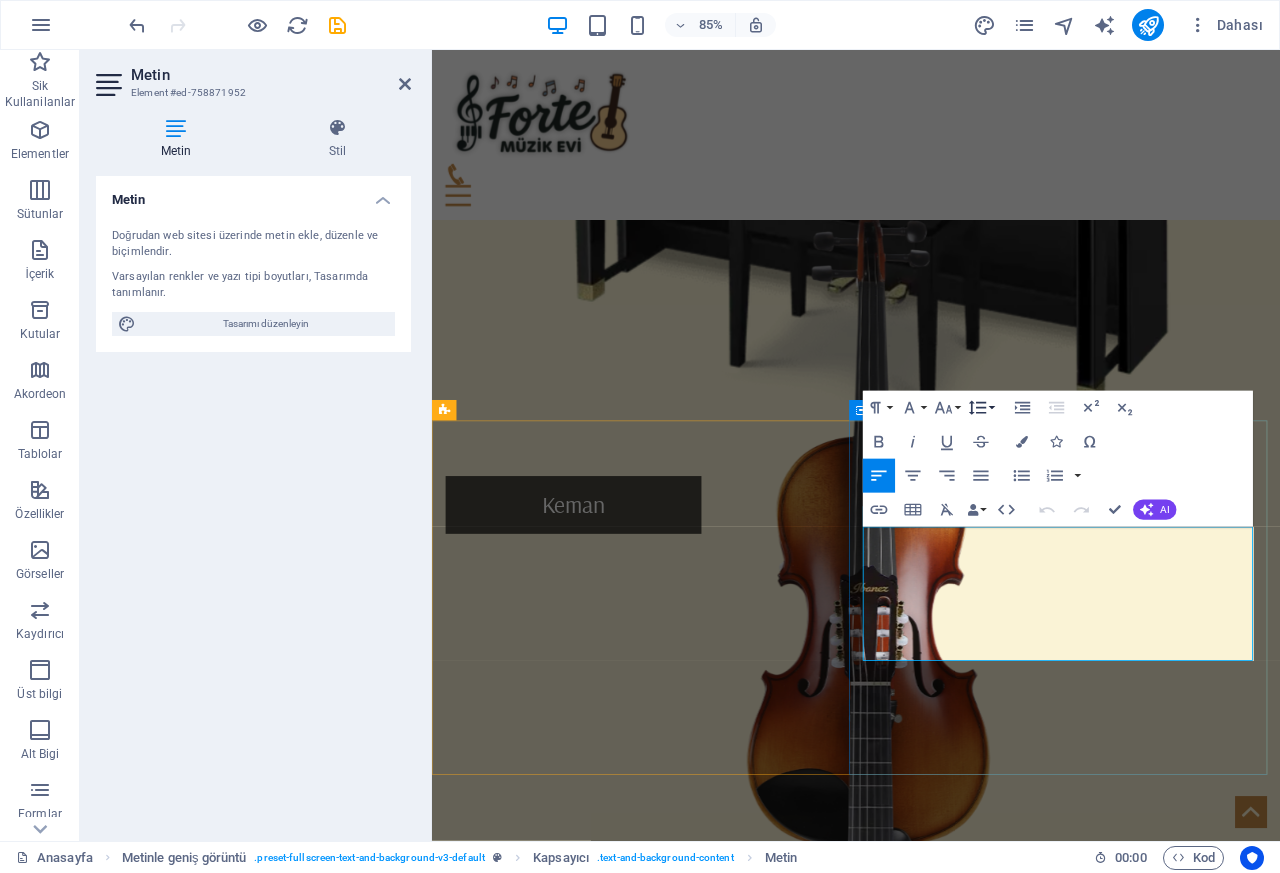 click 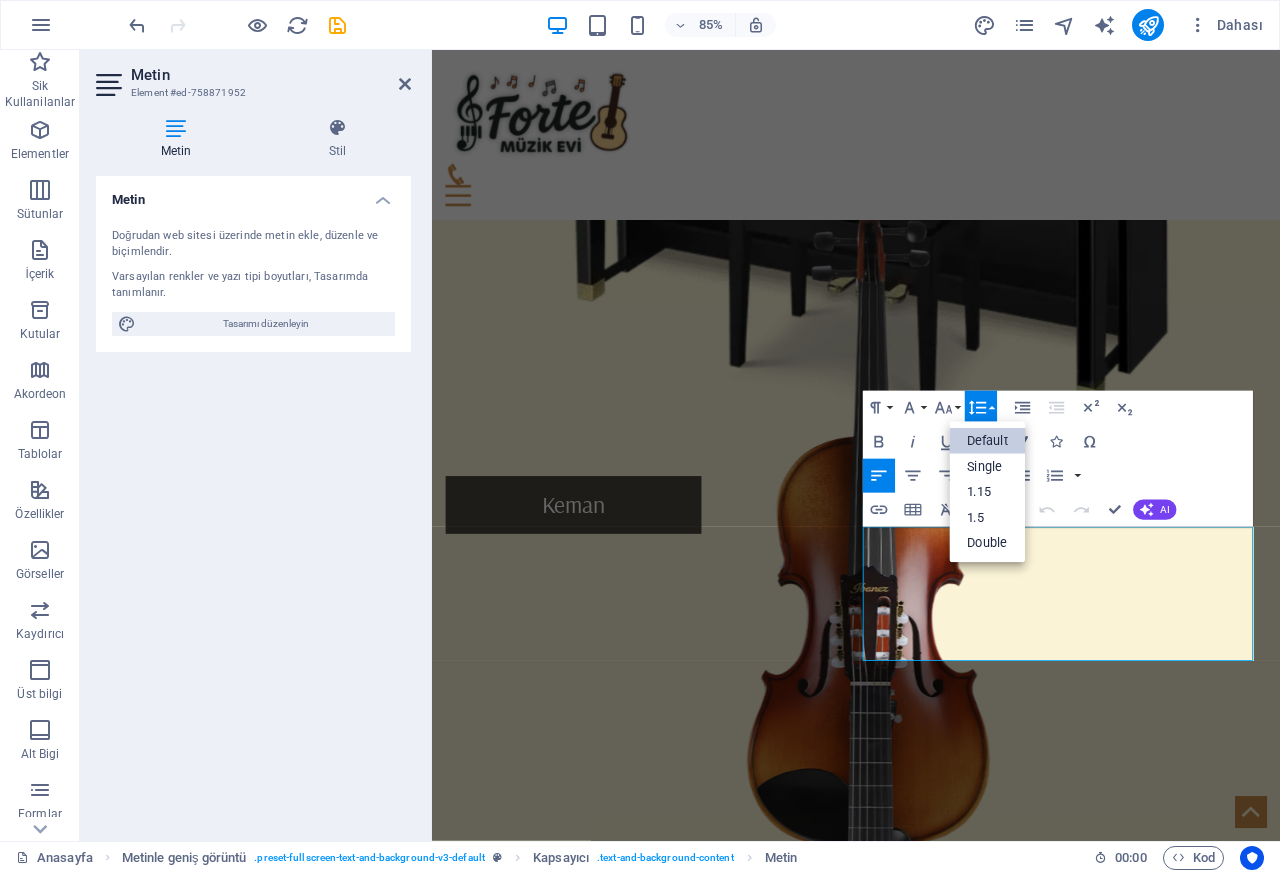 scroll, scrollTop: 0, scrollLeft: 0, axis: both 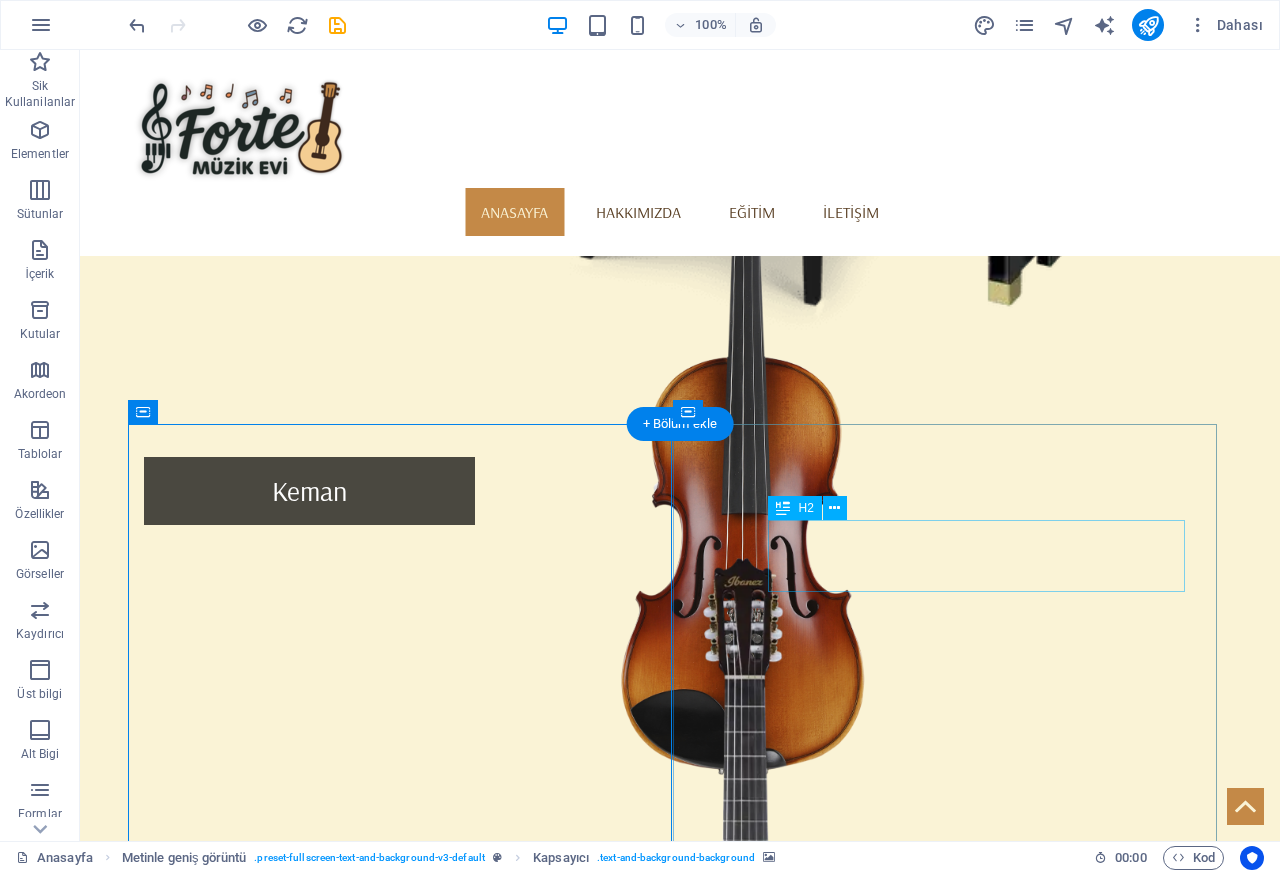 click on "Müzik yolculuğunuzda size rehberlik etmek için  haftada 1 saat ,  aylık toplam 4 saat  birebir ders imkânı sunuyoruz. Tüm öğrencilerimizle  bireysel ders ortamında , kişiye özel içerikler eşliğinde çalışıyor, gelişimlerini yakından takip ediyoruz. Samimi ve güven dolu bir  aile ortamında , hem öğreniyor hem keyifli vakit geçiriyoruz." at bounding box center (712, 3616) 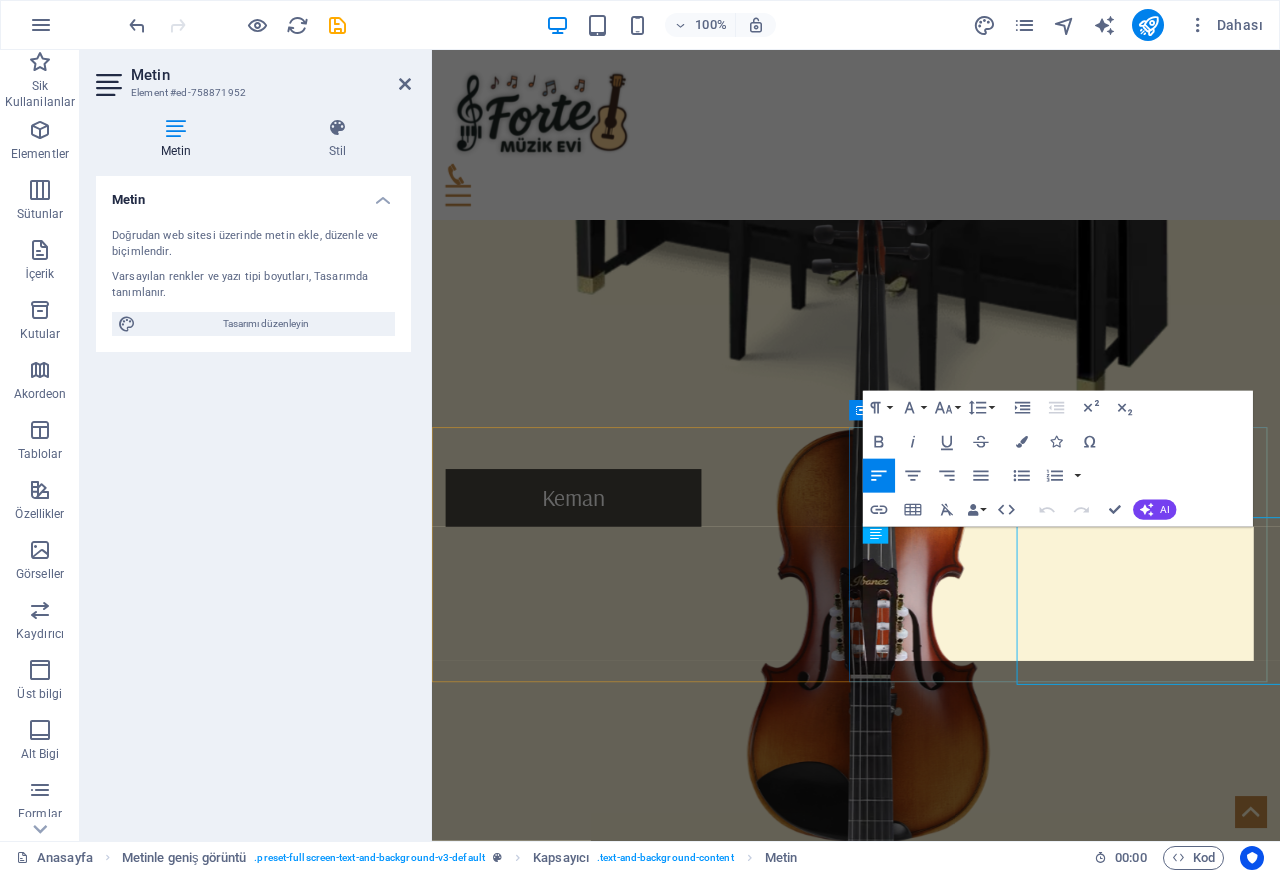 scroll, scrollTop: 1672, scrollLeft: 0, axis: vertical 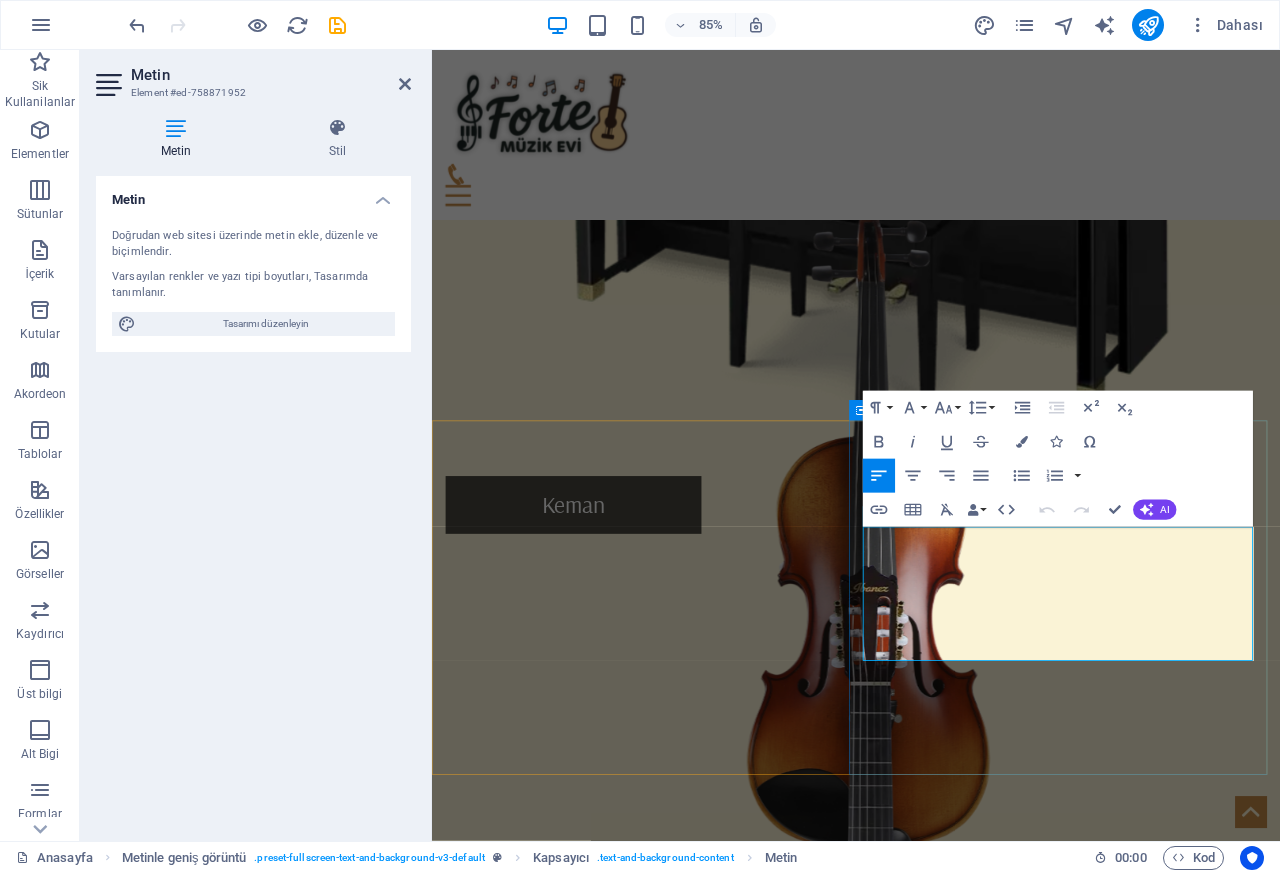 click on "Paragraph Format Normal Heading 1 Heading 2 Heading 3 Heading 4 Heading 5 Heading 6 Code Font Family Arial Georgia Impact Tahoma Times New Roman Verdana Arsenal Font Size 8 9 10 11 12 14 18 24 30 36 48 60 72 96 Line Height Default Single 1.15 1.5 Double Increase Indent Decrease Indent Superscript Subscript Bold Italic Underline Strikethrough Colors Icons Special Characters Align Left Align Center Align Right Align Justify Unordered List   Default Circle Disc Square    Ordered List   Default Lower Alpha Lower Greek Lower Roman Upper Alpha Upper Roman    Insert Link Insert Table Clear Formatting Data Bindings Firma İlk ad Soyad Sokak Posta Kodu Şehir E-posta Telefon Cep Fax Özel alan 1 Özel alan 2 Özel alan 3 Özel alan 4 Özel alan 5 Özel alan 6 HTML Undo Redo Confirm (Ctrl+⏎) AI Geliştir Kısalt Uzat İmlayı ve dil bilgisini düzelt Şu dile çevir: Türkçe Metin üret" at bounding box center [1058, 459] 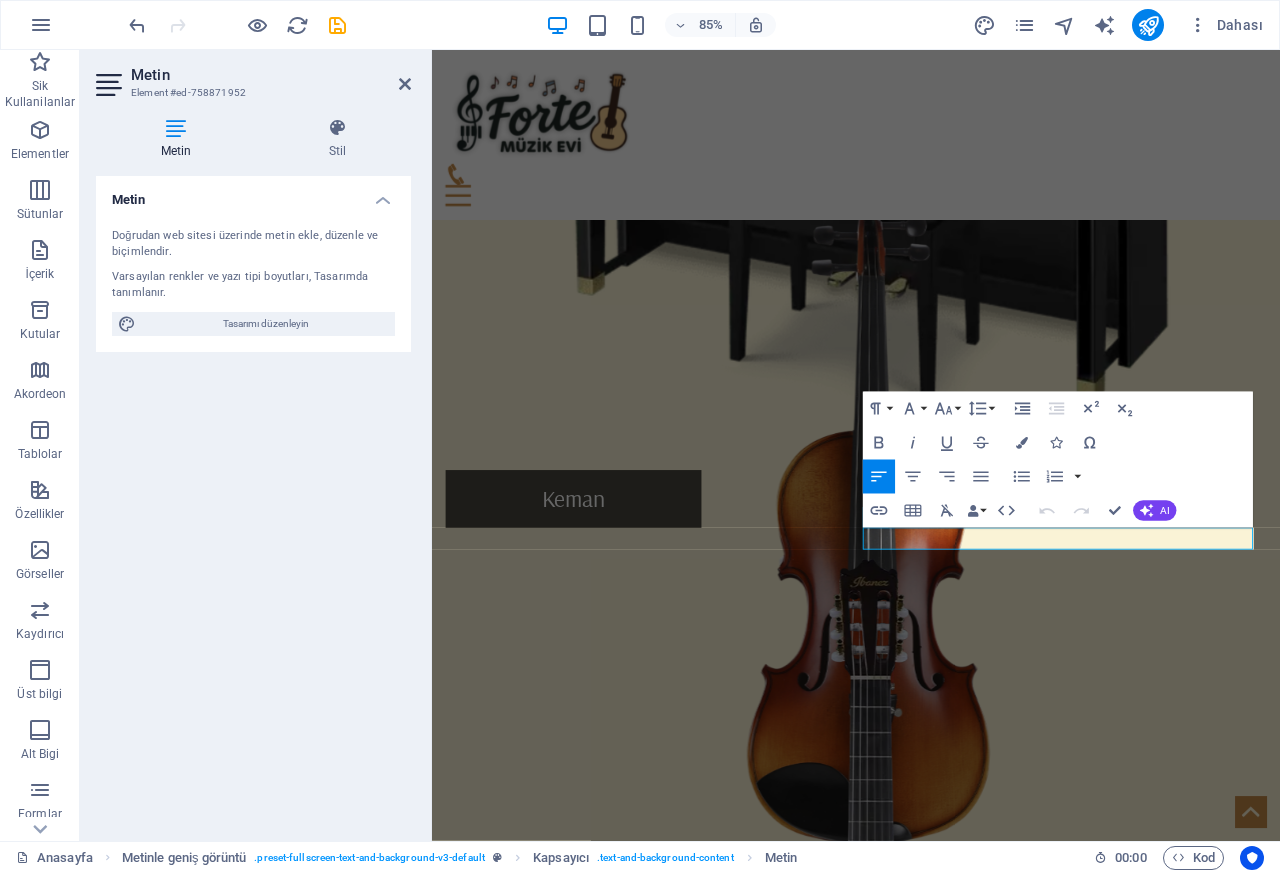 scroll, scrollTop: 1672, scrollLeft: 0, axis: vertical 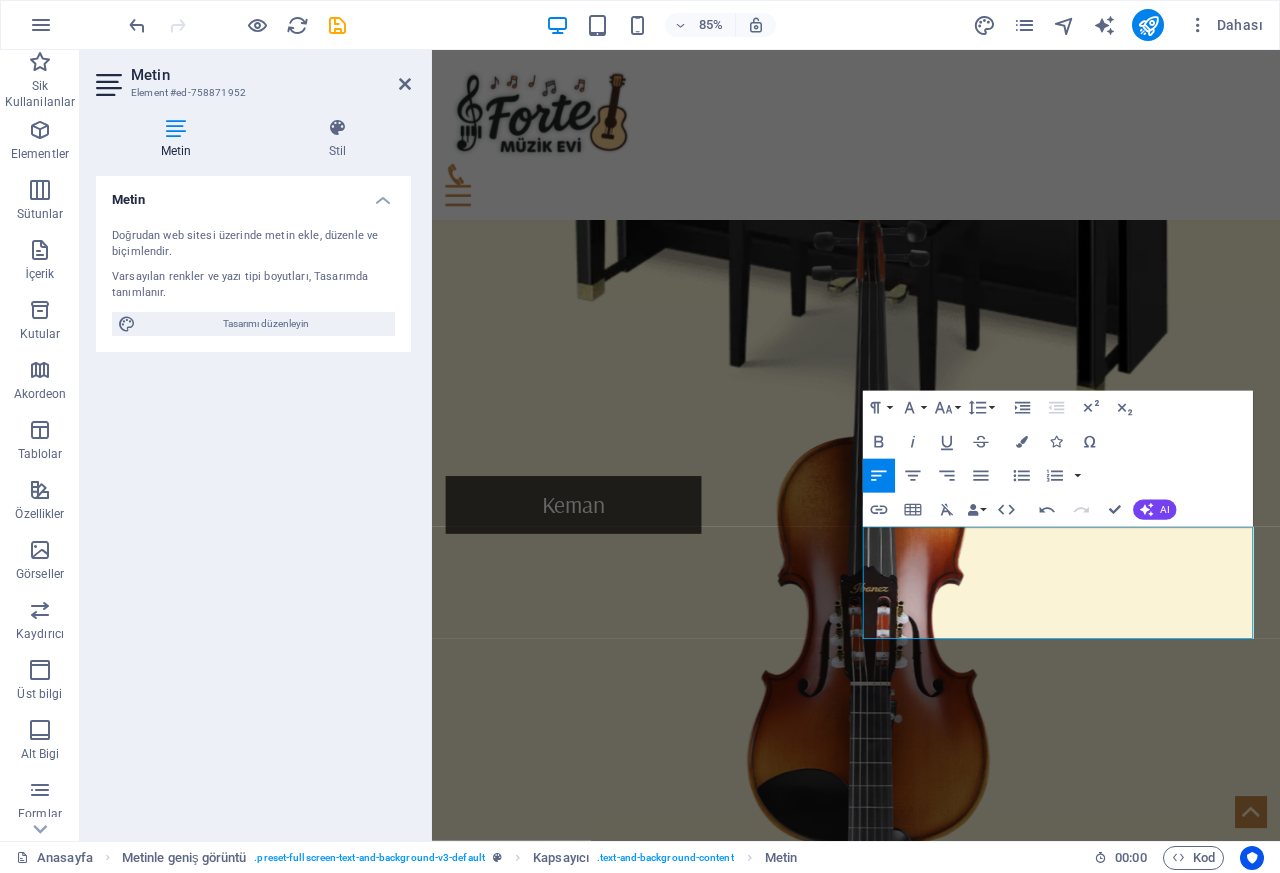 click on "• Haftada 1 saat birebir ders" at bounding box center [931, 3451] 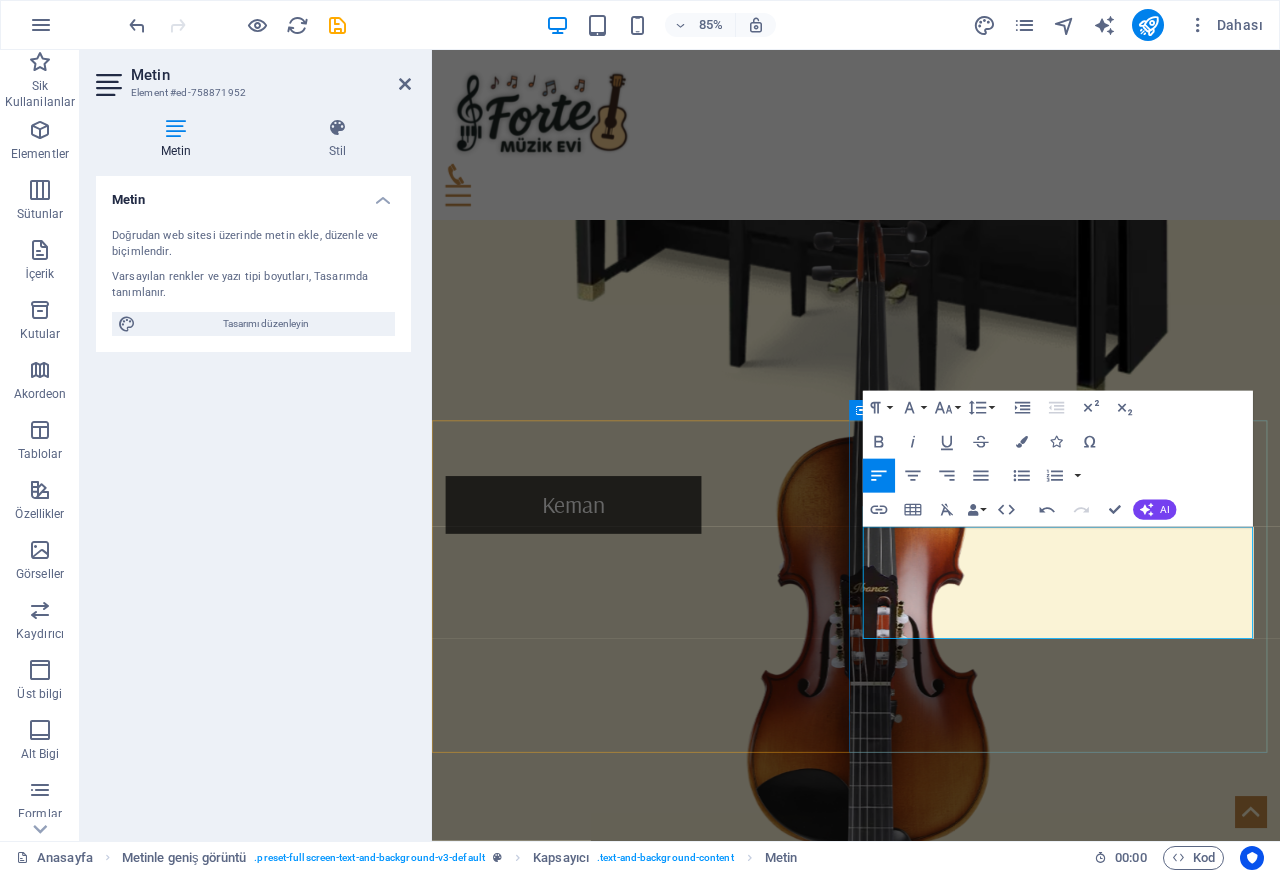 drag, startPoint x: 1095, startPoint y: 632, endPoint x: 1173, endPoint y: 632, distance: 78 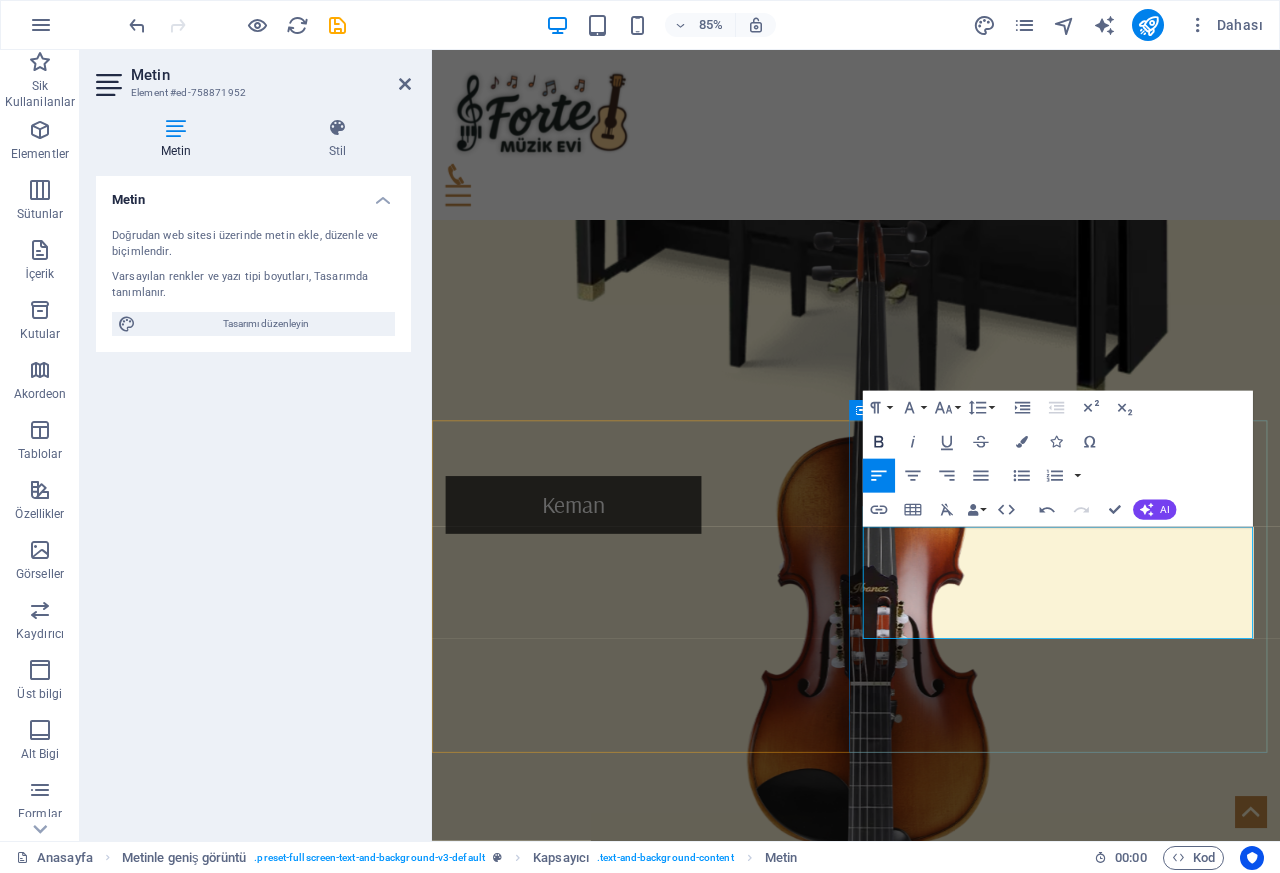 click 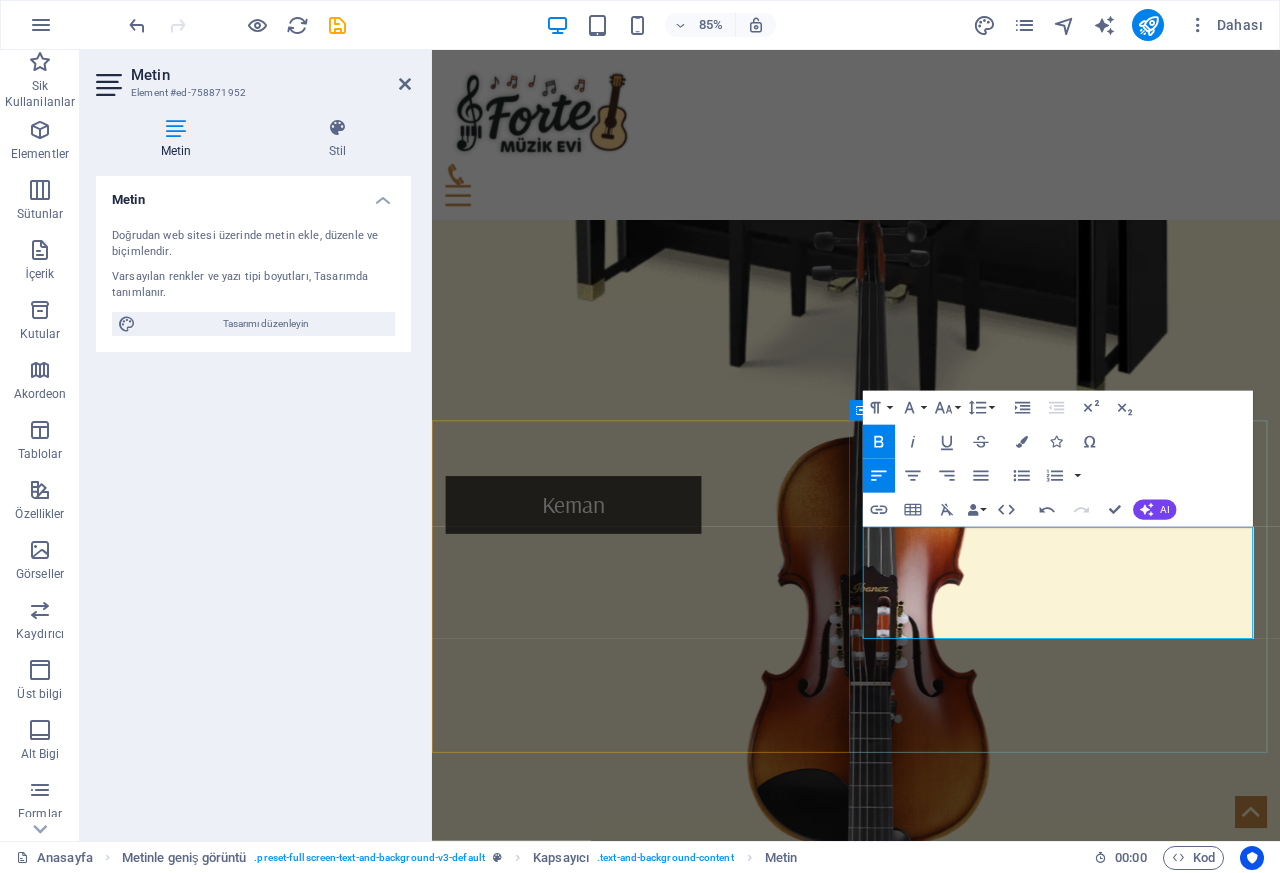 drag, startPoint x: 1009, startPoint y: 653, endPoint x: 1172, endPoint y: 653, distance: 163 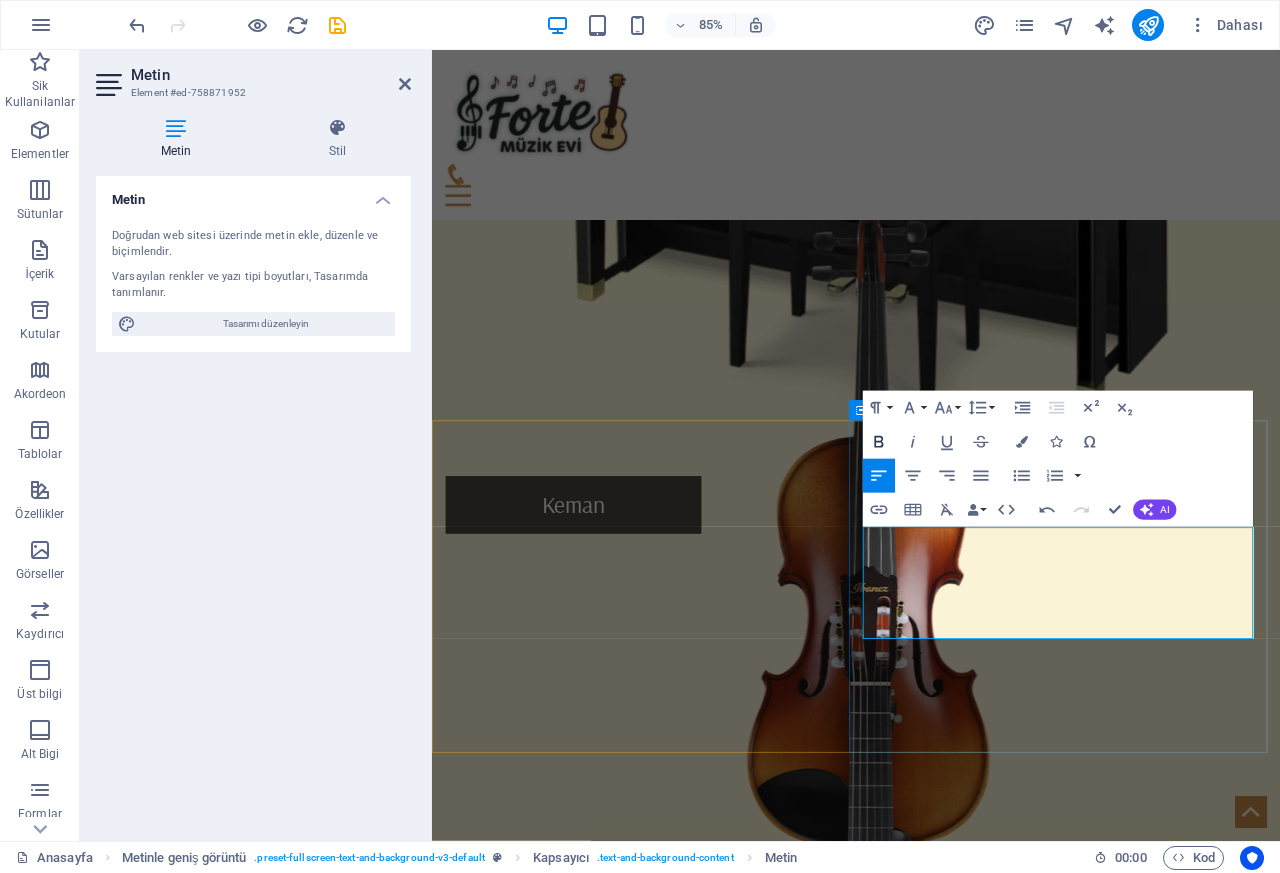 click 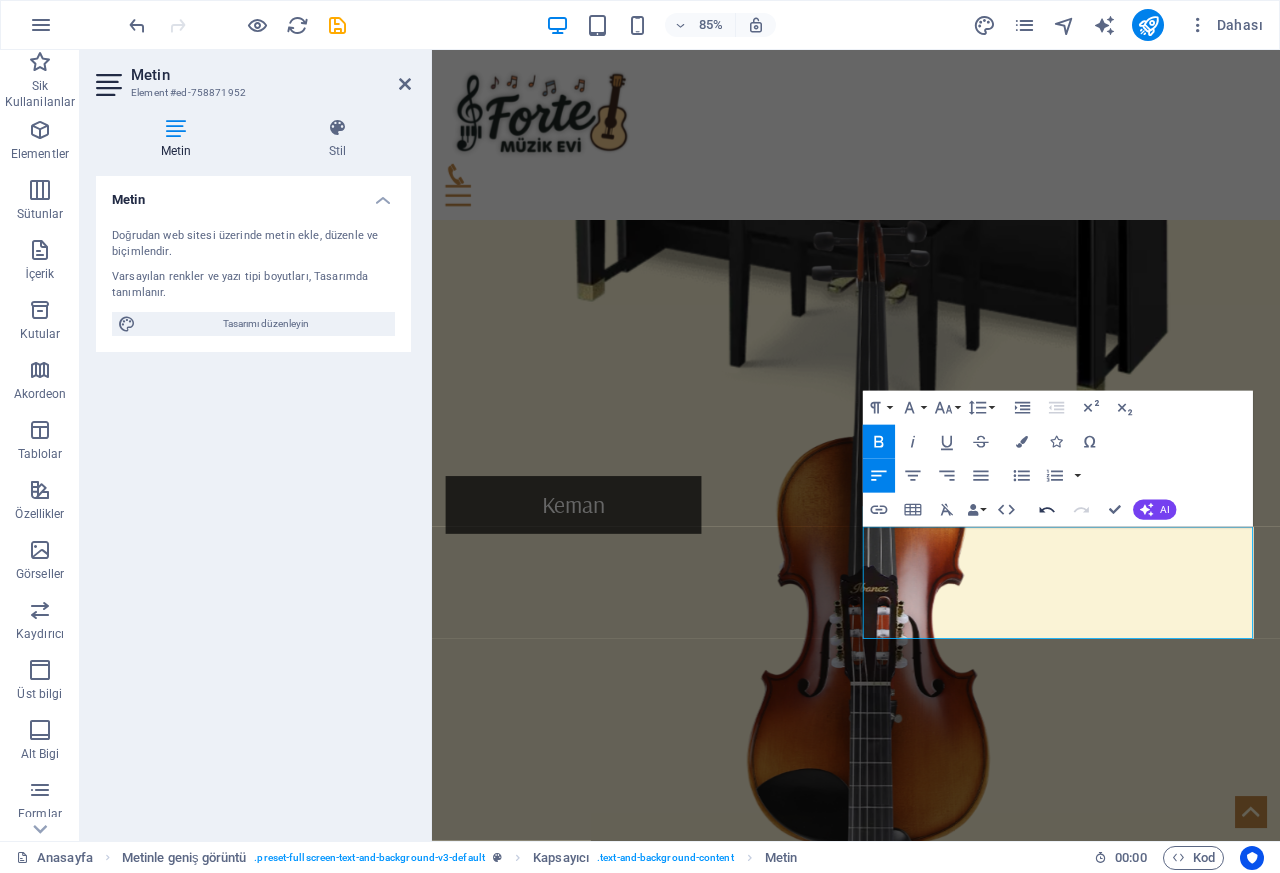 click 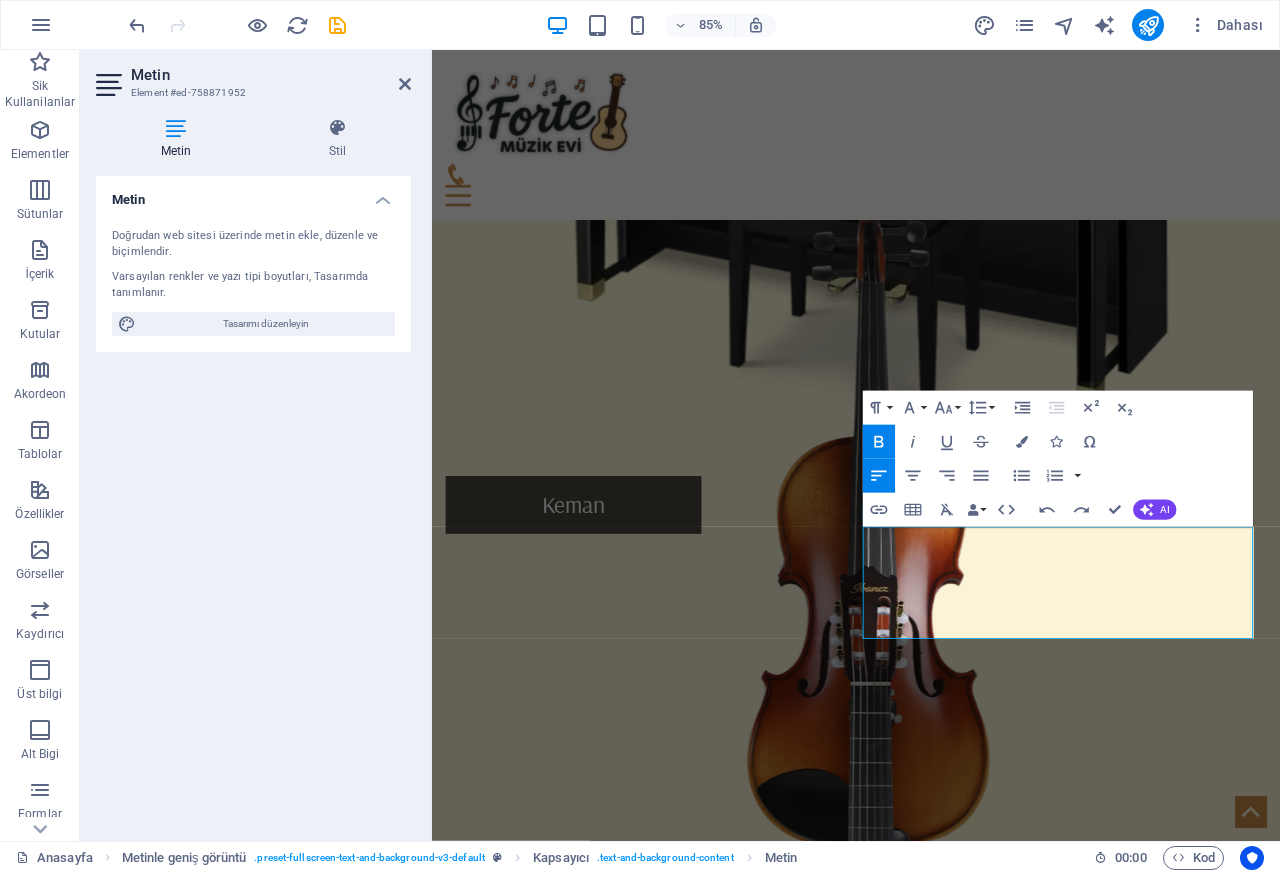 click on "• Aylık toplam 4 saat birebir ders" at bounding box center (931, 3477) 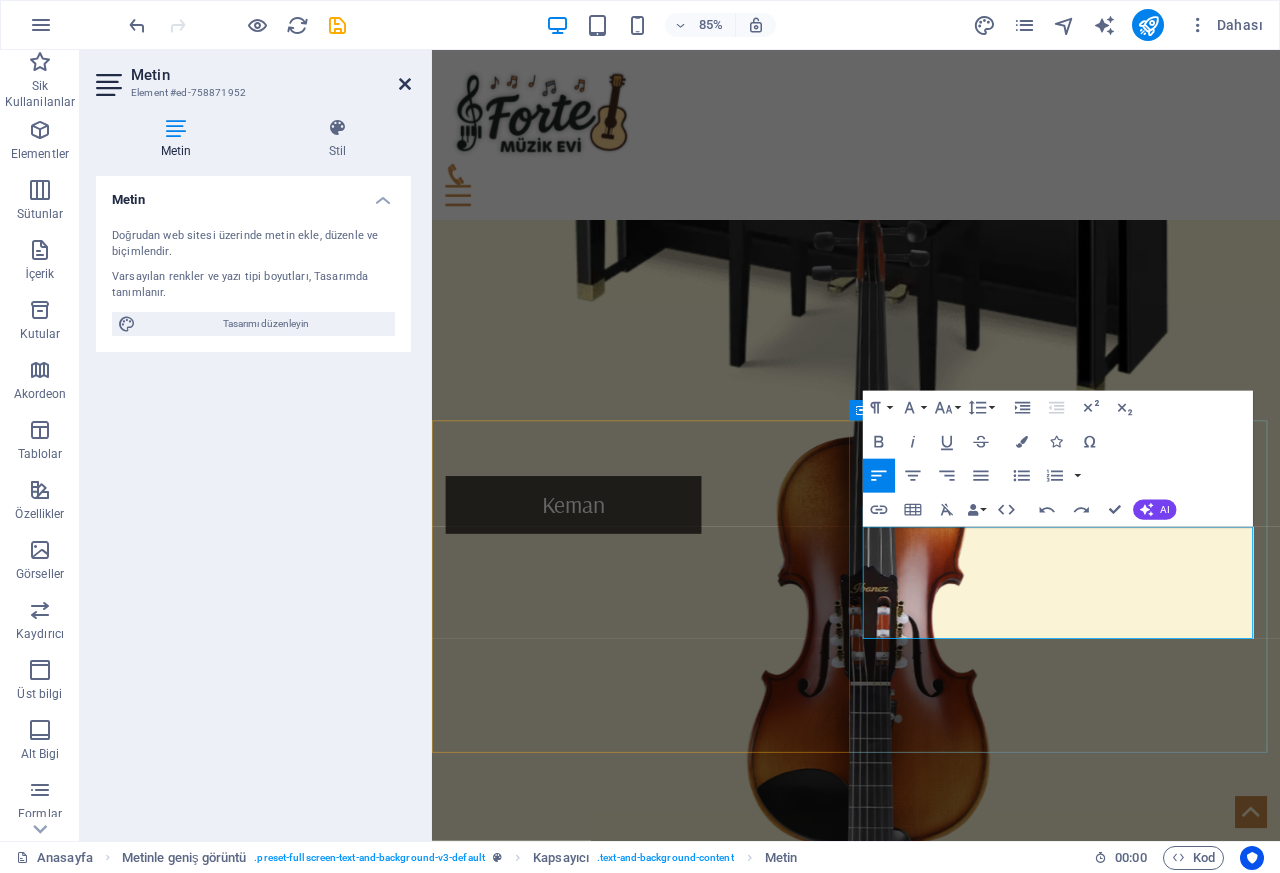 click at bounding box center [405, 84] 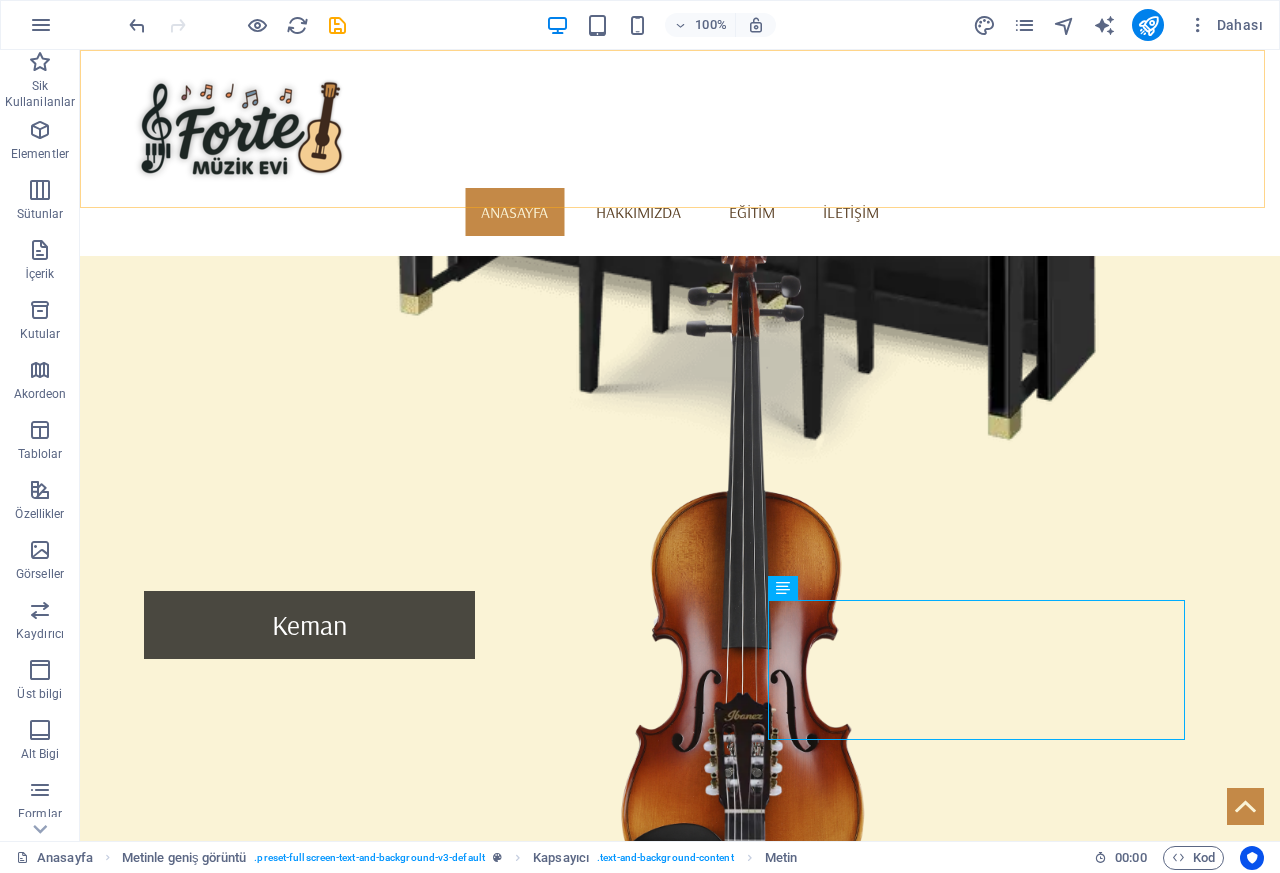 click on "Şan" at bounding box center (309, 1769) 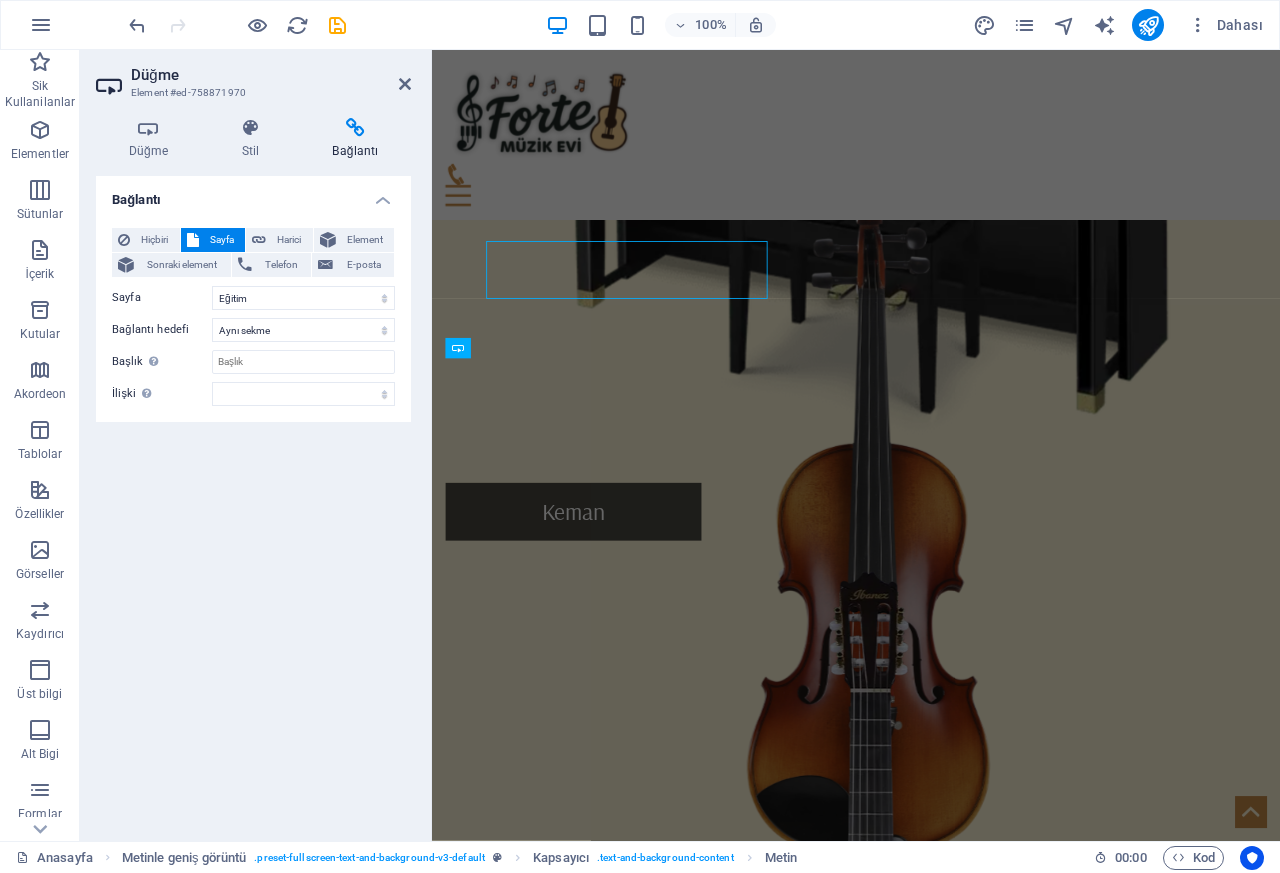 scroll, scrollTop: 1665, scrollLeft: 0, axis: vertical 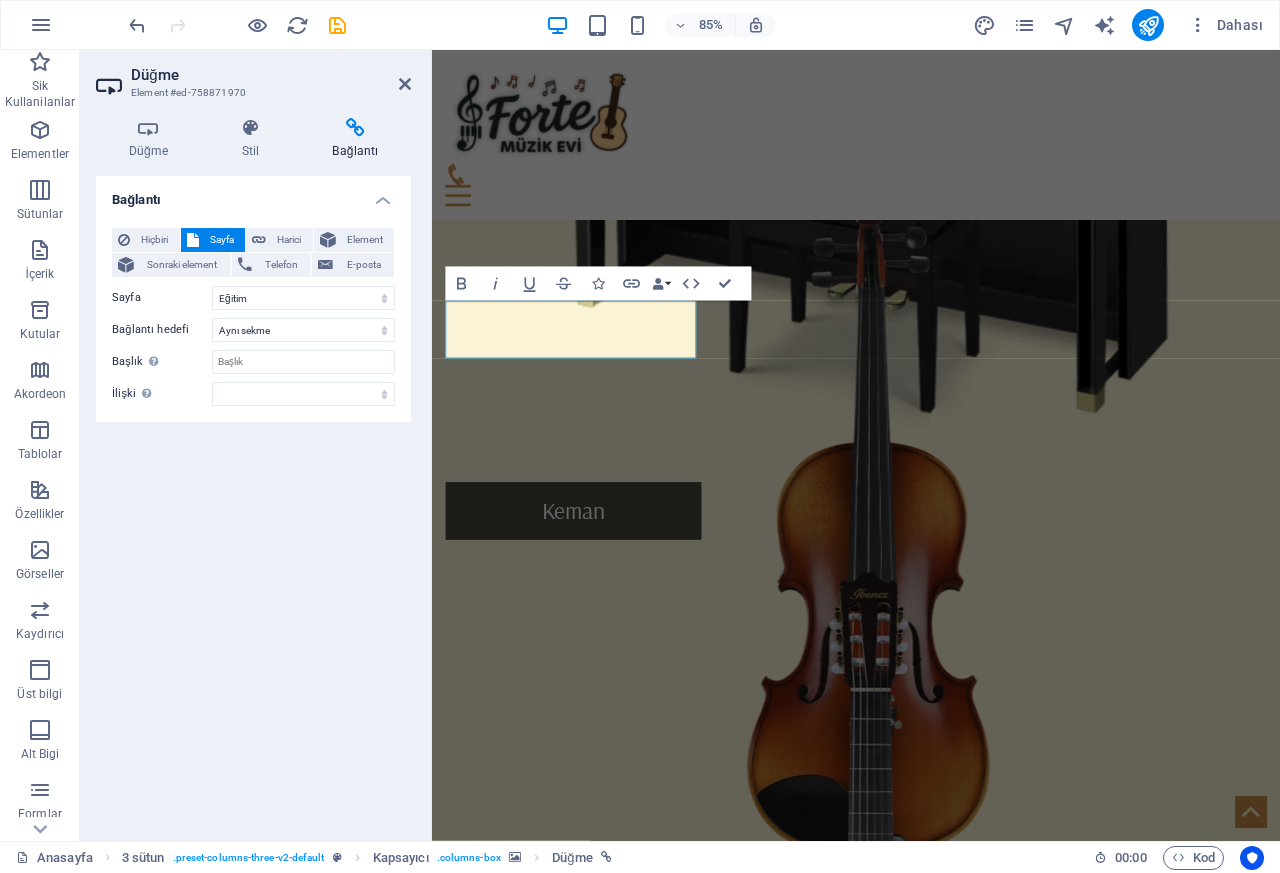 click on "Klarnet/Yan Flüt" at bounding box center (598, 2188) 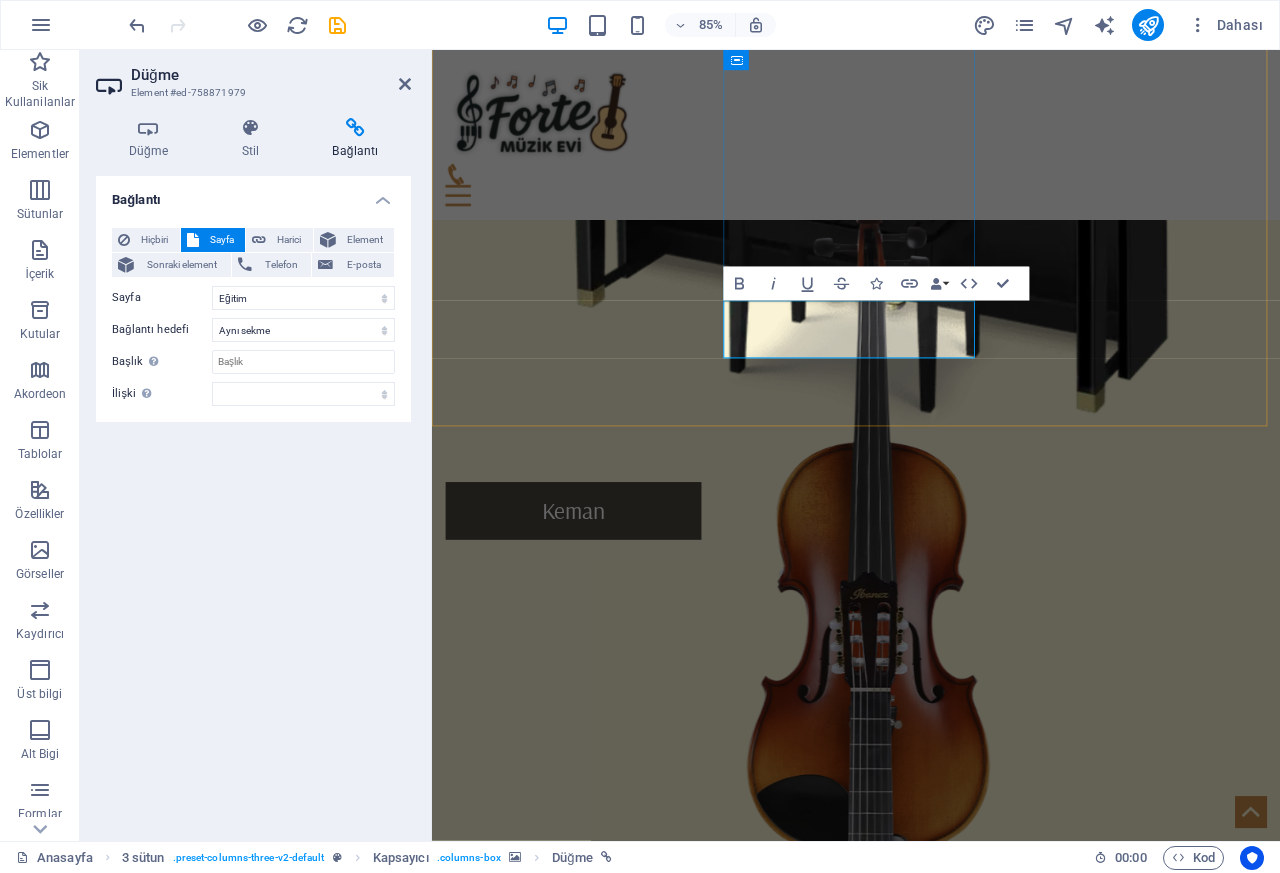click on "Bağlama" at bounding box center (598, 2672) 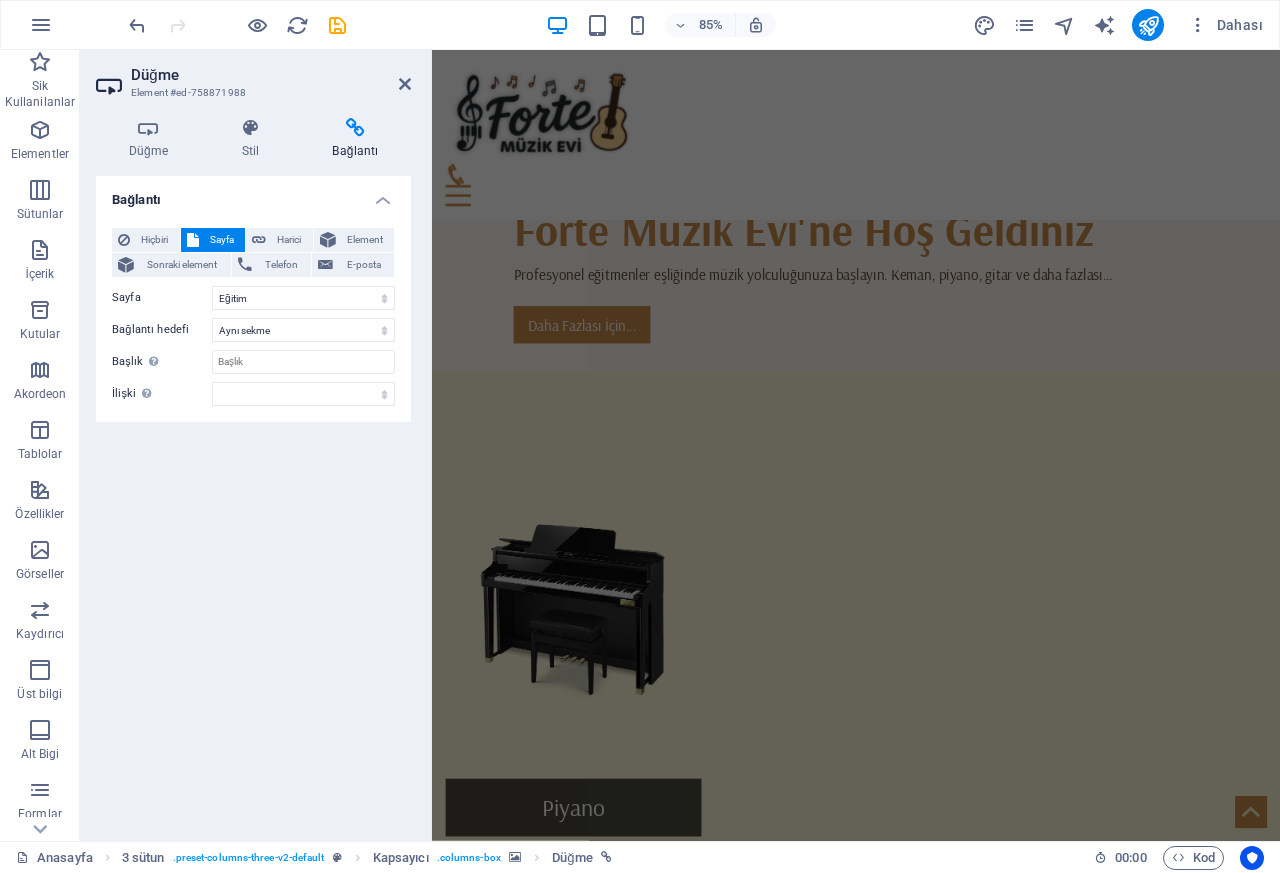 scroll, scrollTop: 825, scrollLeft: 0, axis: vertical 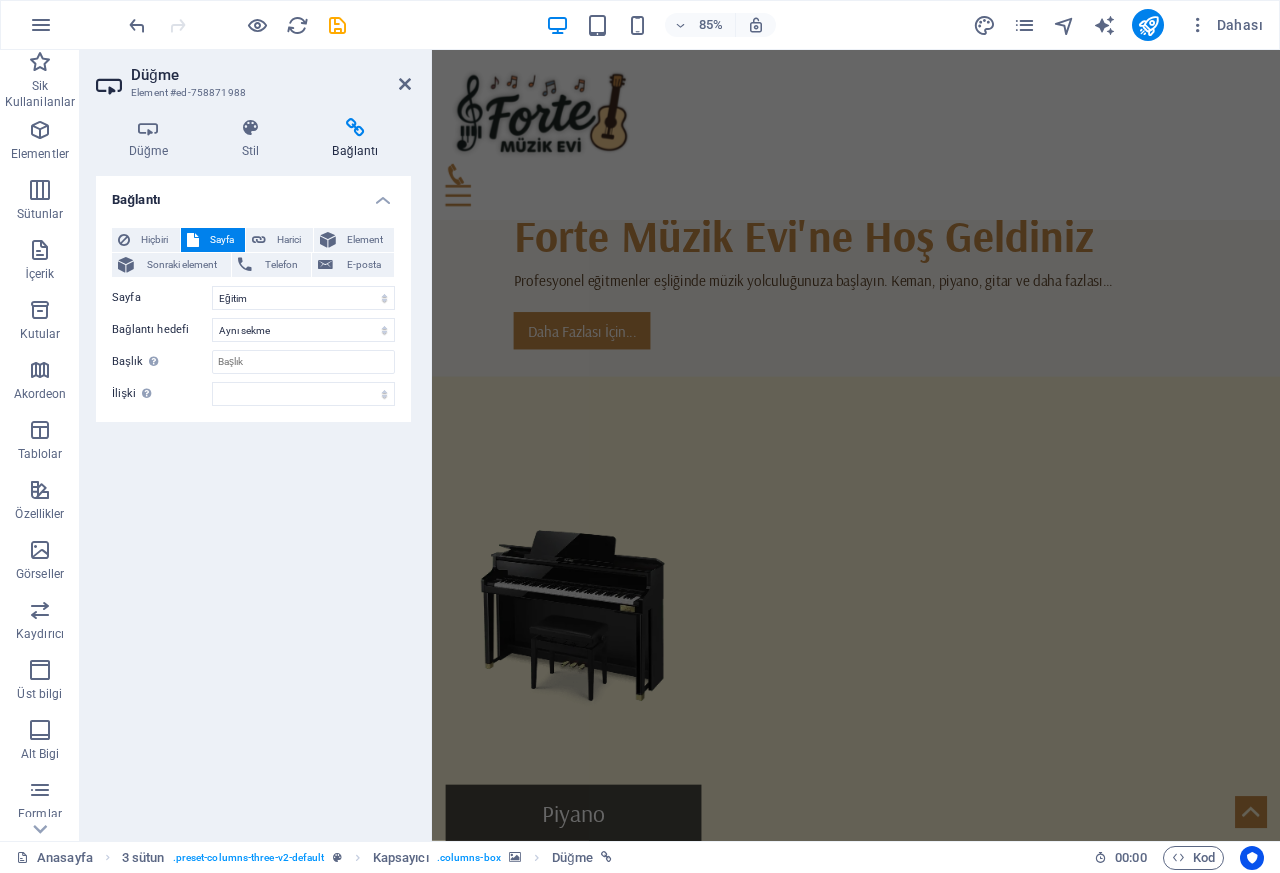 click on "Piyano" at bounding box center [598, 948] 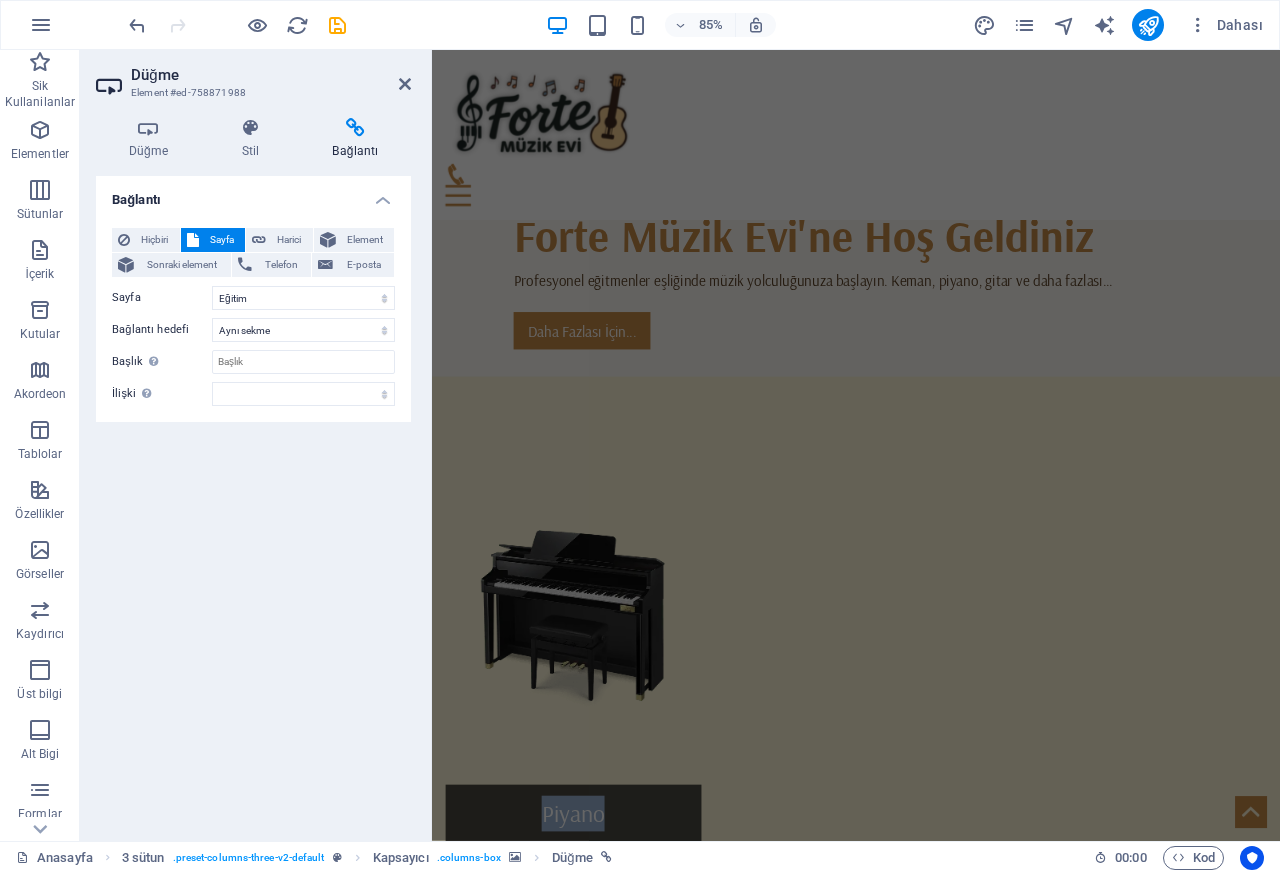 select on "2" 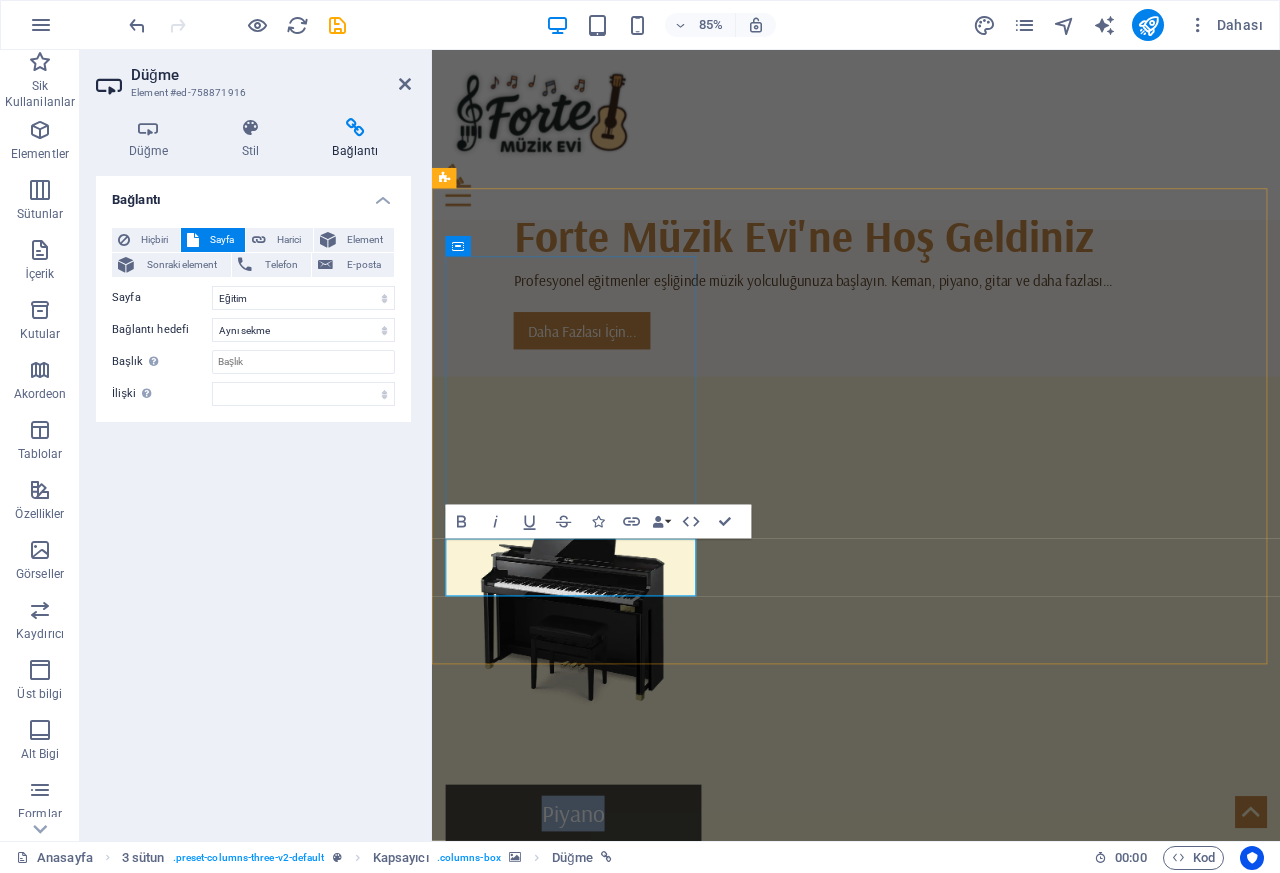 click on "Keman" at bounding box center (598, 1432) 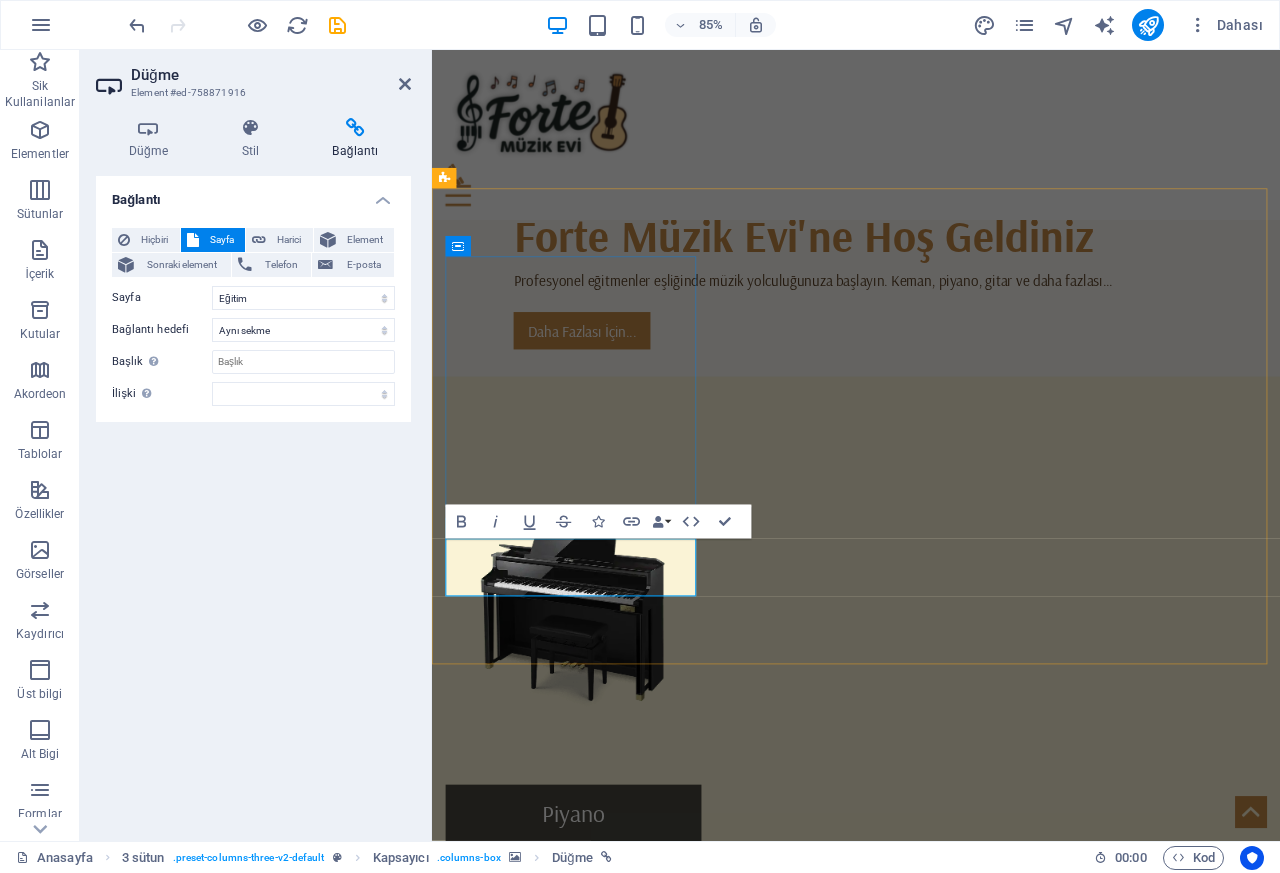 select on "2" 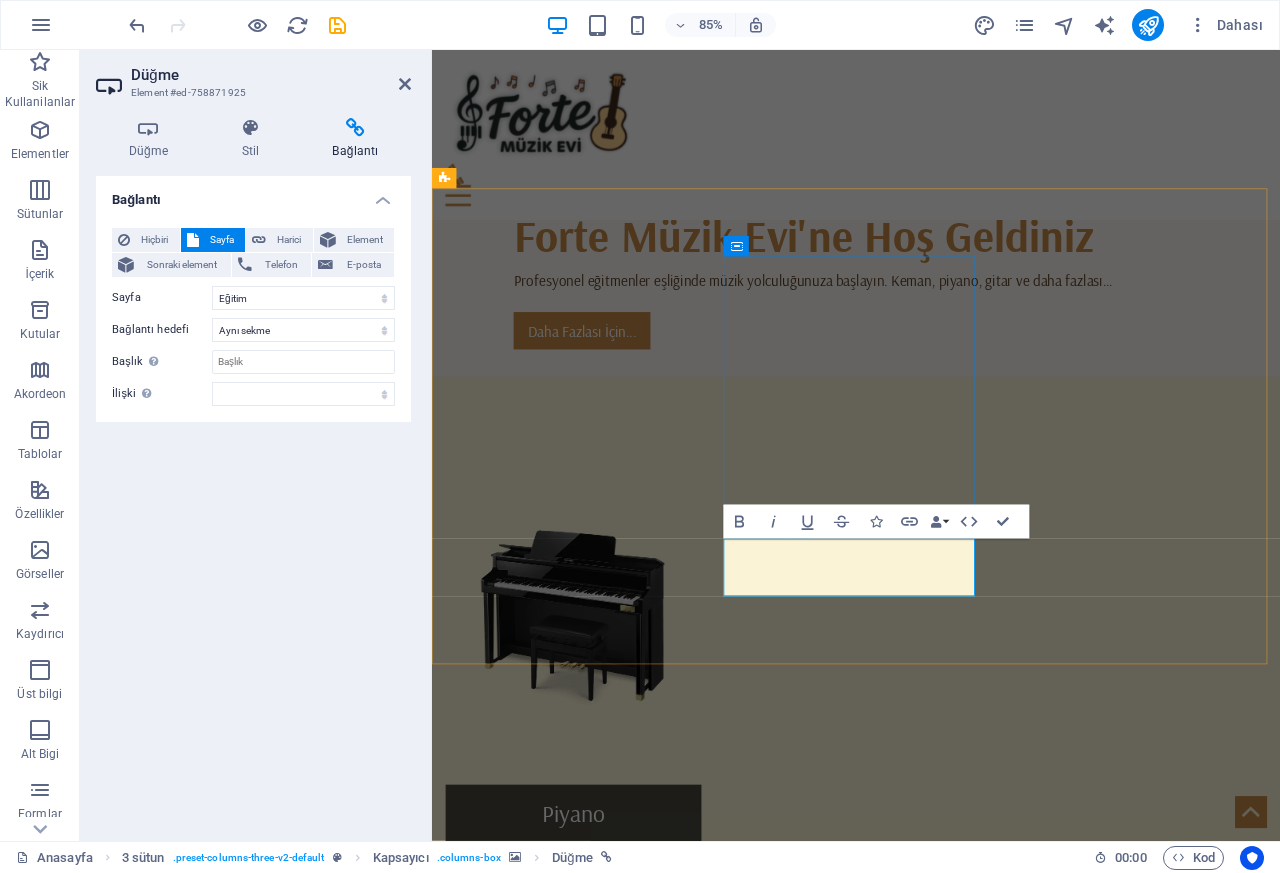 click on "Gitar" at bounding box center (598, 1916) 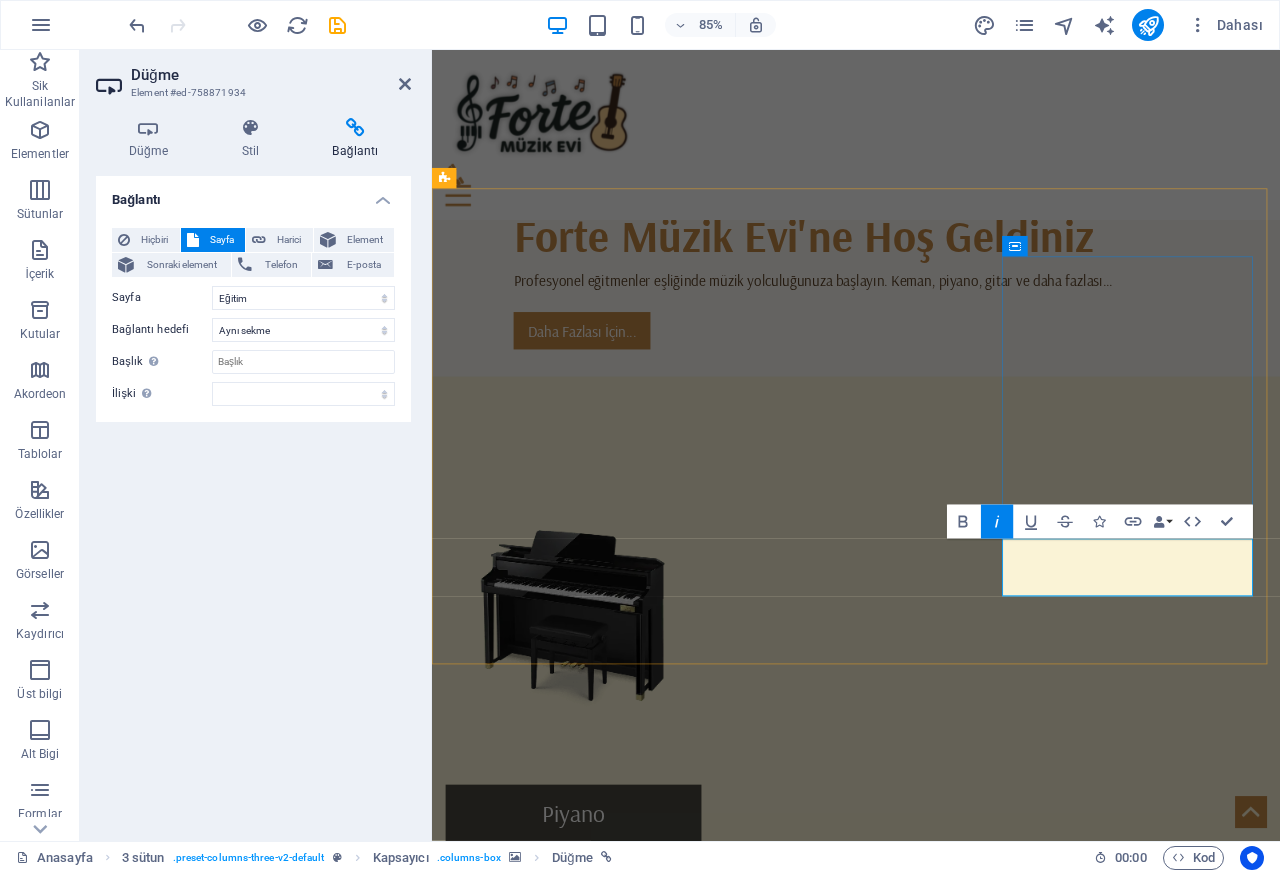 click at bounding box center [598, 714] 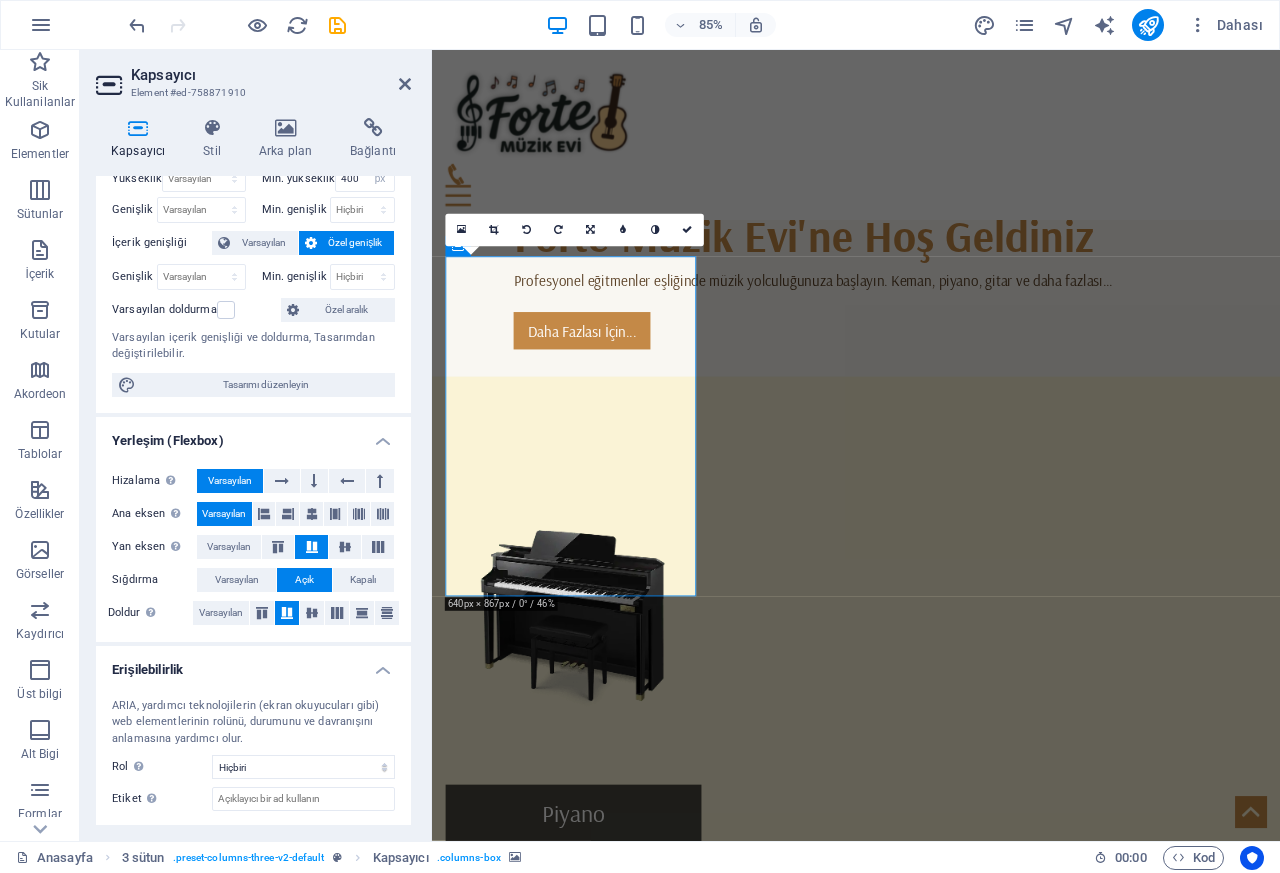 scroll, scrollTop: 160, scrollLeft: 0, axis: vertical 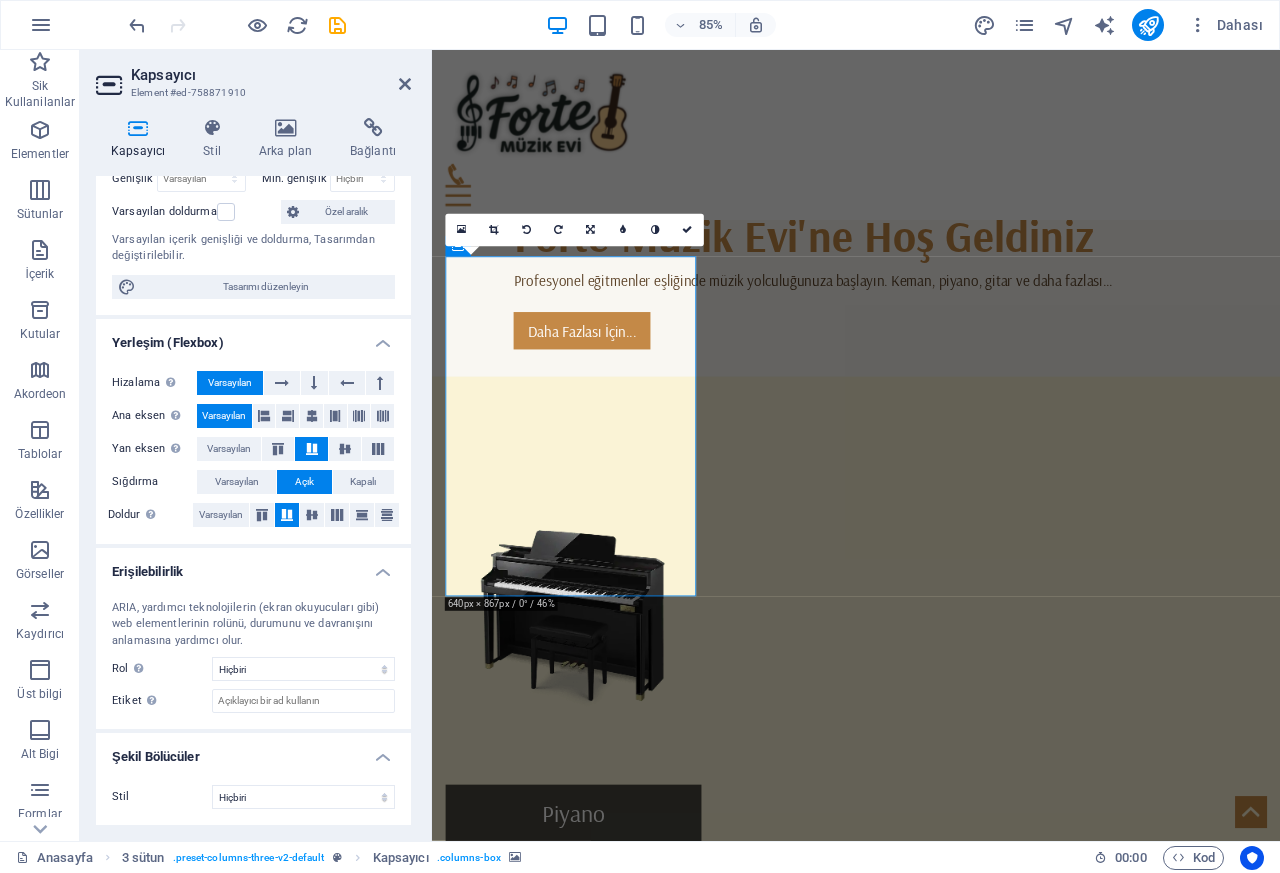 click at bounding box center [598, 714] 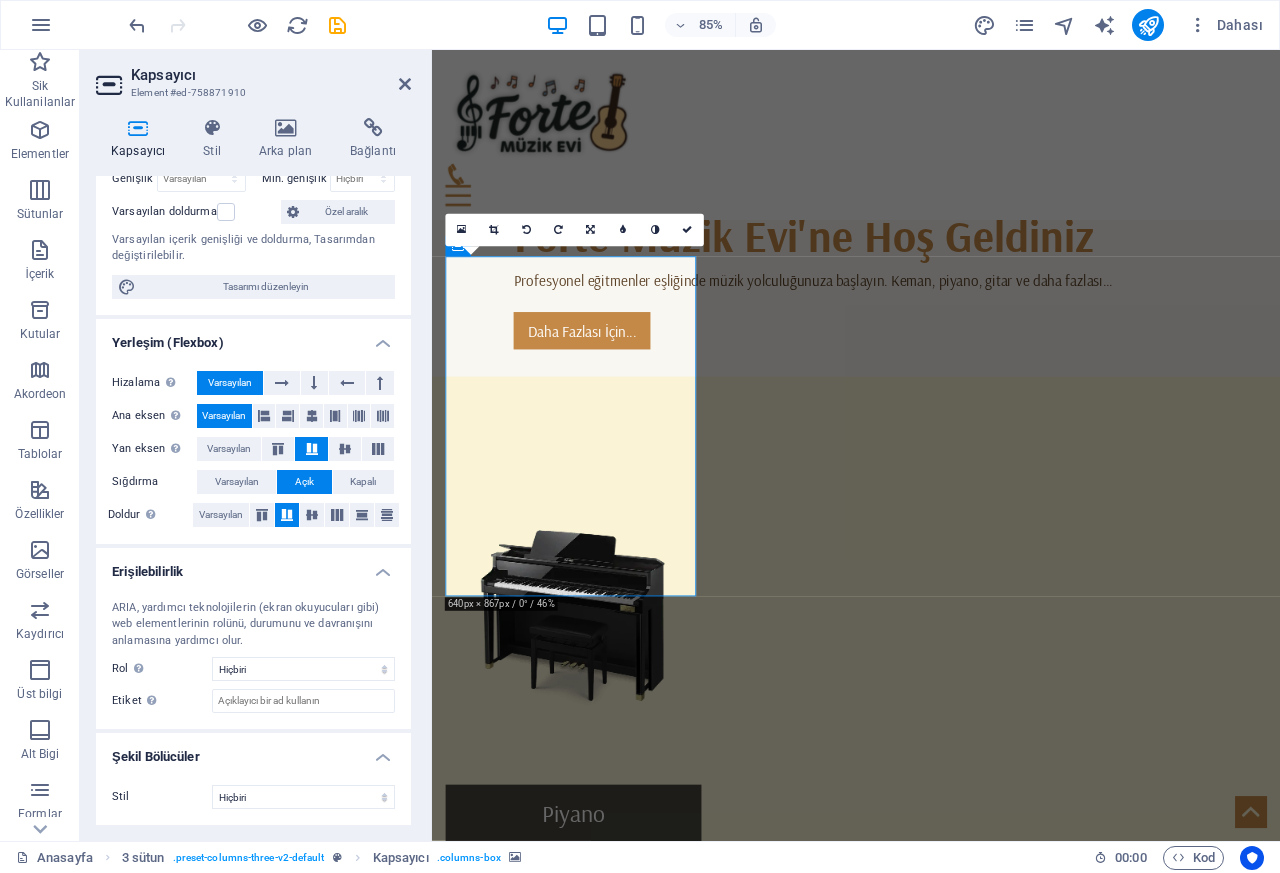 click at bounding box center [598, 714] 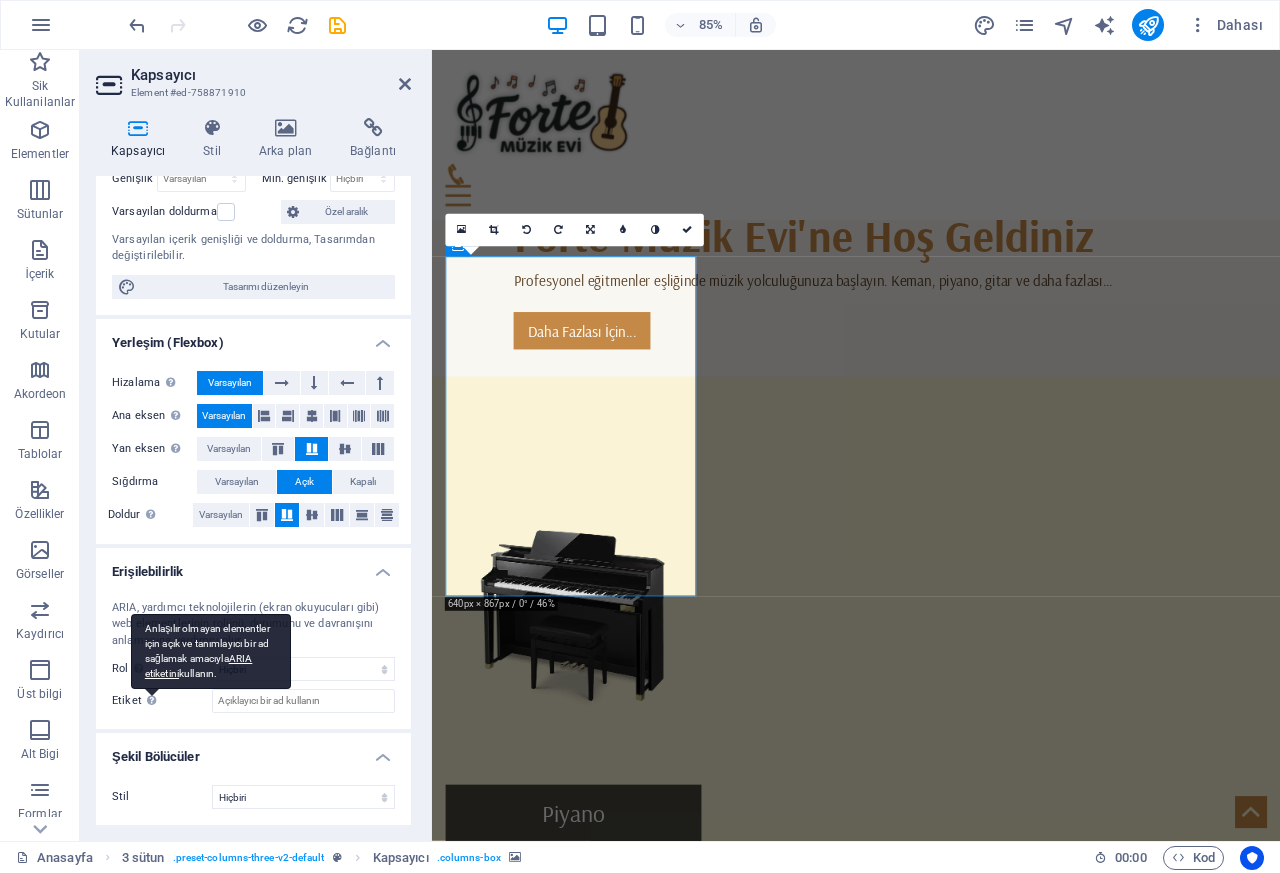 click at bounding box center (151, 700) 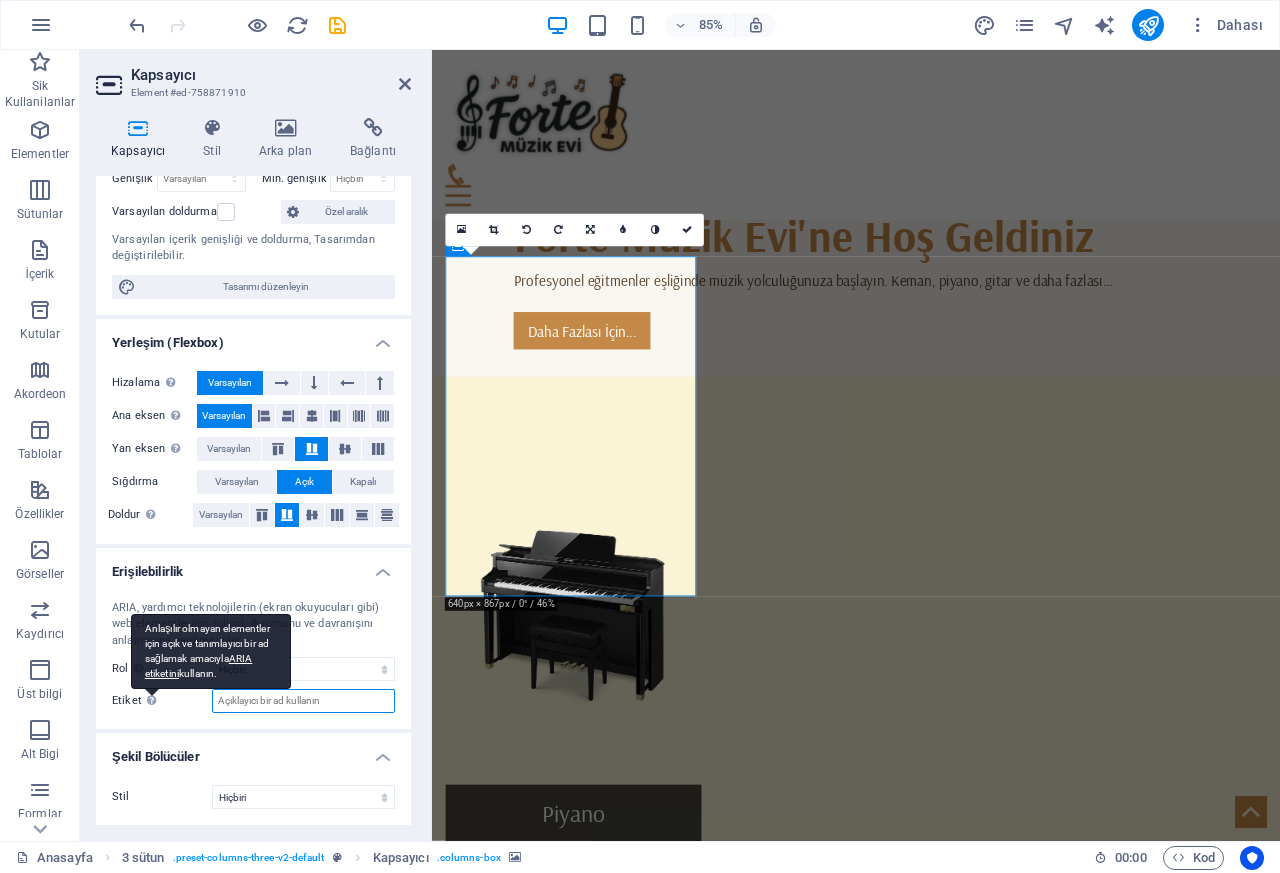 click on "Etiket Anlaşılır olmayan elementler için açık ve tanımlayıcı bir ad sağlamak amacıyla  ARIA etiketini  kullanın." at bounding box center (303, 701) 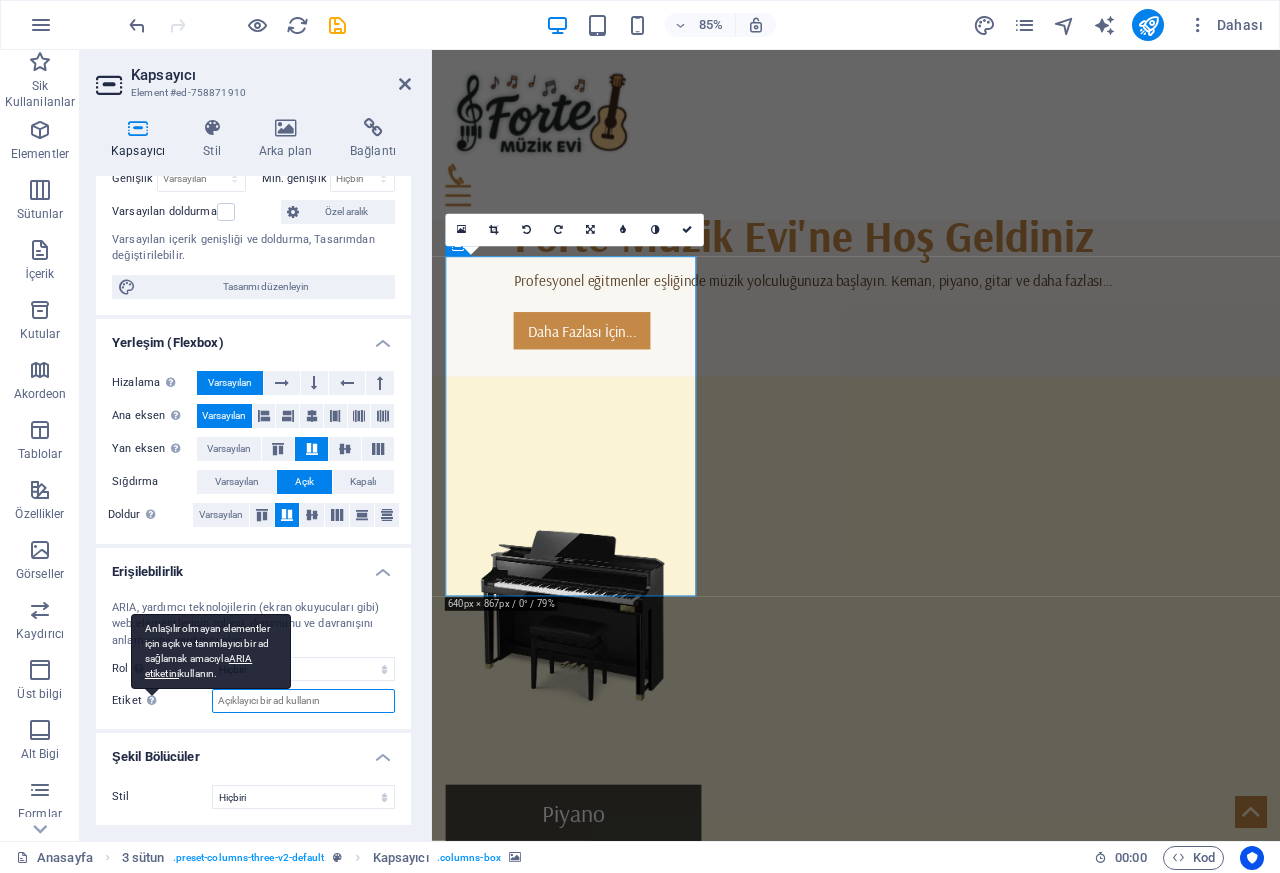 paste on "Piyano resmi - forte muzikevi" 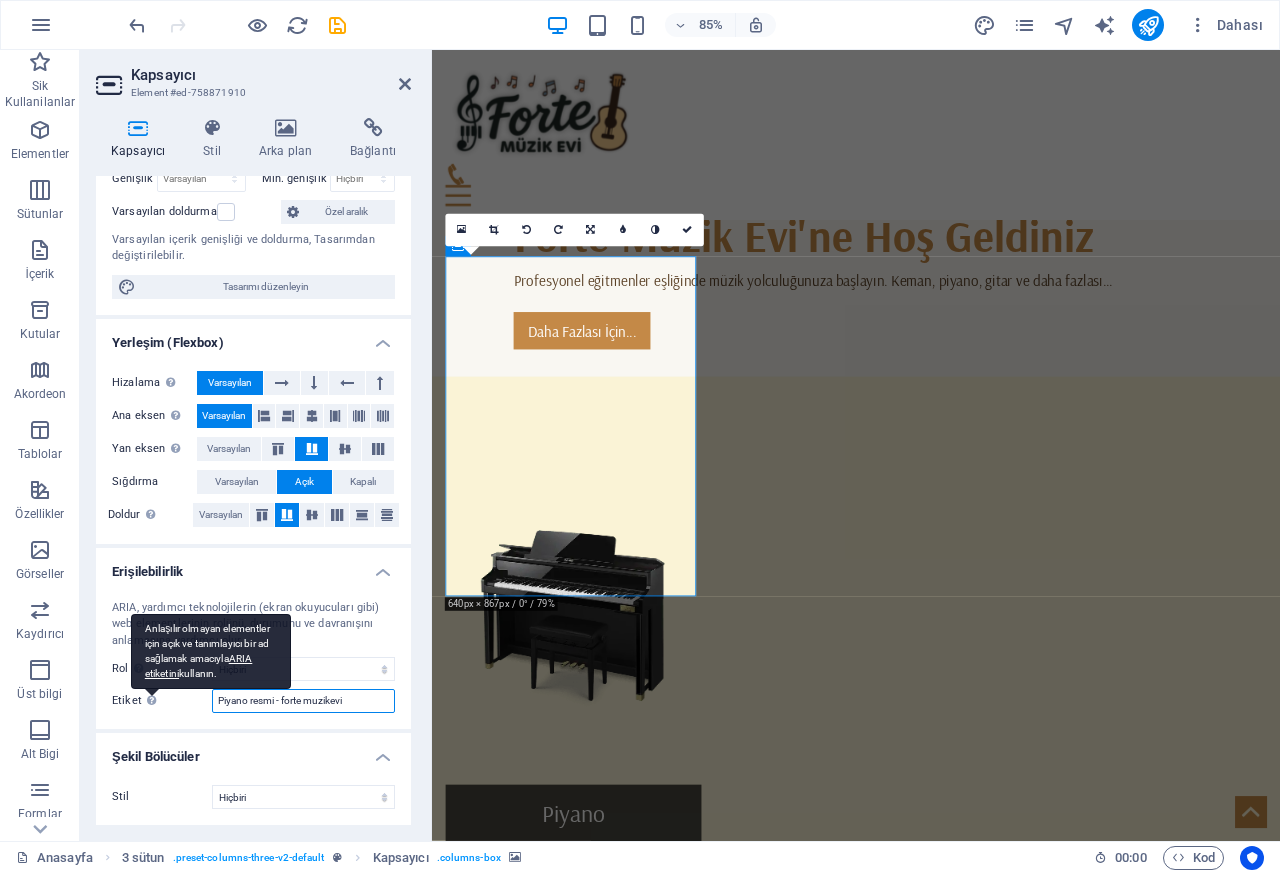 type on "Piyano resmi - forte muzikevi" 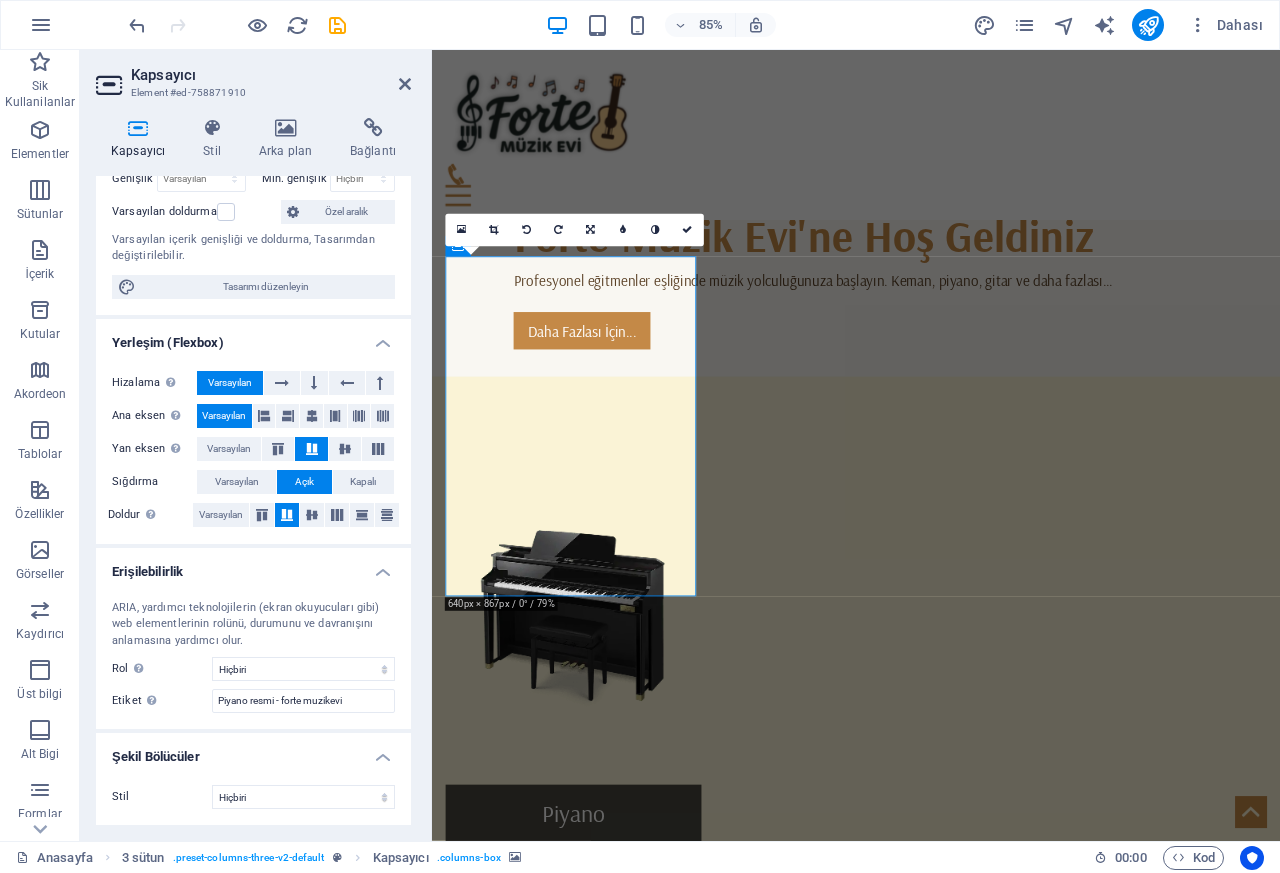 click at bounding box center (598, 1198) 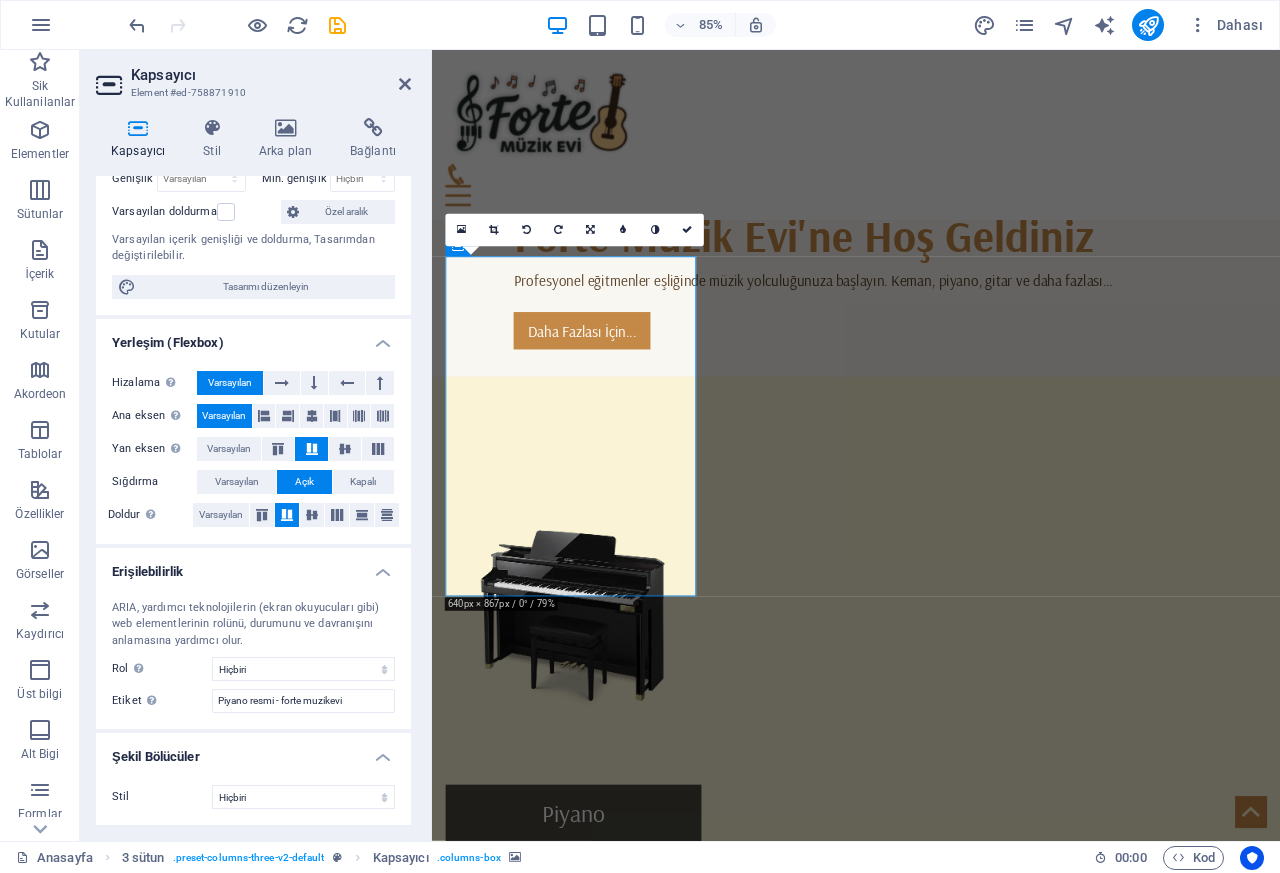 click at bounding box center [598, 1198] 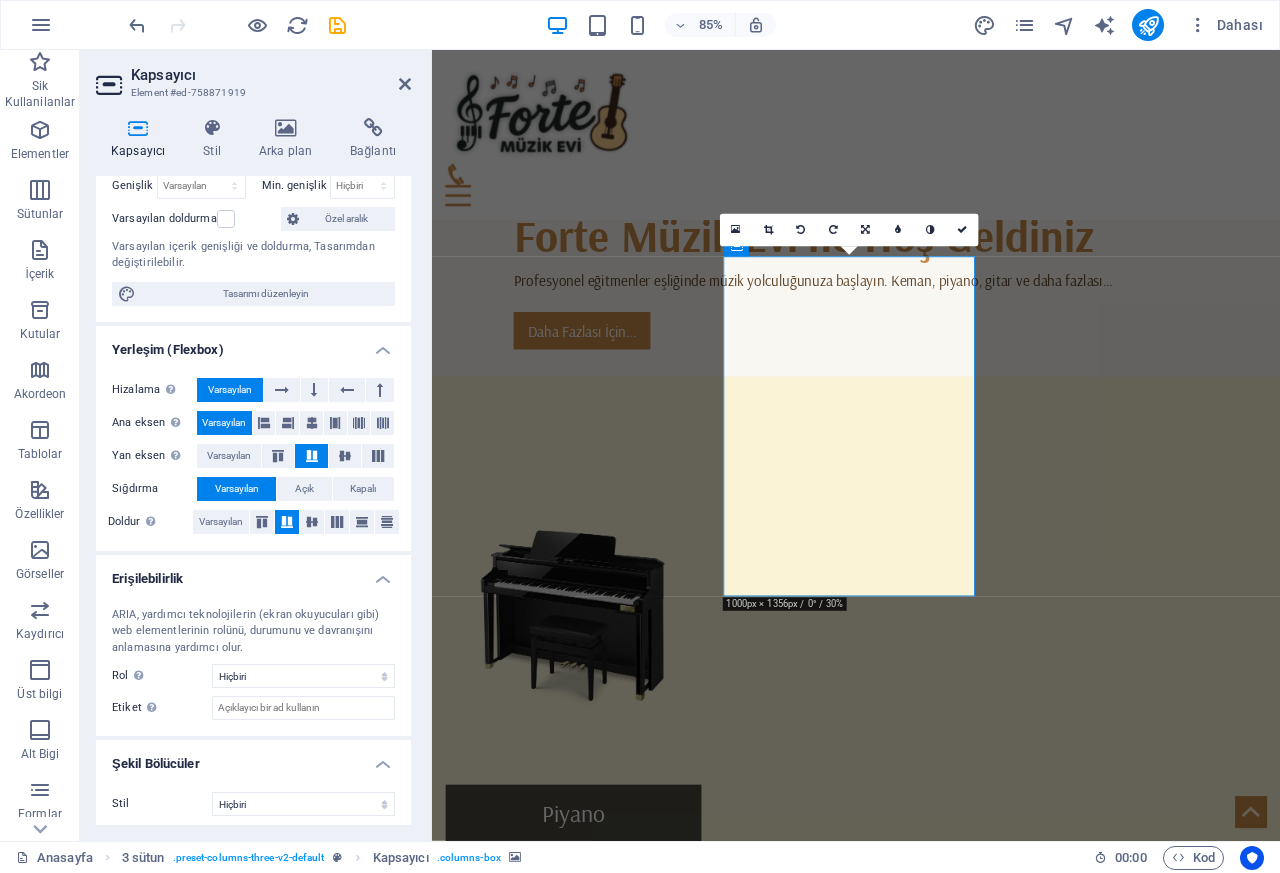 scroll, scrollTop: 160, scrollLeft: 0, axis: vertical 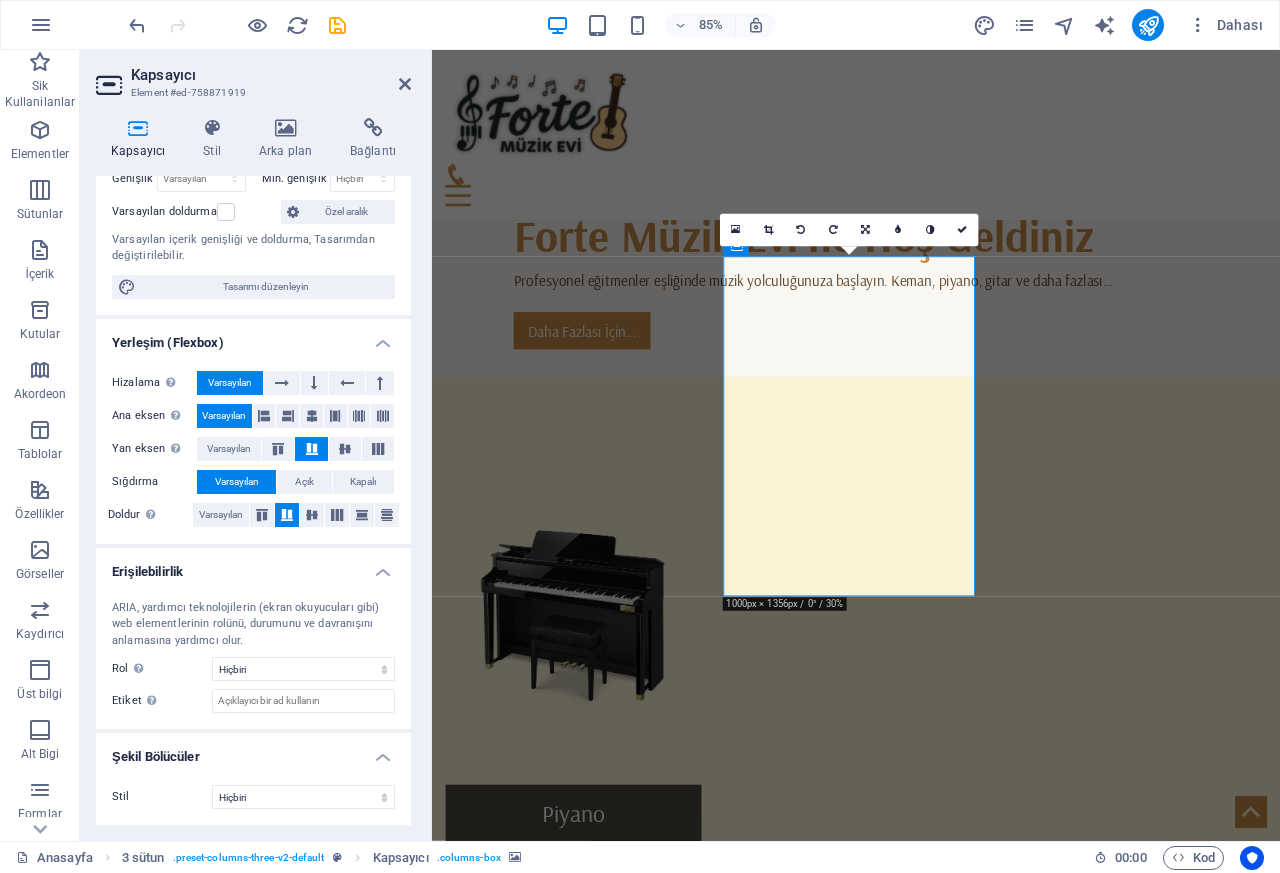 click on "Etiket Anlaşılır olmayan elementler için açık ve tanımlayıcı bir ad sağlamak amacıyla  ARIA etiketini  kullanın." at bounding box center (162, 701) 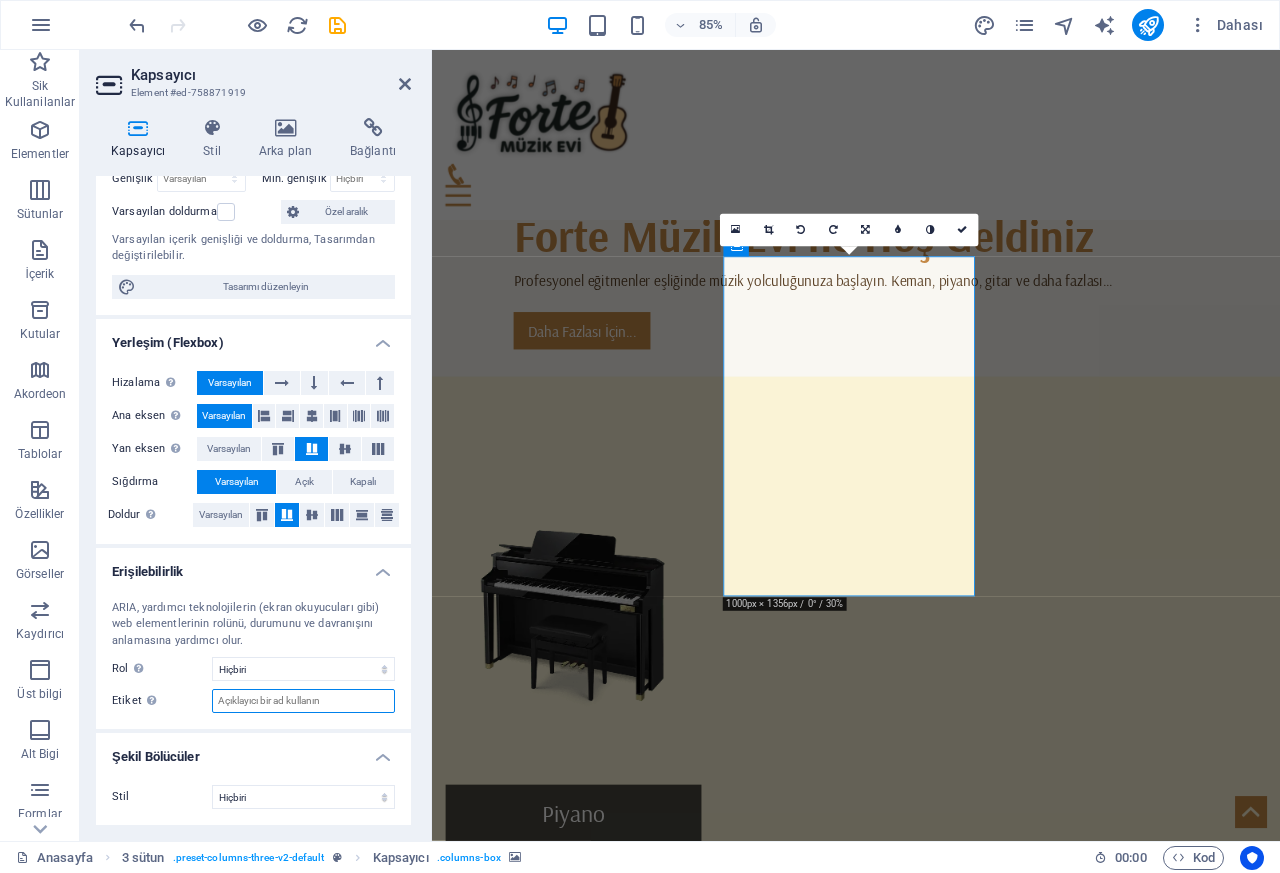 click on "Etiket Anlaşılır olmayan elementler için açık ve tanımlayıcı bir ad sağlamak amacıyla  ARIA etiketini  kullanın." at bounding box center (303, 701) 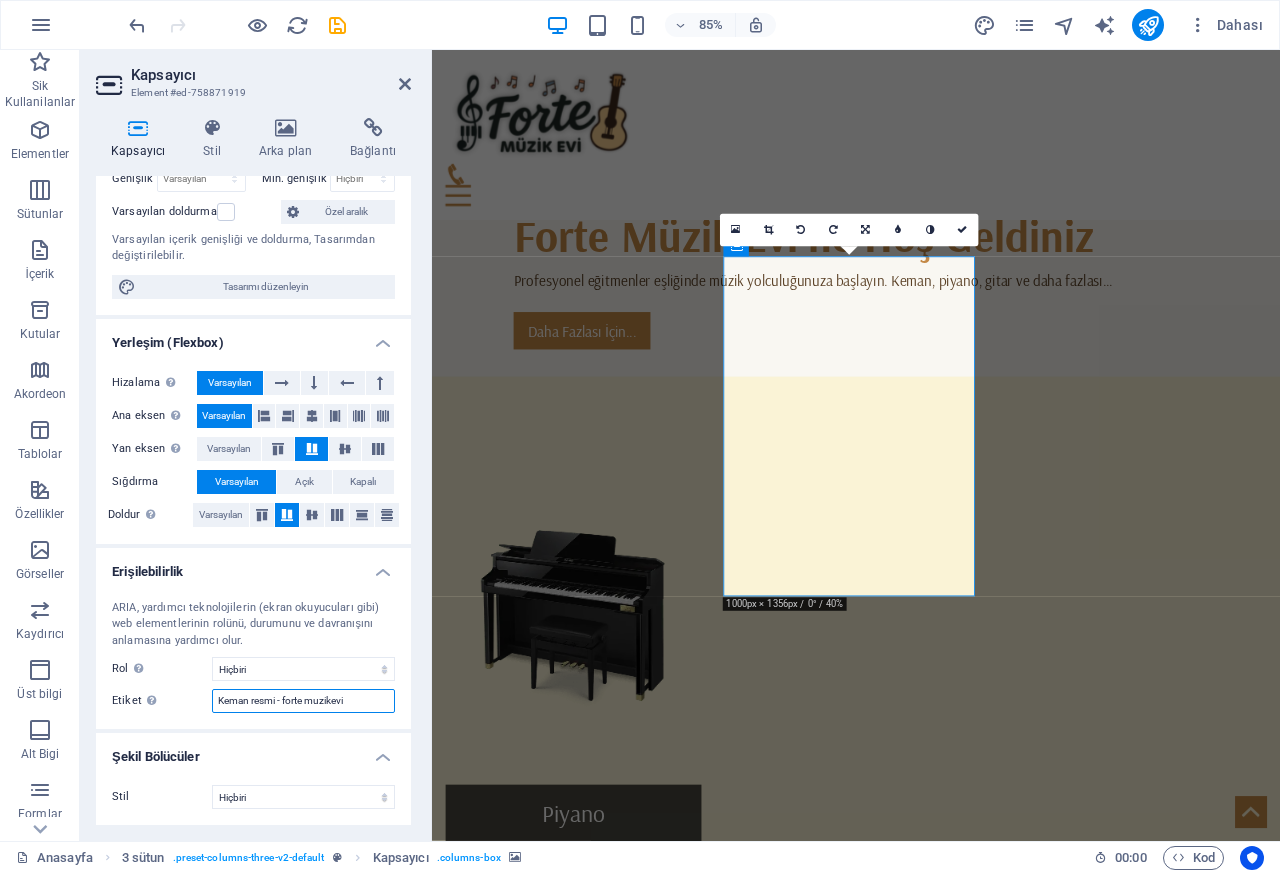 type on "Keman resmi - forte muzikevi" 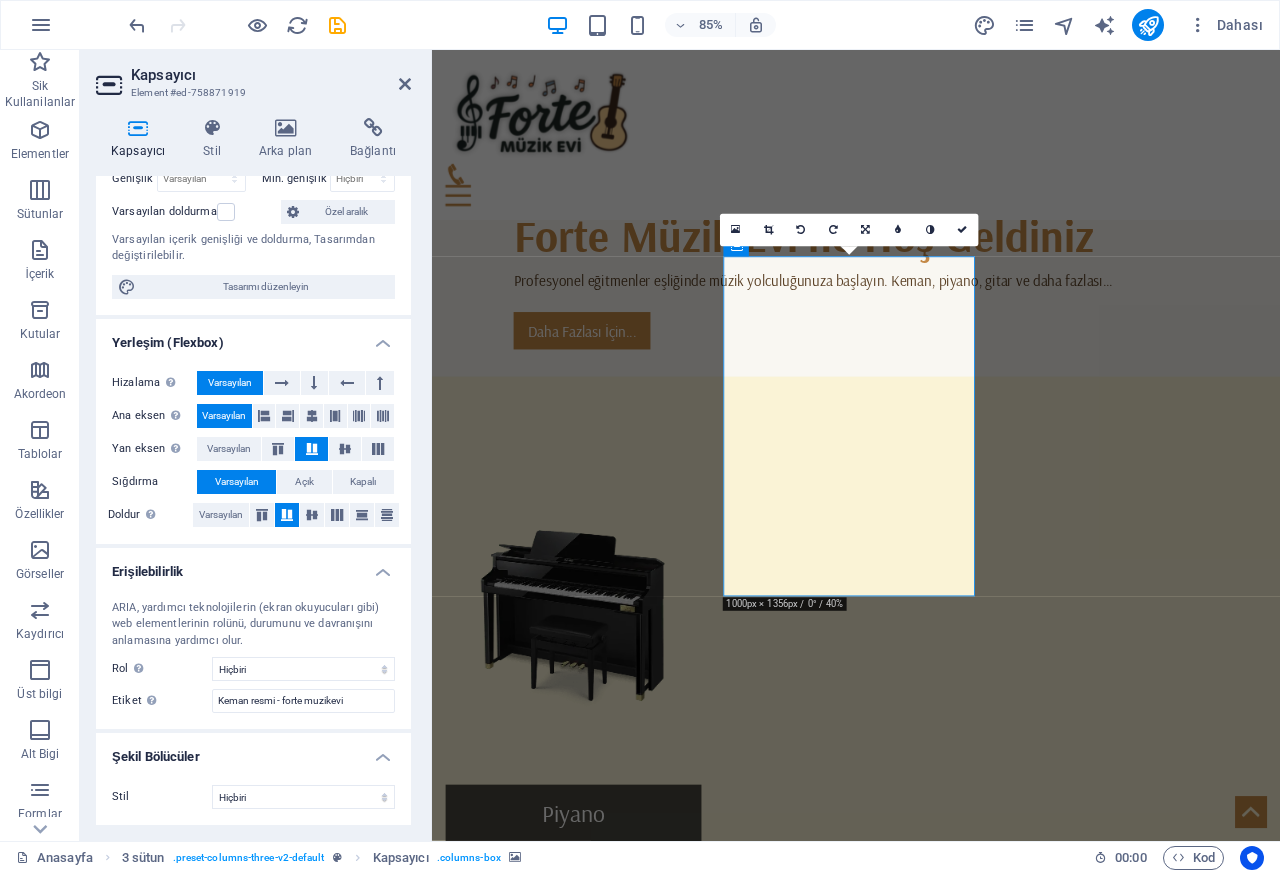 click at bounding box center [598, 1682] 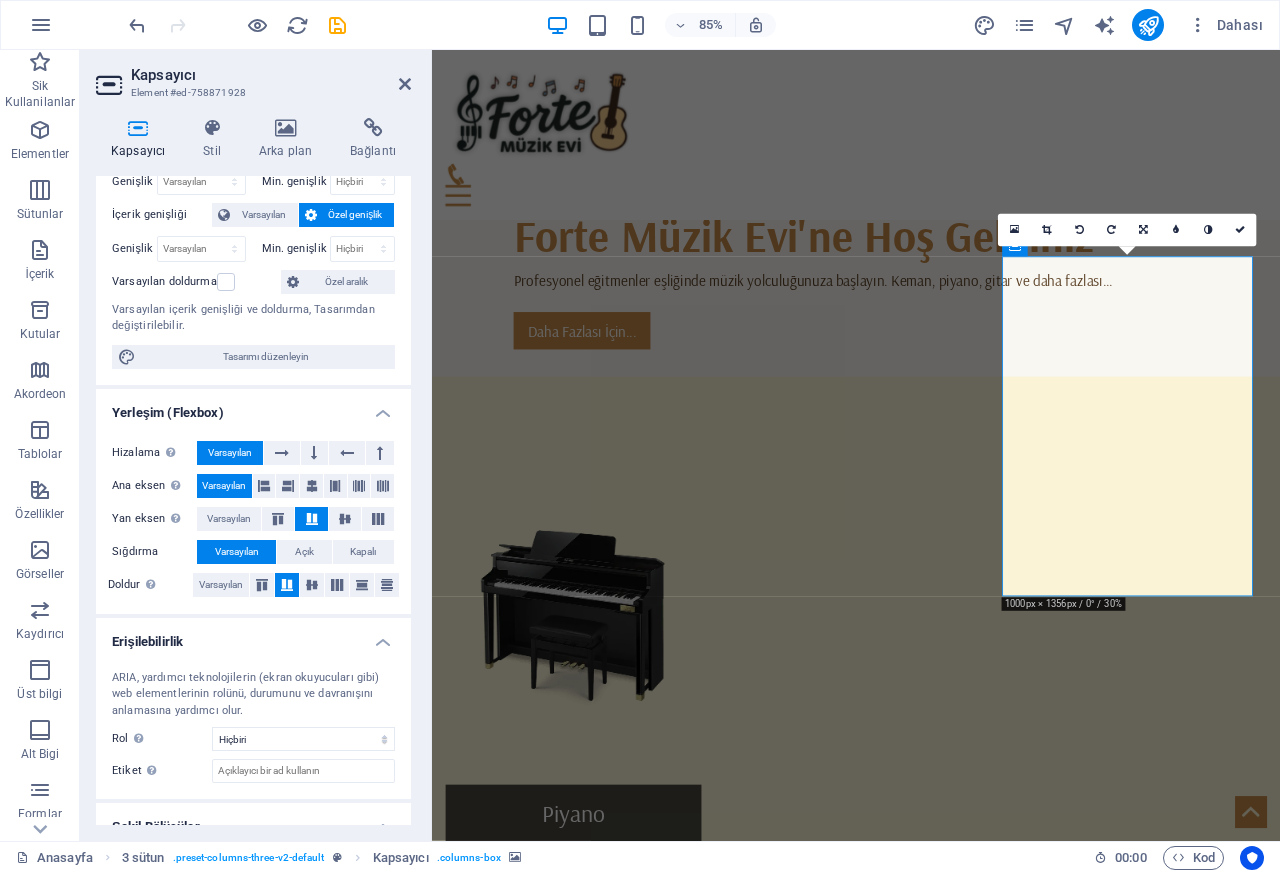 scroll, scrollTop: 160, scrollLeft: 0, axis: vertical 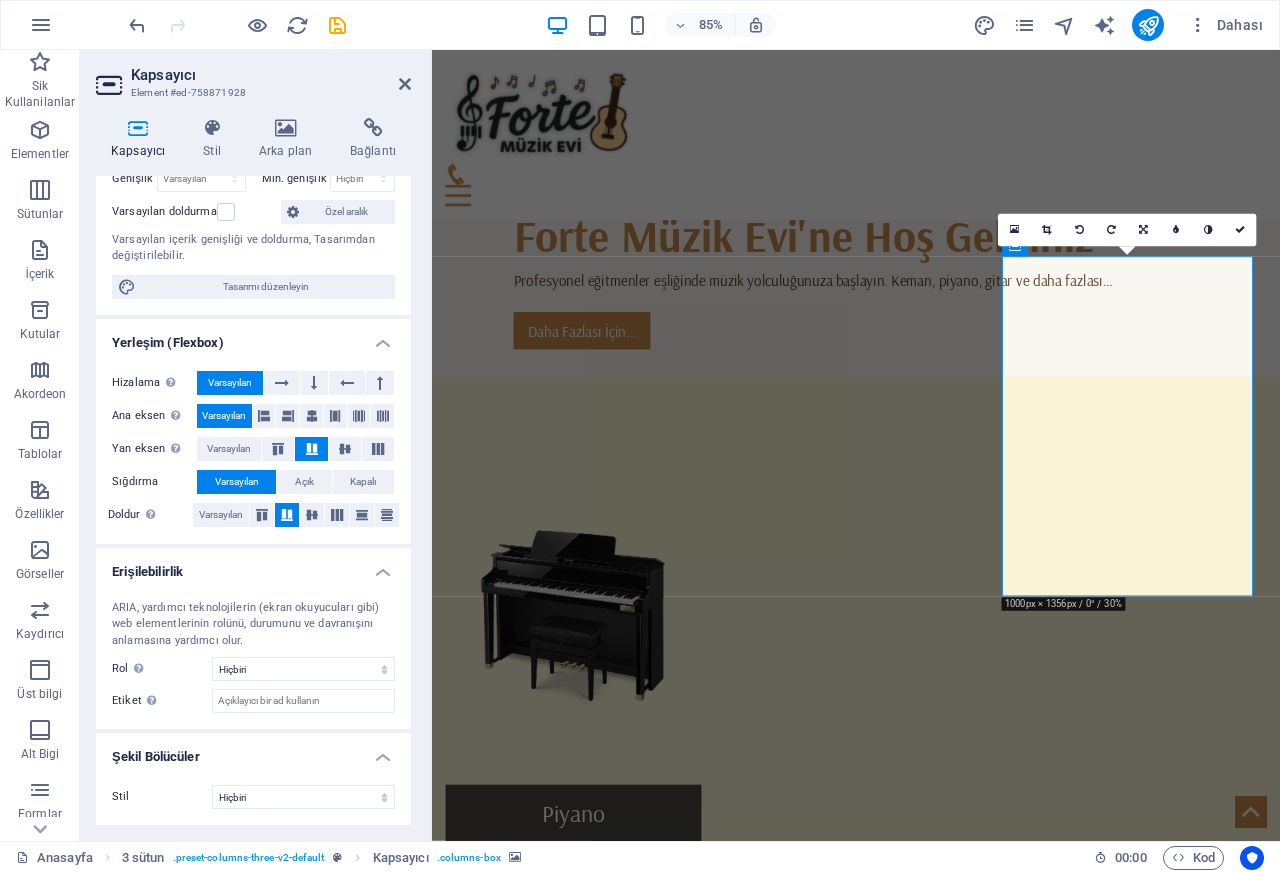 click on "Etiket Anlaşılır olmayan elementler için açık ve tanımlayıcı bir ad sağlamak amacıyla  ARIA etiketini  kullanın." at bounding box center (162, 701) 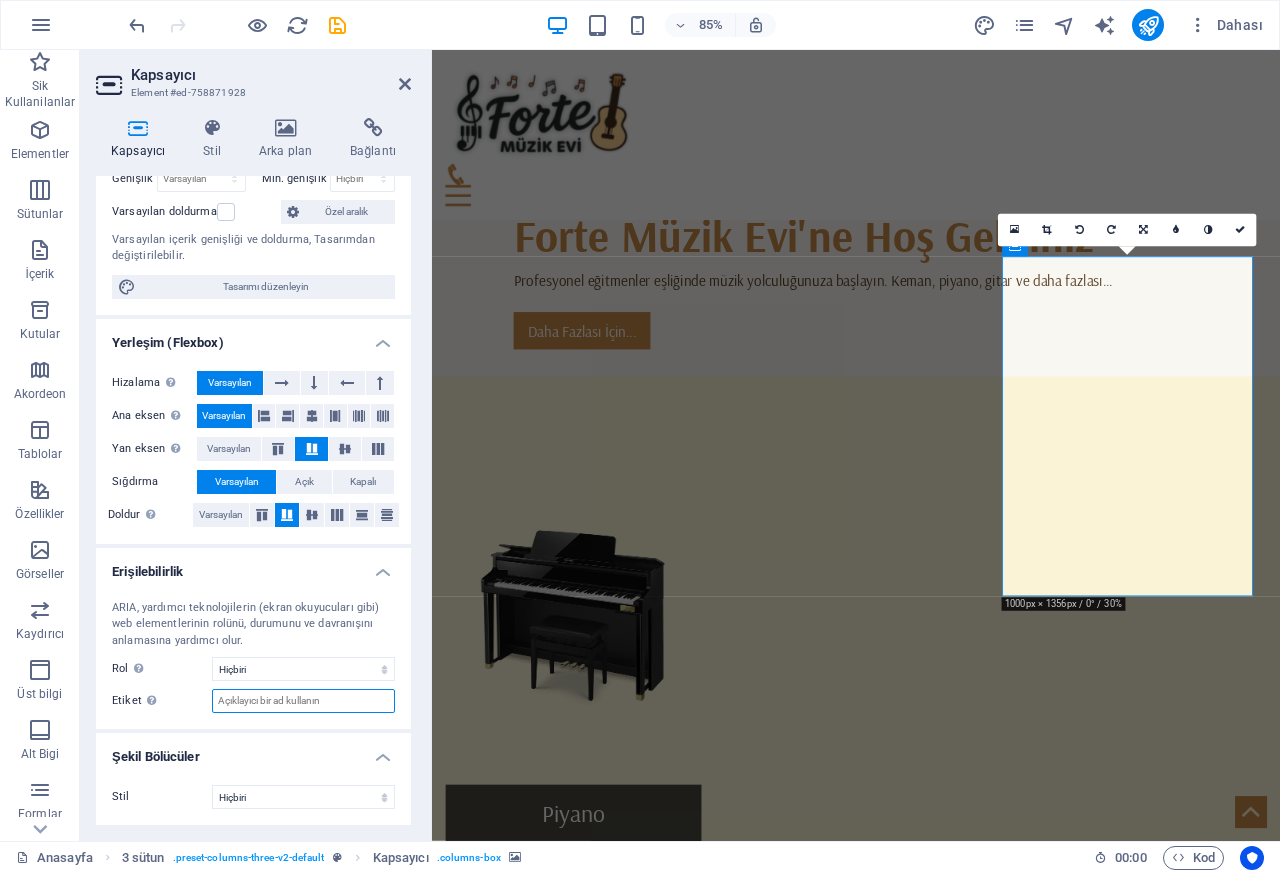 click on "Etiket Anlaşılır olmayan elementler için açık ve tanımlayıcı bir ad sağlamak amacıyla  ARIA etiketini  kullanın." at bounding box center (303, 701) 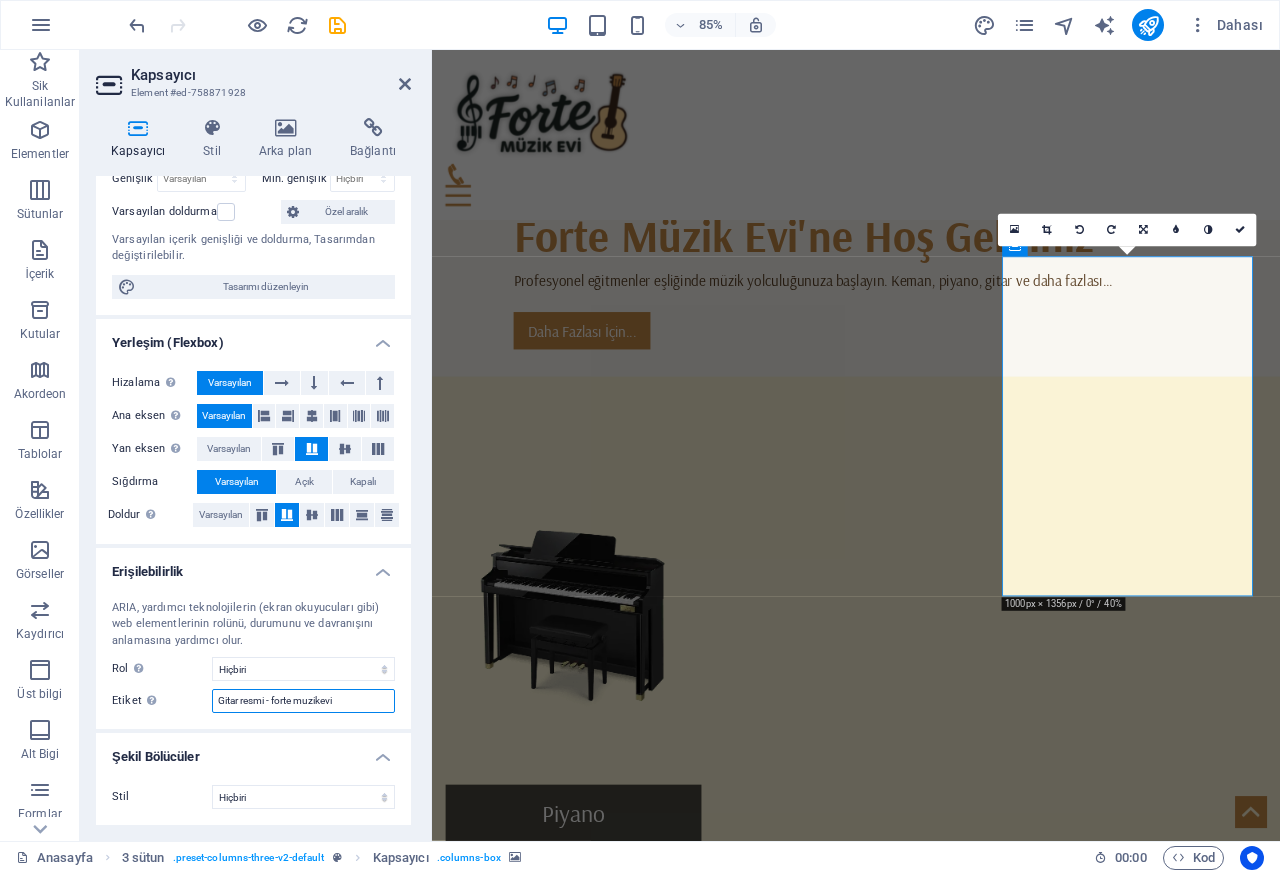 type on "Gitar resmi - forte muzikevi" 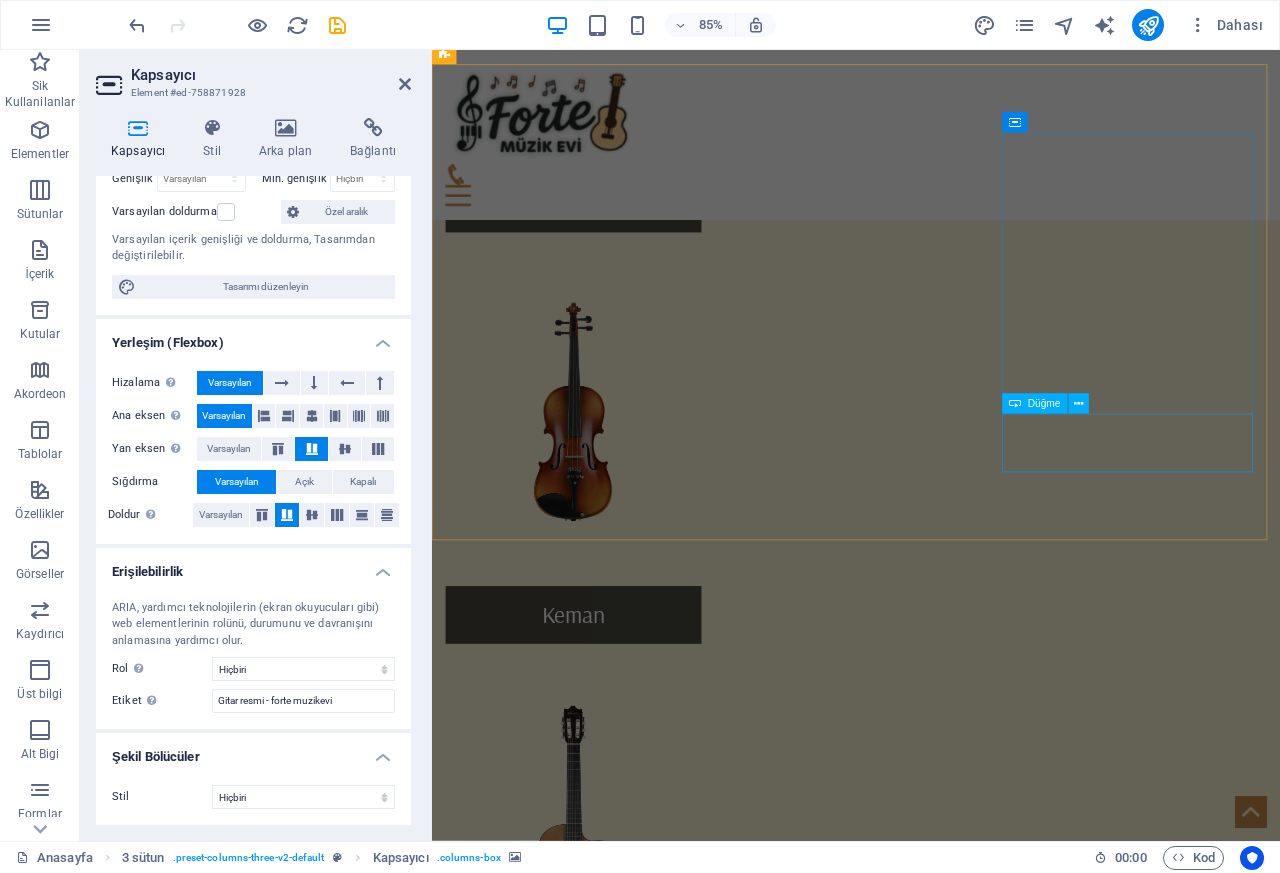 scroll, scrollTop: 1545, scrollLeft: 0, axis: vertical 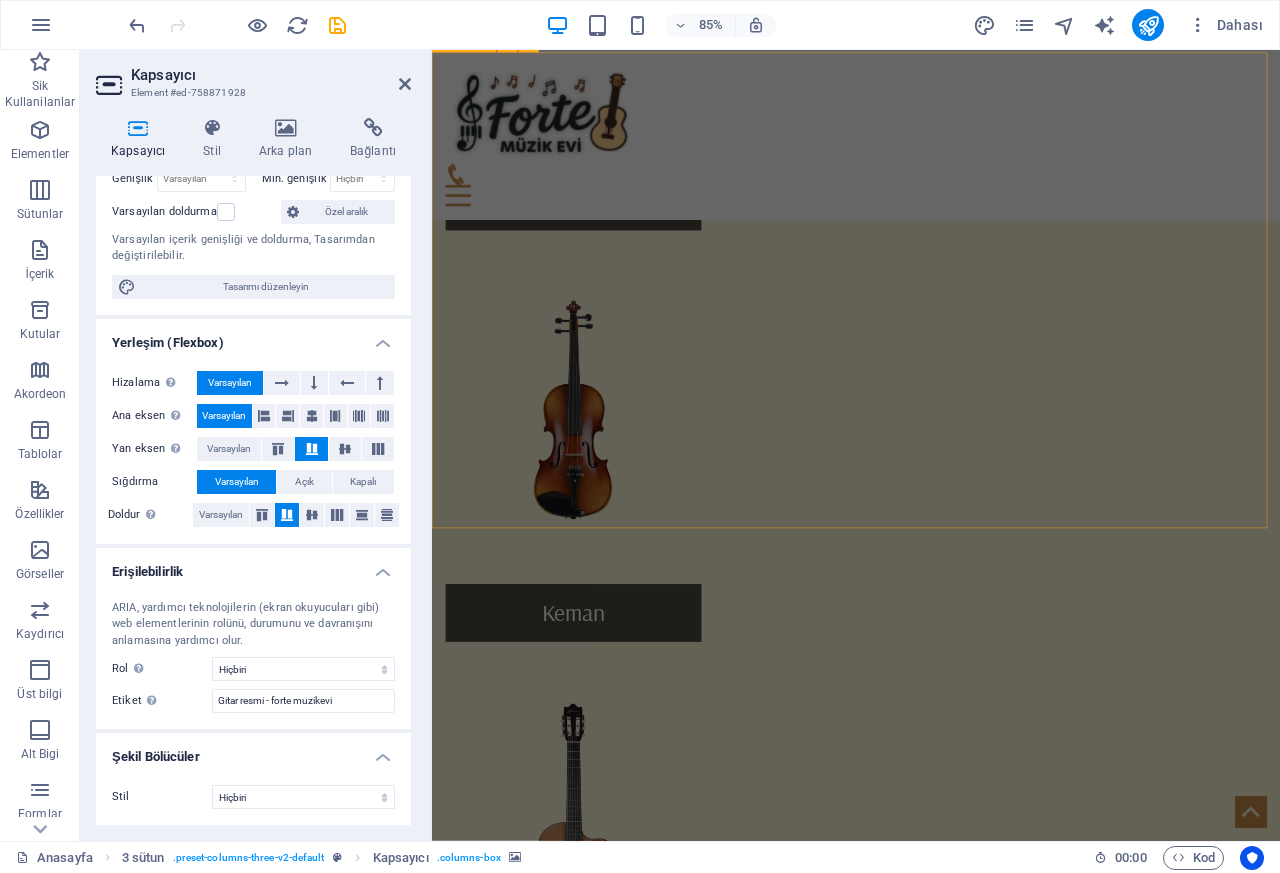click at bounding box center [598, 1590] 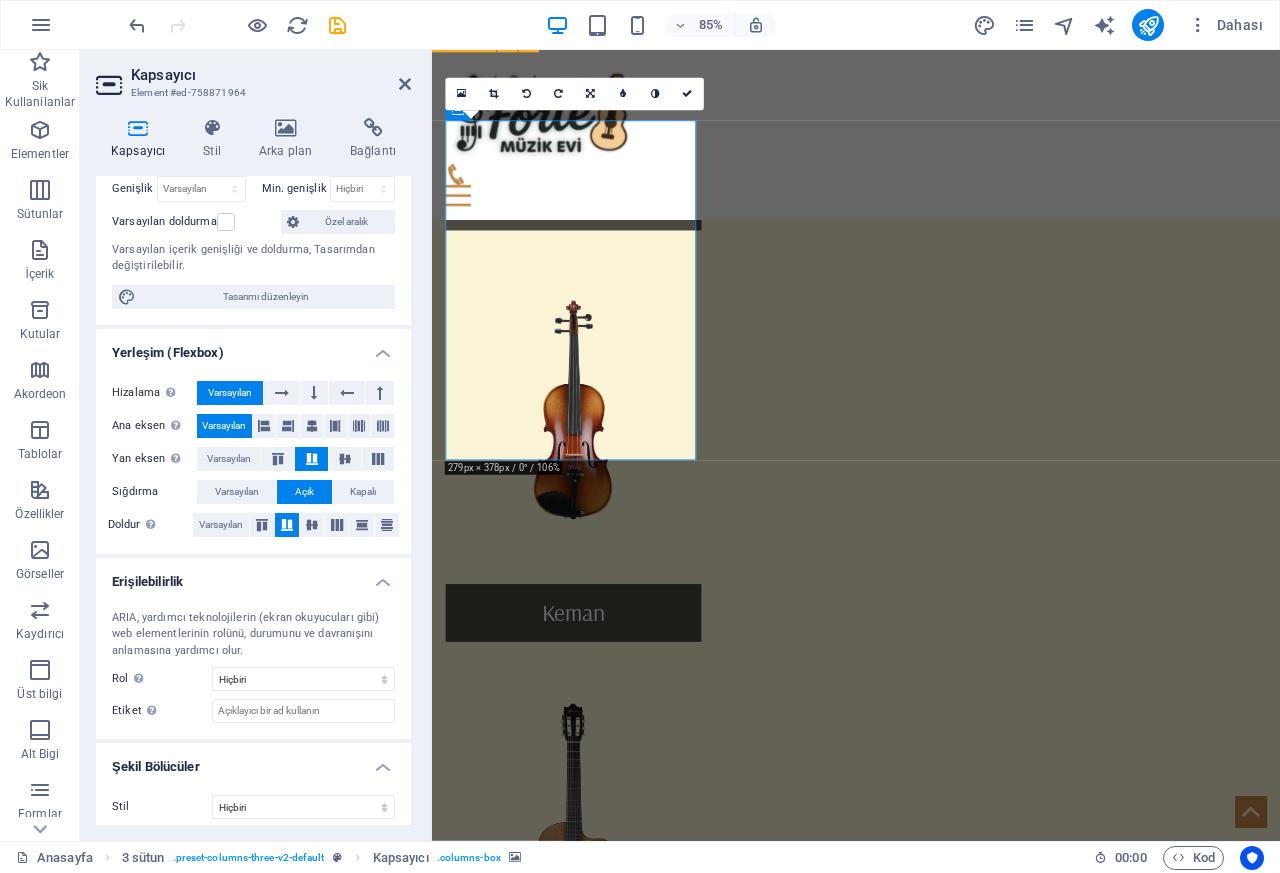 scroll, scrollTop: 160, scrollLeft: 0, axis: vertical 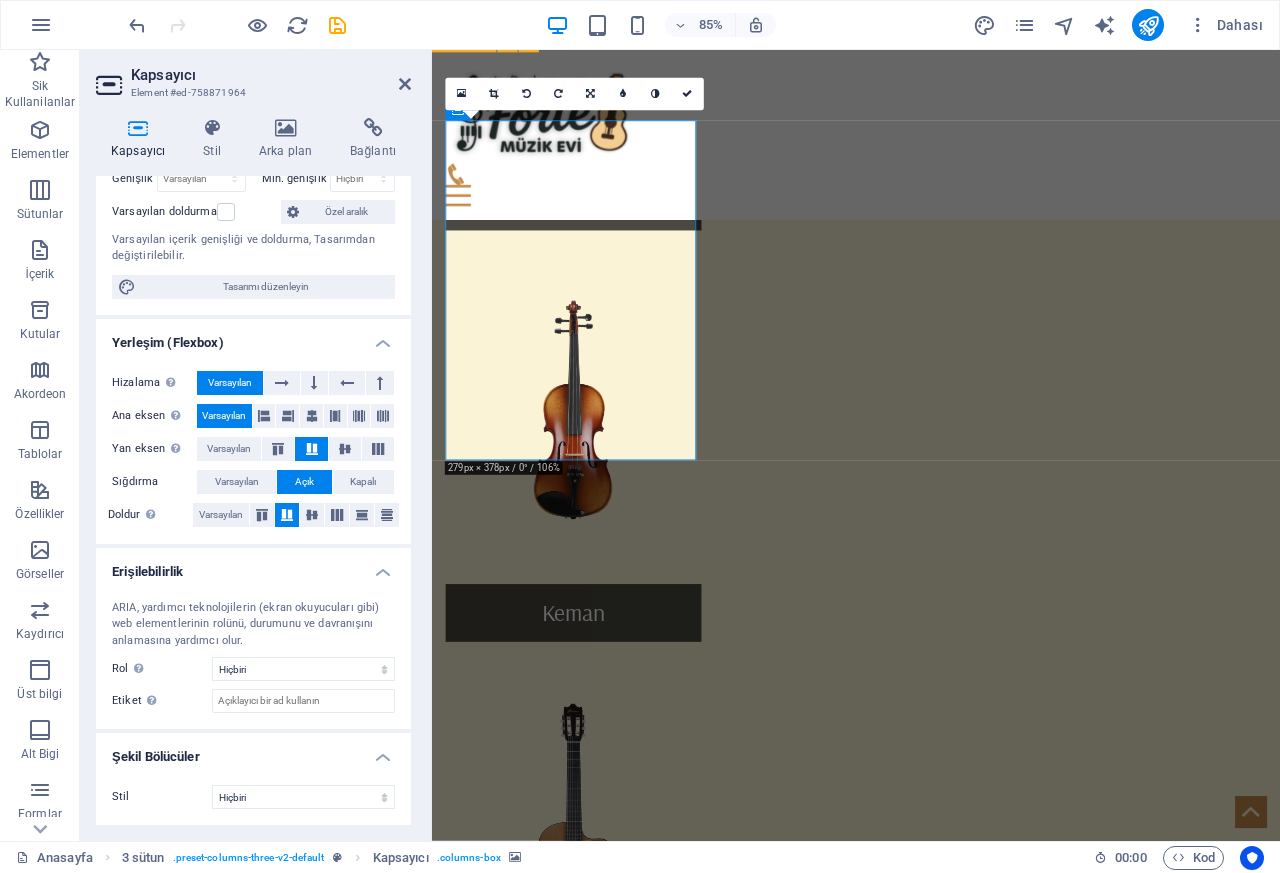 click on "Etiket Anlaşılır olmayan elementler için açık ve tanımlayıcı bir ad sağlamak amacıyla  ARIA etiketini  kullanın." at bounding box center [162, 701] 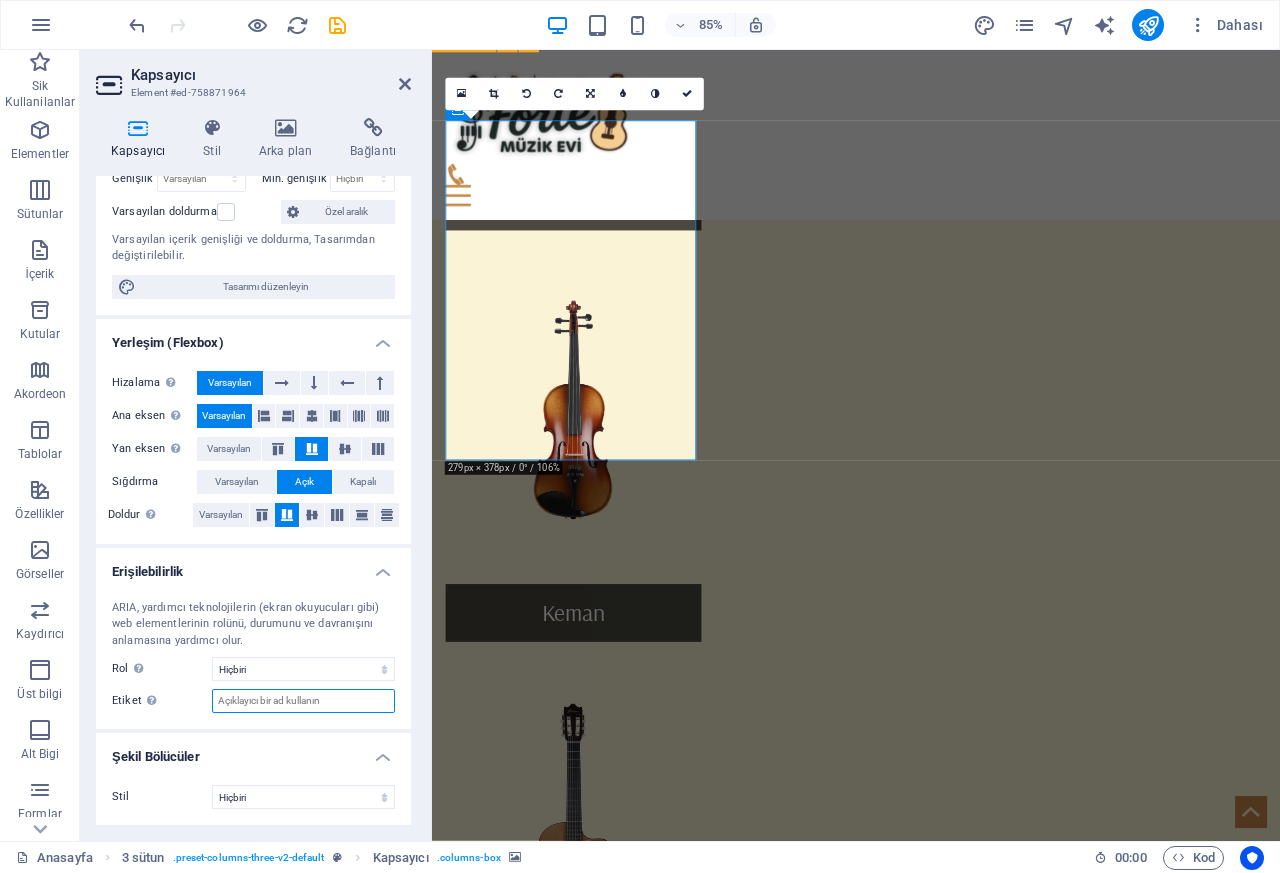 click on "Etiket Anlaşılır olmayan elementler için açık ve tanımlayıcı bir ad sağlamak amacıyla  ARIA etiketini  kullanın." at bounding box center [303, 701] 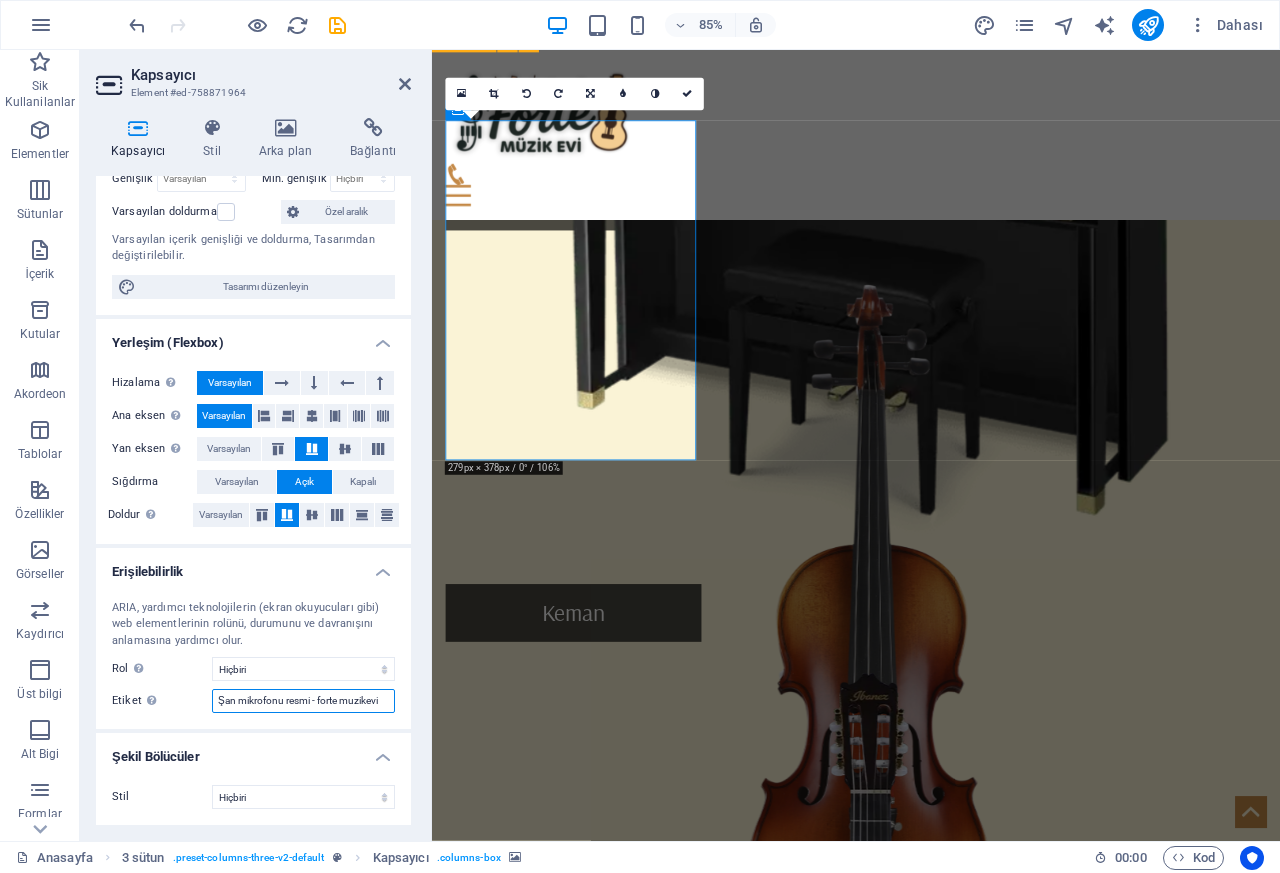 type on "Şan mikrofonu resmi - forte muzikevi" 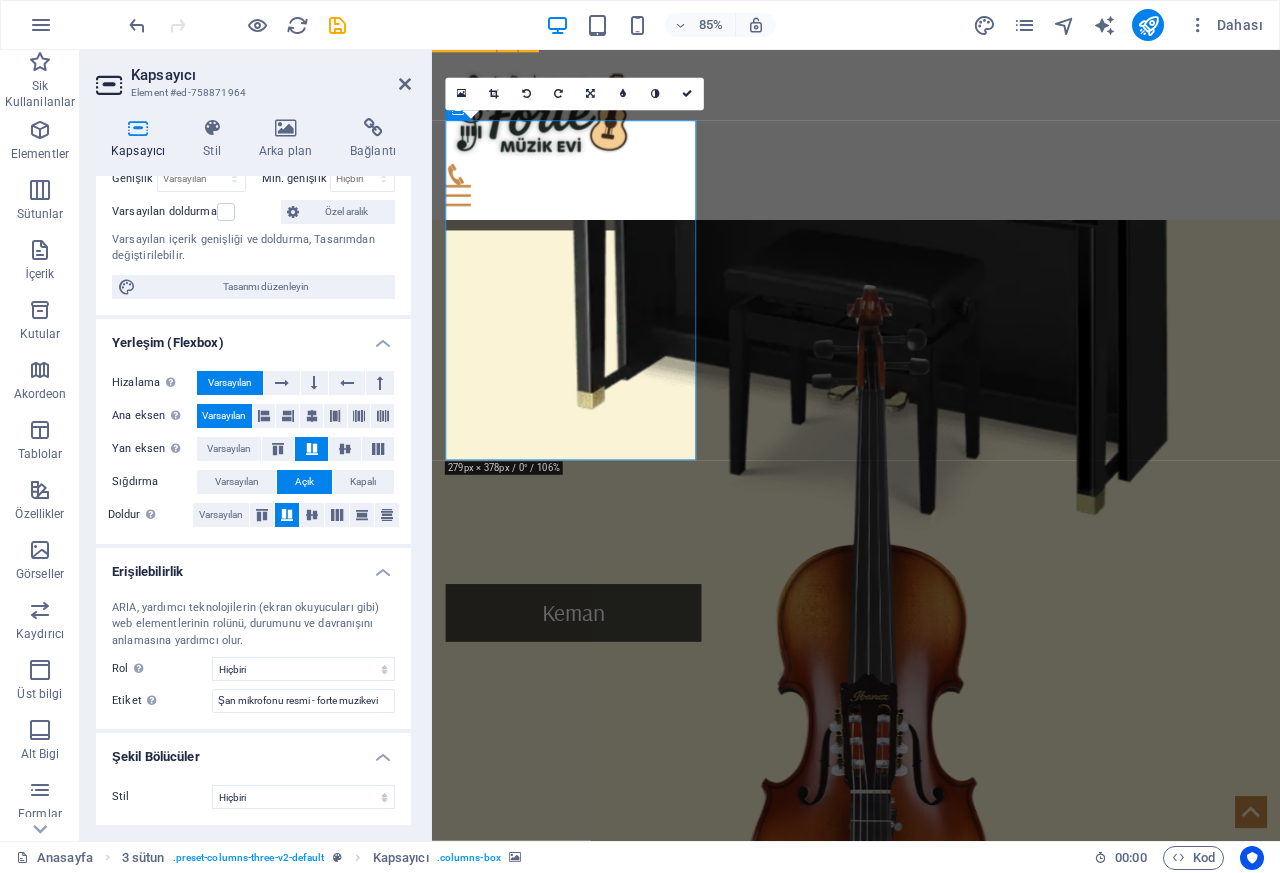 click at bounding box center [598, 2074] 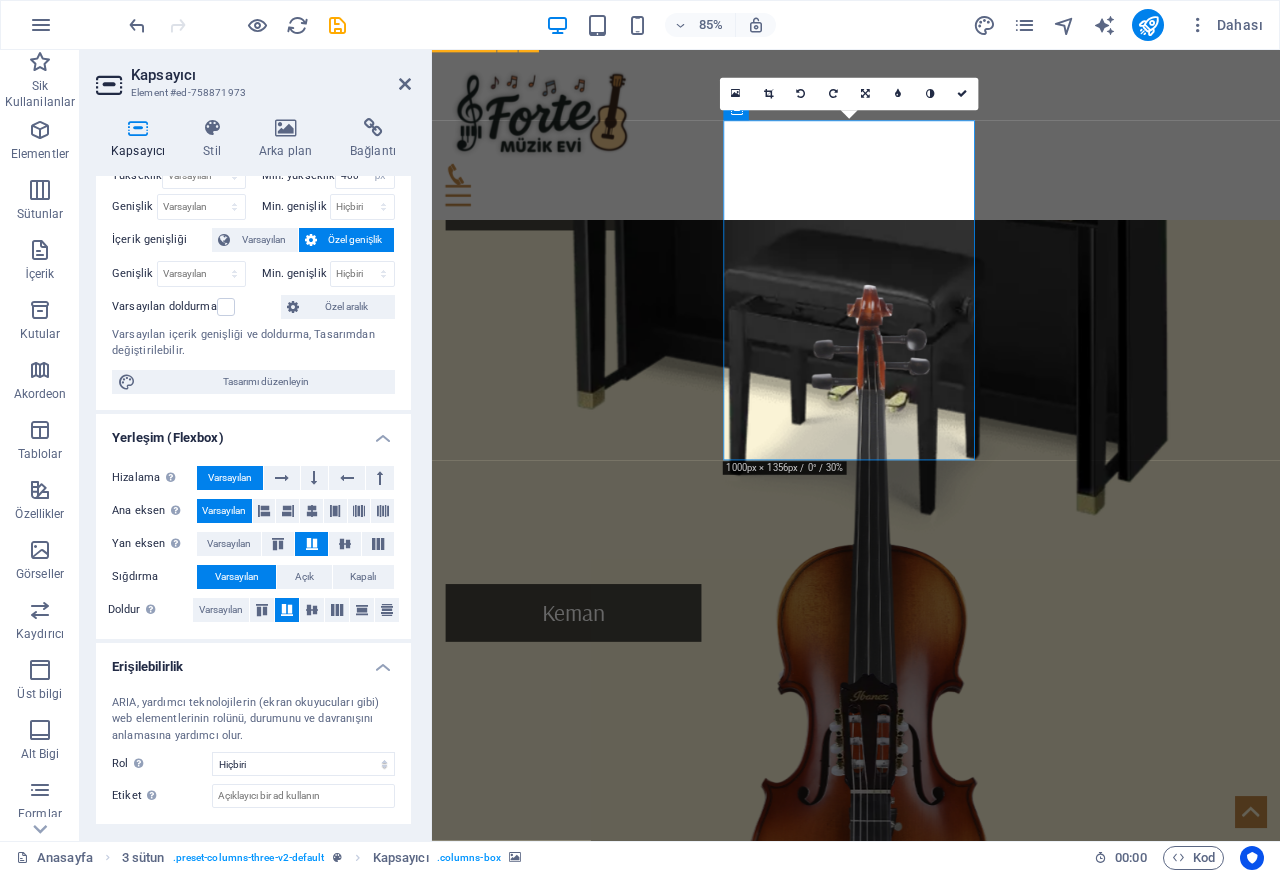 scroll, scrollTop: 160, scrollLeft: 0, axis: vertical 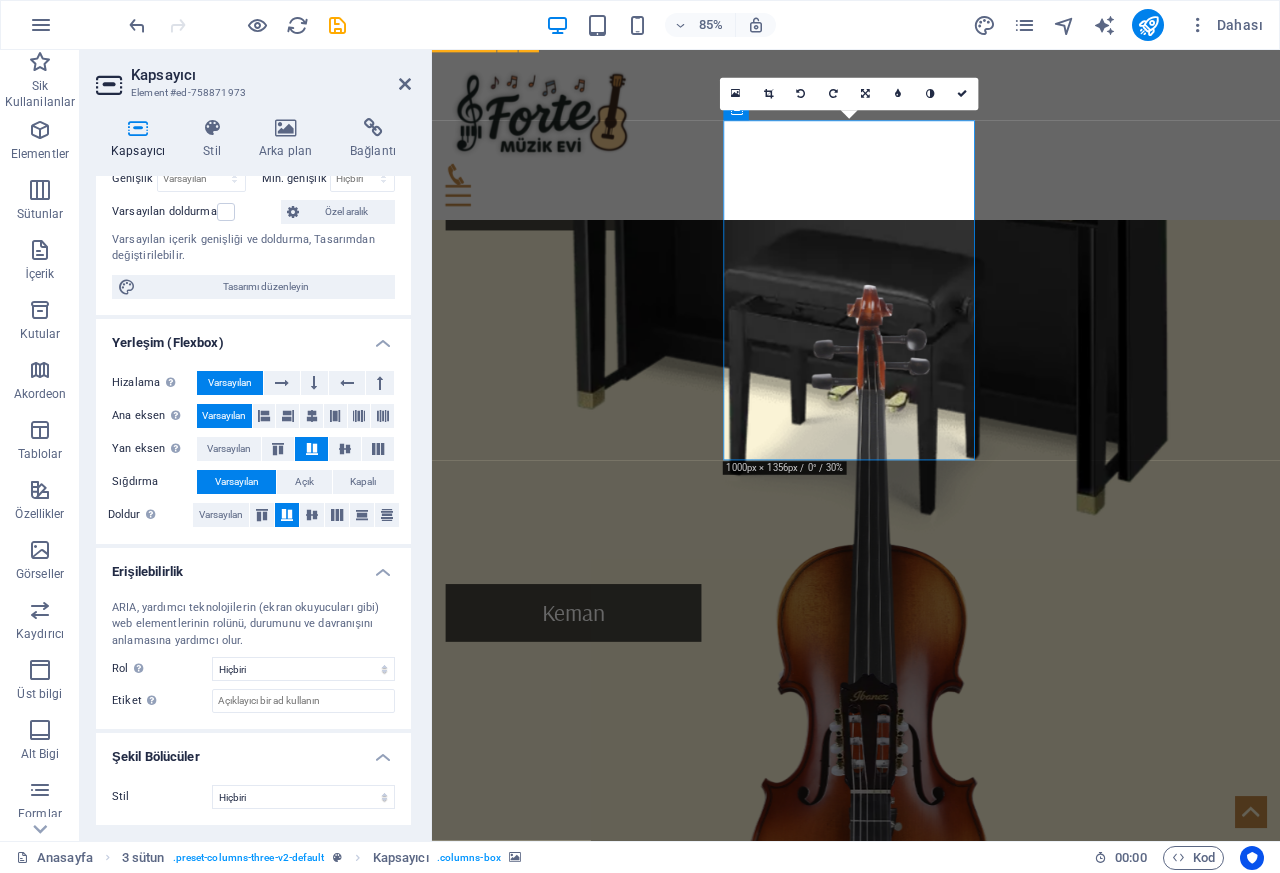 click on "Etiket Anlaşılır olmayan elementler için açık ve tanımlayıcı bir ad sağlamak amacıyla  ARIA etiketini  kullanın." at bounding box center [162, 701] 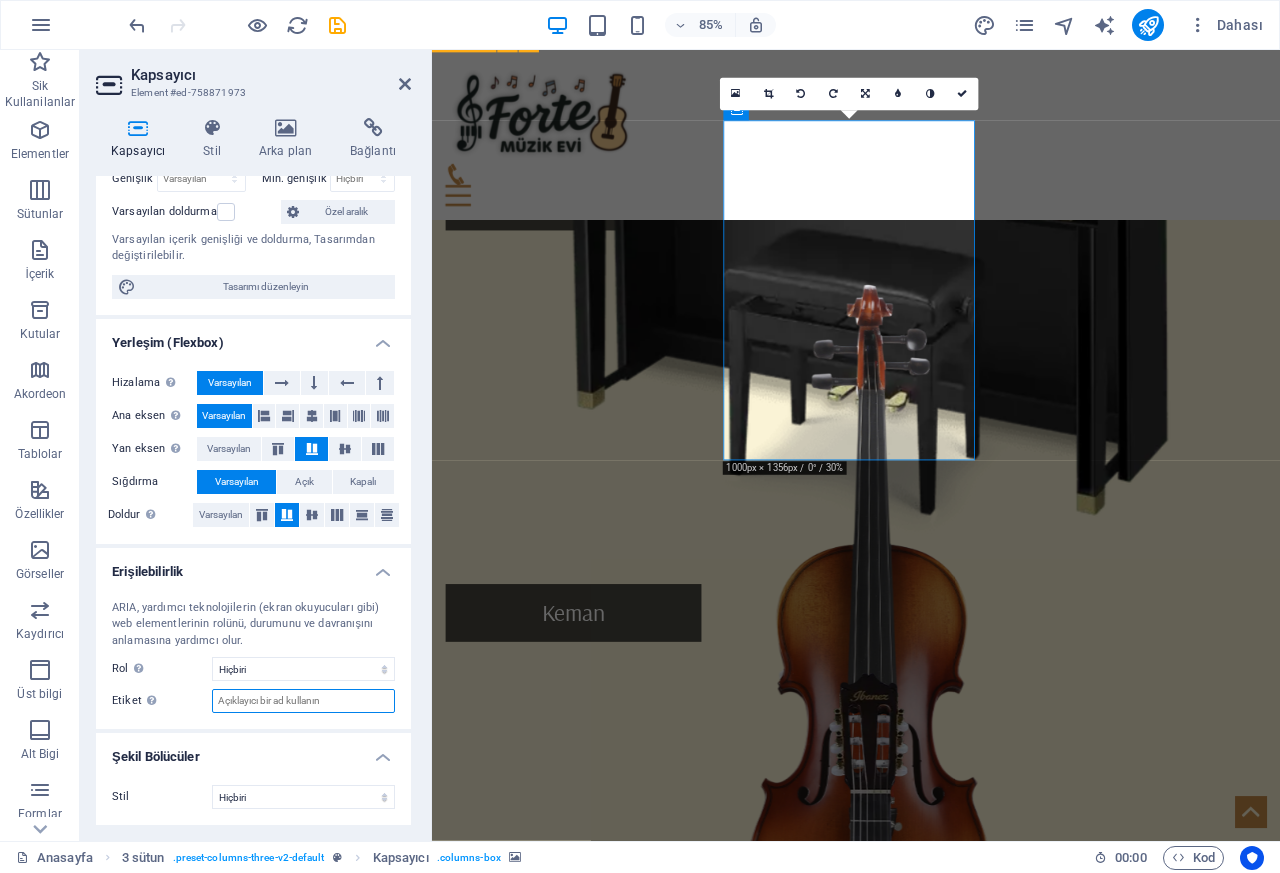 click on "Etiket Anlaşılır olmayan elementler için açık ve tanımlayıcı bir ad sağlamak amacıyla  ARIA etiketini  kullanın." at bounding box center [303, 701] 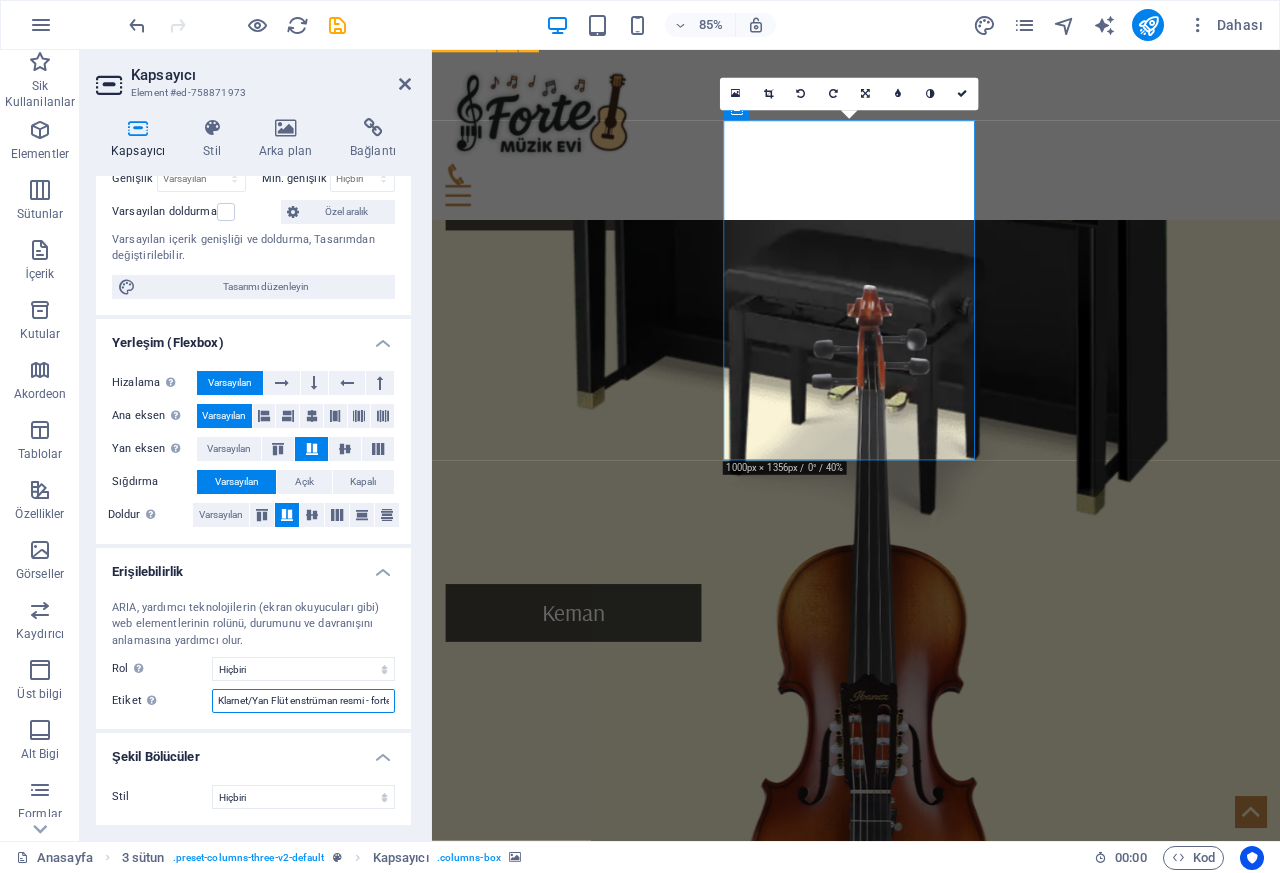 scroll, scrollTop: 0, scrollLeft: 53, axis: horizontal 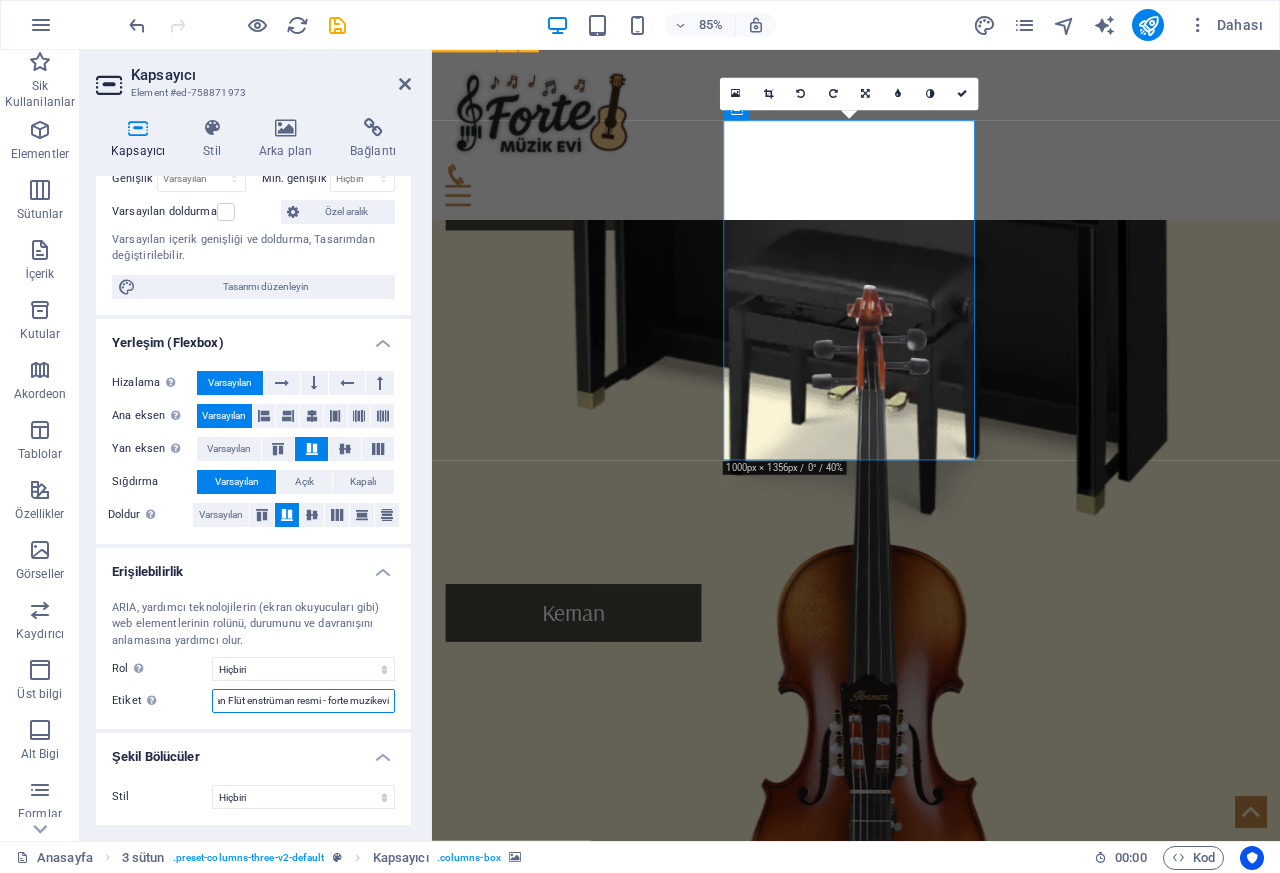 type on "Klarnet/Yan Flüt enstrüman resmi - forte muzikevi" 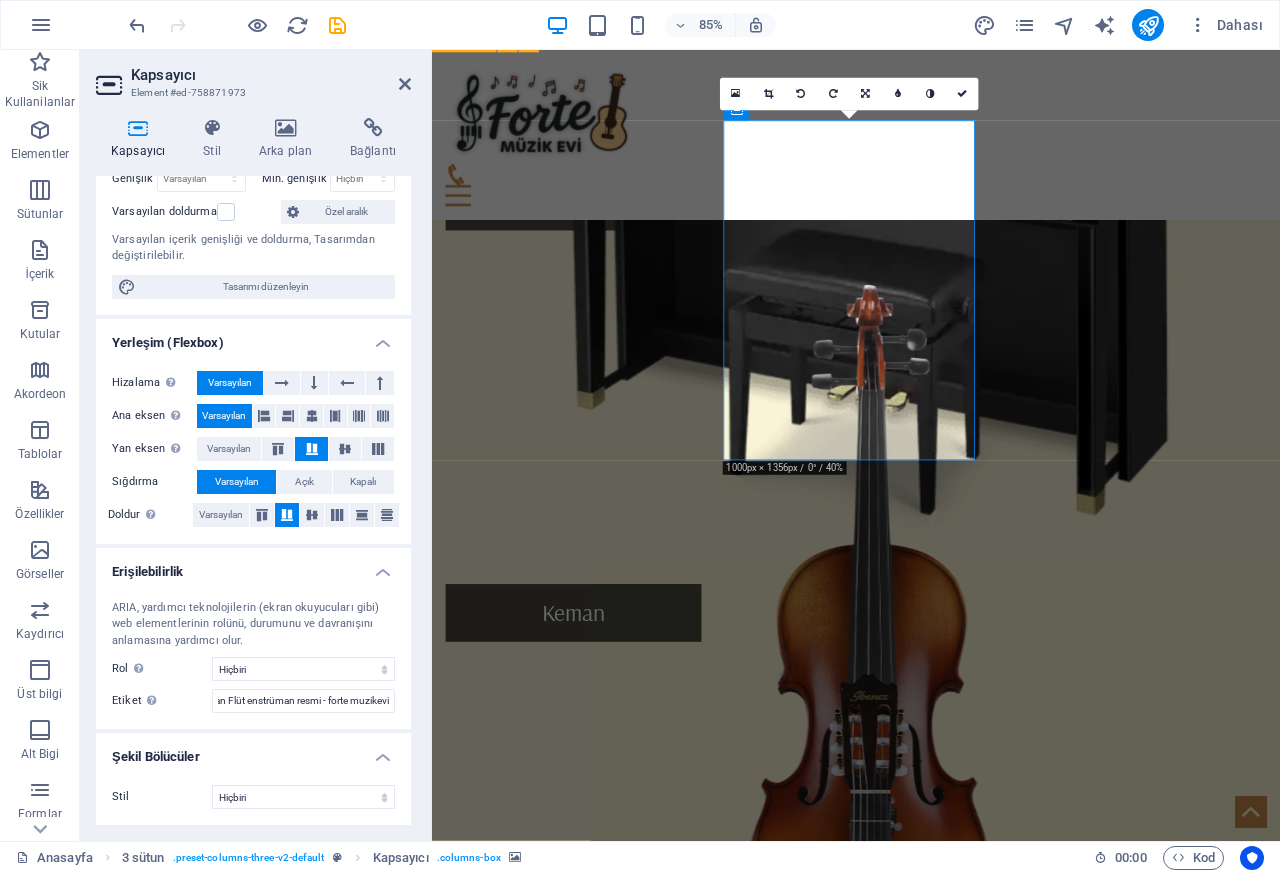 scroll, scrollTop: 0, scrollLeft: 0, axis: both 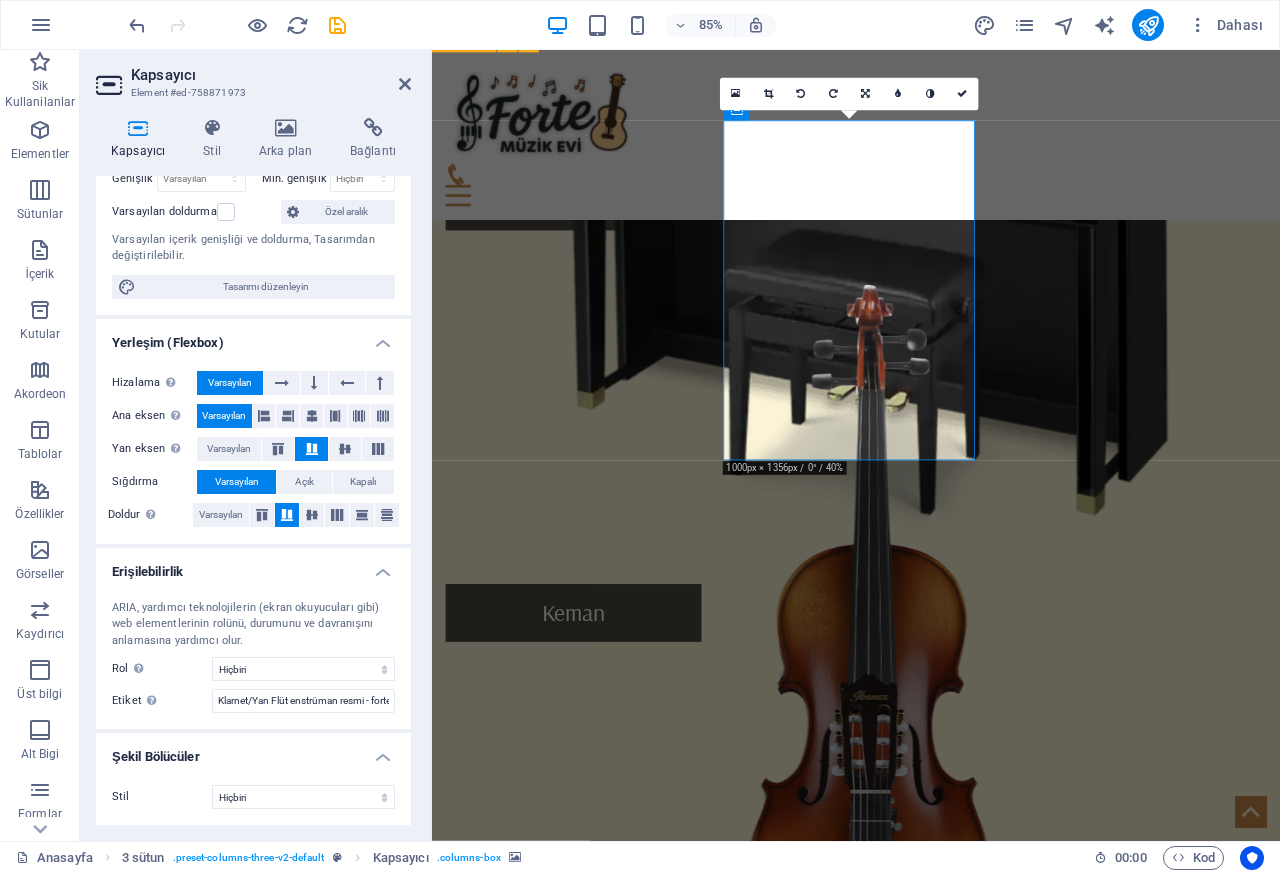 click at bounding box center [598, 2558] 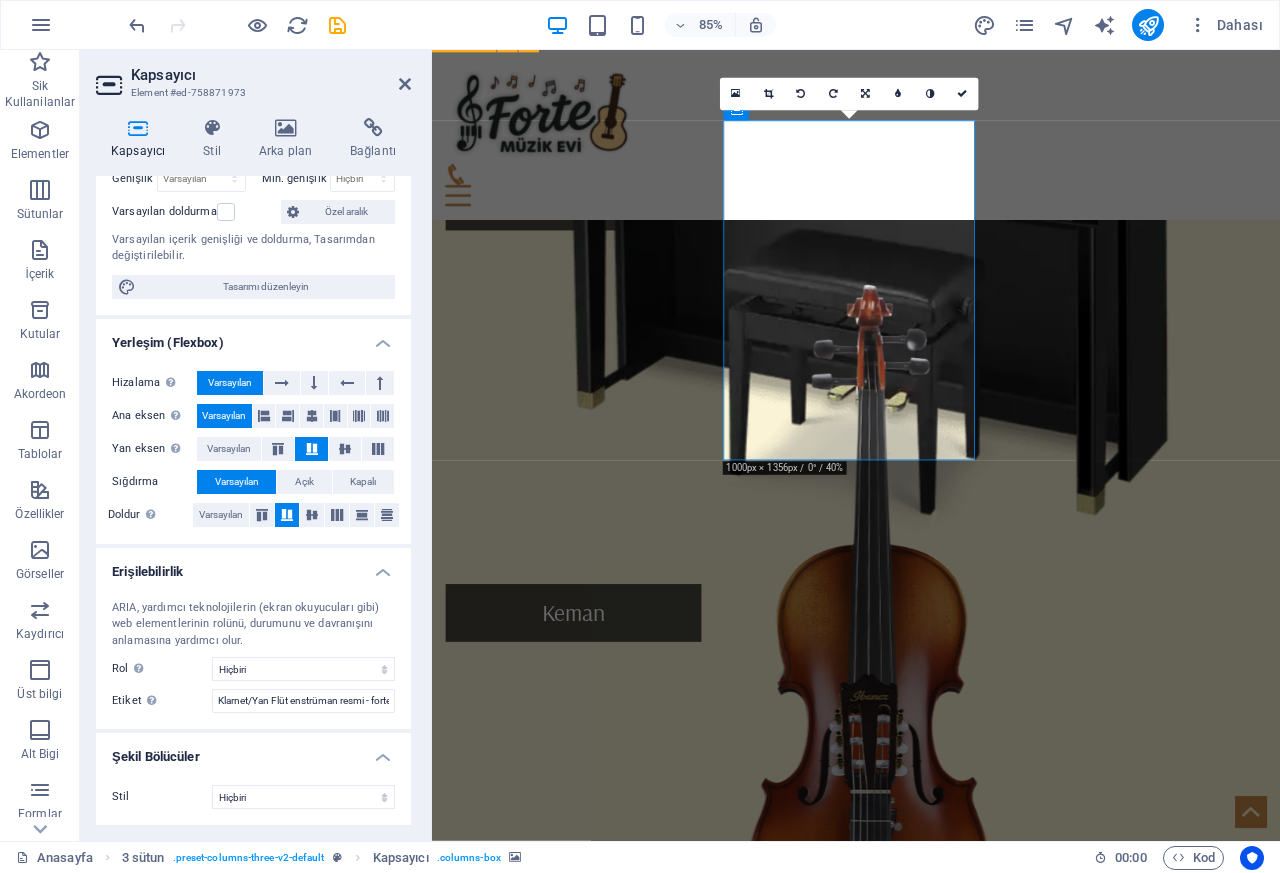 click at bounding box center [598, 2558] 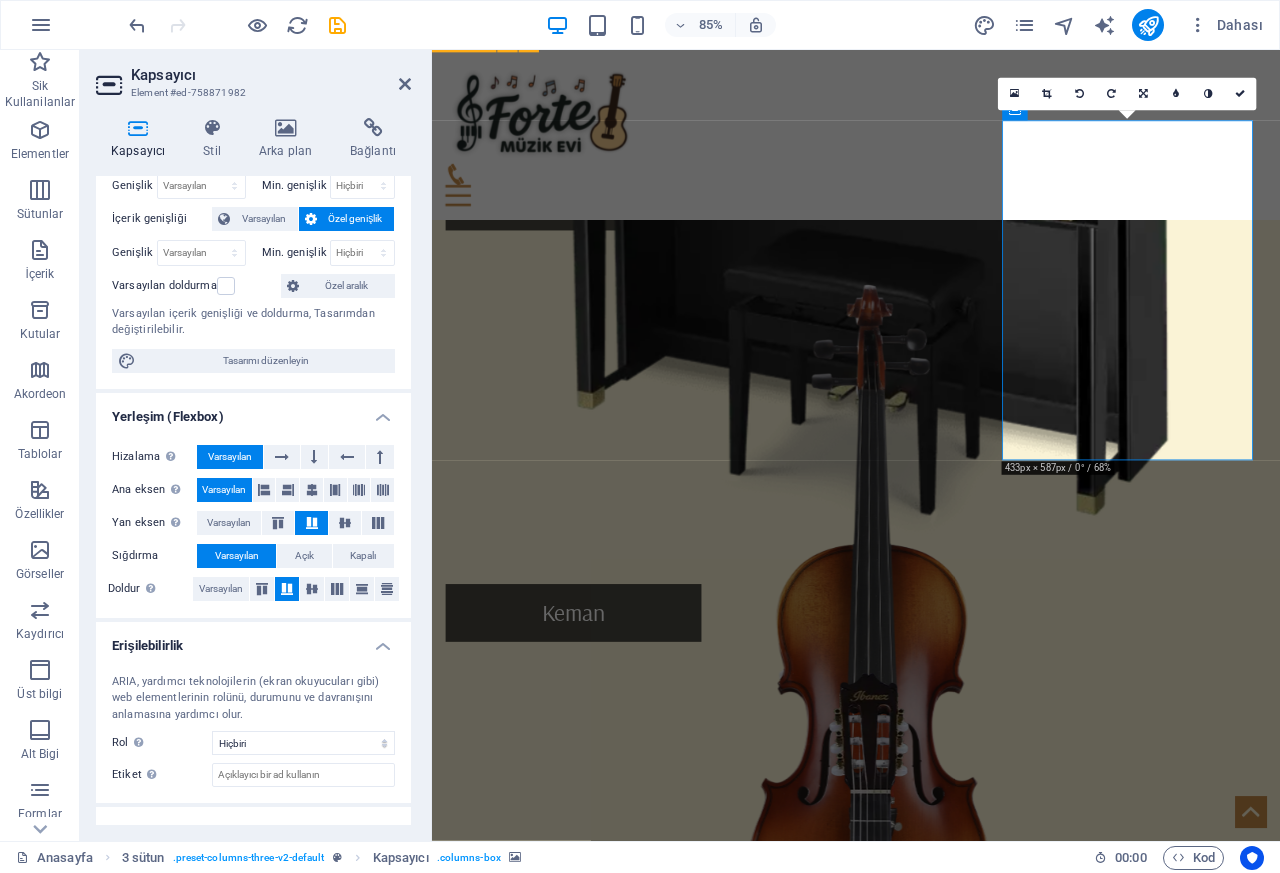 scroll, scrollTop: 160, scrollLeft: 0, axis: vertical 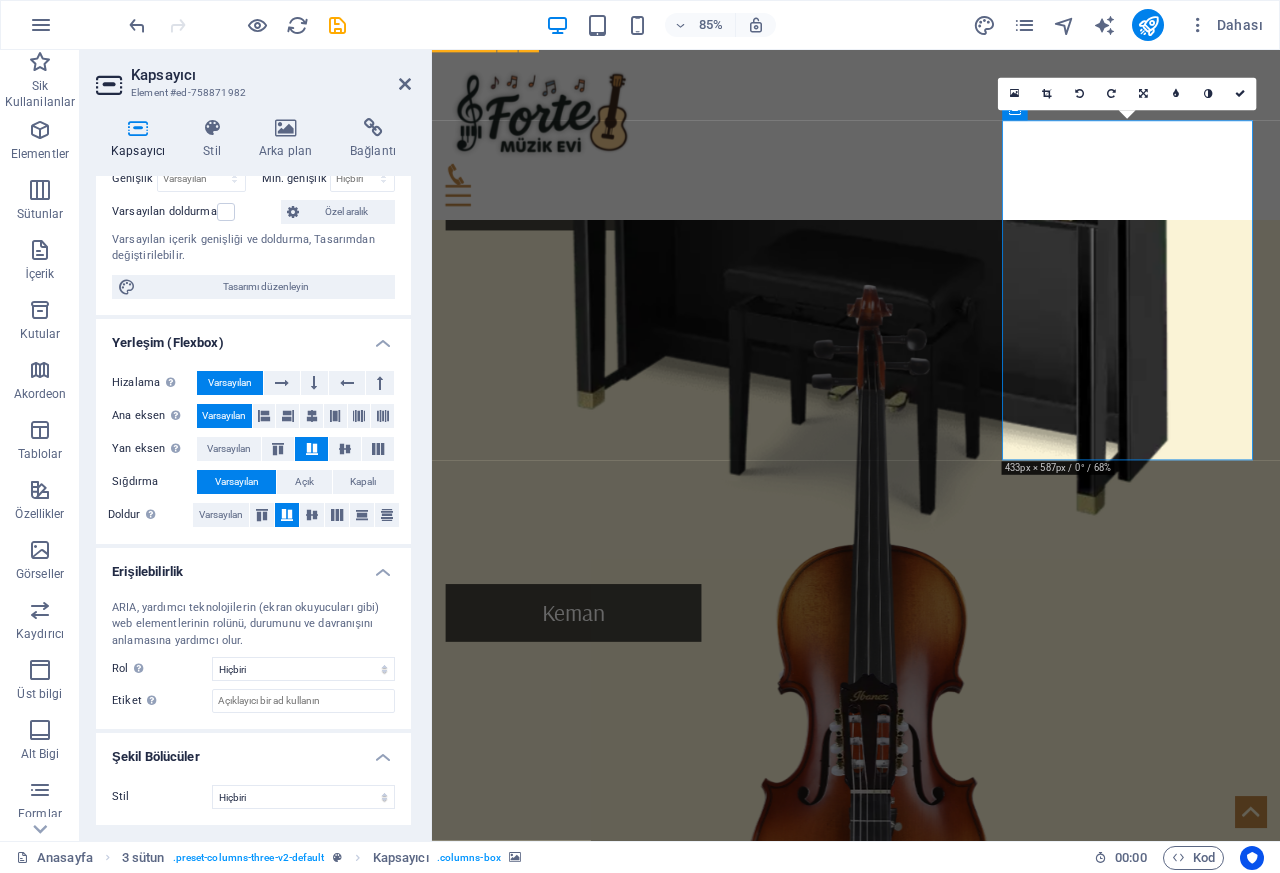 click on "Etiket Anlaşılır olmayan elementler için açık ve tanımlayıcı bir ad sağlamak amacıyla  ARIA etiketini  kullanın." at bounding box center [162, 701] 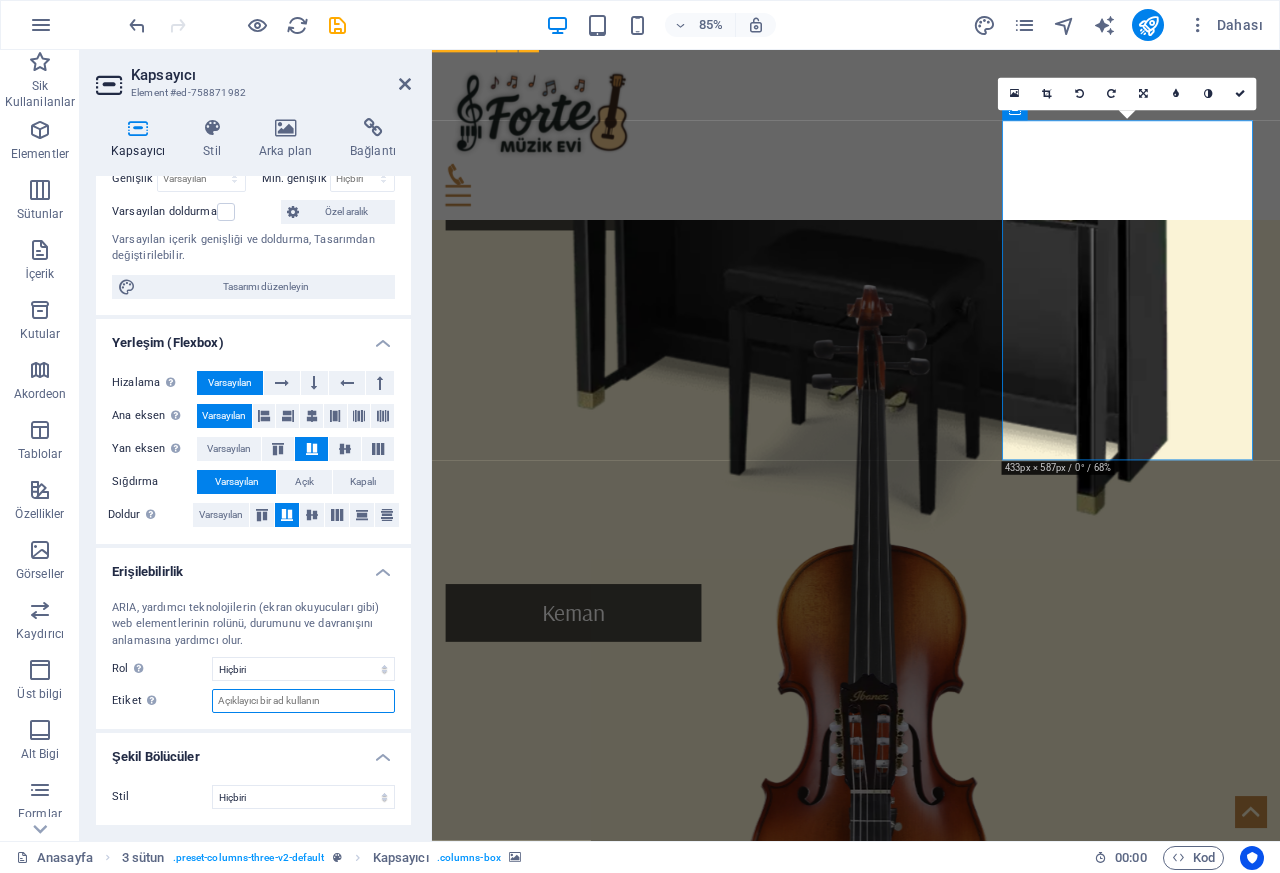 click on "Etiket Anlaşılır olmayan elementler için açık ve tanımlayıcı bir ad sağlamak amacıyla  ARIA etiketini  kullanın." at bounding box center [303, 701] 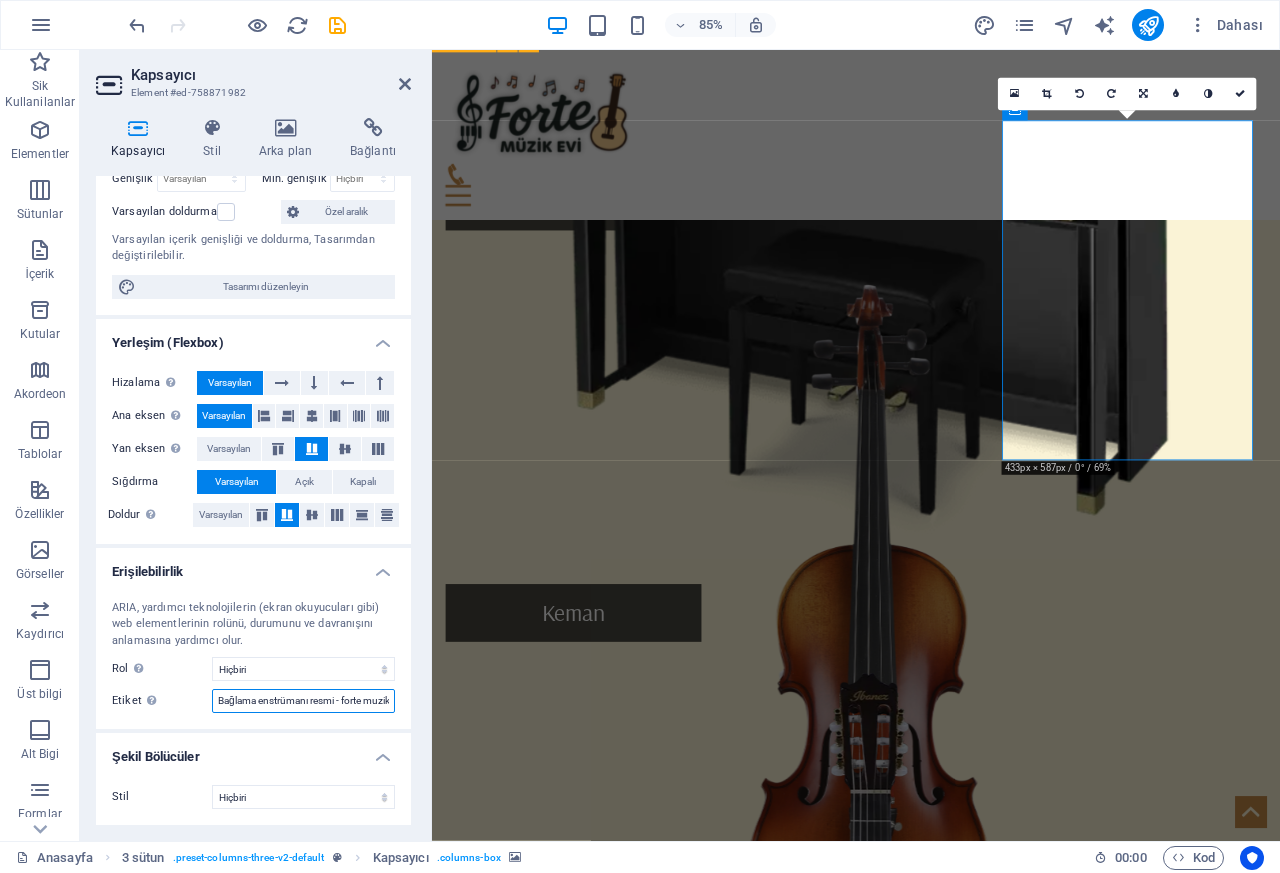 scroll, scrollTop: 0, scrollLeft: 23, axis: horizontal 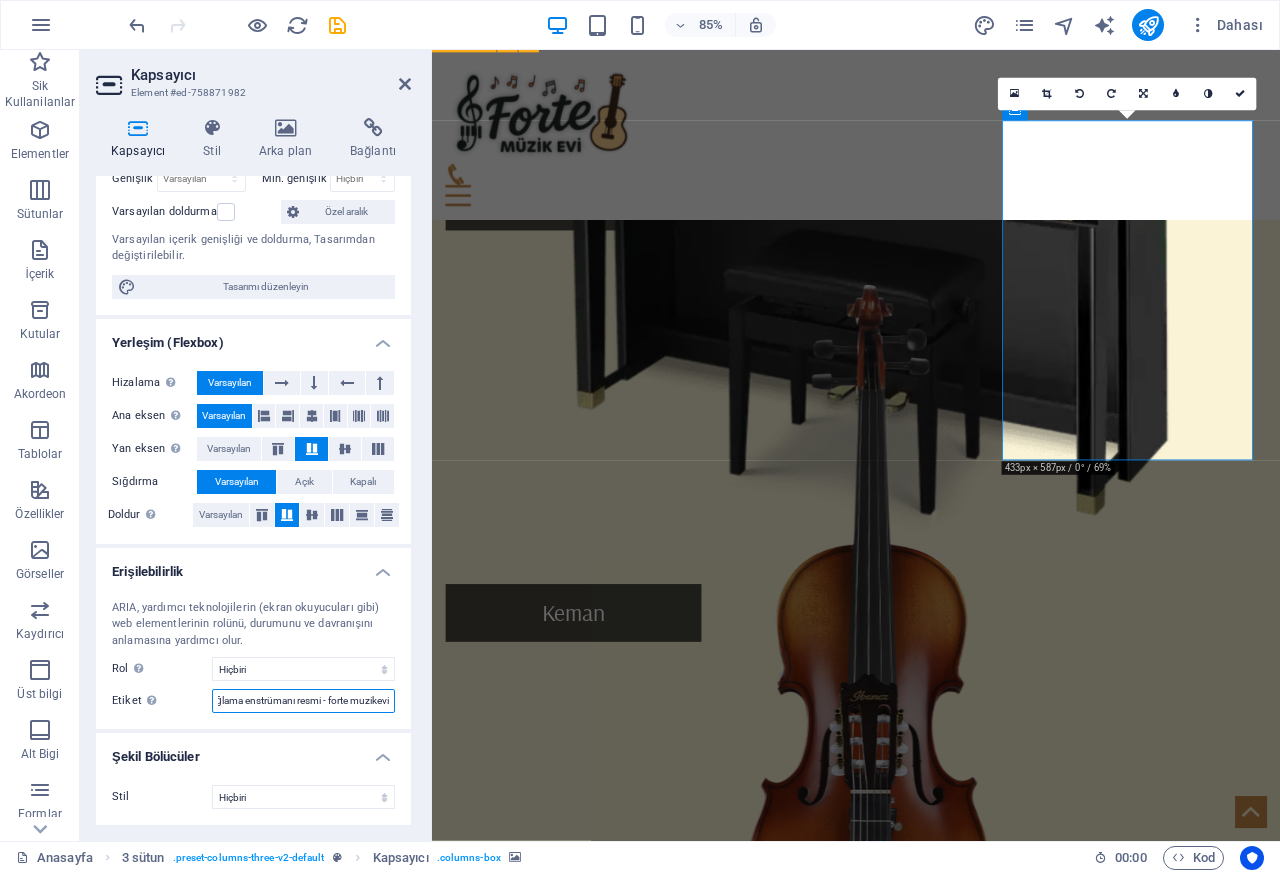 type on "Bağlama enstrümanı resmi - forte muzikevi" 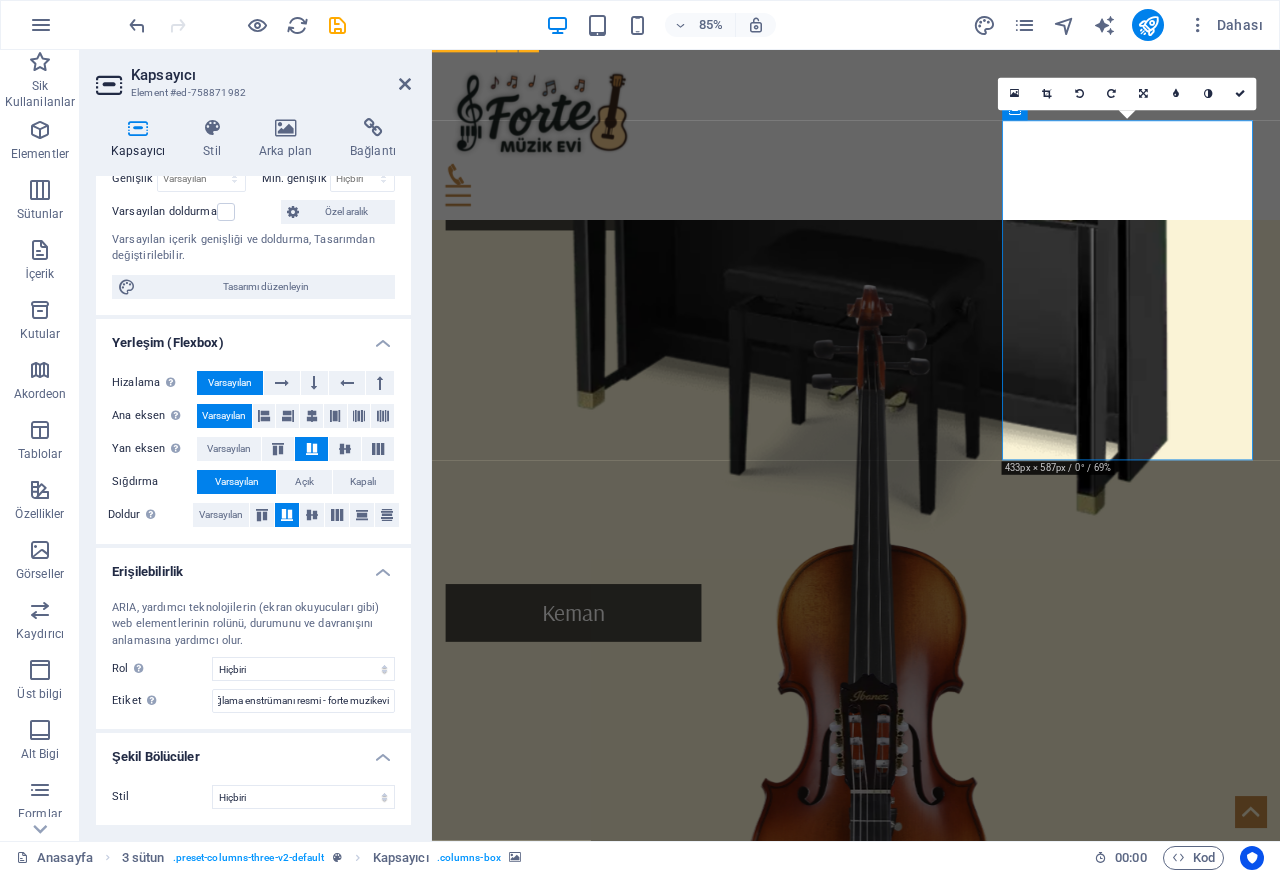 scroll, scrollTop: 0, scrollLeft: 0, axis: both 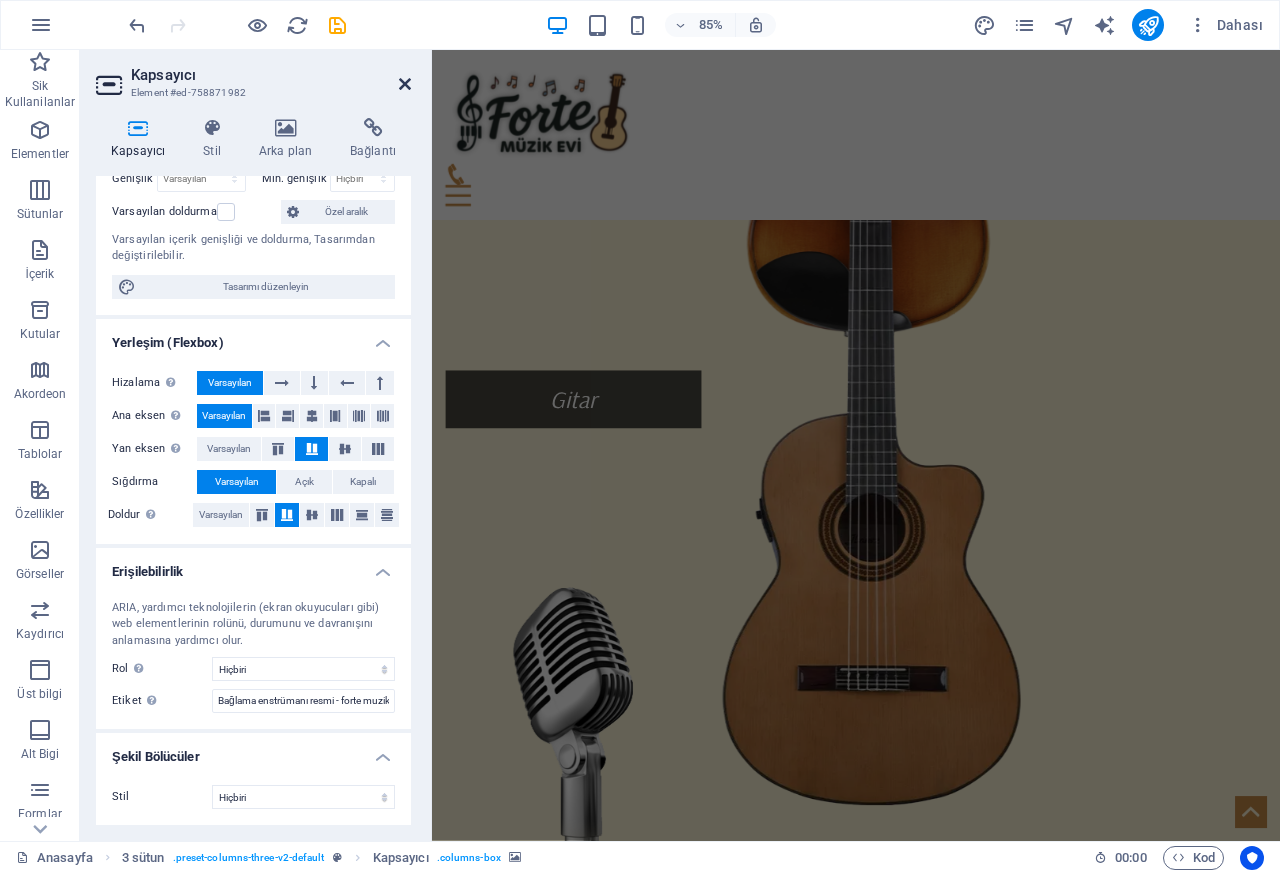 click at bounding box center (405, 84) 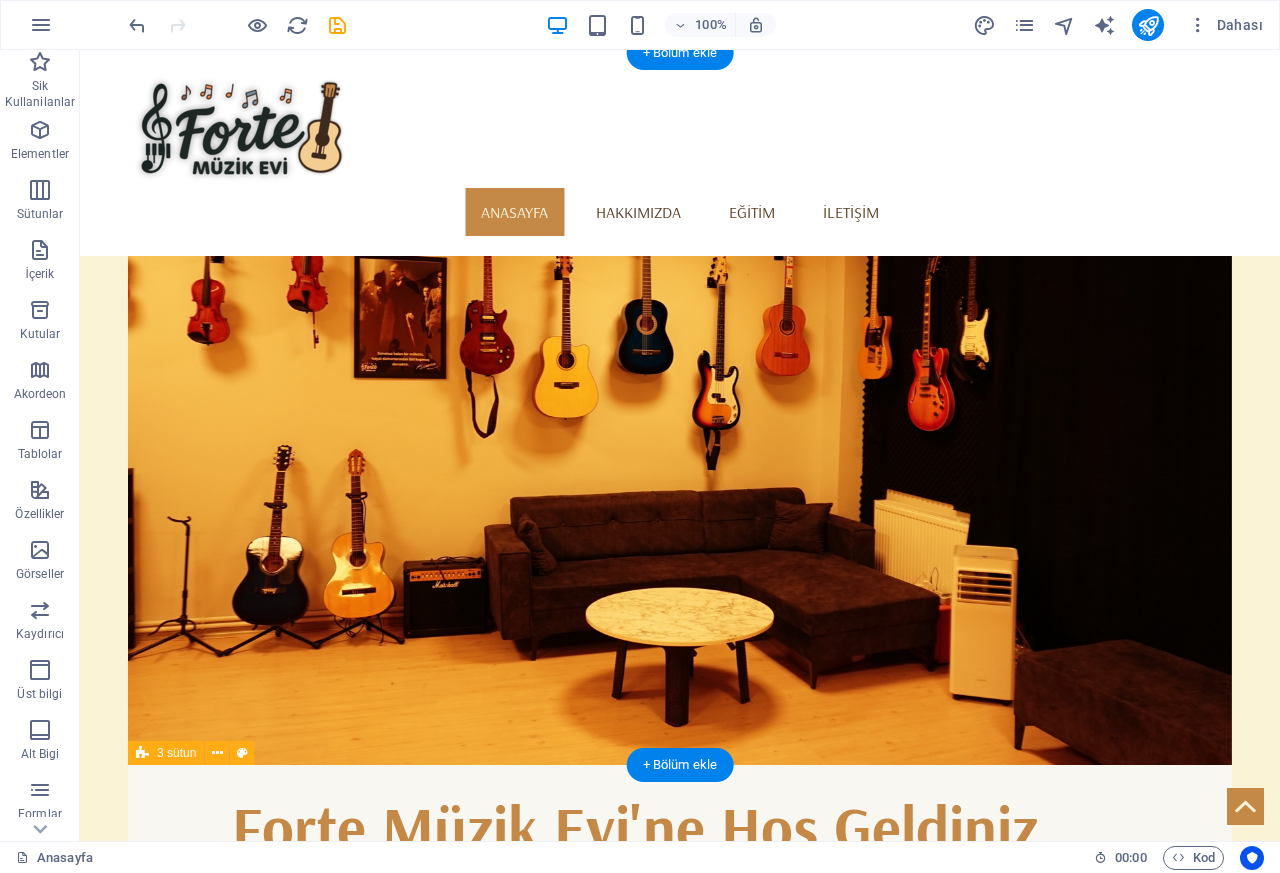scroll, scrollTop: 1355, scrollLeft: 0, axis: vertical 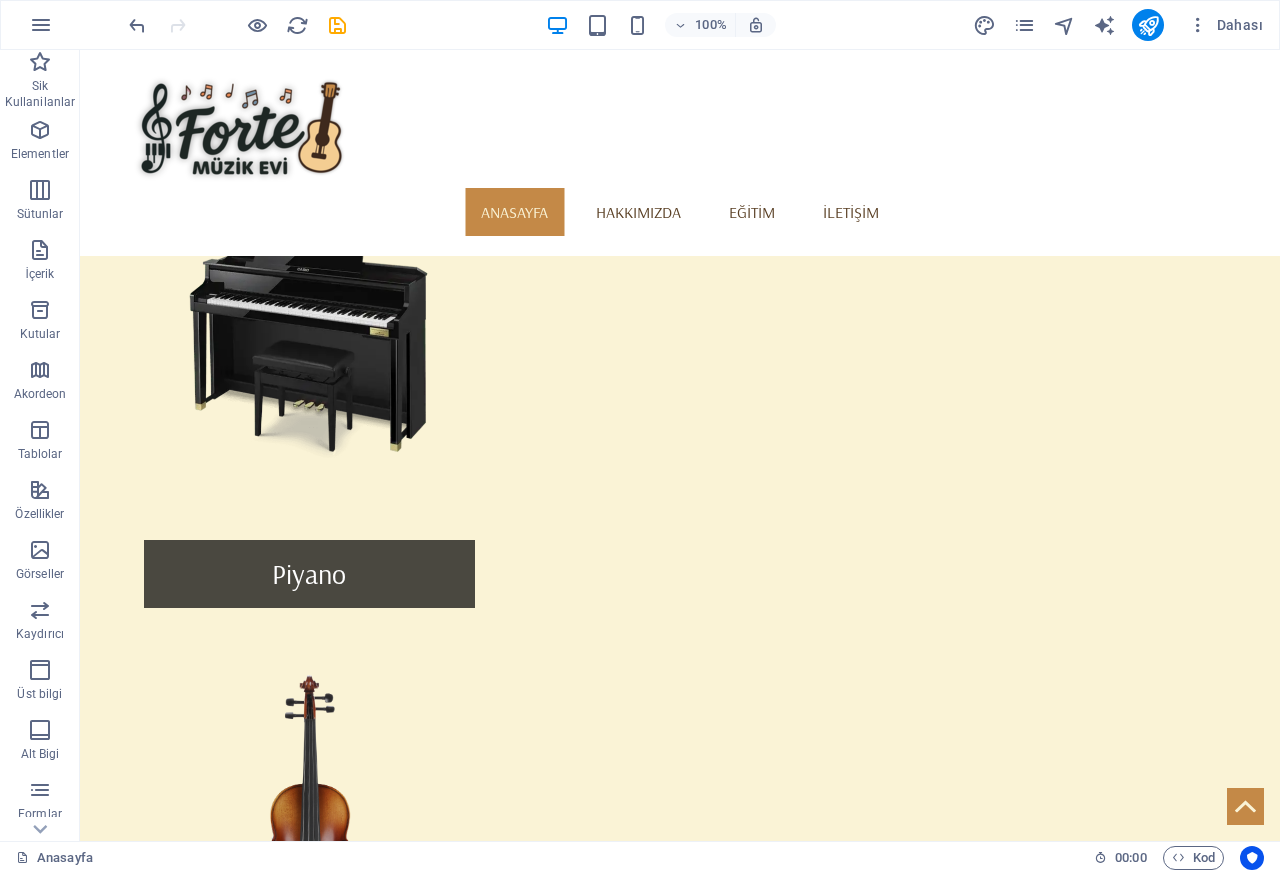 click on "Gitar" at bounding box center [309, 1542] 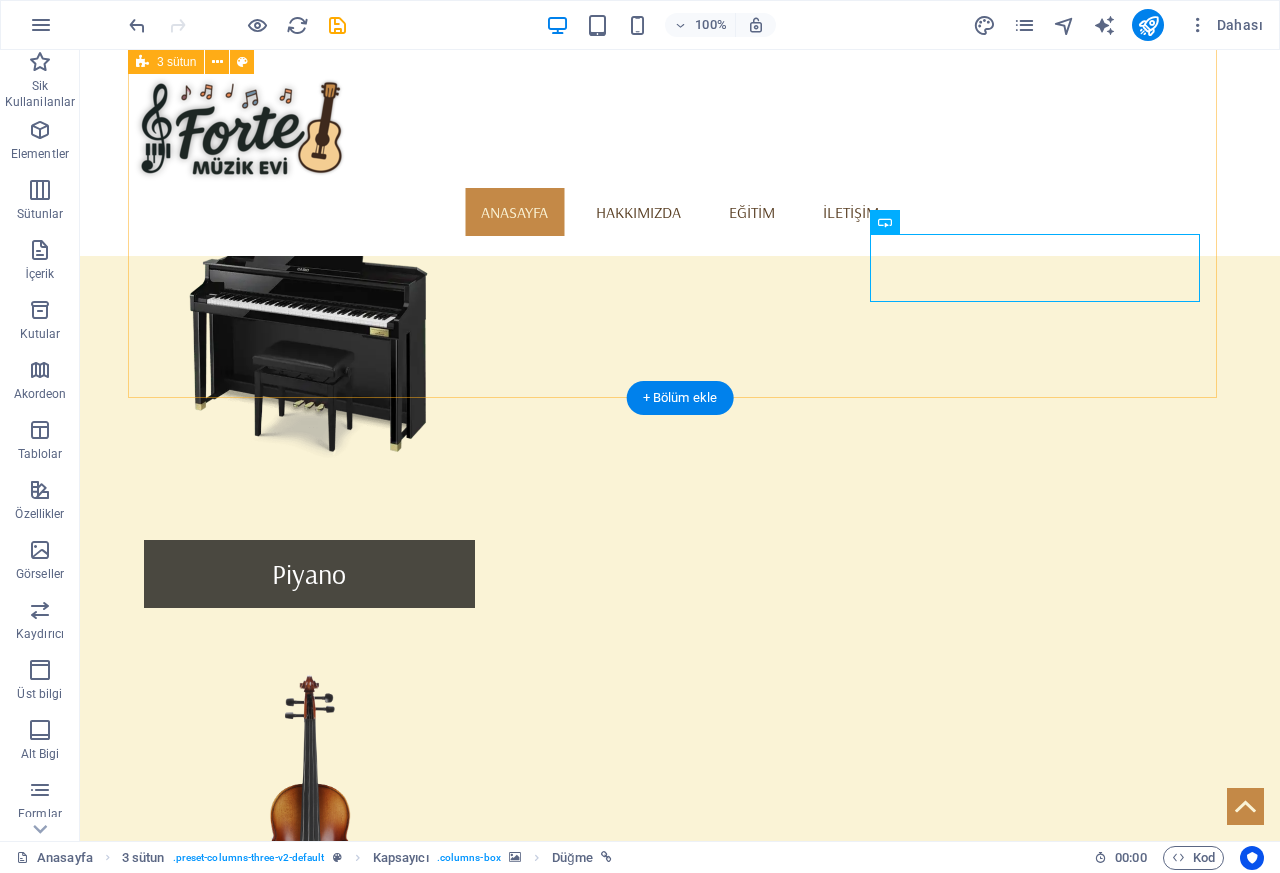 click on "Gitar" at bounding box center [309, 1542] 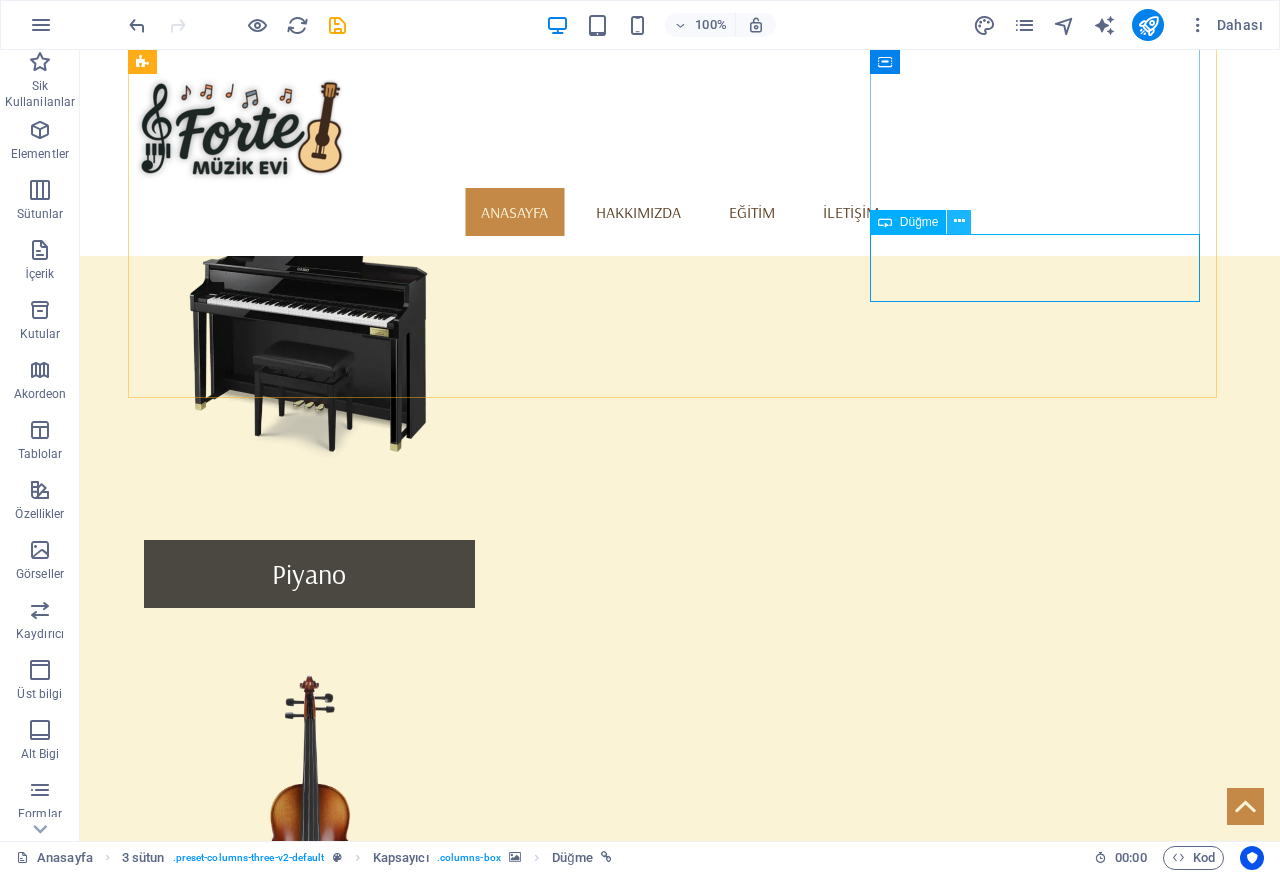 click at bounding box center (959, 221) 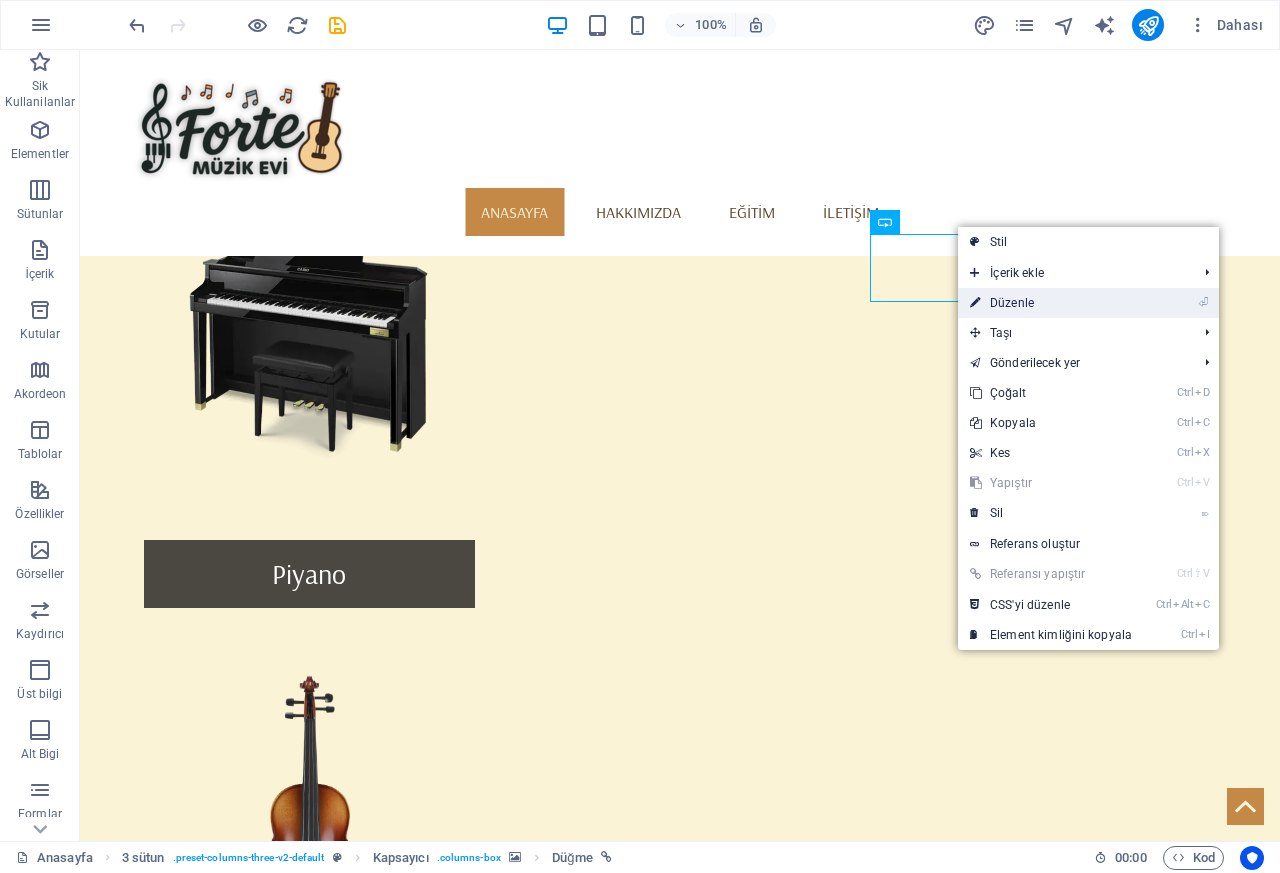 drag, startPoint x: 674, startPoint y: 300, endPoint x: 1005, endPoint y: 305, distance: 331.03775 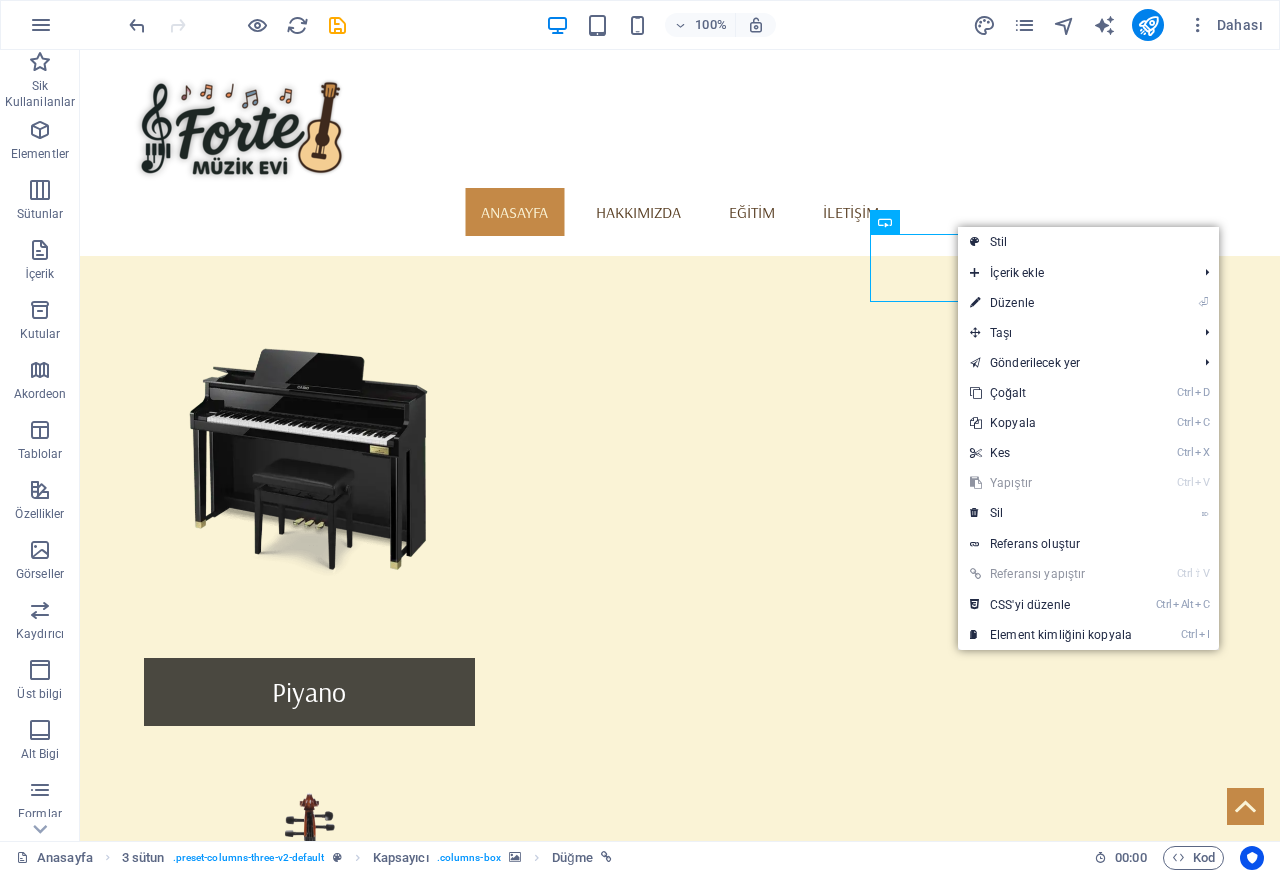 select on "2" 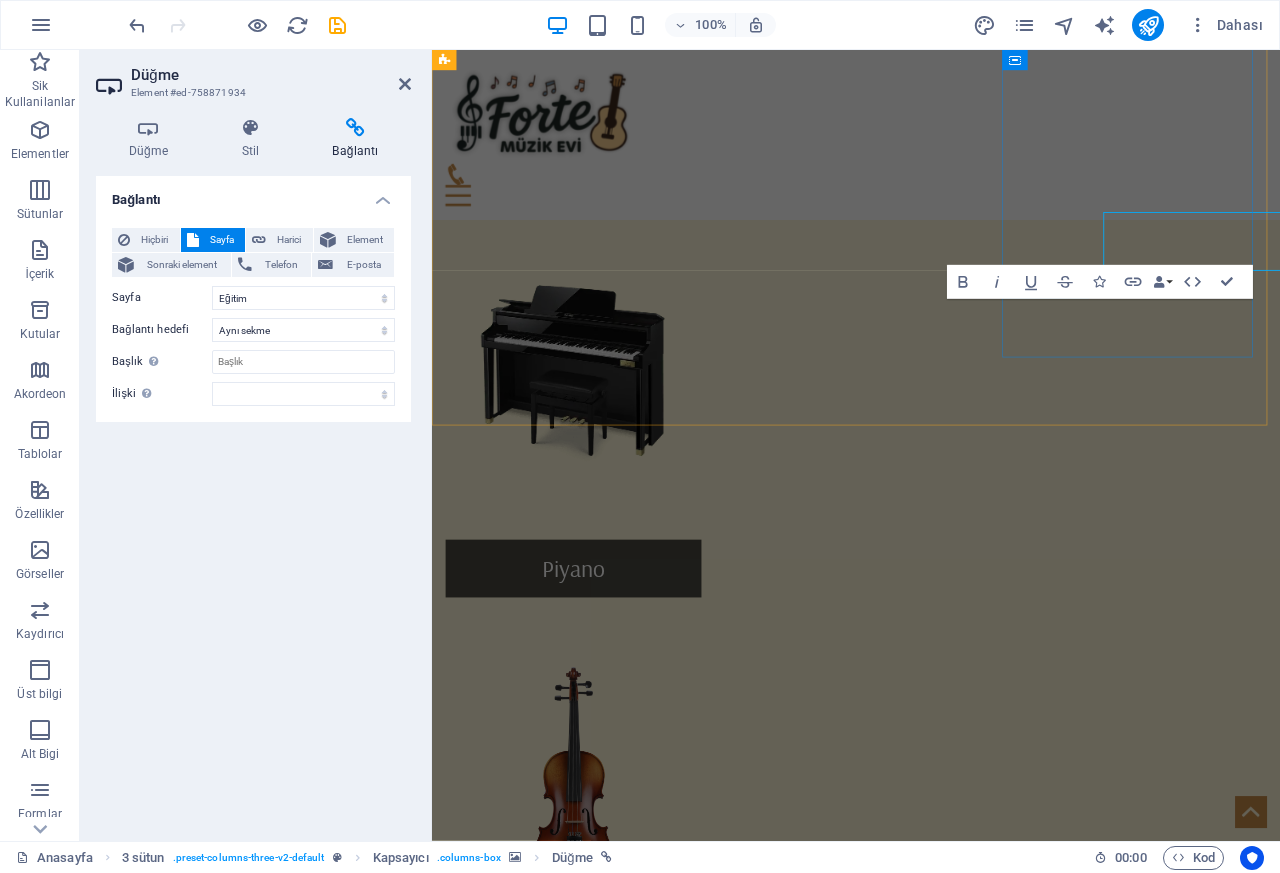 scroll, scrollTop: 1106, scrollLeft: 0, axis: vertical 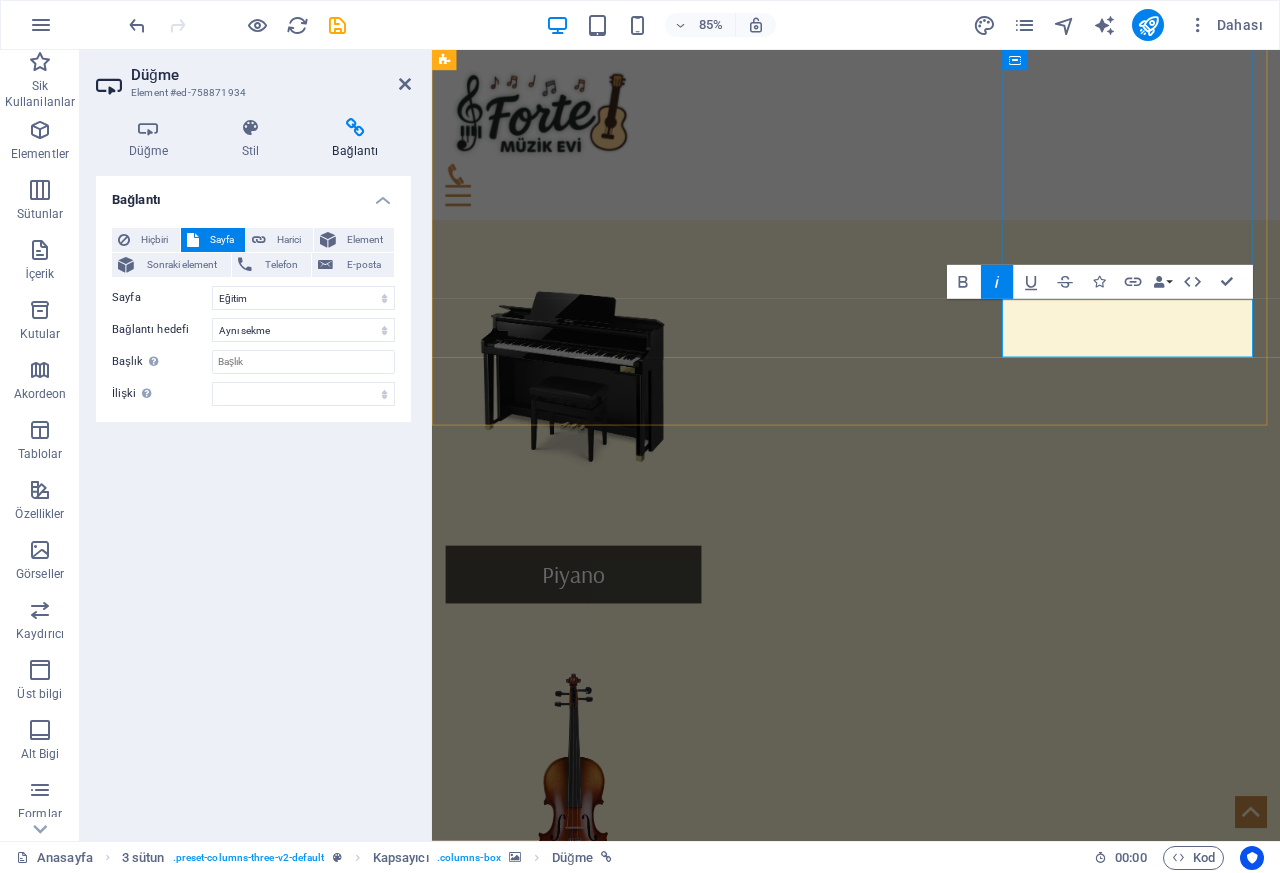 click on "Gitar" at bounding box center (598, 1635) 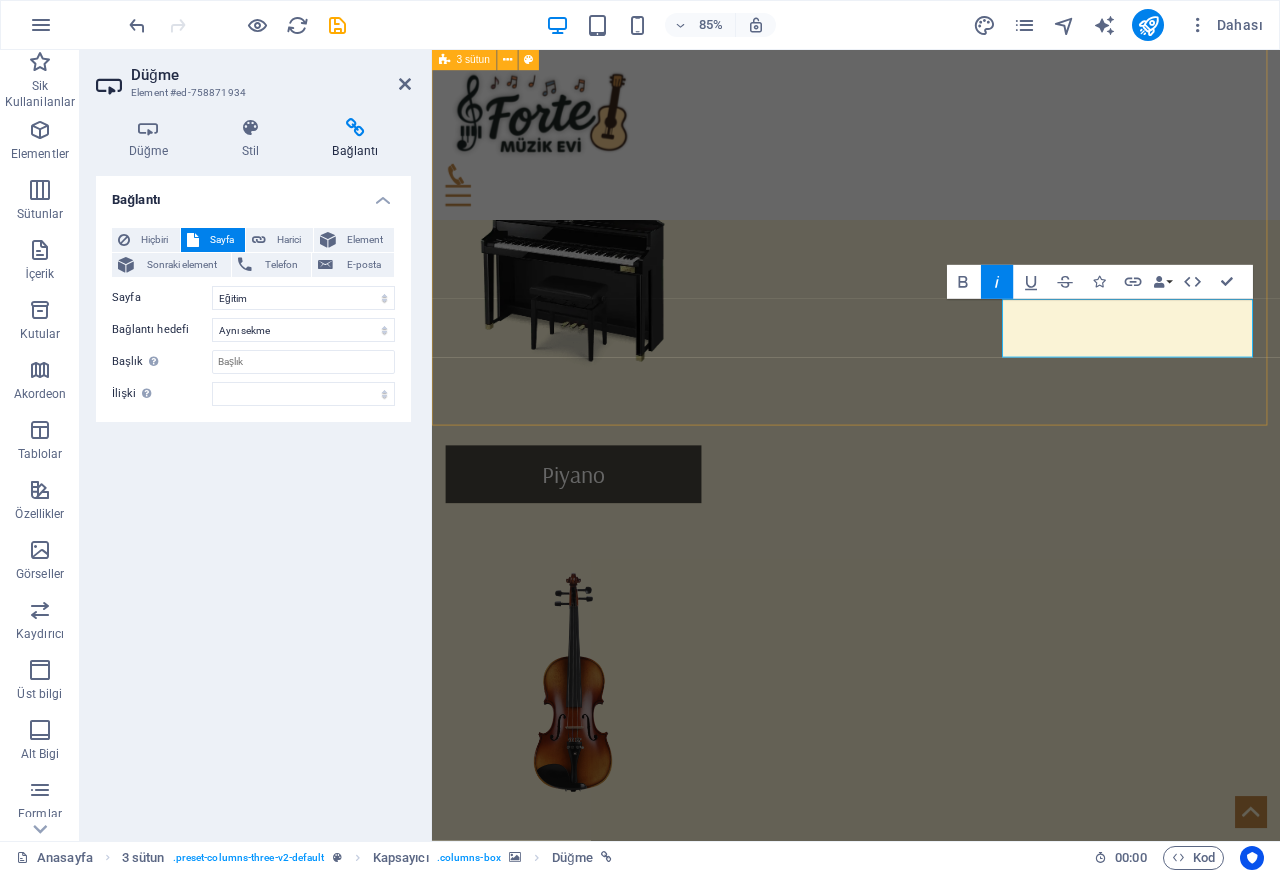 scroll, scrollTop: 1115, scrollLeft: 0, axis: vertical 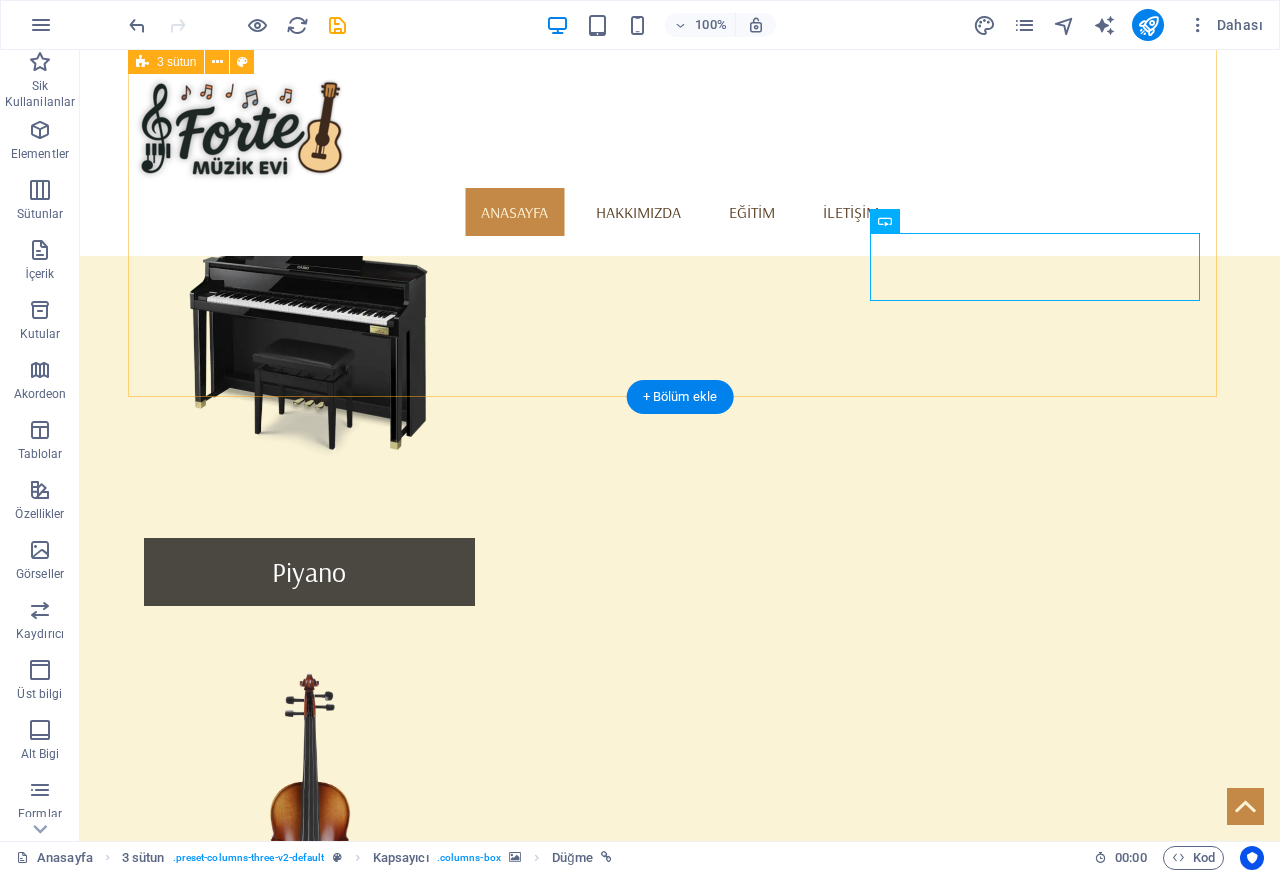 click on "Anasayfa Hakkımızda EĞİTİM İLETİŞİM Forte Müzik Evi'ne Hoş Geldiniz Profesyonel eğitmenler eşliğinde müzik yolculuğunuza başlayın. Keman, piyano, gitar ve daha fazlası... Daha Fazlası İçin... Piyano Keman Gitar Şan Klarnet/Yan Flüt Bağlama İçeriği buraya bırak veya  Element ekle  Panoyu yapıştır Eğitim ve Ders Planı •  Haftada 1 saat birebir ders • Aylık toplam 4 saat birebir ders • Bireysel ders ortamında, kişiye özel içerikler • Samimi ve güven dolu bir aile ortamında, hem öğreniyor hem keyifli vakit geçiriyorsunuz. İletişim İçin... Adres ATAKENT MAHALLESİ, 804 CAD. TK 1 ÇARŞI NO:3 C İÇ KAPI NO:7 ETİMESGUT, 06796 Elvankent/Ankara Telefon 0542 445 80 92 iletişim info@fortemuzikevi.com" at bounding box center (680, 2233) 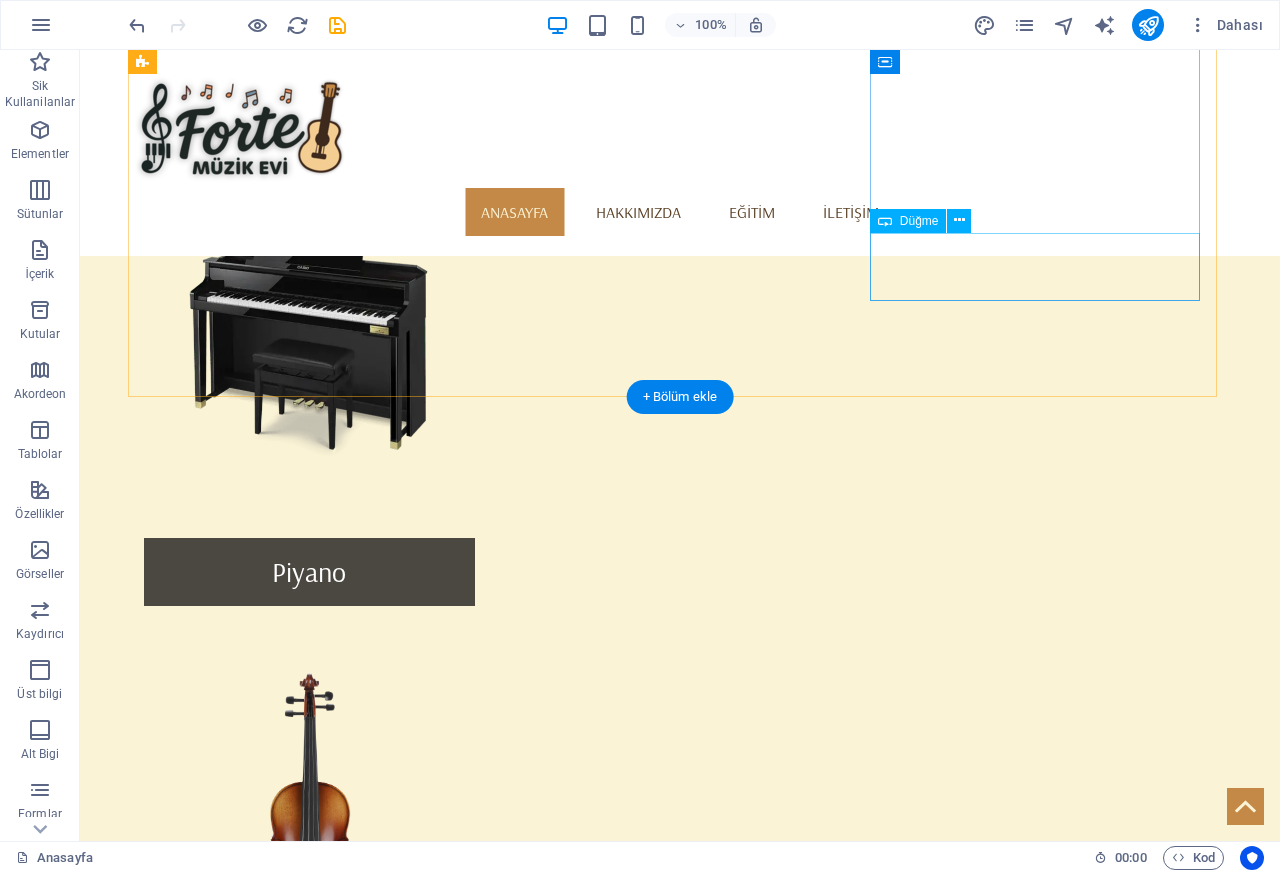 click on "Gitar" at bounding box center [309, 1540] 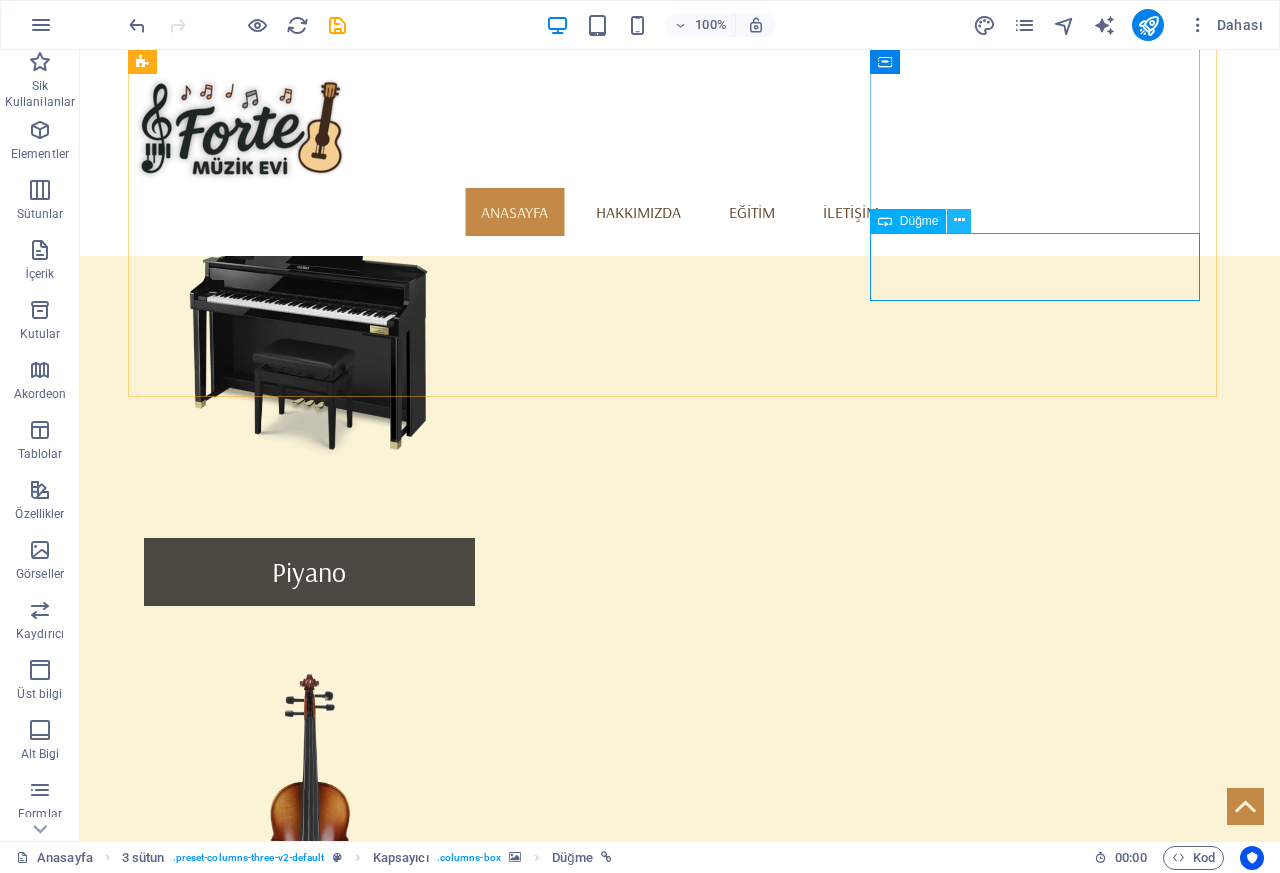 click at bounding box center [959, 220] 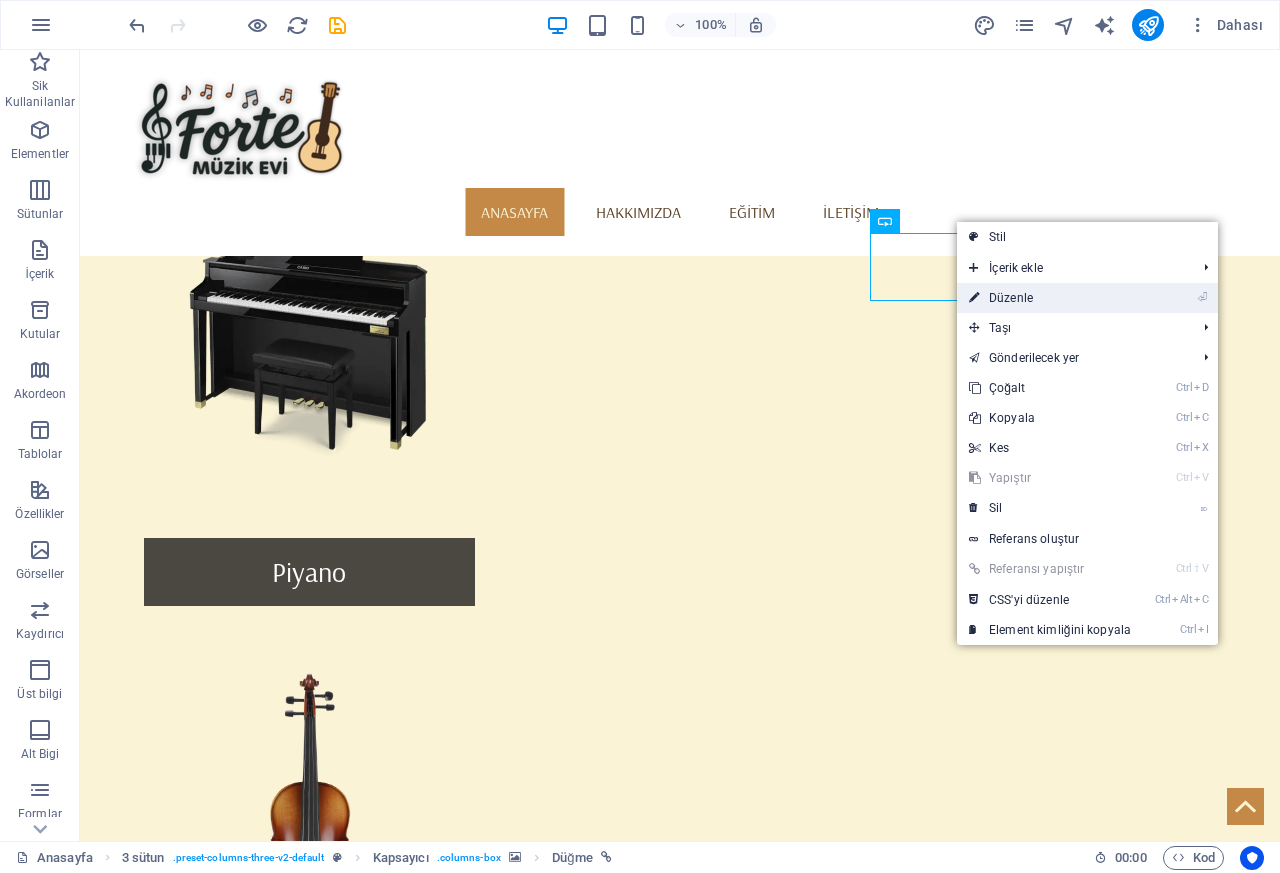 click on "⏎  Düzenle" at bounding box center (1050, 298) 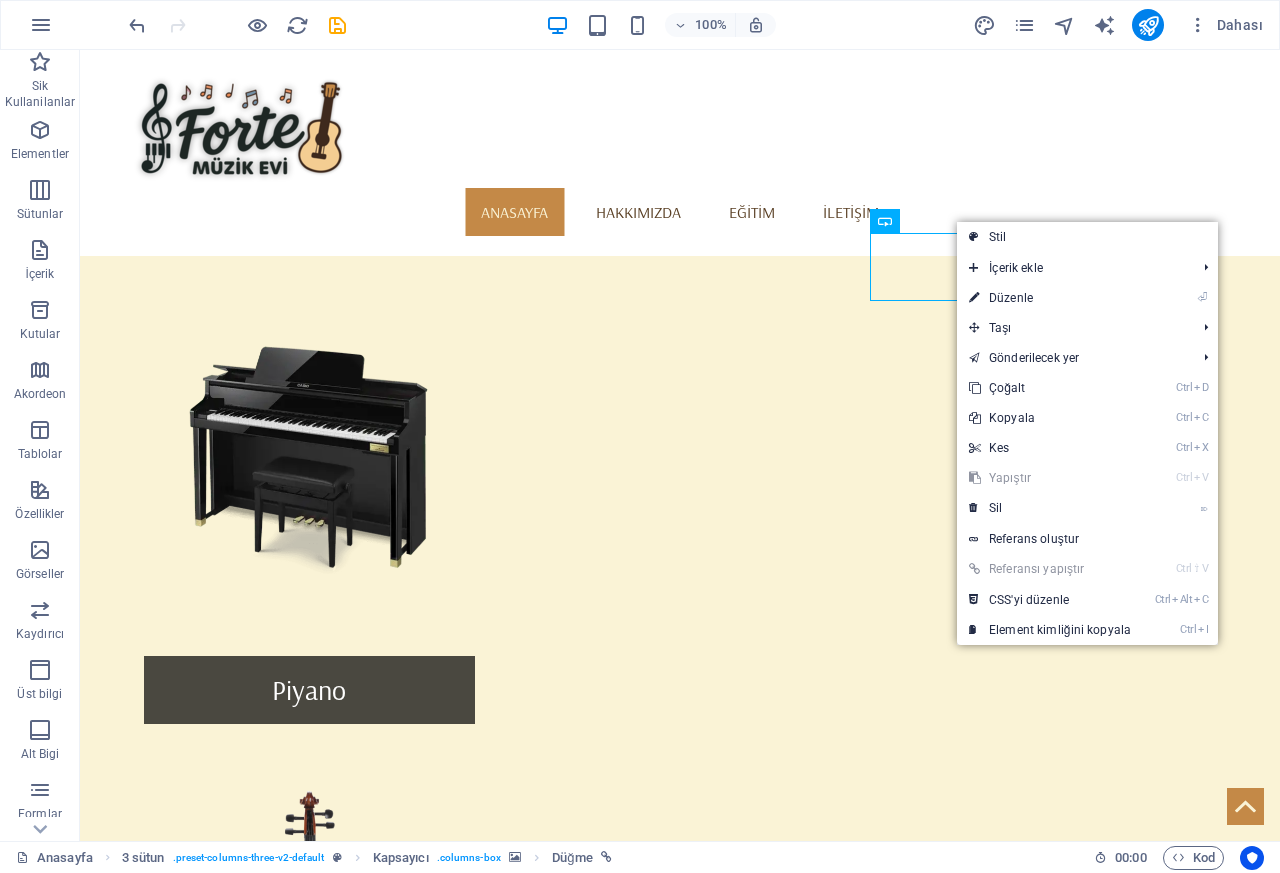 select on "2" 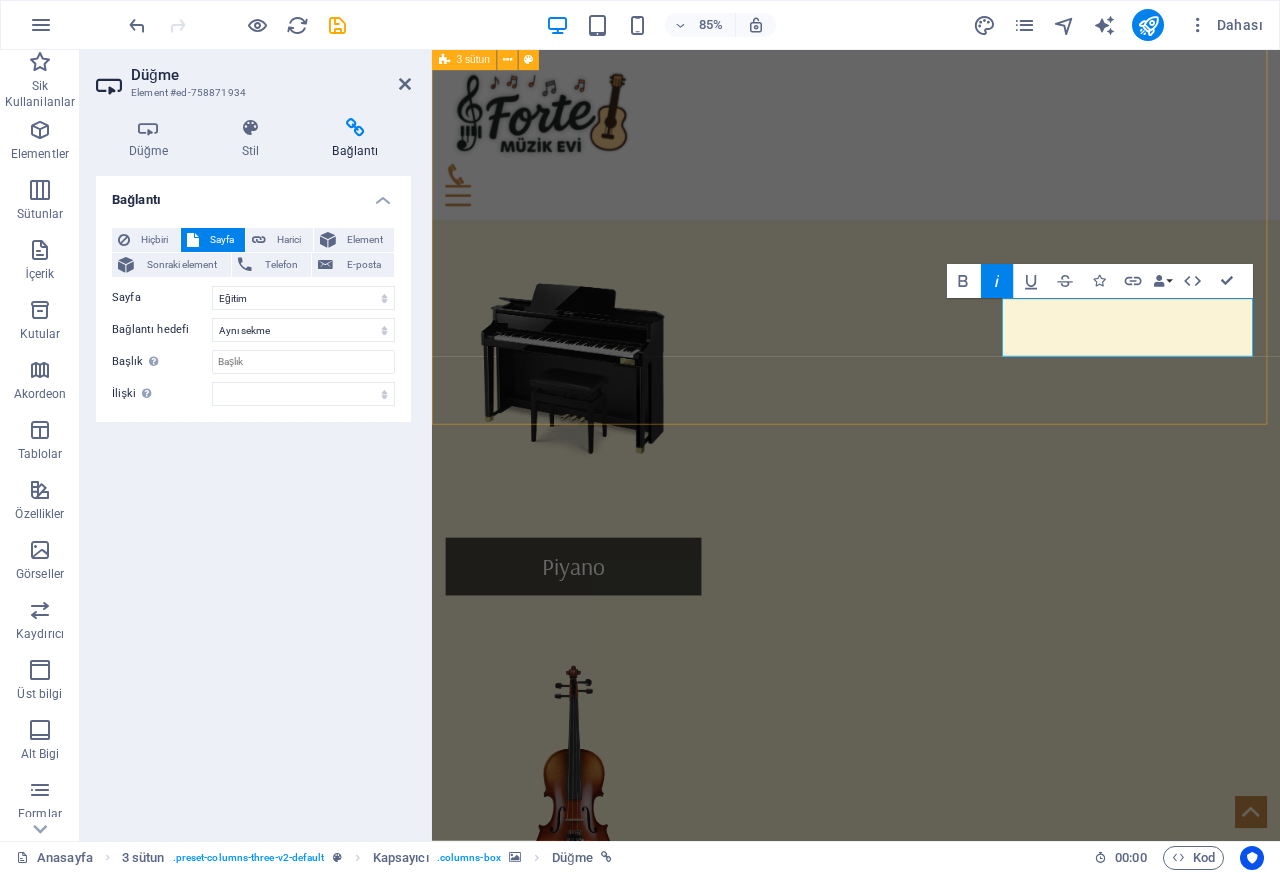 scroll, scrollTop: 1107, scrollLeft: 0, axis: vertical 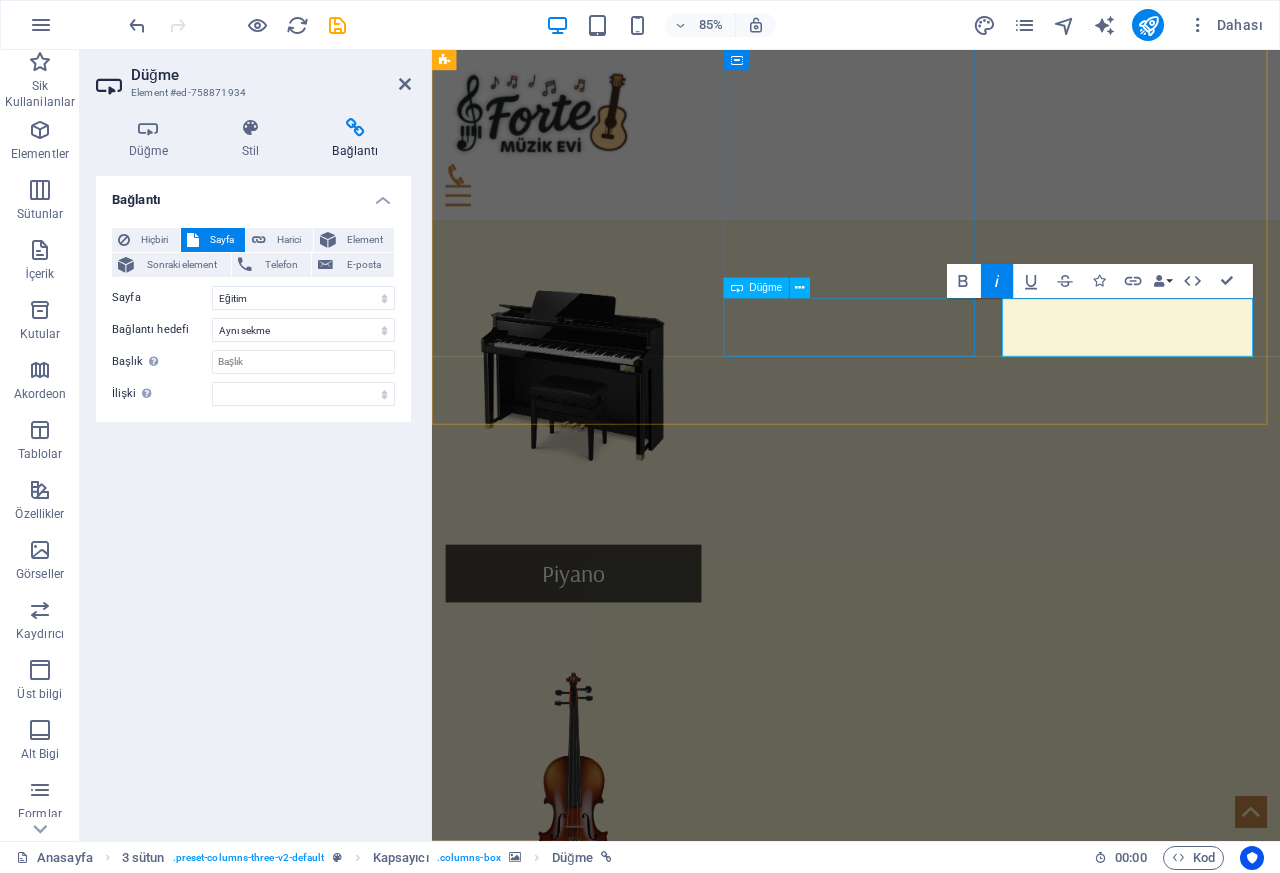 click on "Keman" at bounding box center [598, 1150] 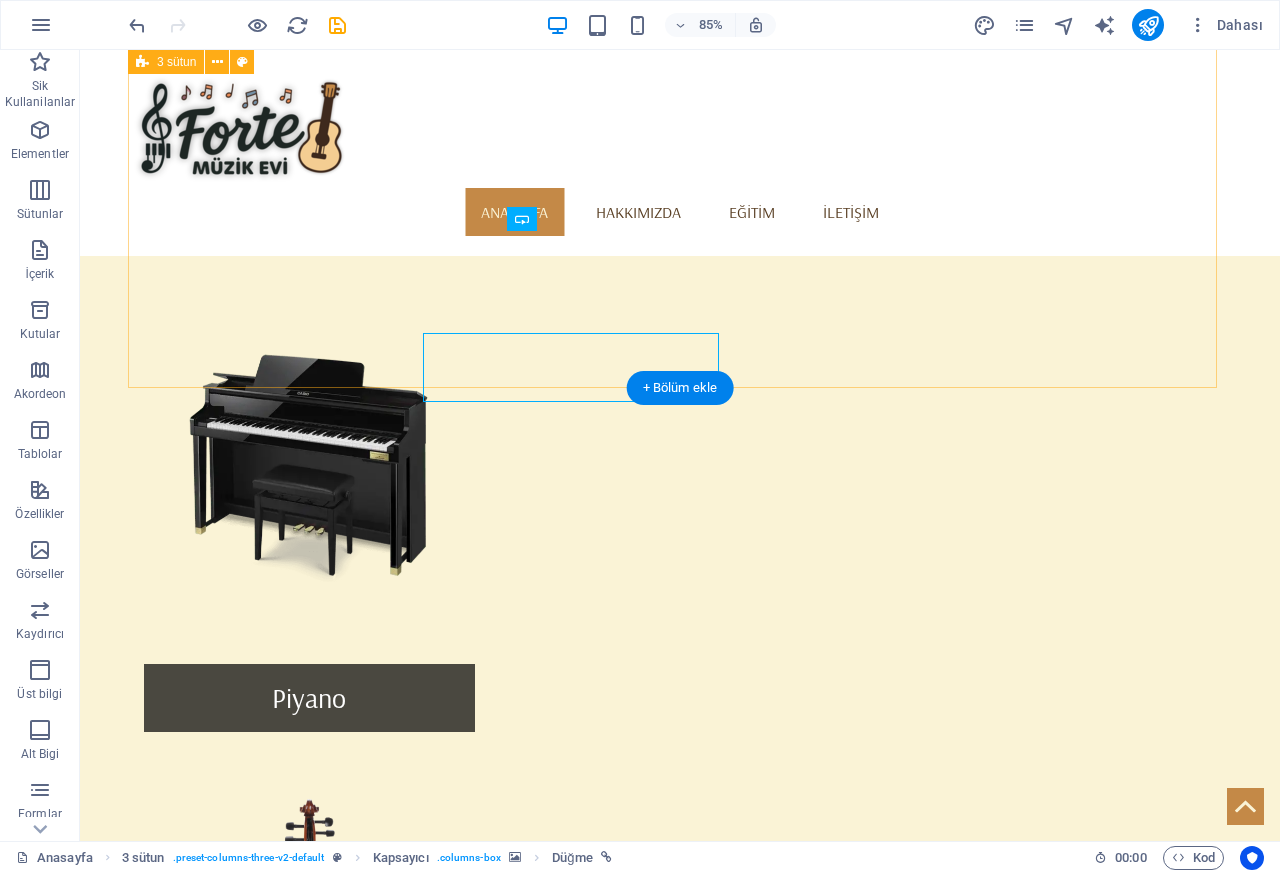 scroll, scrollTop: 1116, scrollLeft: 0, axis: vertical 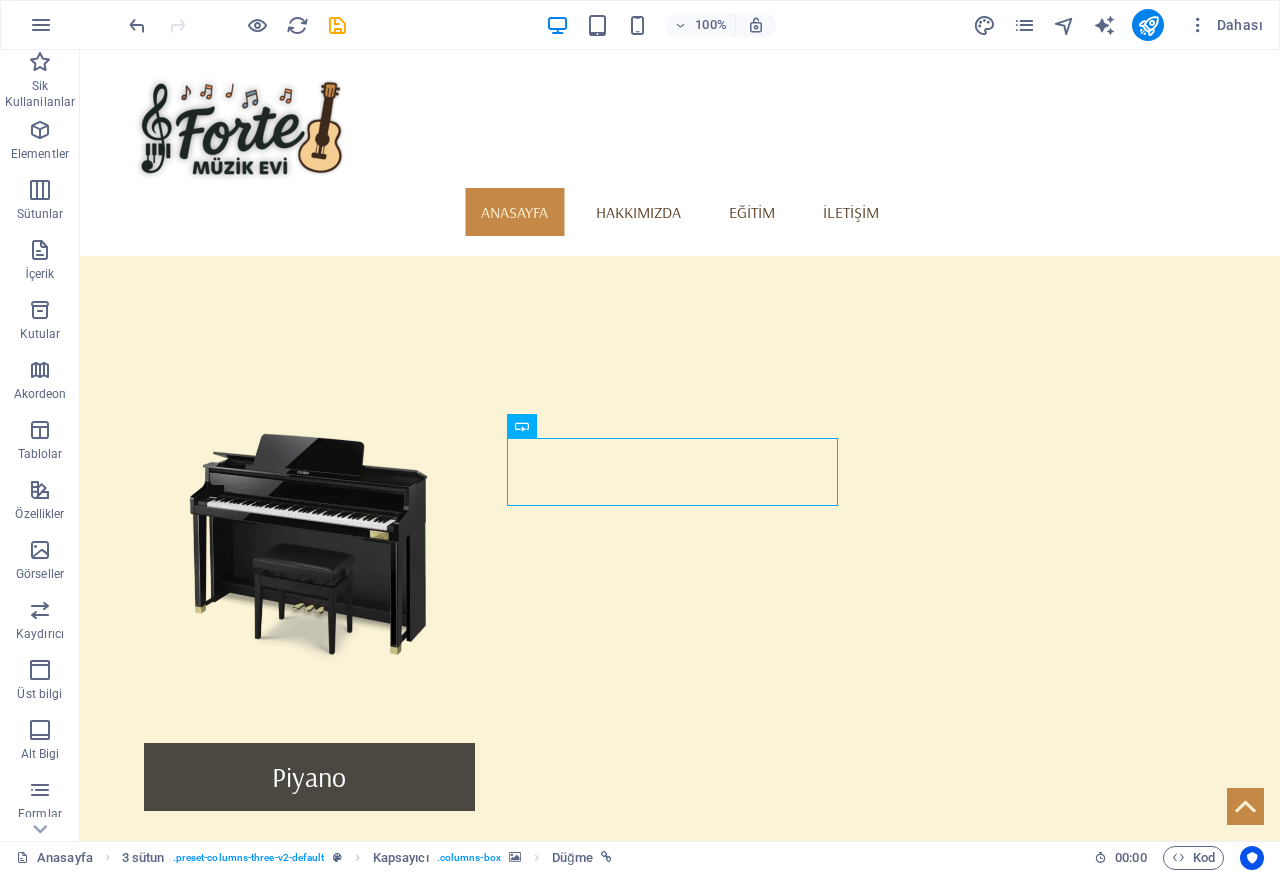 click on "Şan Klarnet/Yan Flüt Bağlama" at bounding box center (680, 2689) 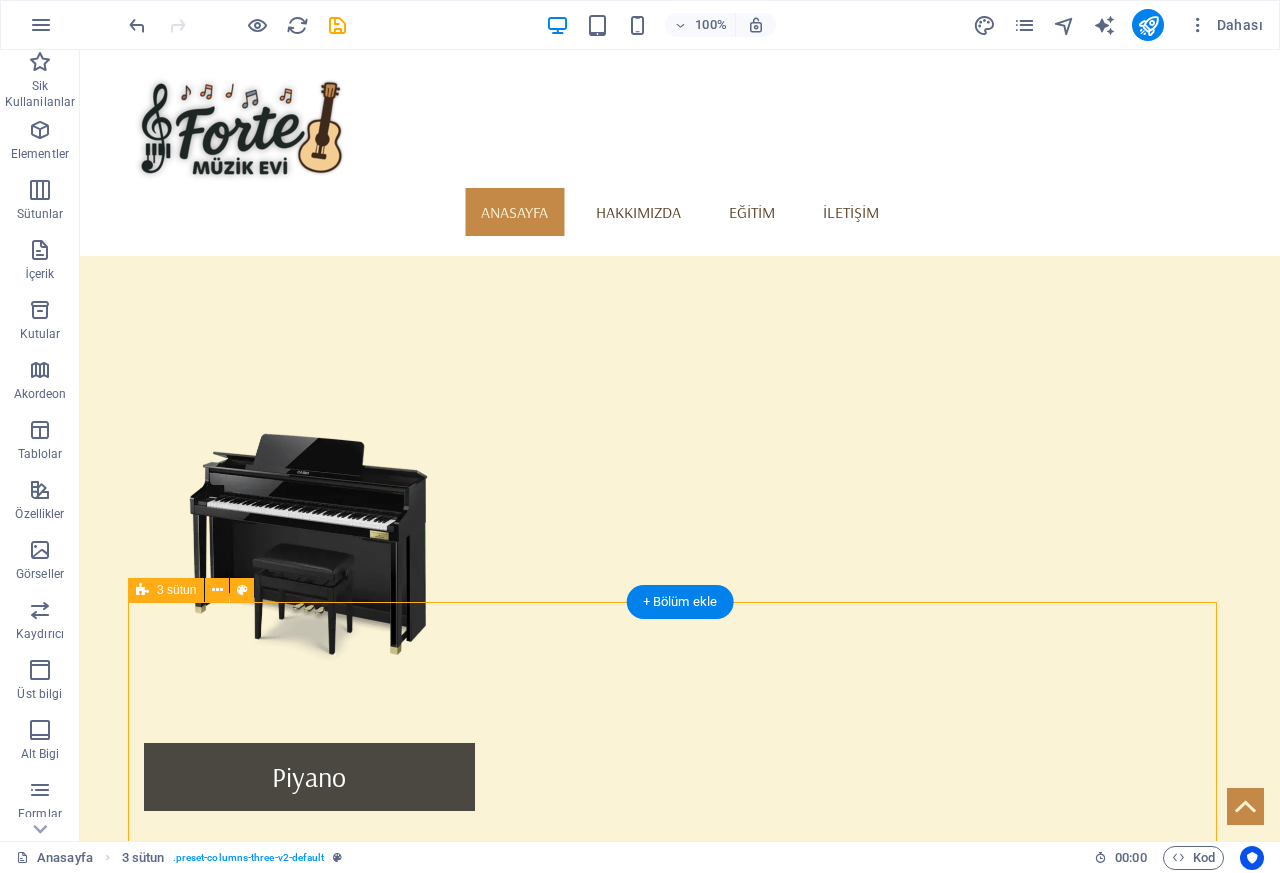 click on "Gitar" at bounding box center [309, 1745] 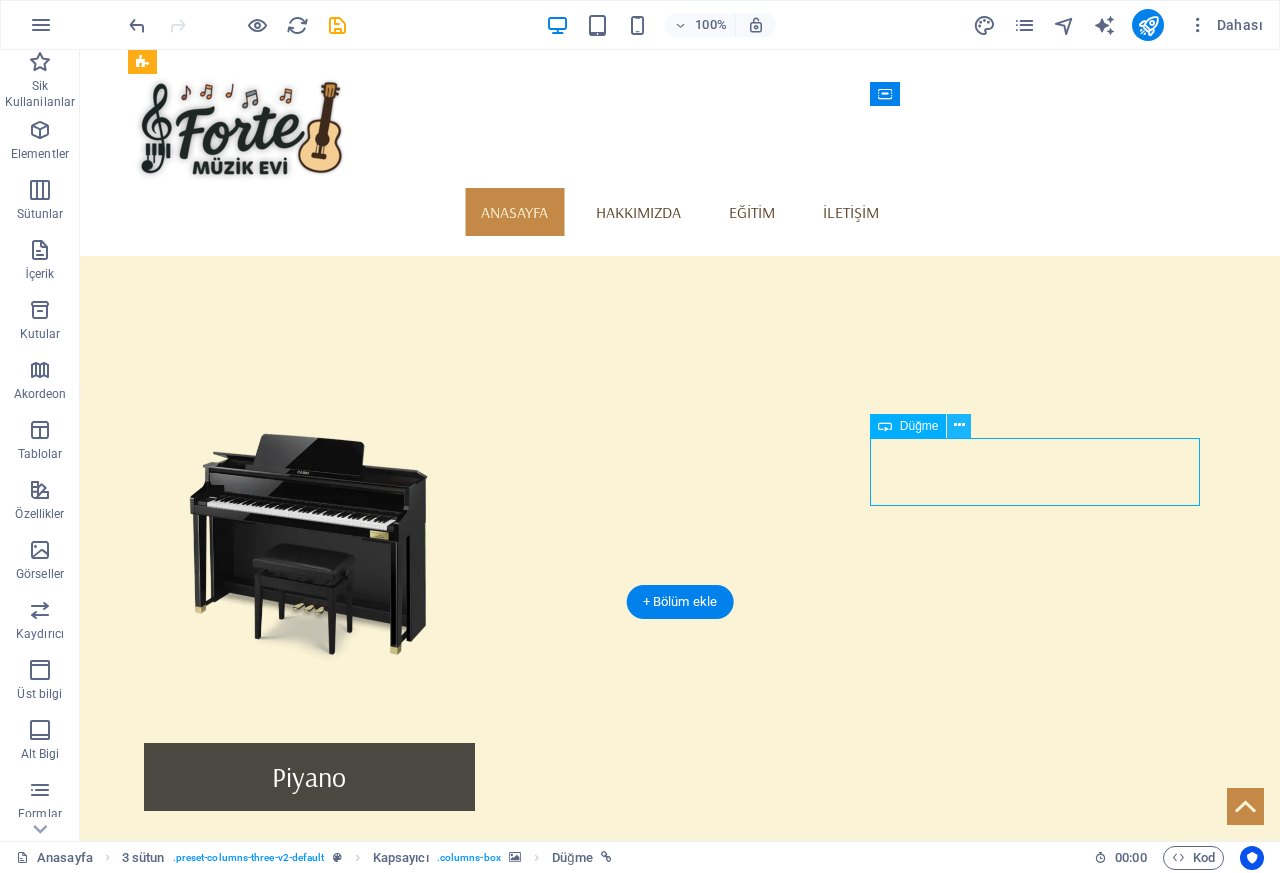 click at bounding box center [959, 426] 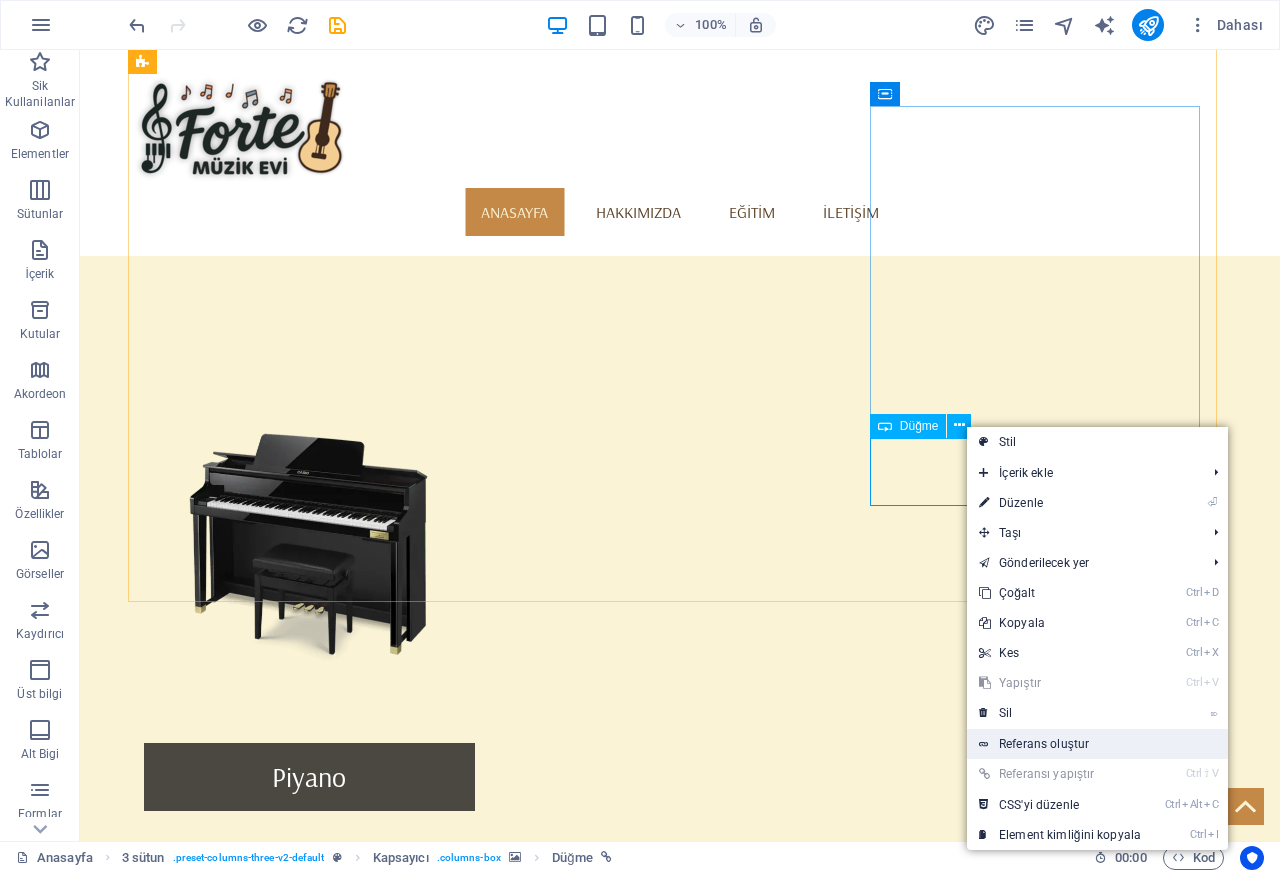 click on "Referans oluştur" at bounding box center (1097, 744) 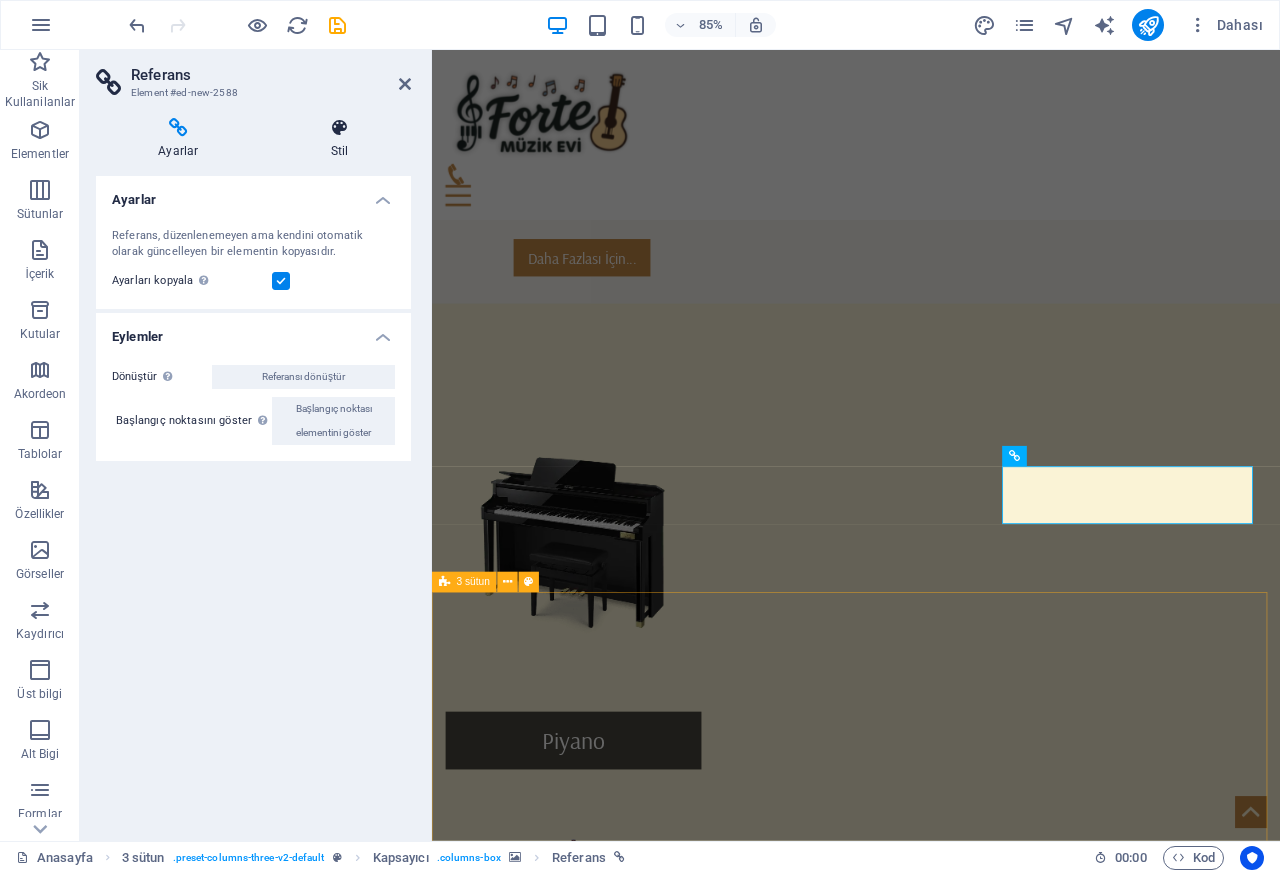 click on "Stil" at bounding box center [340, 139] 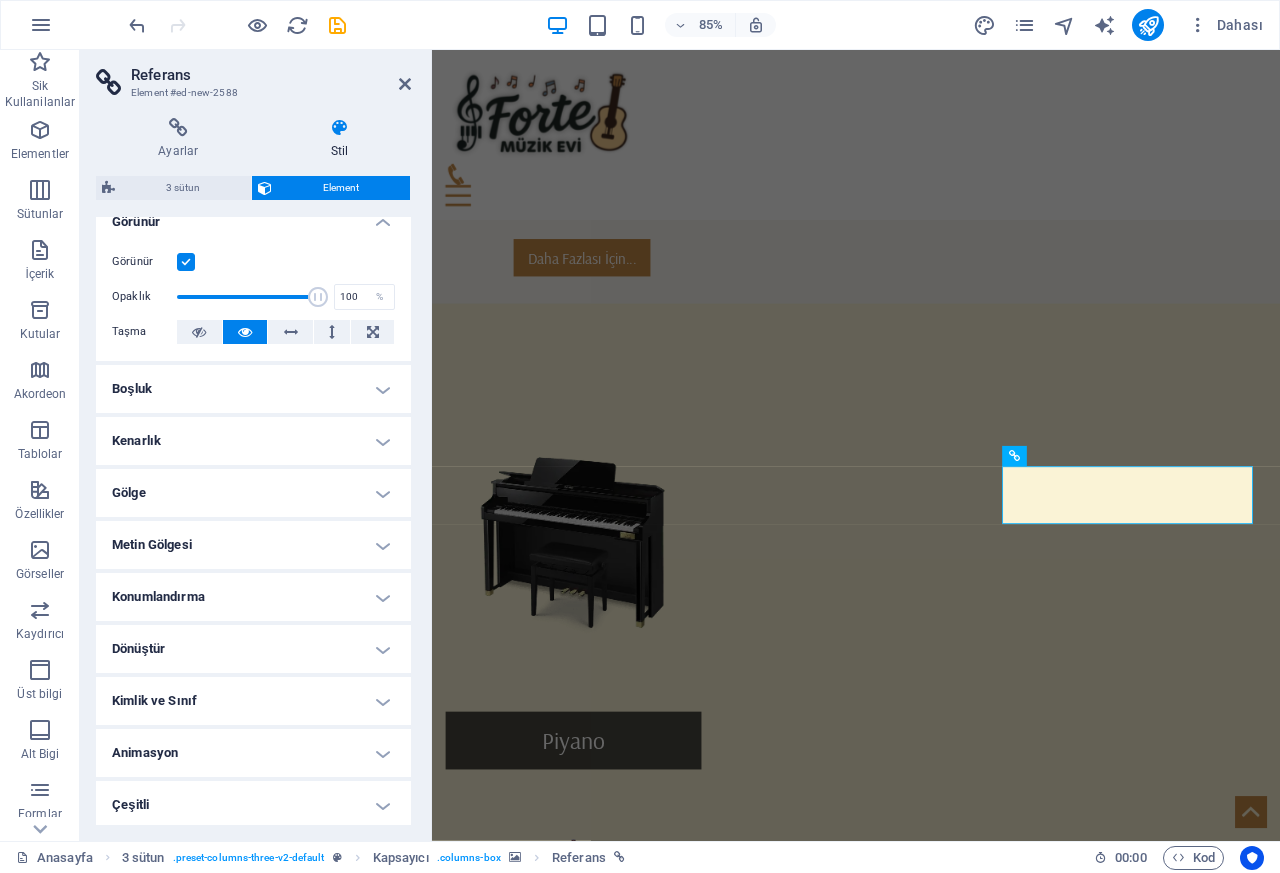scroll, scrollTop: 252, scrollLeft: 0, axis: vertical 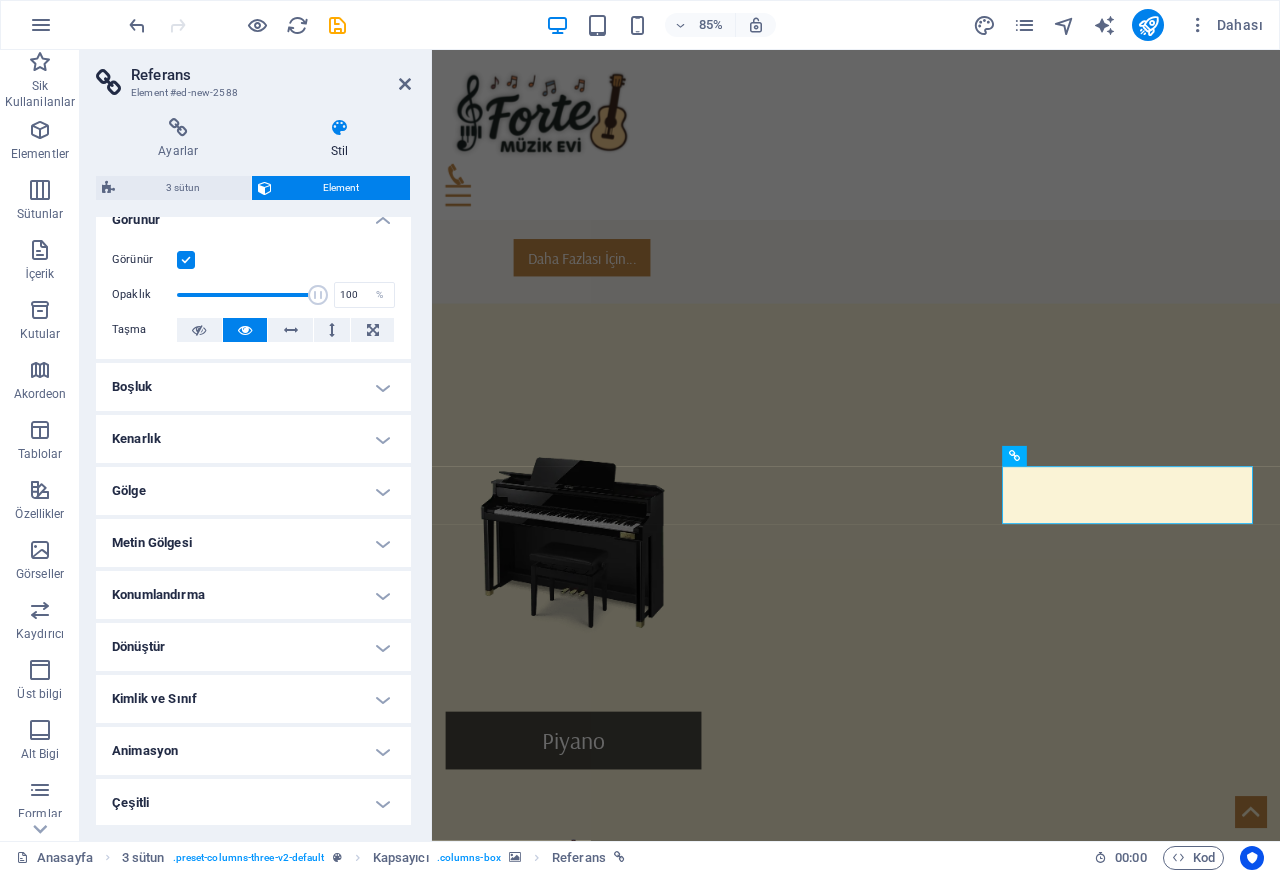 click on "Gitar" at bounding box center [598, 1899] 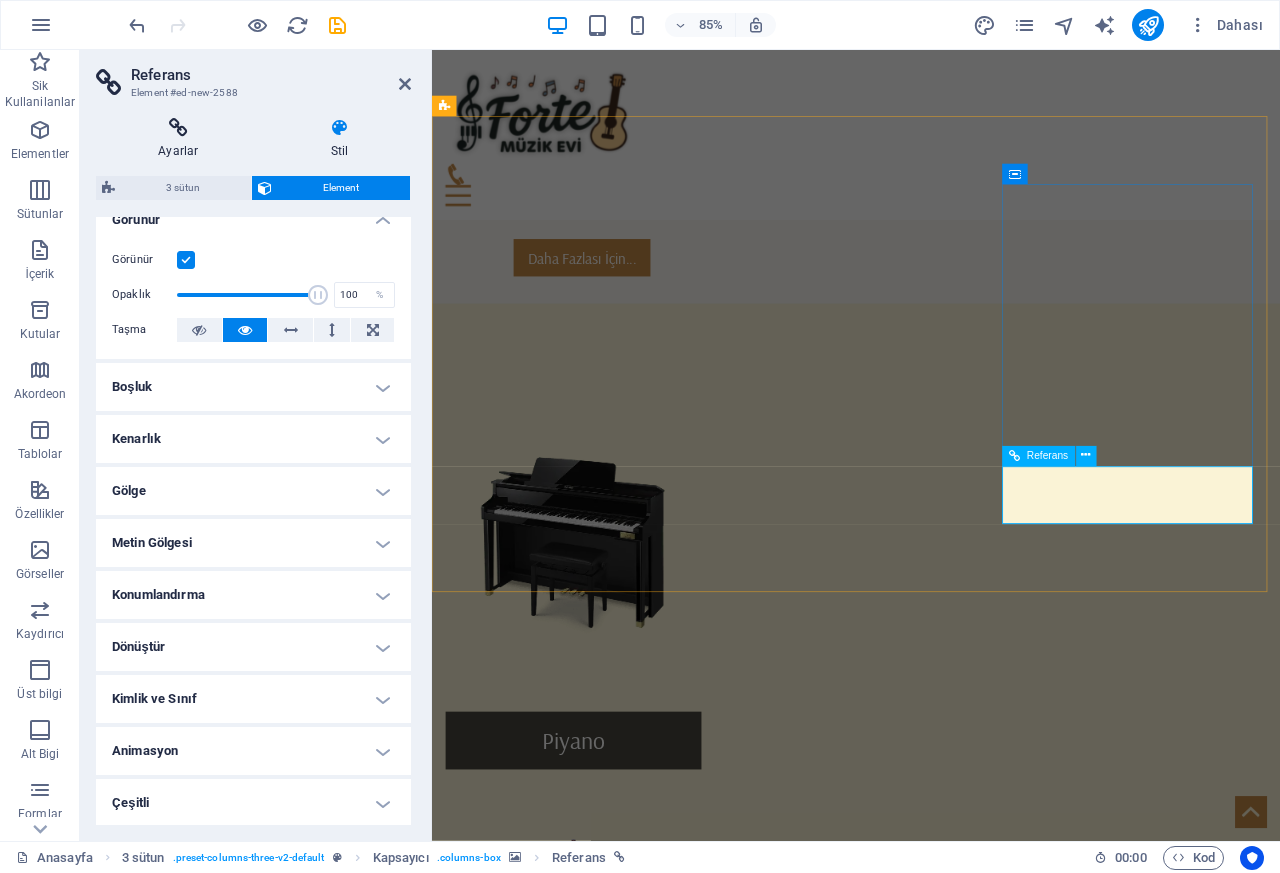 click on "Ayarlar" at bounding box center [182, 139] 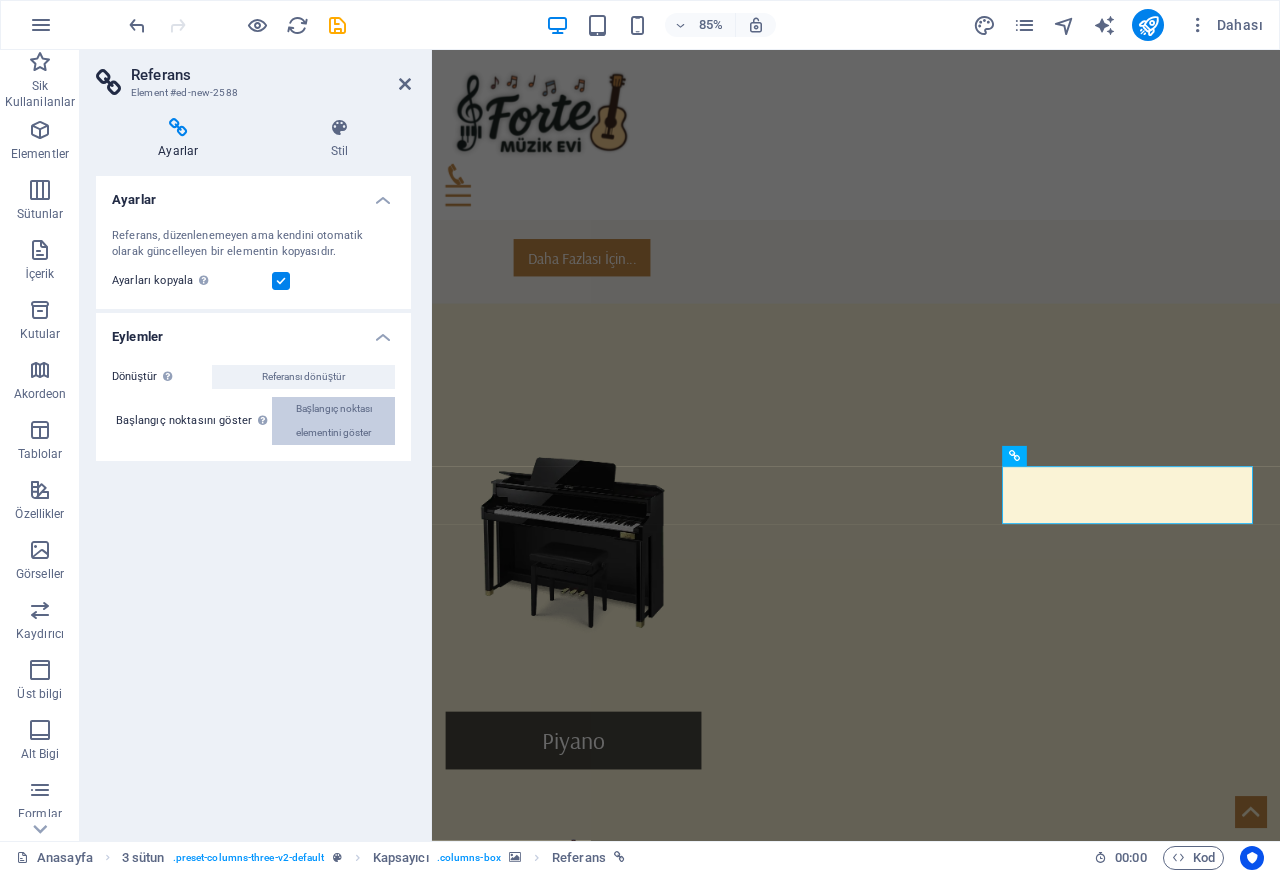 click on "Başlangıç noktası elementini göster" at bounding box center [333, 421] 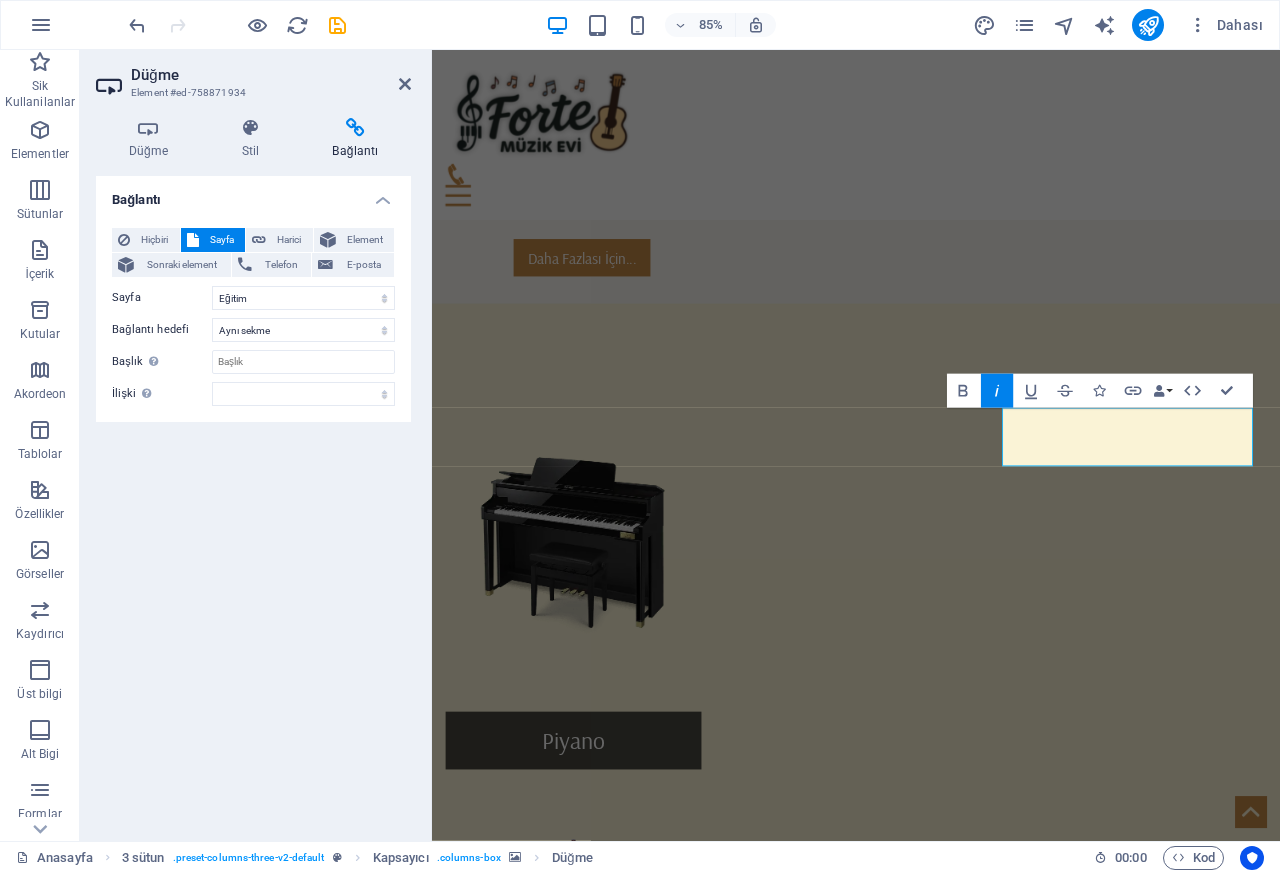 click 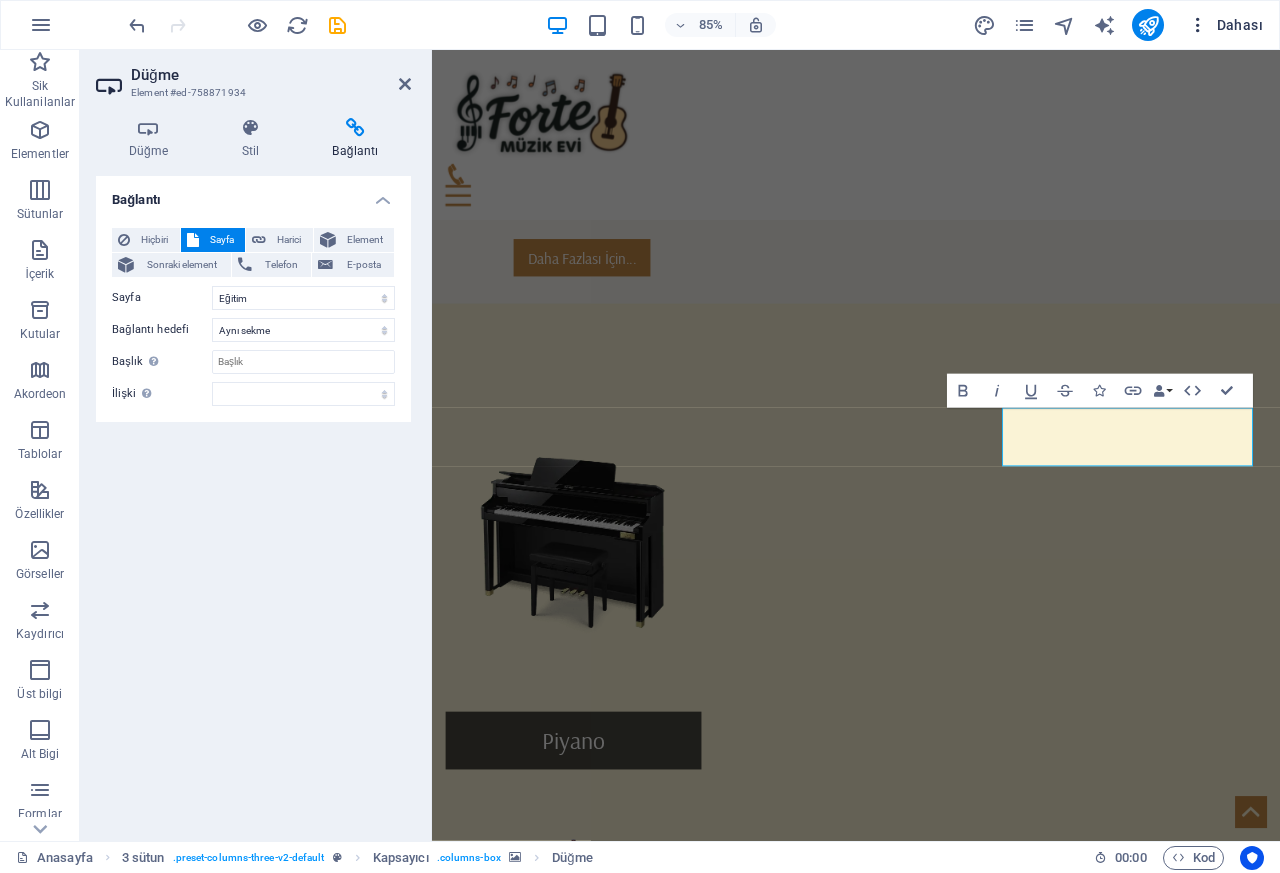 click on "Dahası" at bounding box center [1225, 25] 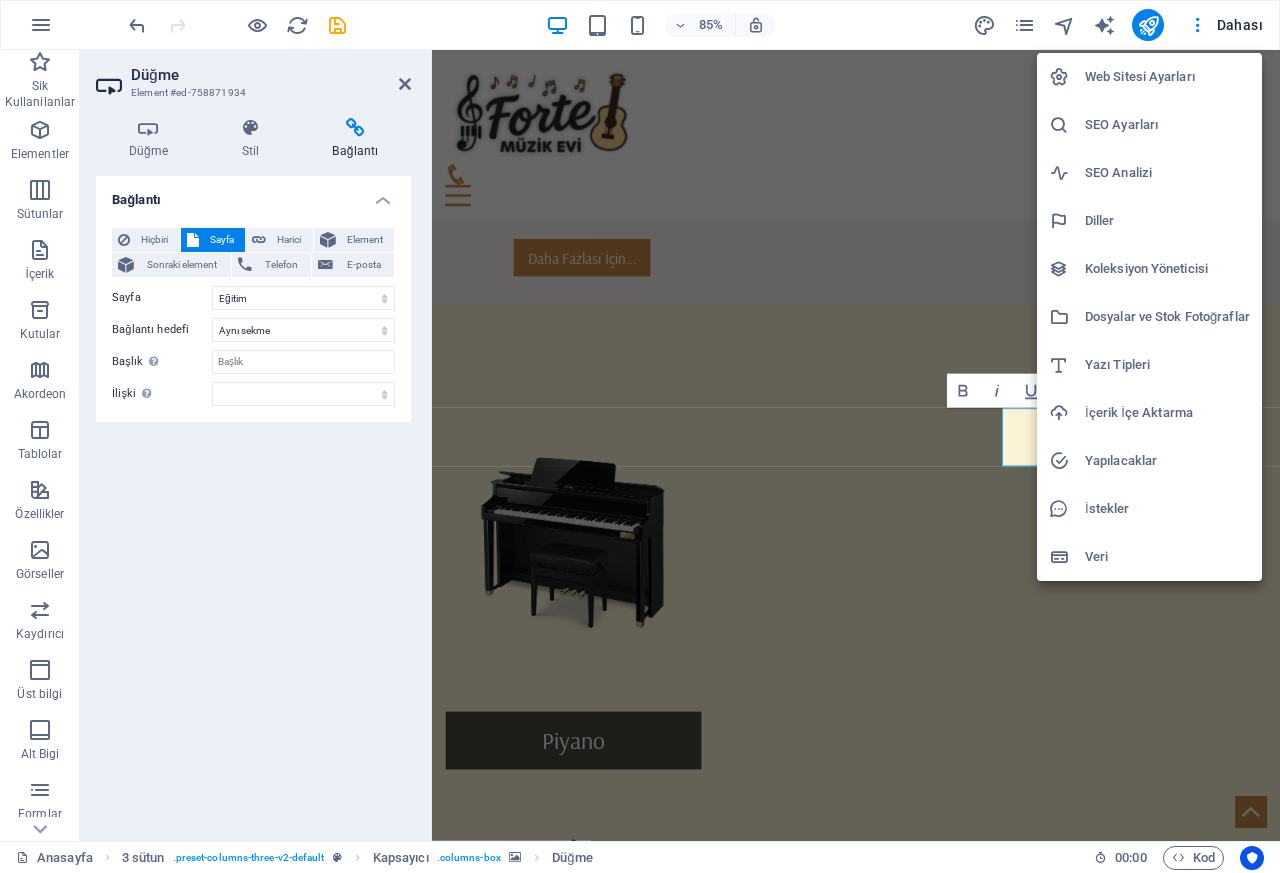 click on "İçerik İçe Aktarma" at bounding box center [1149, 413] 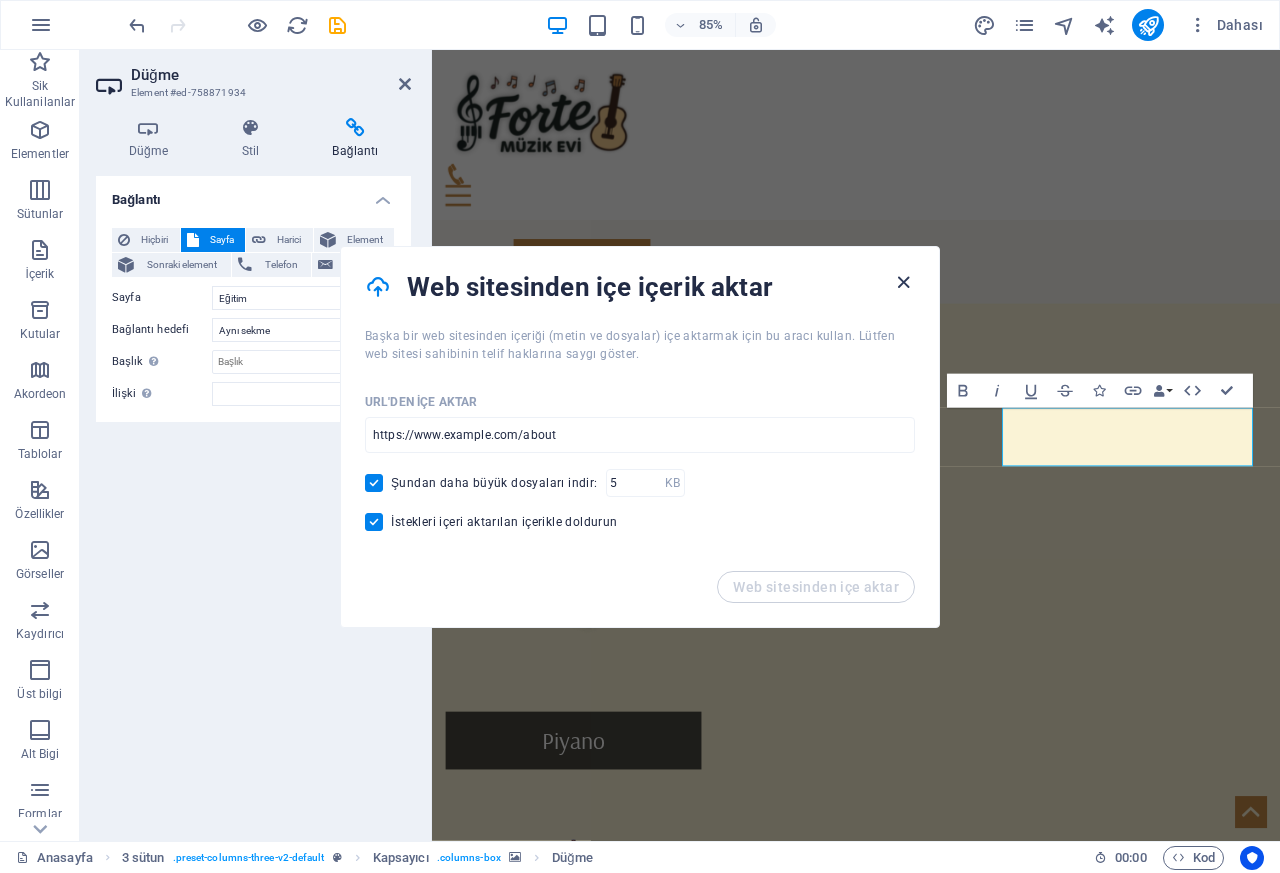 click at bounding box center [903, 282] 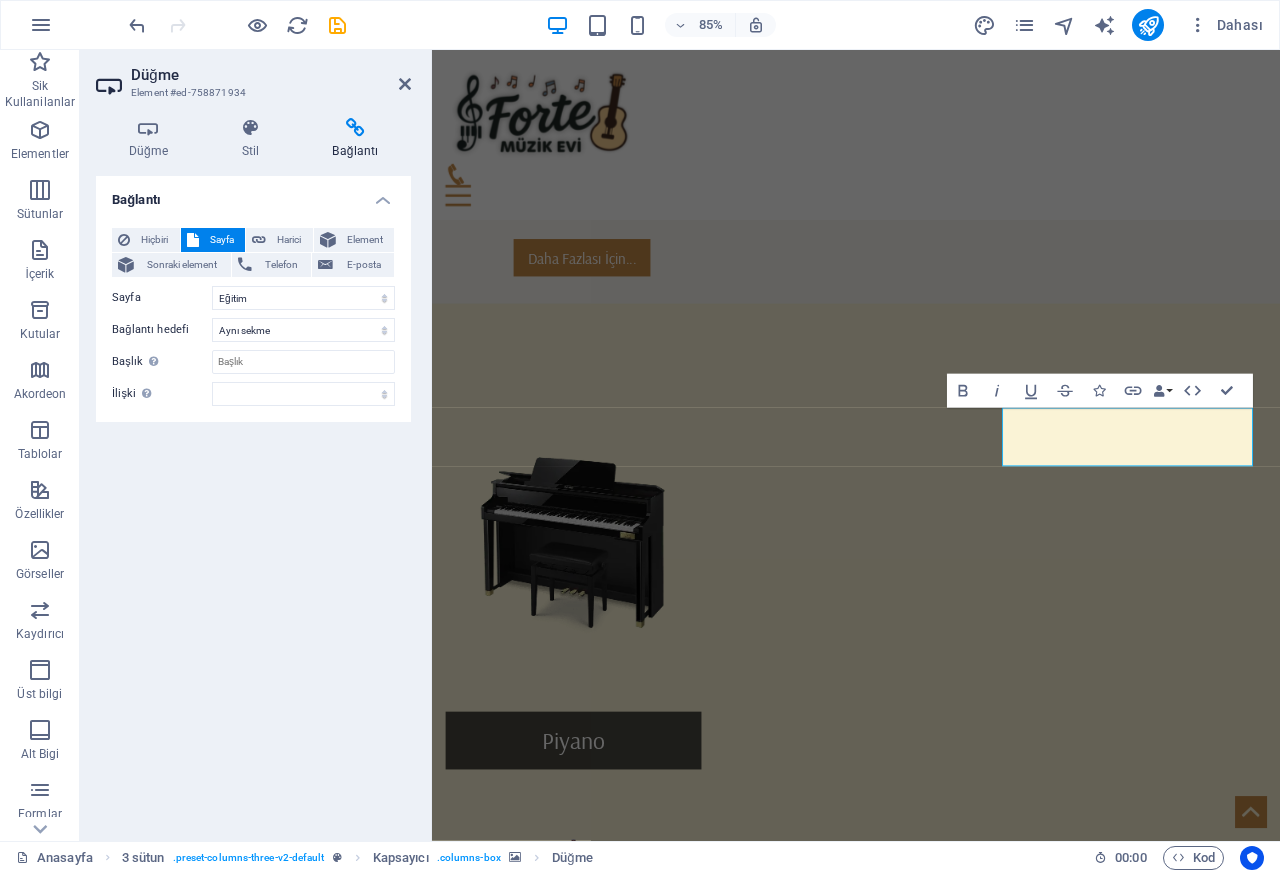 click on "Gitar" at bounding box center [598, 1899] 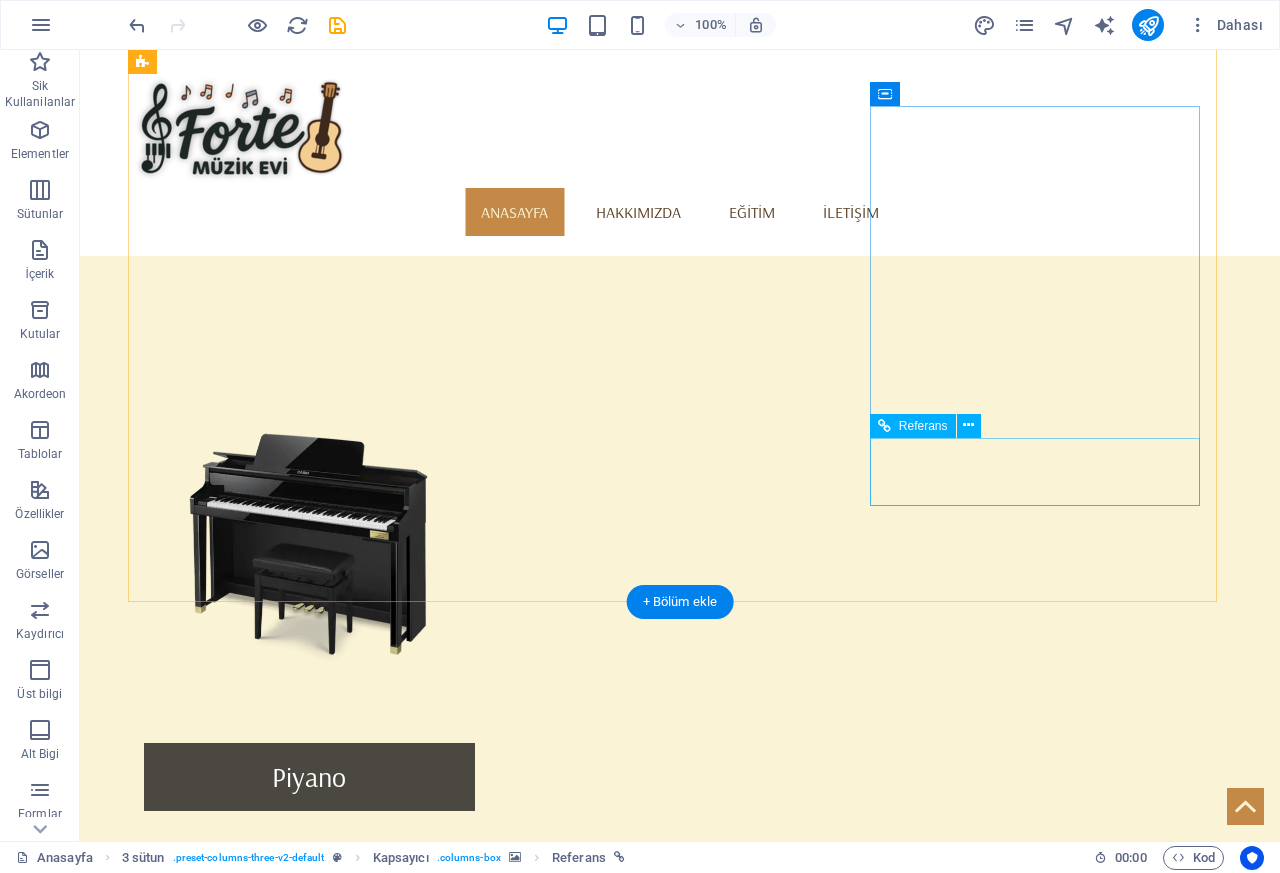 click on "Referans" at bounding box center [932, 426] 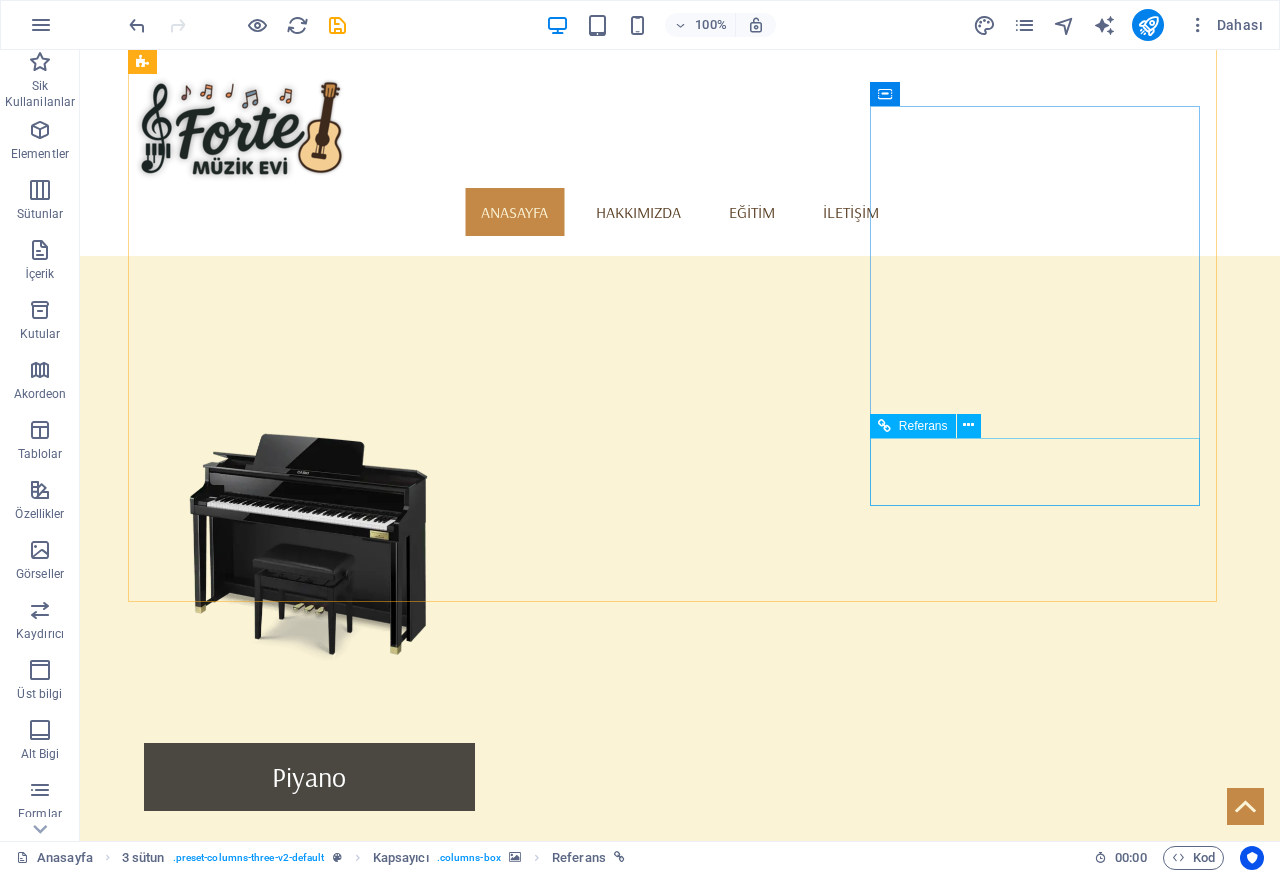 click on "Gitar" at bounding box center [309, 1745] 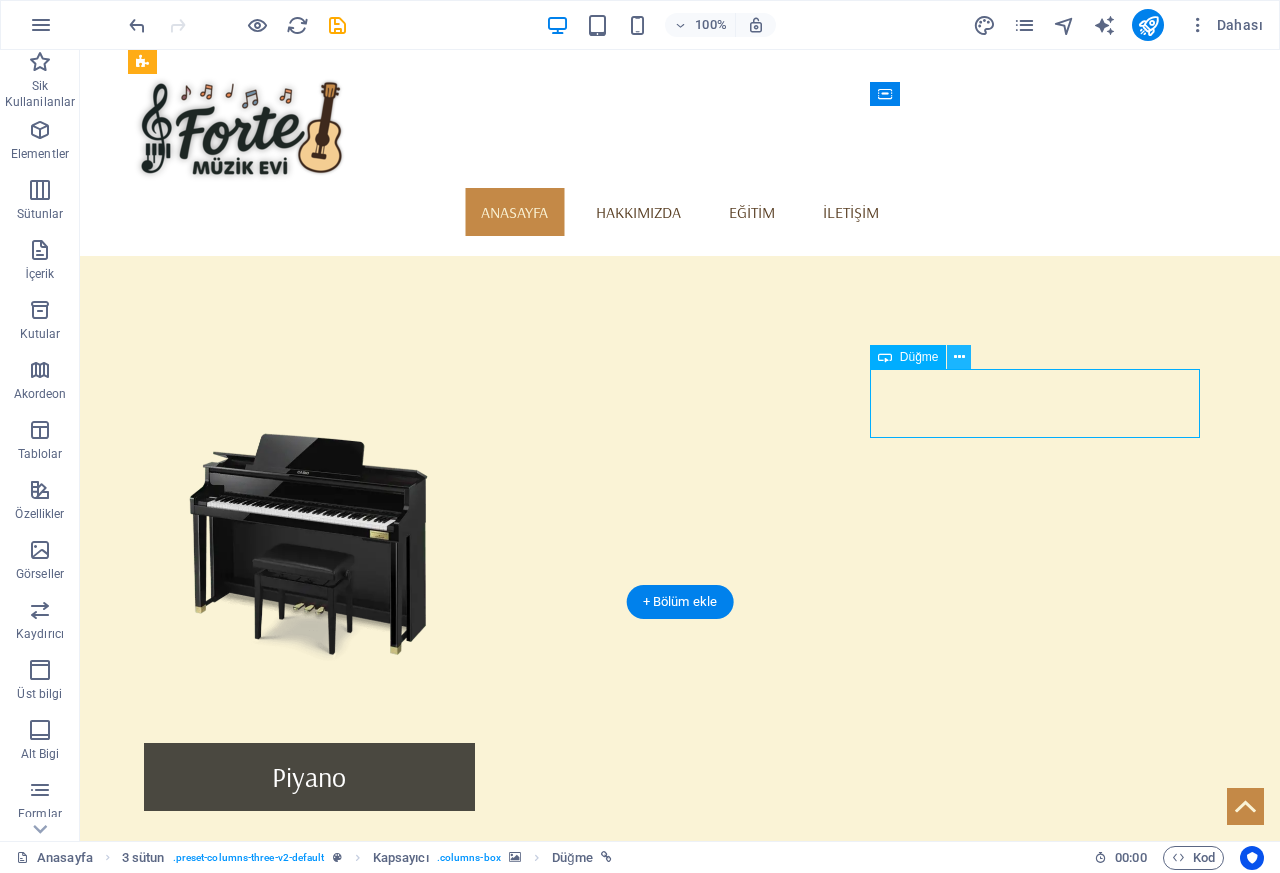 click at bounding box center [959, 357] 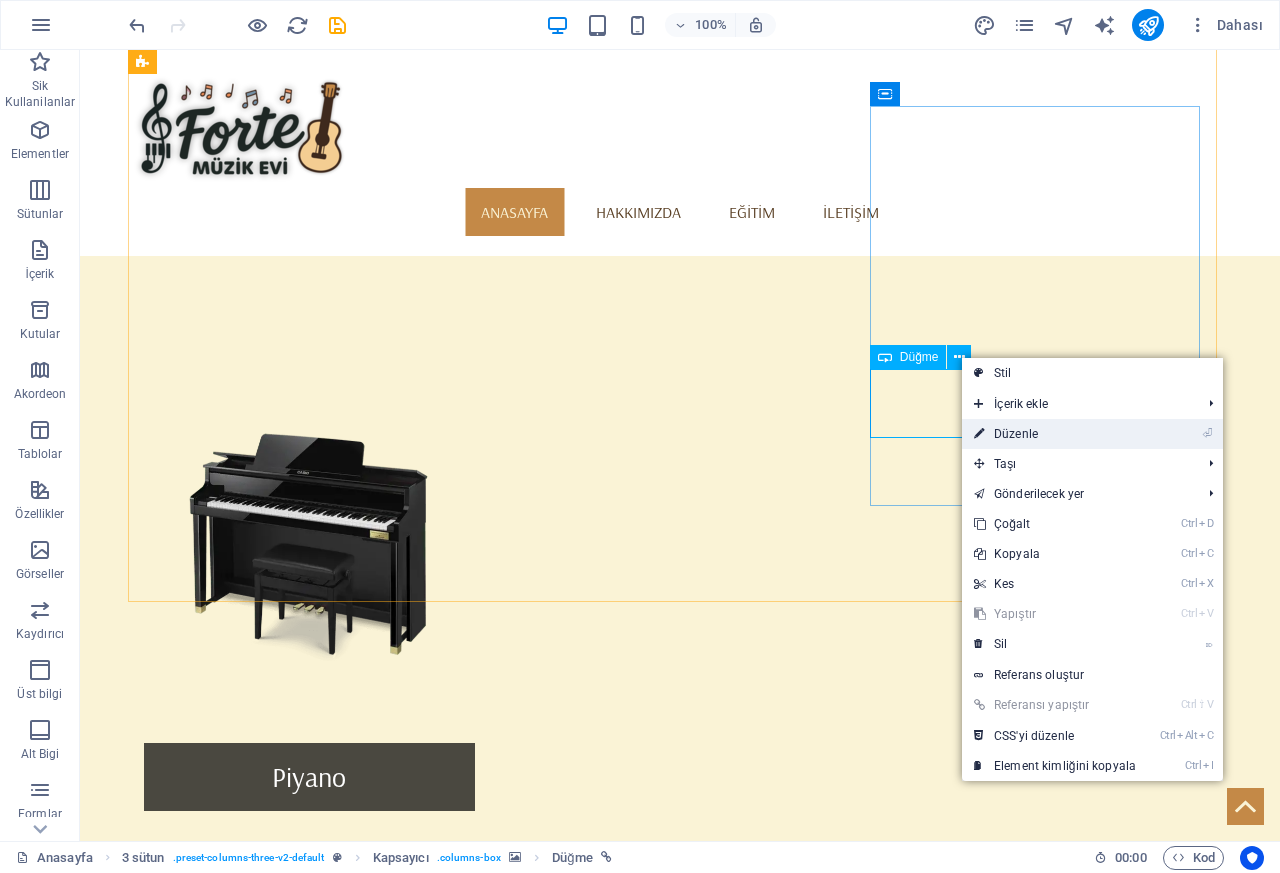 click at bounding box center [979, 434] 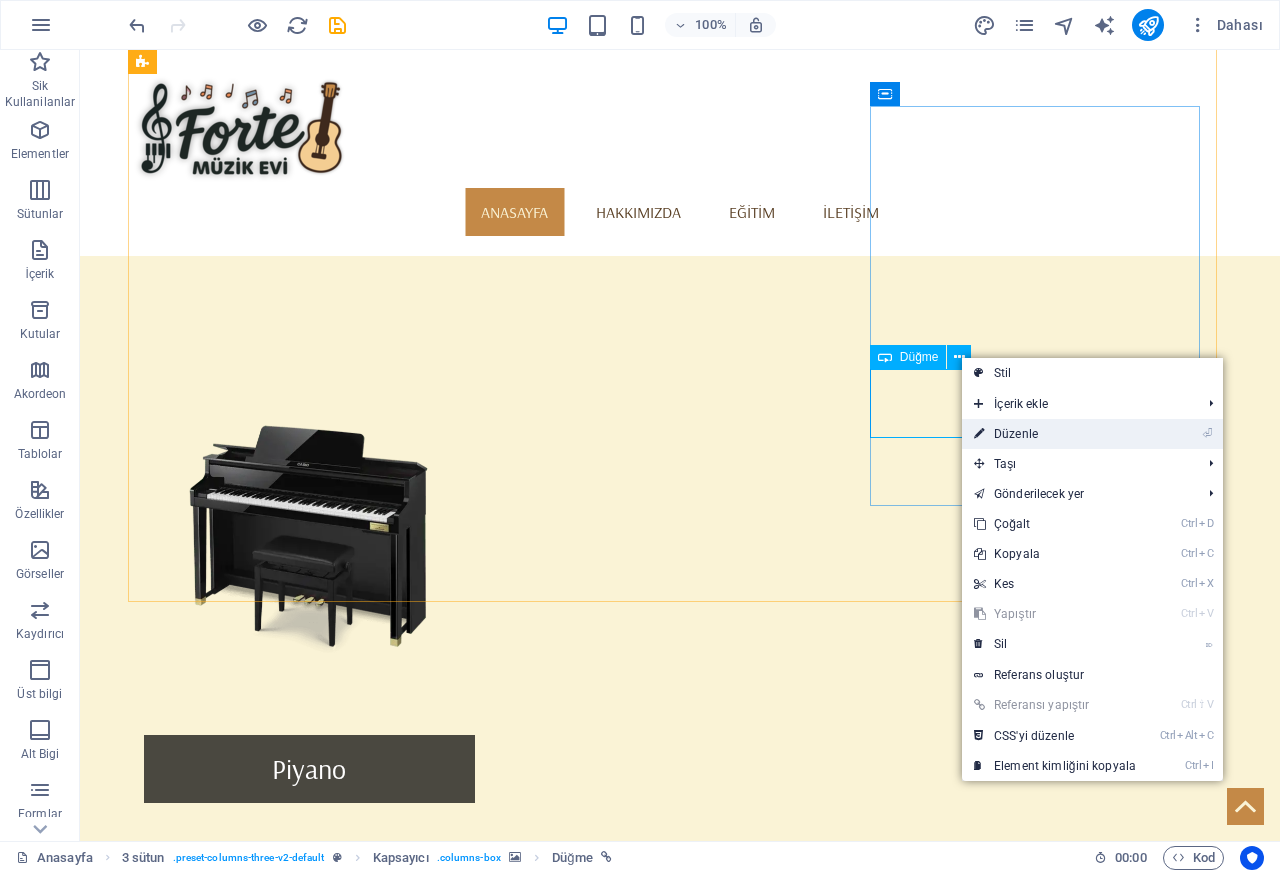 select on "2" 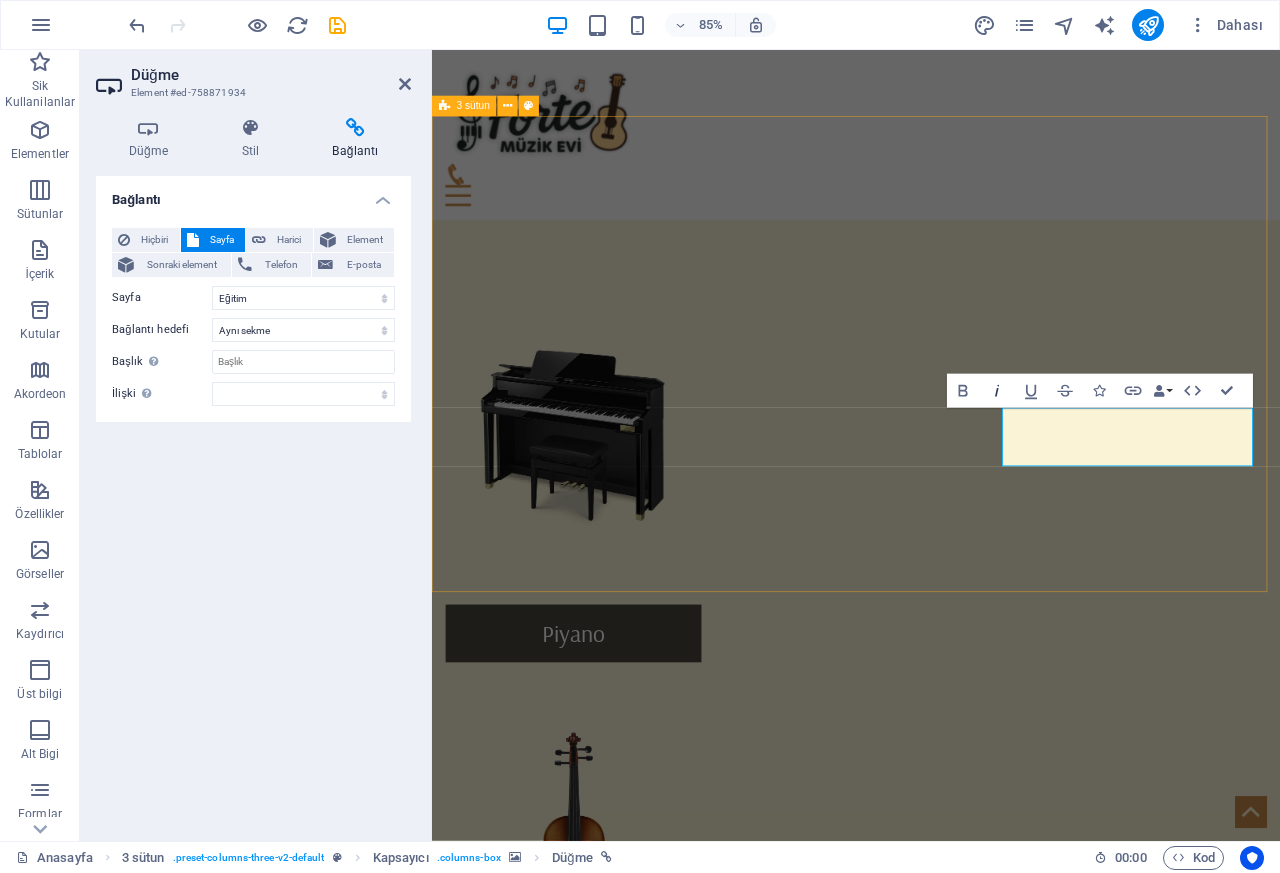 click 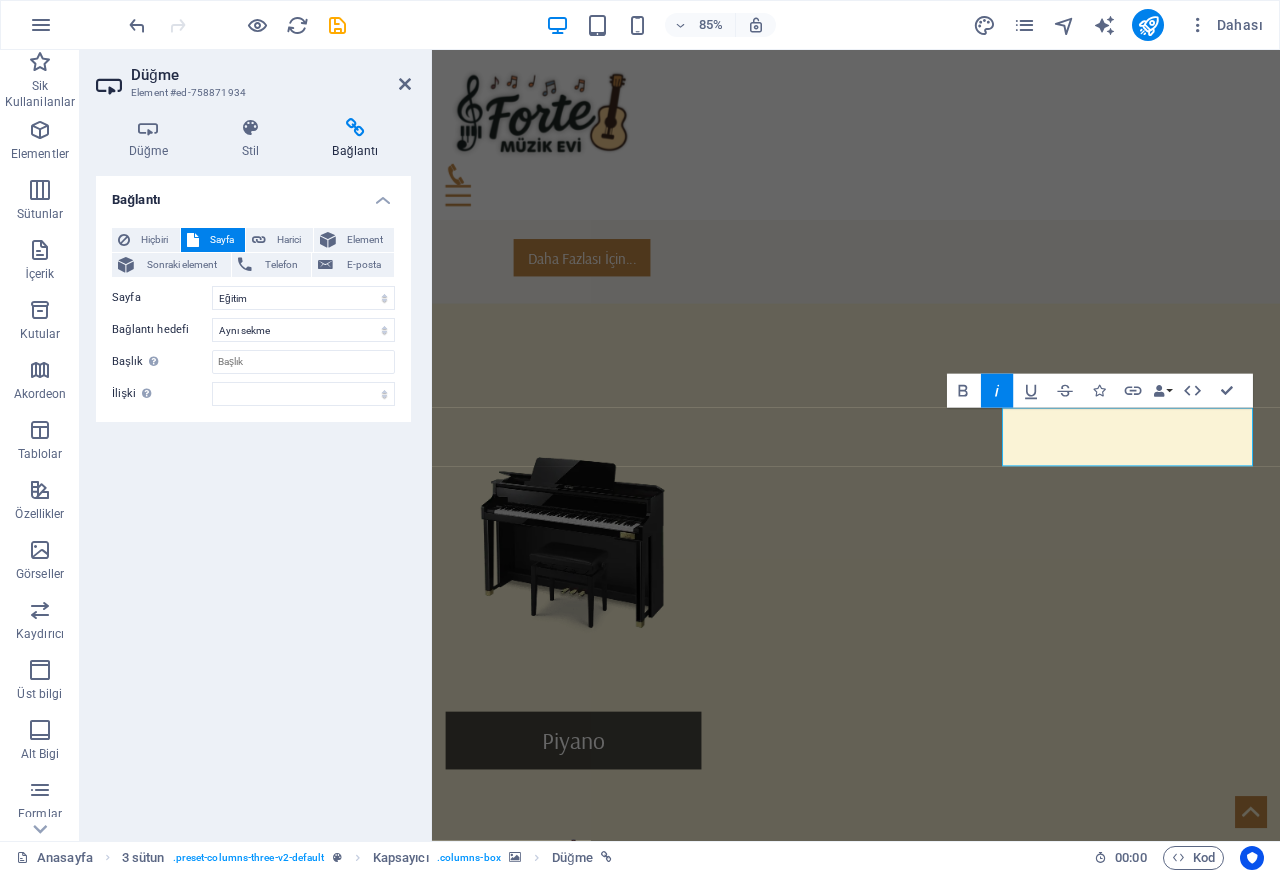 click 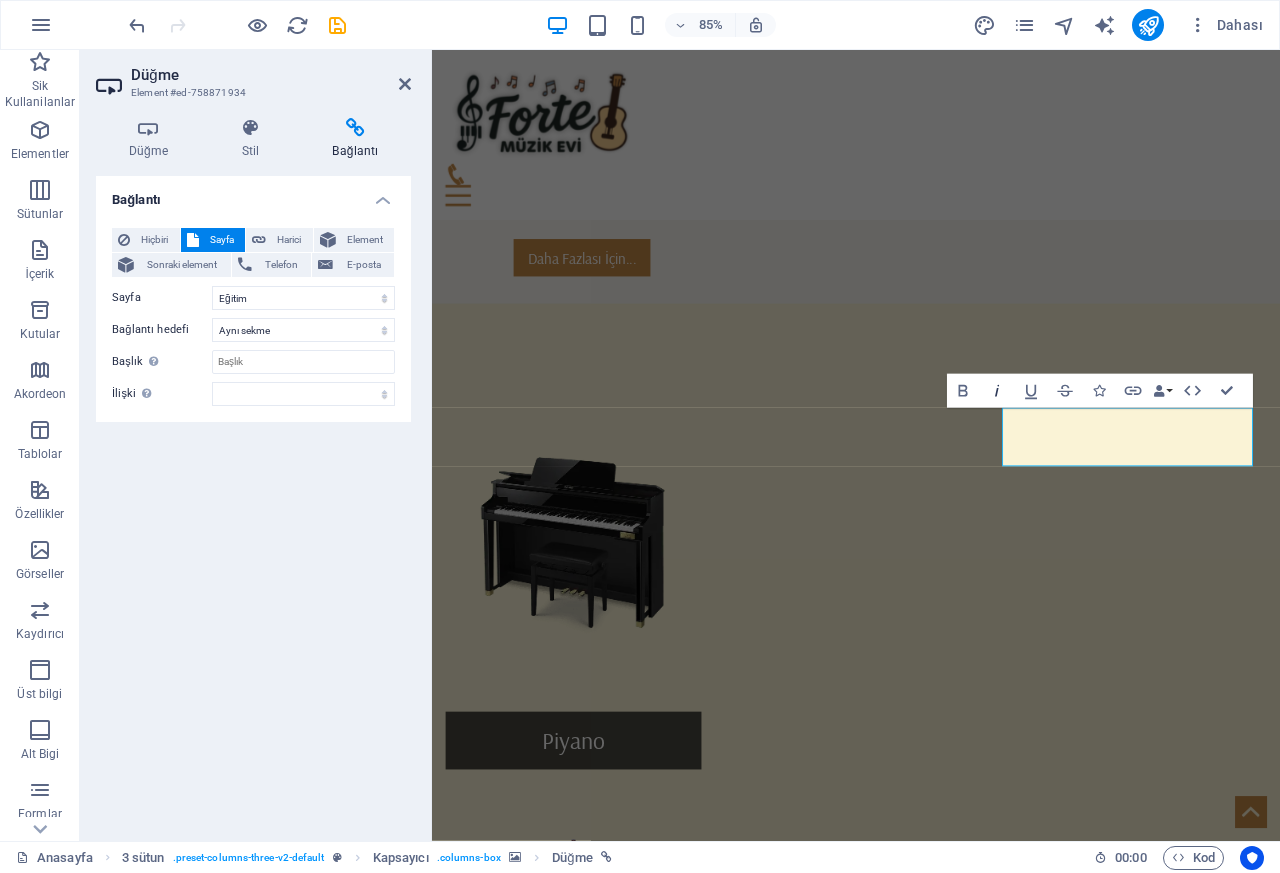 click 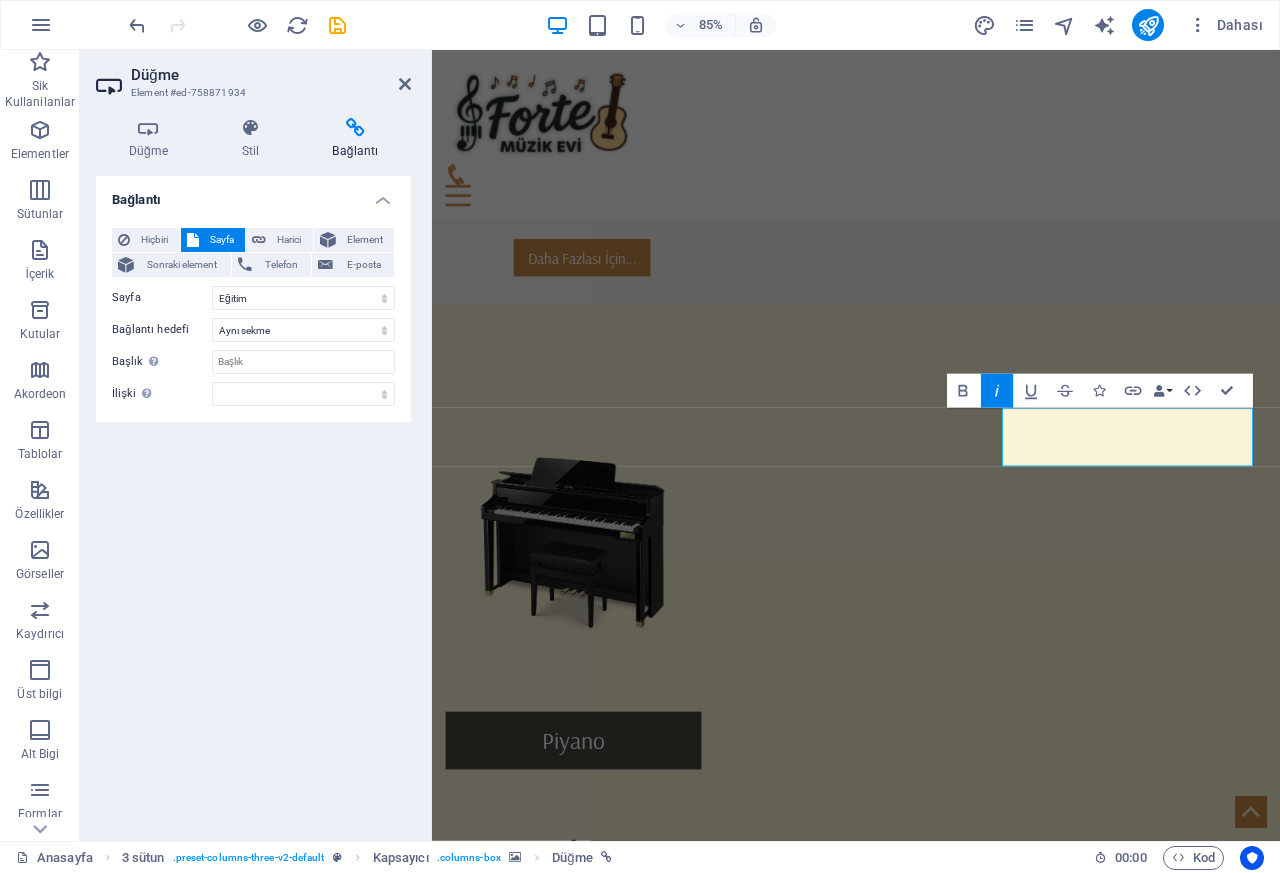 click 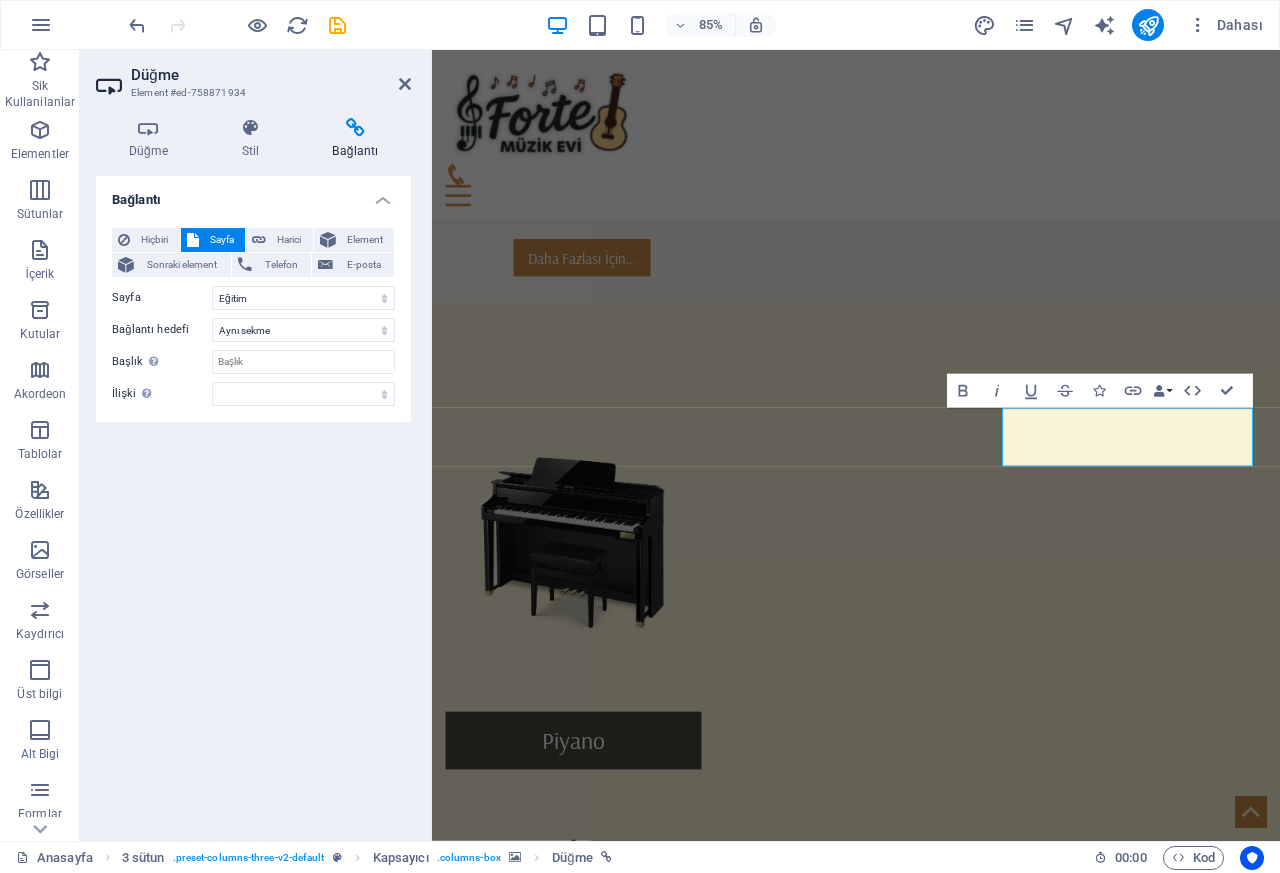 click on "Gitar" at bounding box center (598, 1899) 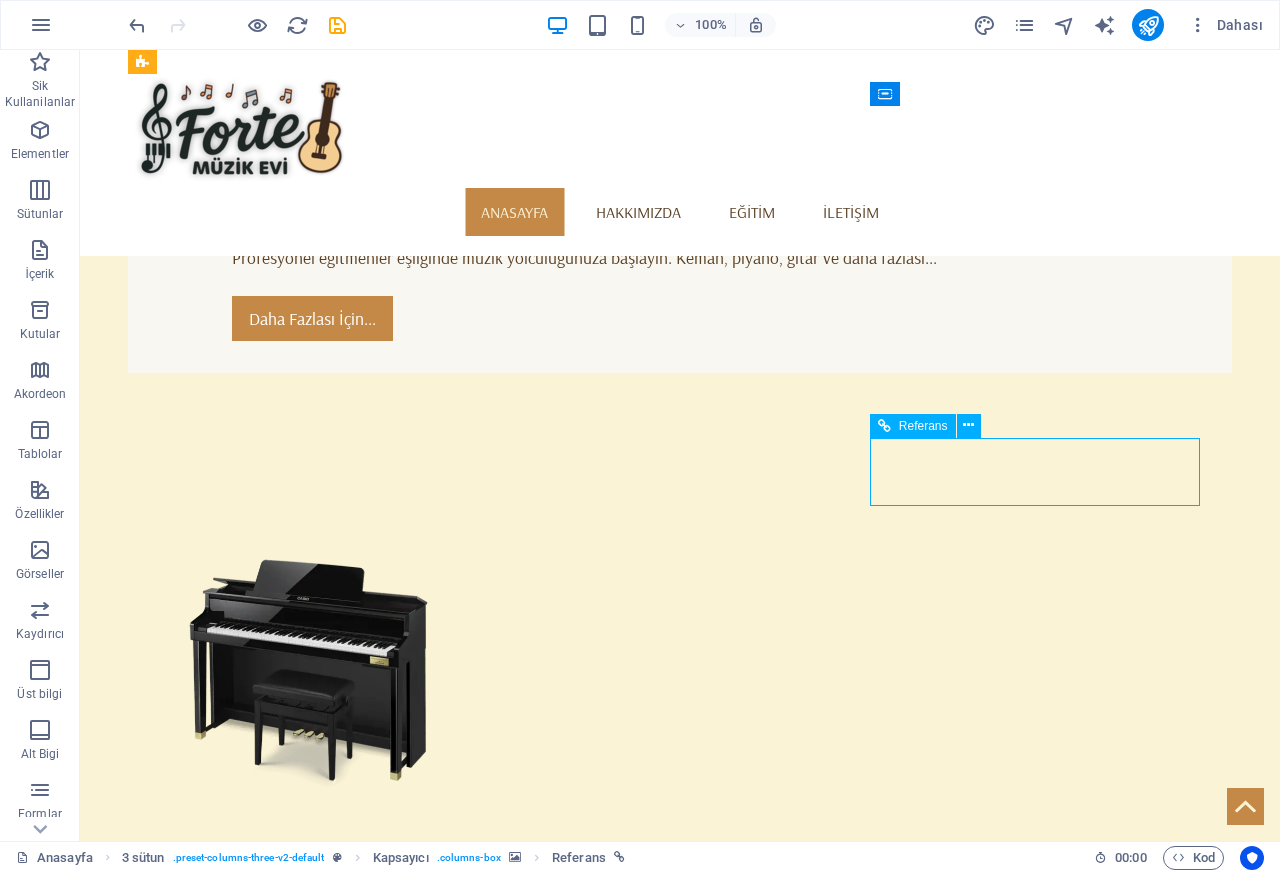 click on "Gitar" at bounding box center (309, 1939) 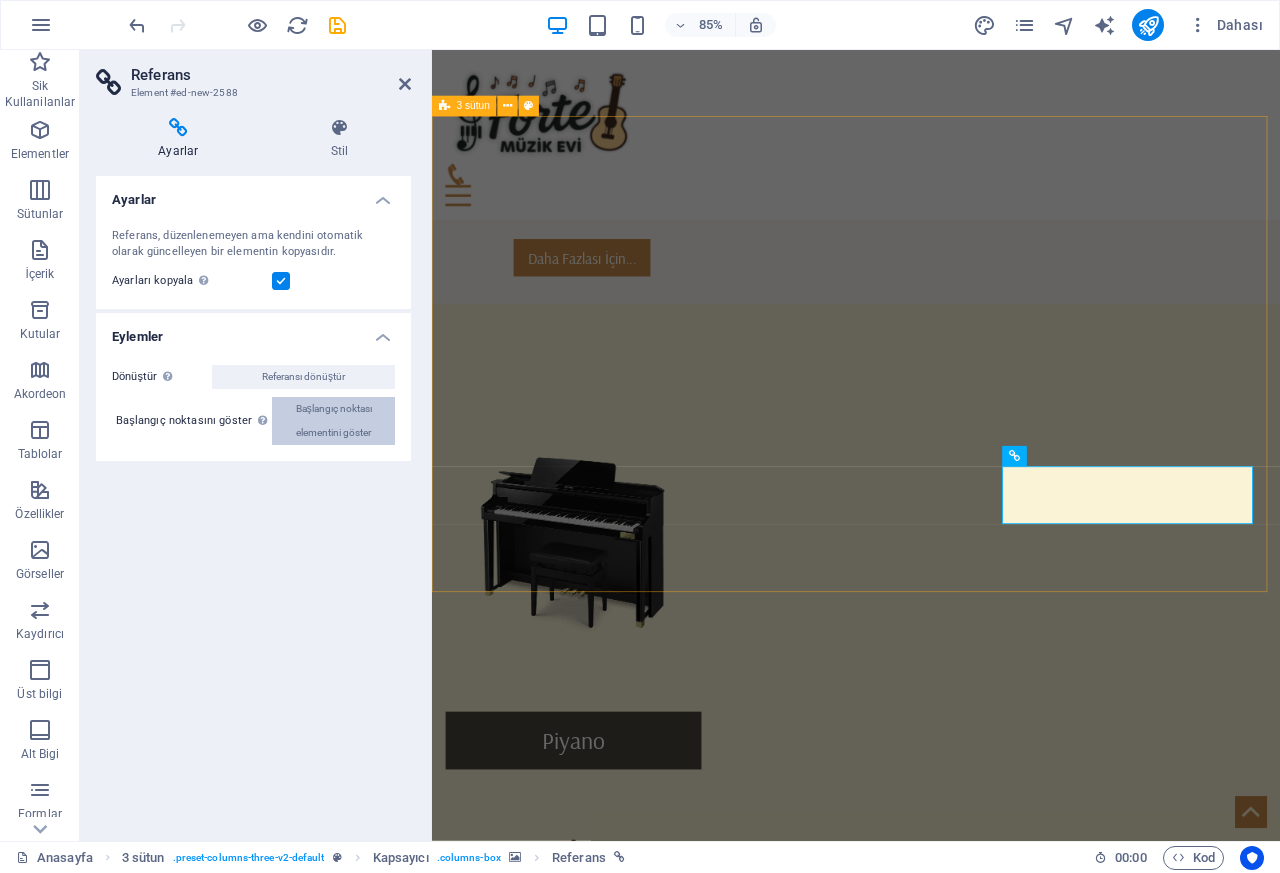 click on "Başlangıç noktası elementini göster" at bounding box center (333, 421) 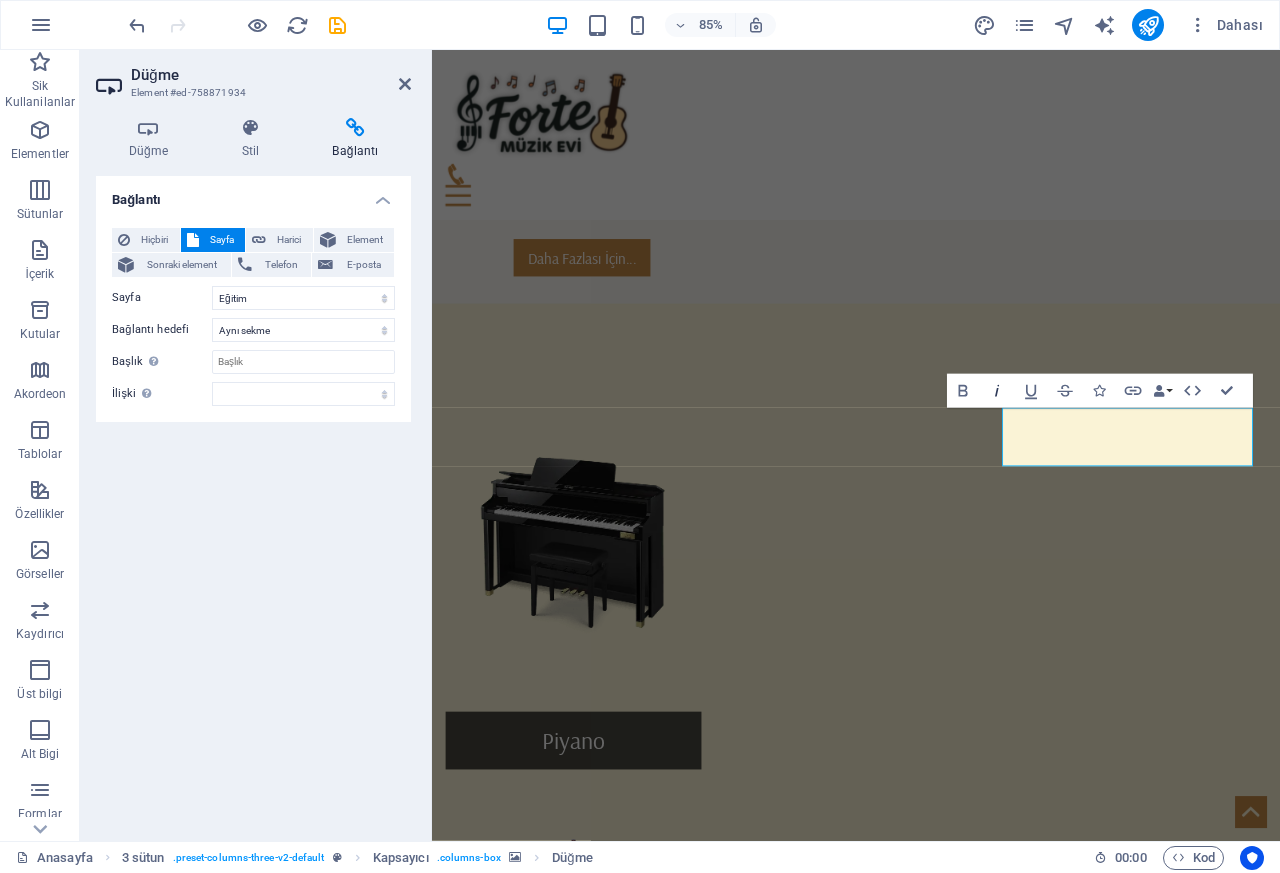click 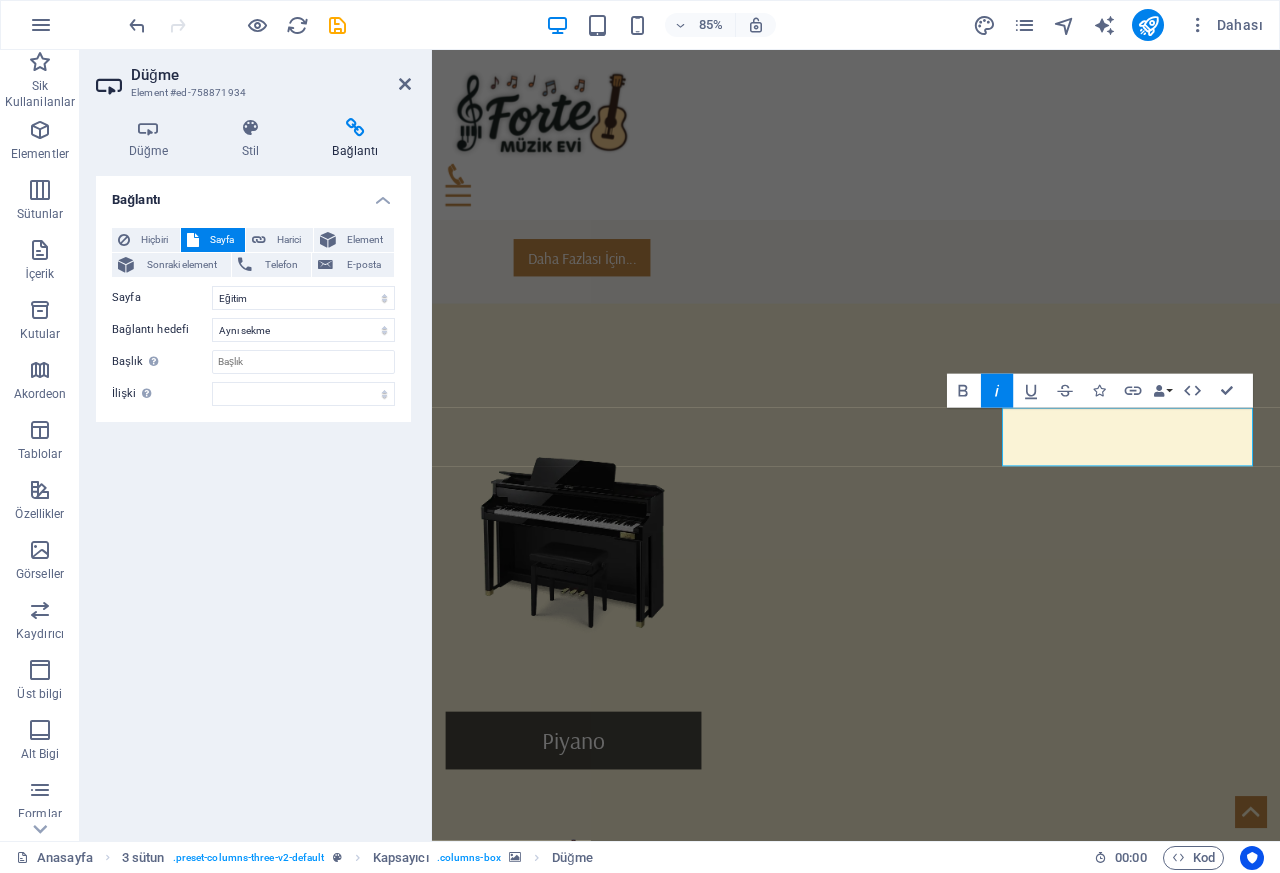click 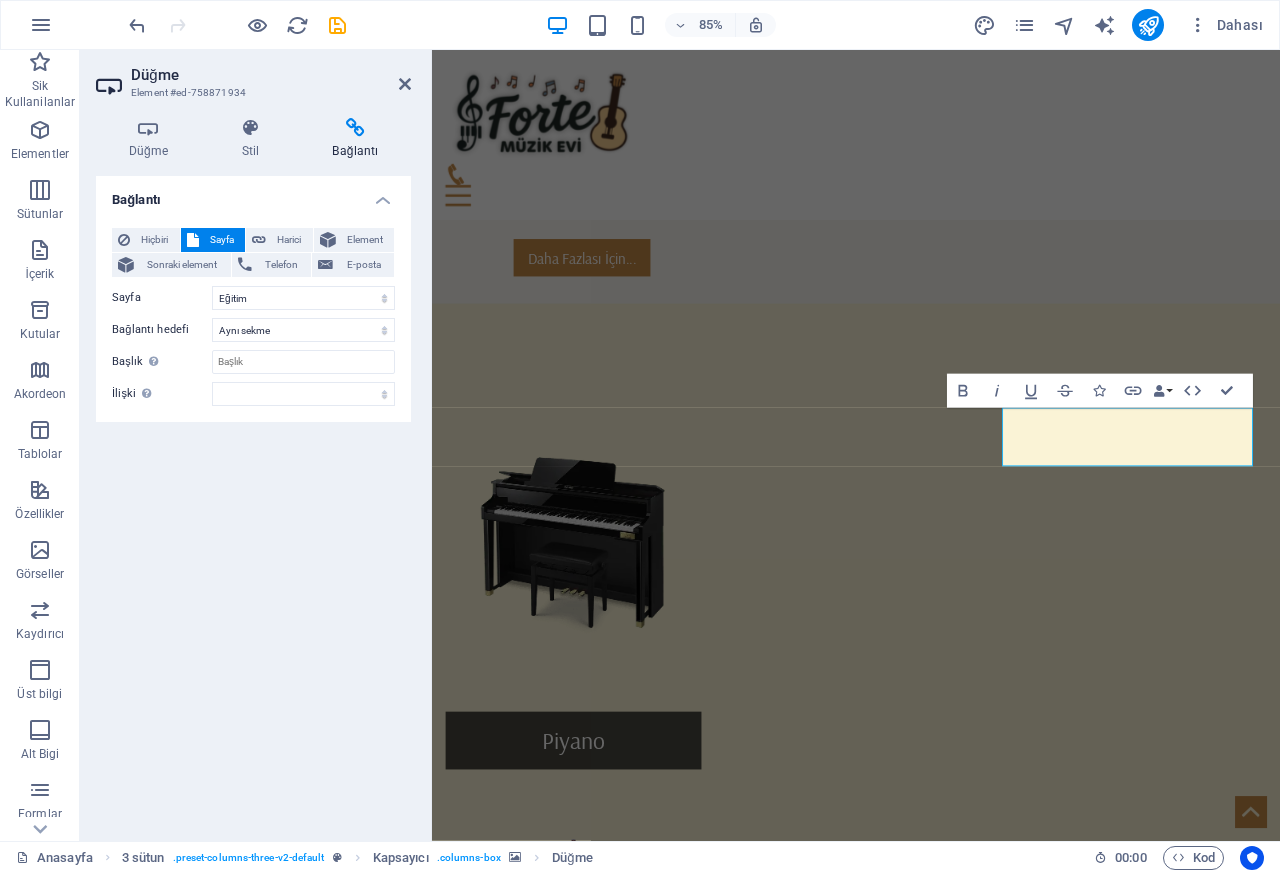 click at bounding box center [598, 1597] 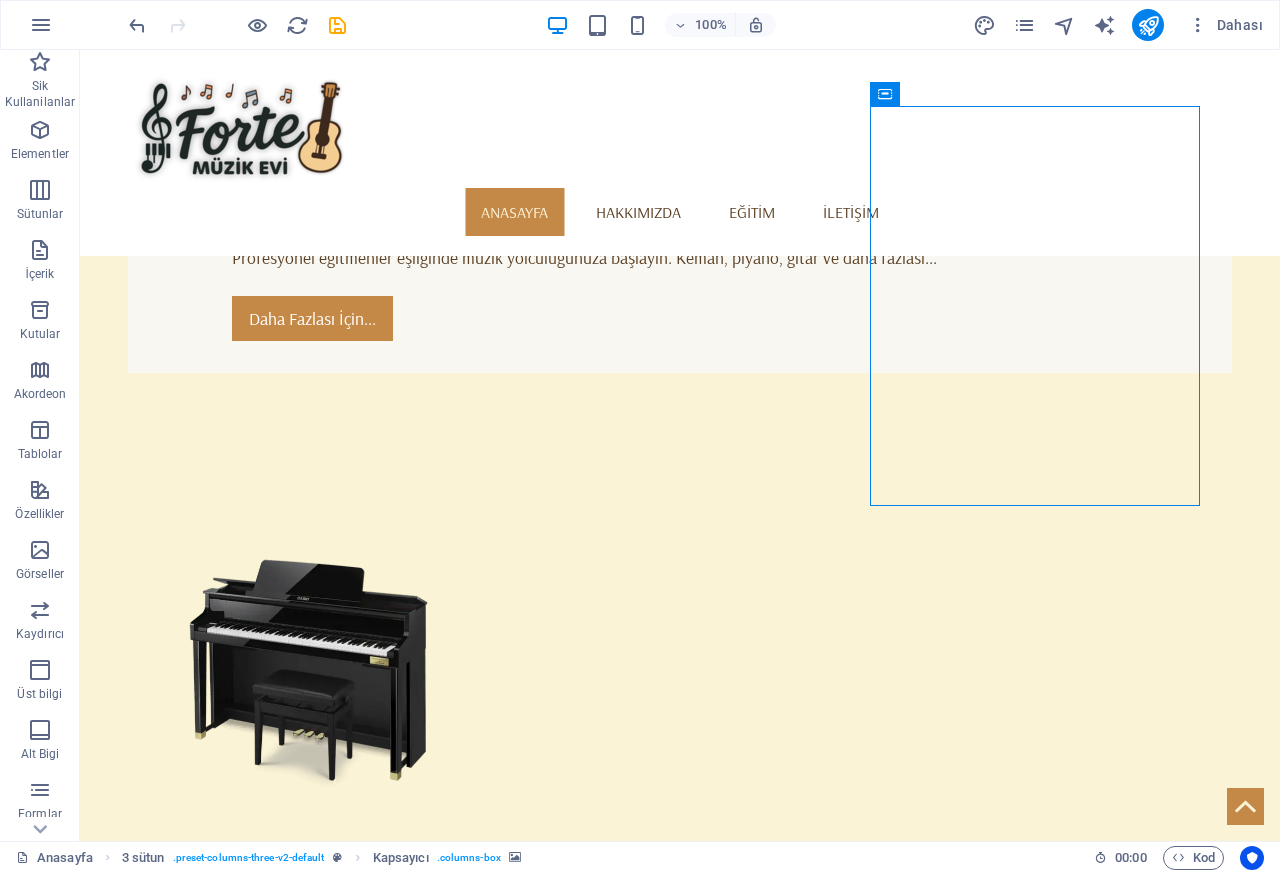click on "Gitar" at bounding box center [309, 1939] 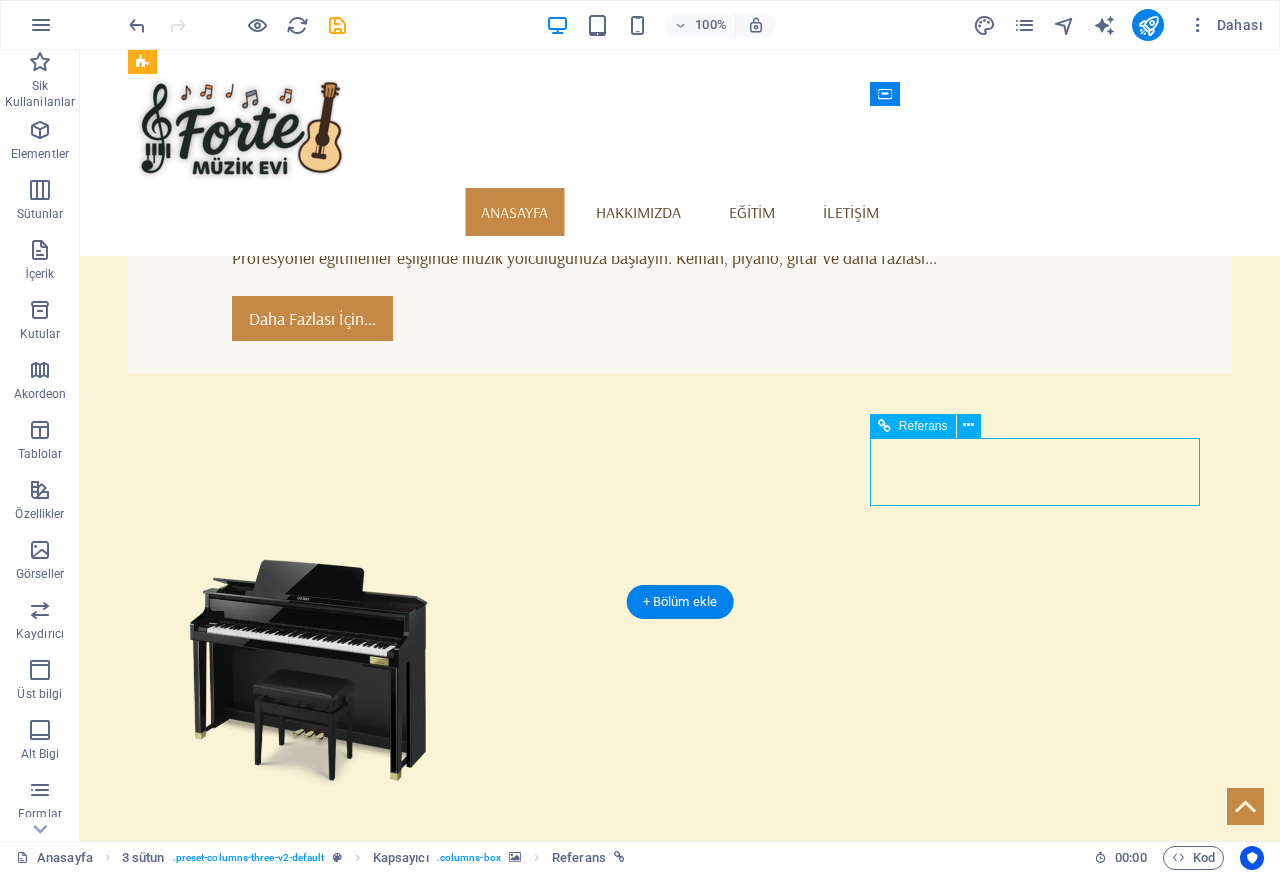 click on "Anasayfa 3 sütun . preset-columns-three-v2-default Kapsayıcı . columns-box Referans 00 : 00 Kod" at bounding box center [640, 857] 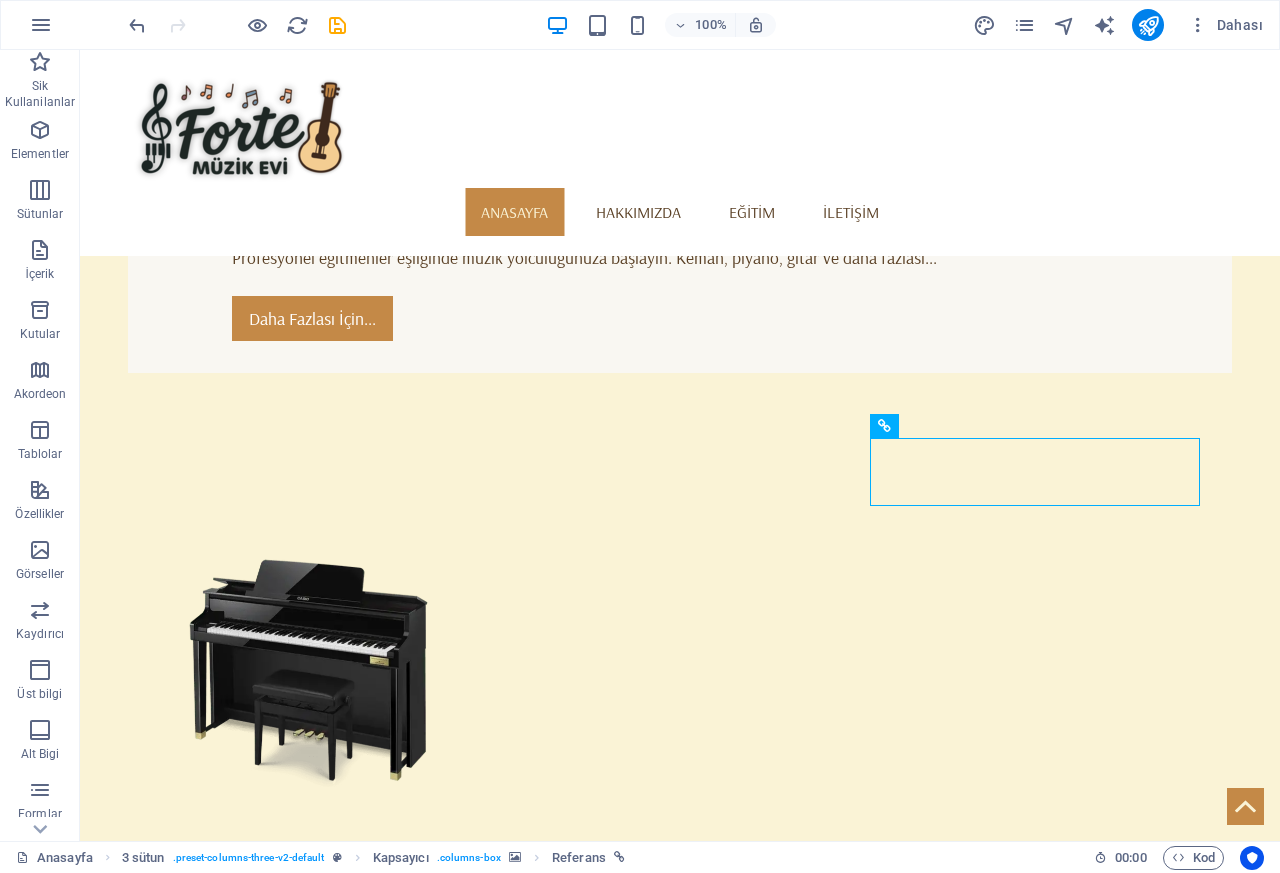 click on "Anasayfa 3 sütun . preset-columns-three-v2-default Kapsayıcı . columns-box Referans 00 : 00 Kod" at bounding box center [640, 857] 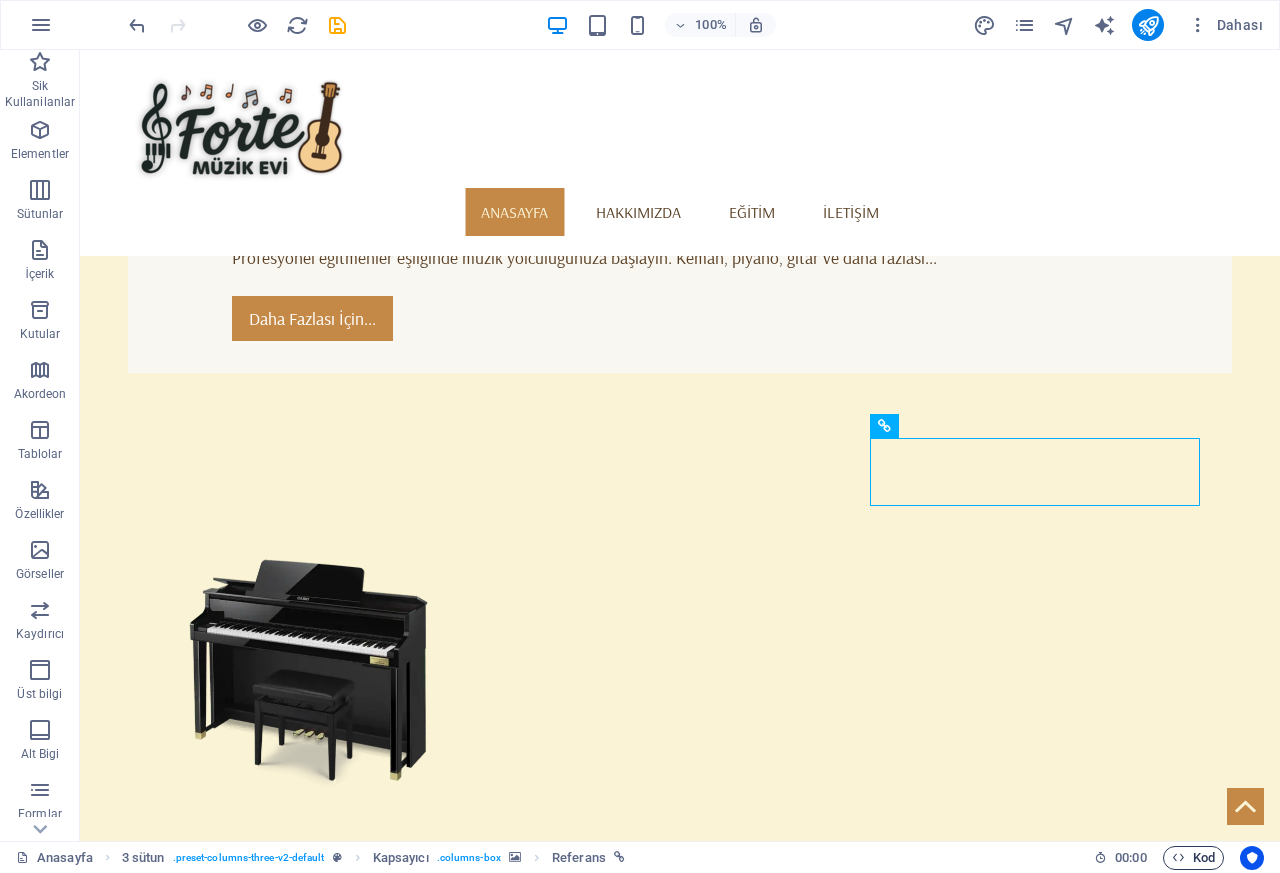 click on "Kod" at bounding box center [1193, 858] 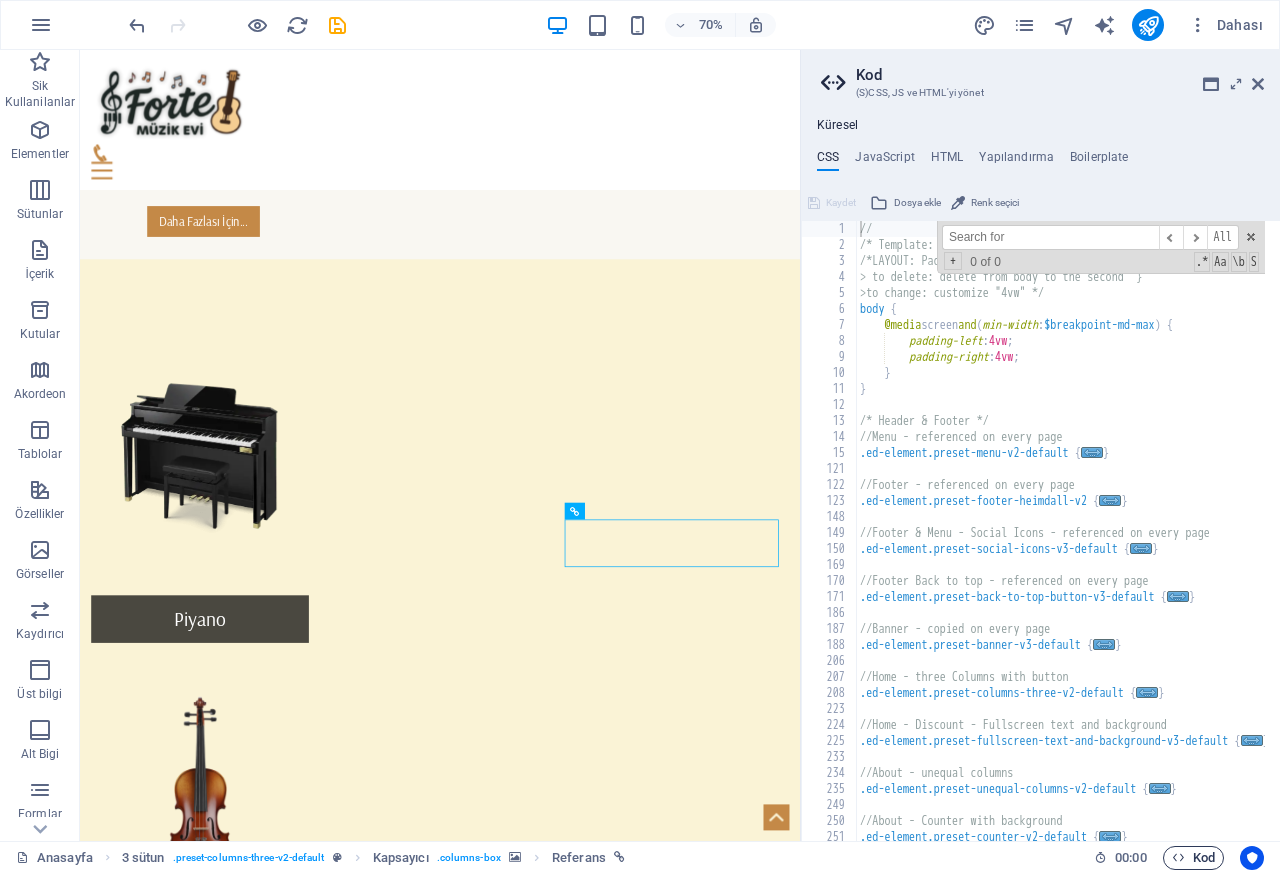 type on "italic" 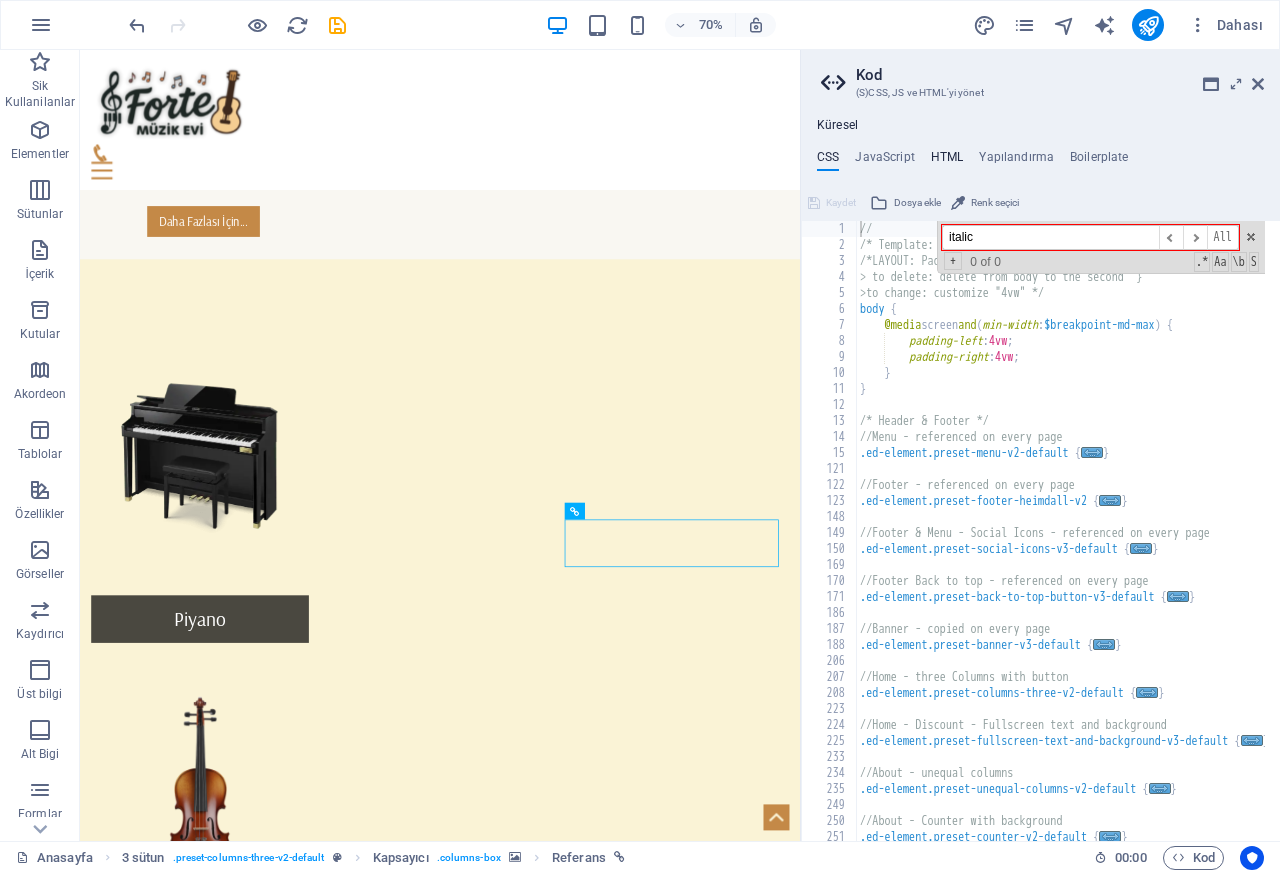 click on "HTML" at bounding box center (947, 161) 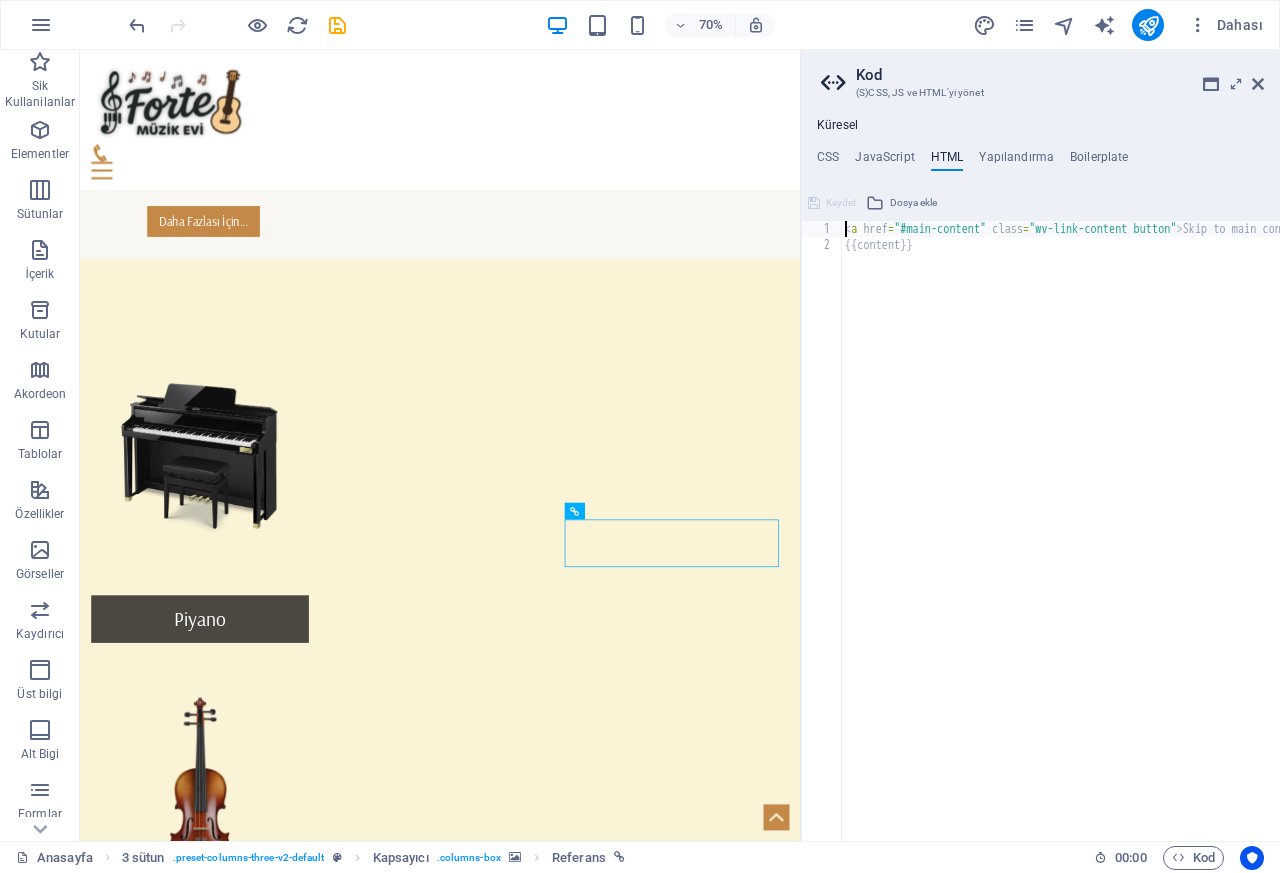 click on "Kod (S)CSS, JS ve HTML'yi yönet" at bounding box center (1042, 76) 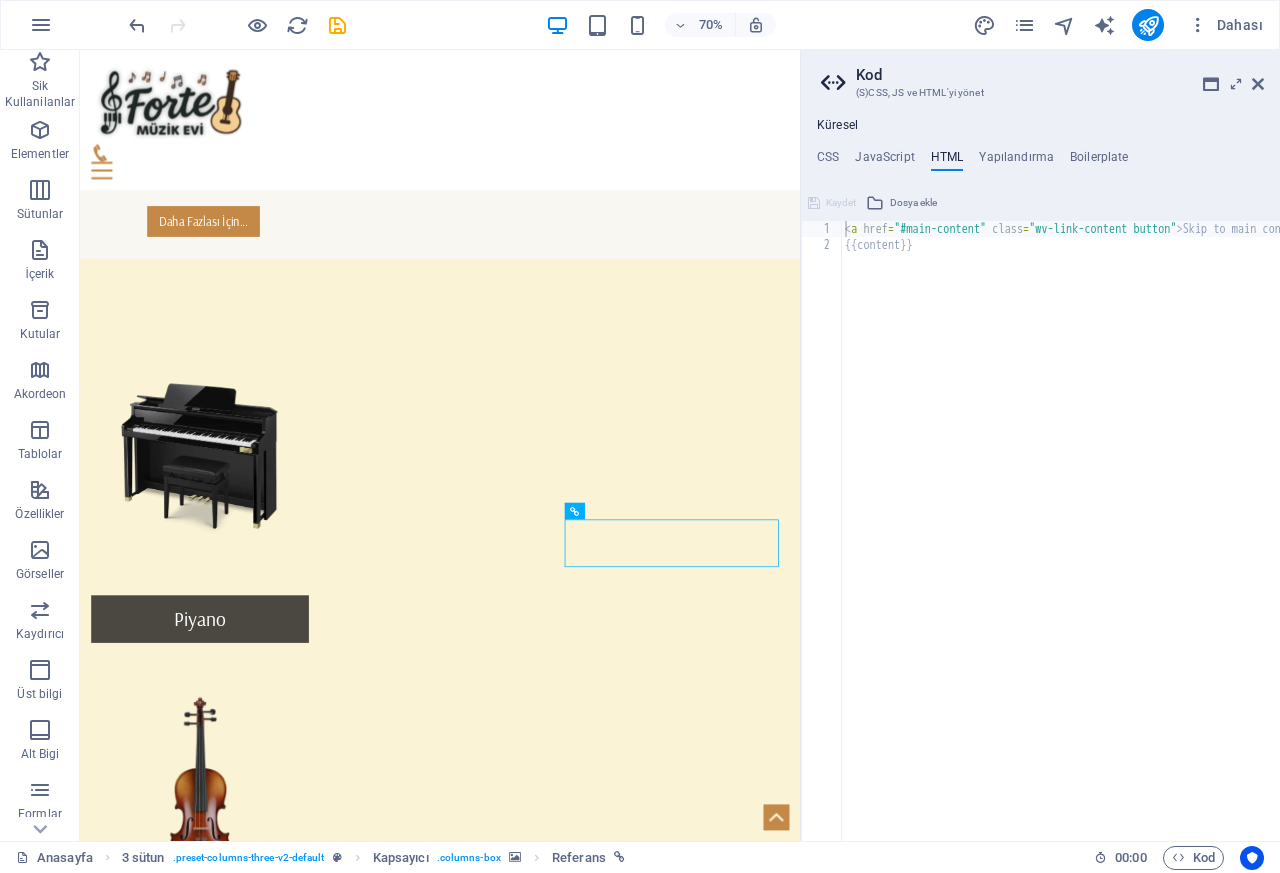 click on "Kod" at bounding box center [1060, 75] 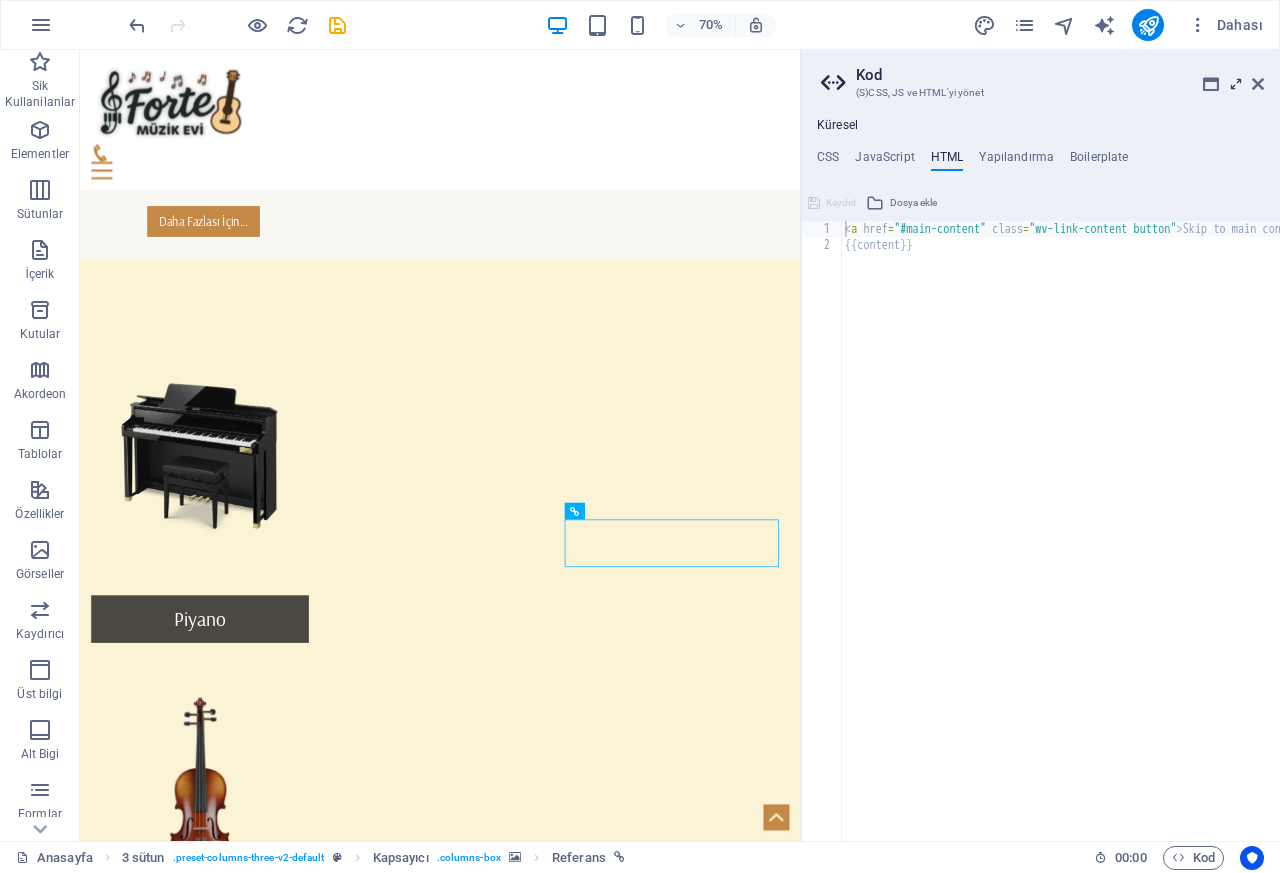 click at bounding box center (1236, 84) 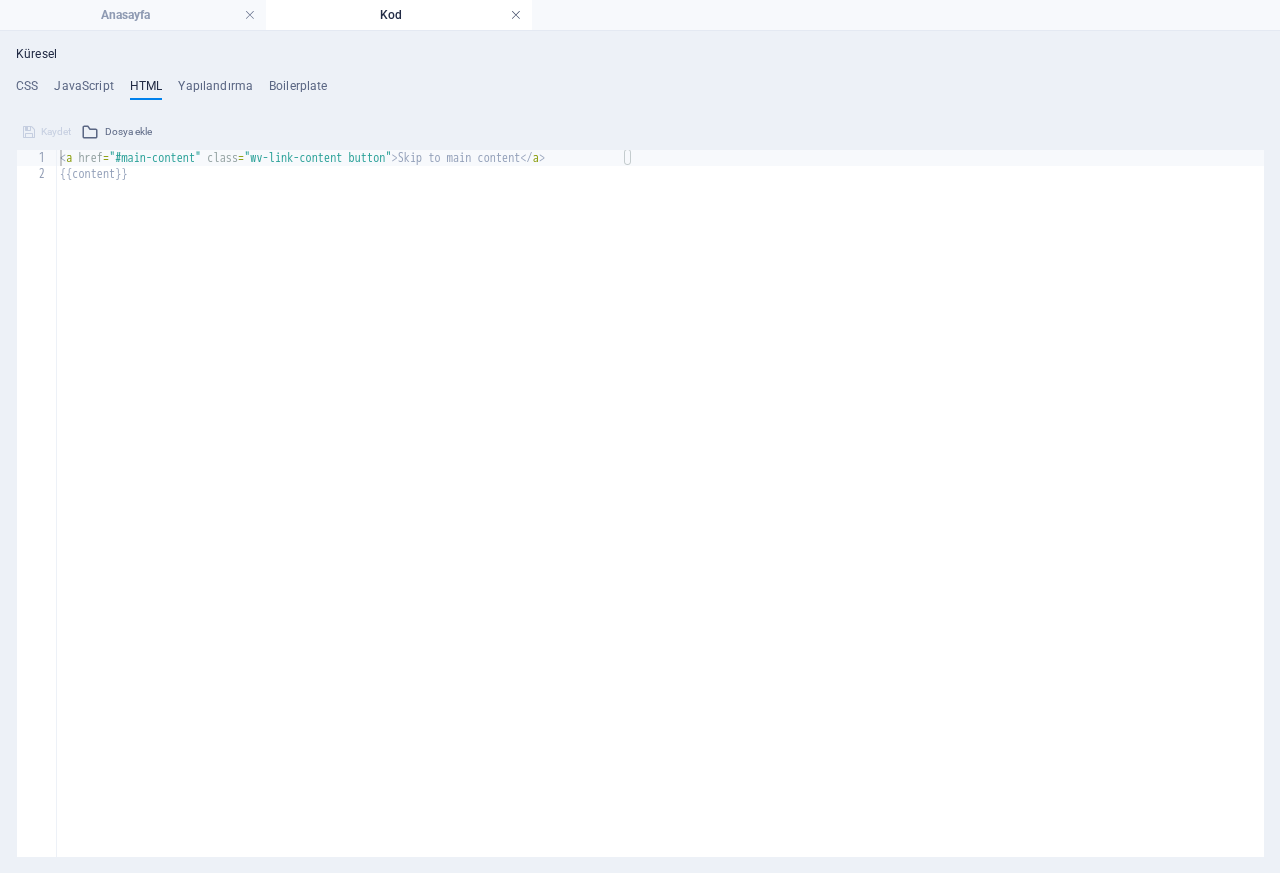 click at bounding box center [516, 15] 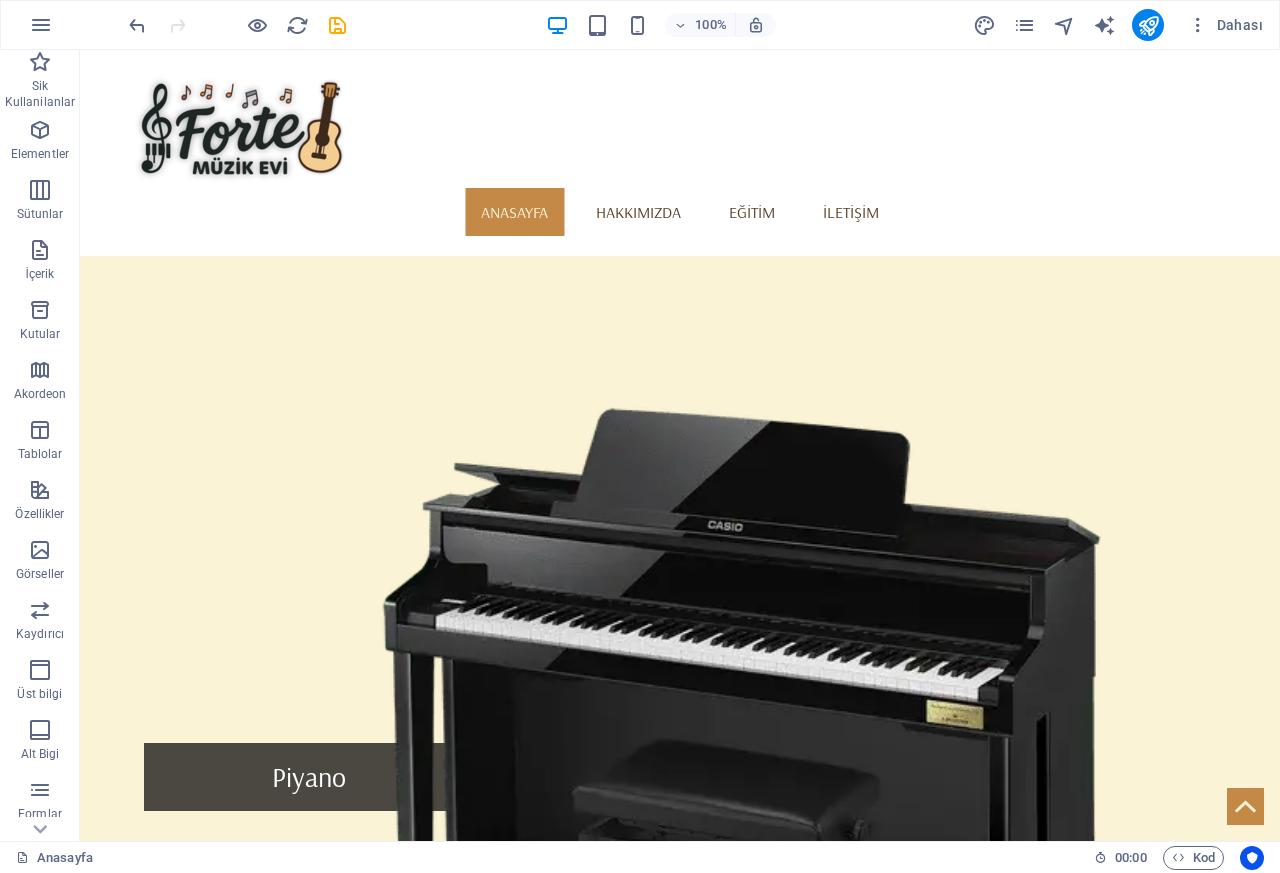 click on "Gitar" at bounding box center (309, 1813) 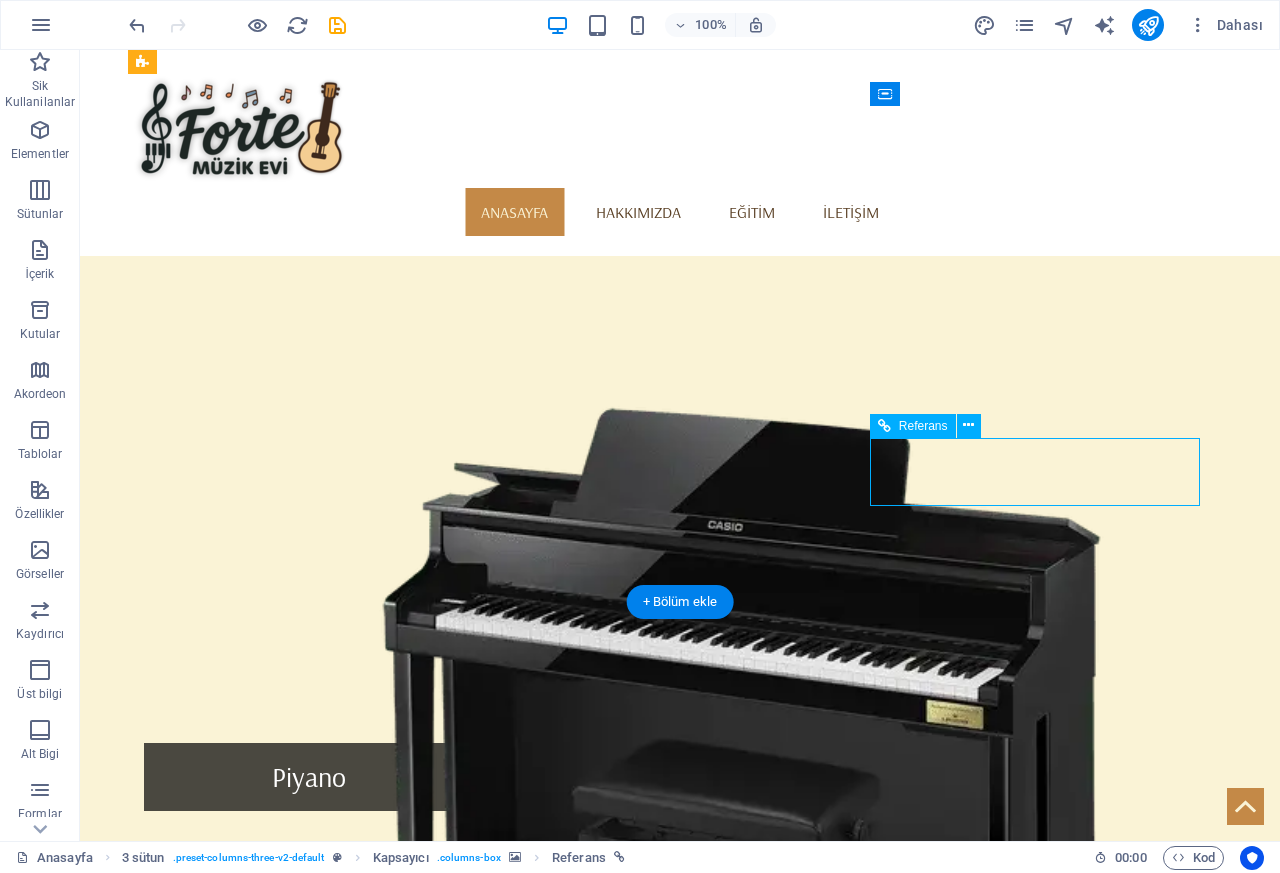 click on "Referans" at bounding box center (923, 426) 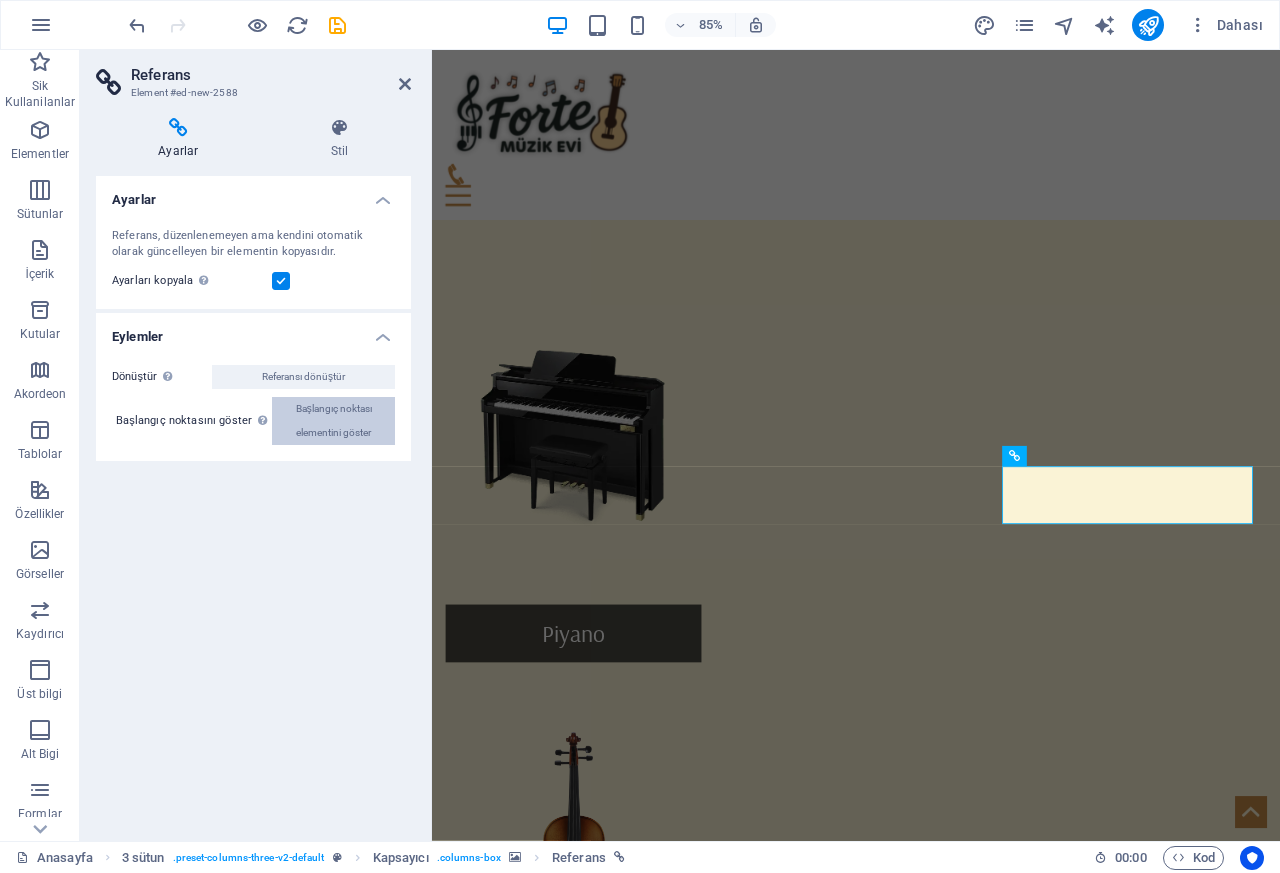 click on "Başlangıç noktası elementini göster" at bounding box center [333, 421] 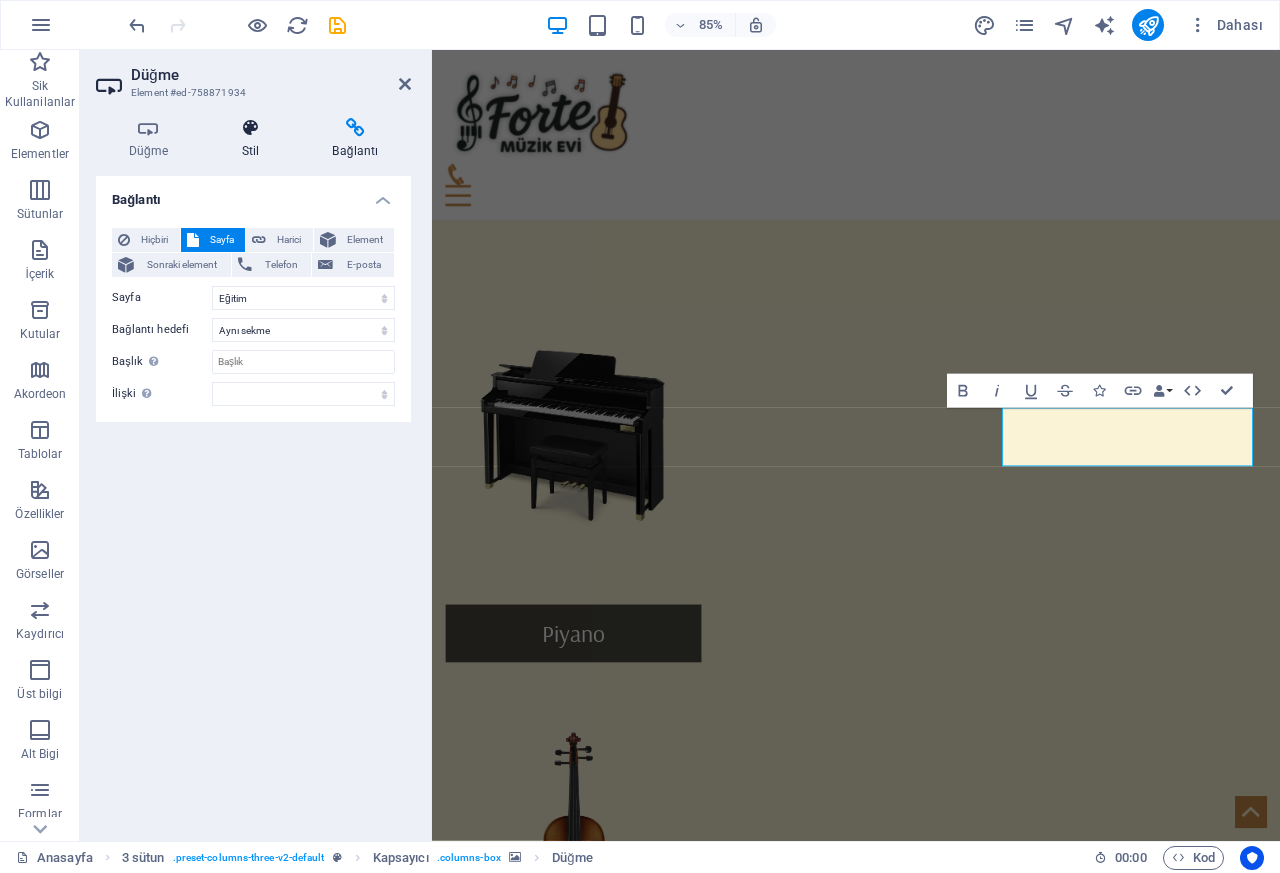click at bounding box center (250, 128) 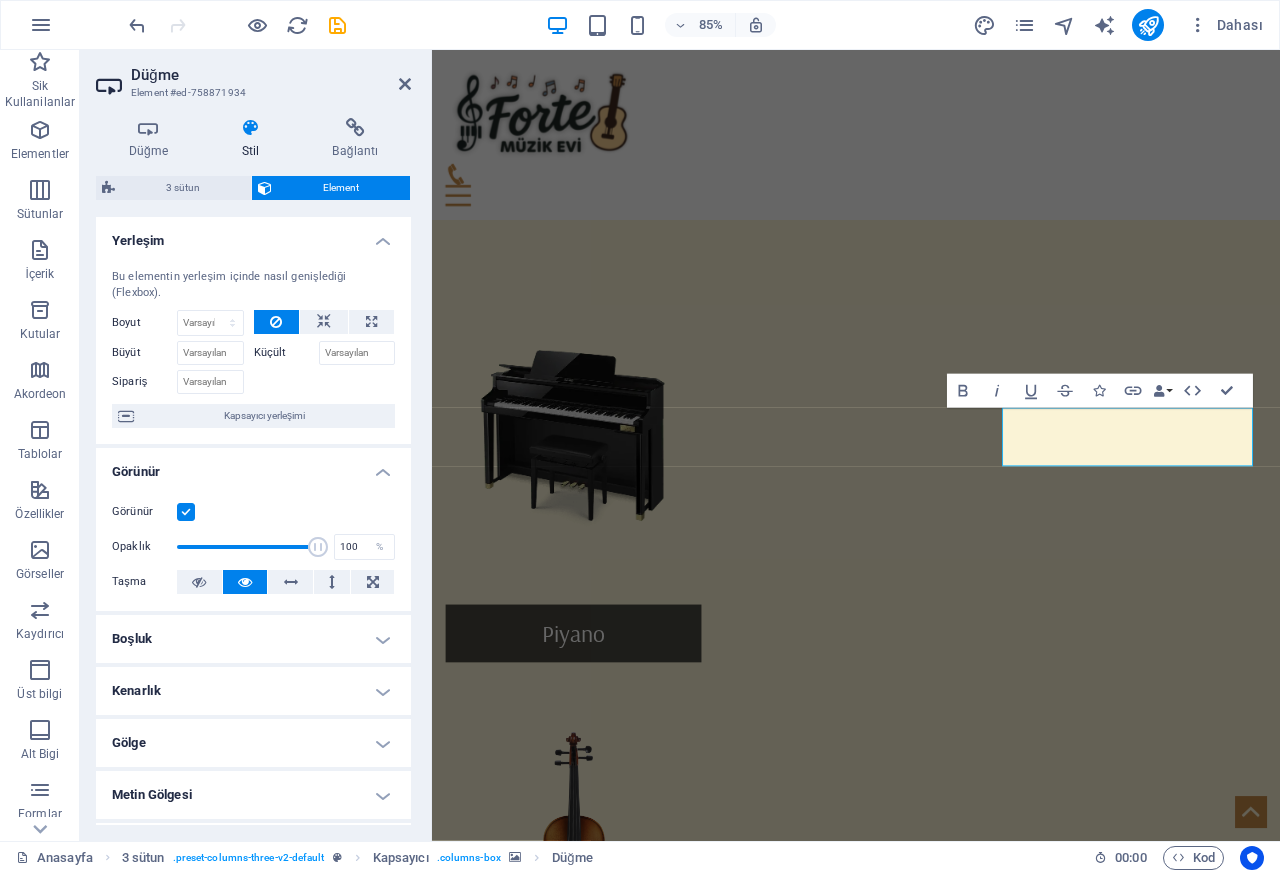 click on "Gitar" at bounding box center (598, 1705) 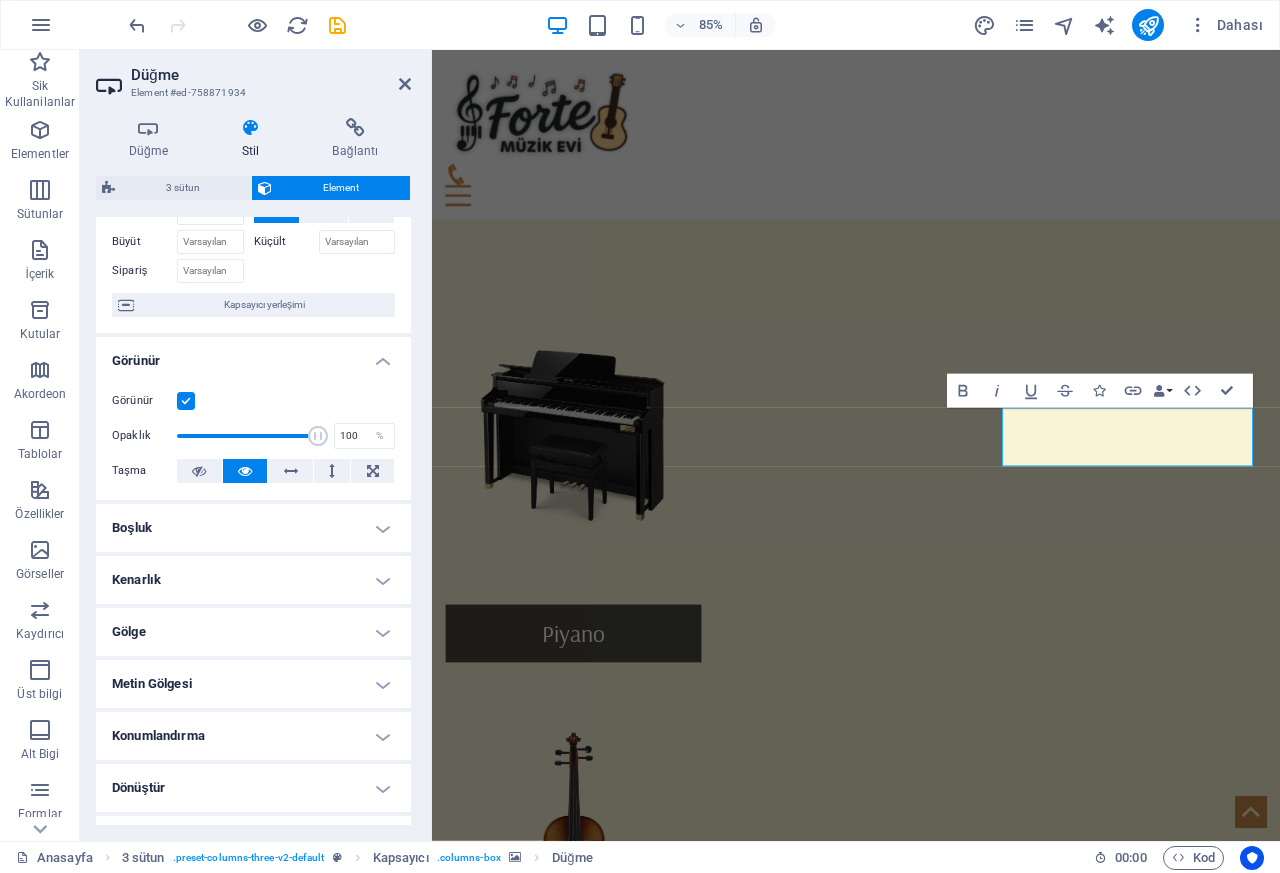 scroll, scrollTop: 252, scrollLeft: 0, axis: vertical 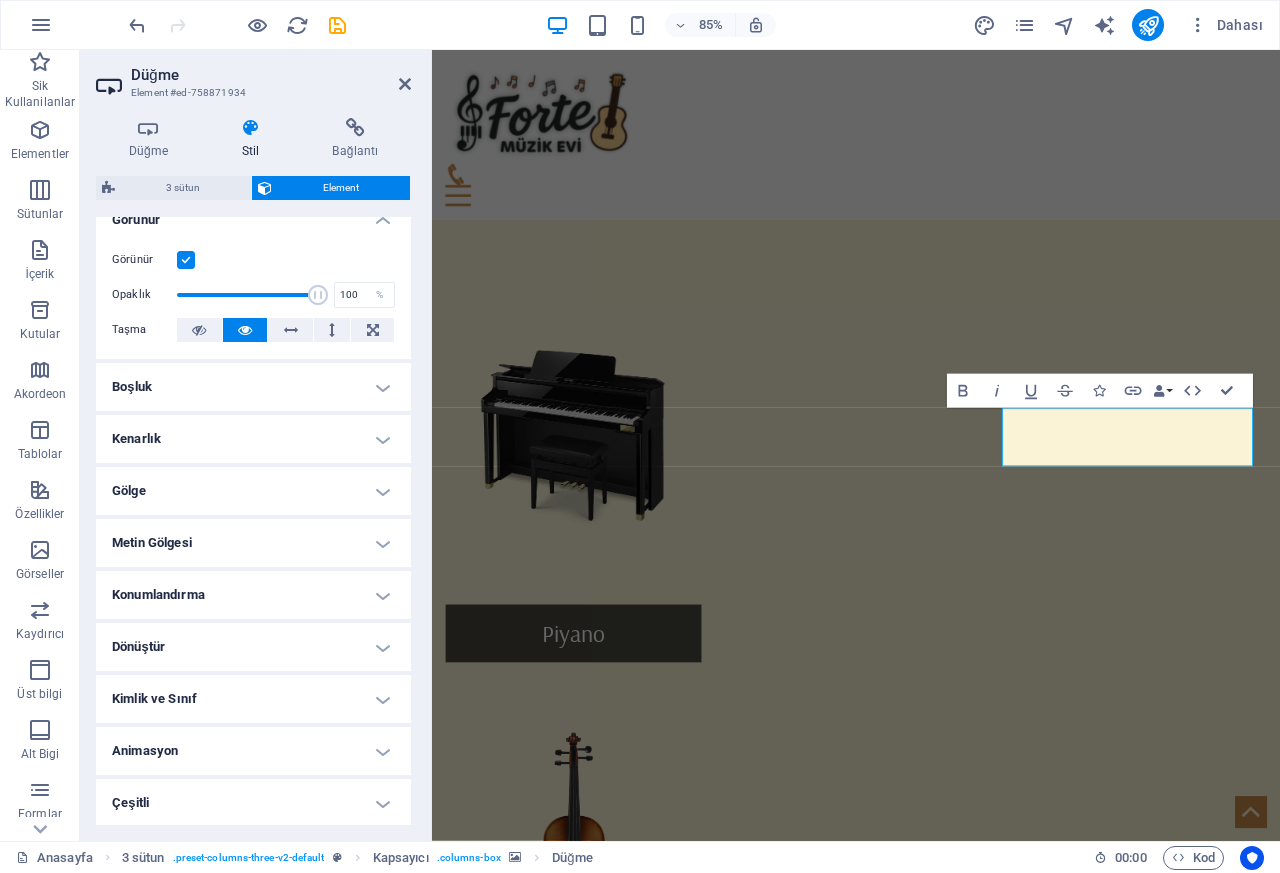 click on "Kimlik ve Sınıf" at bounding box center (253, 699) 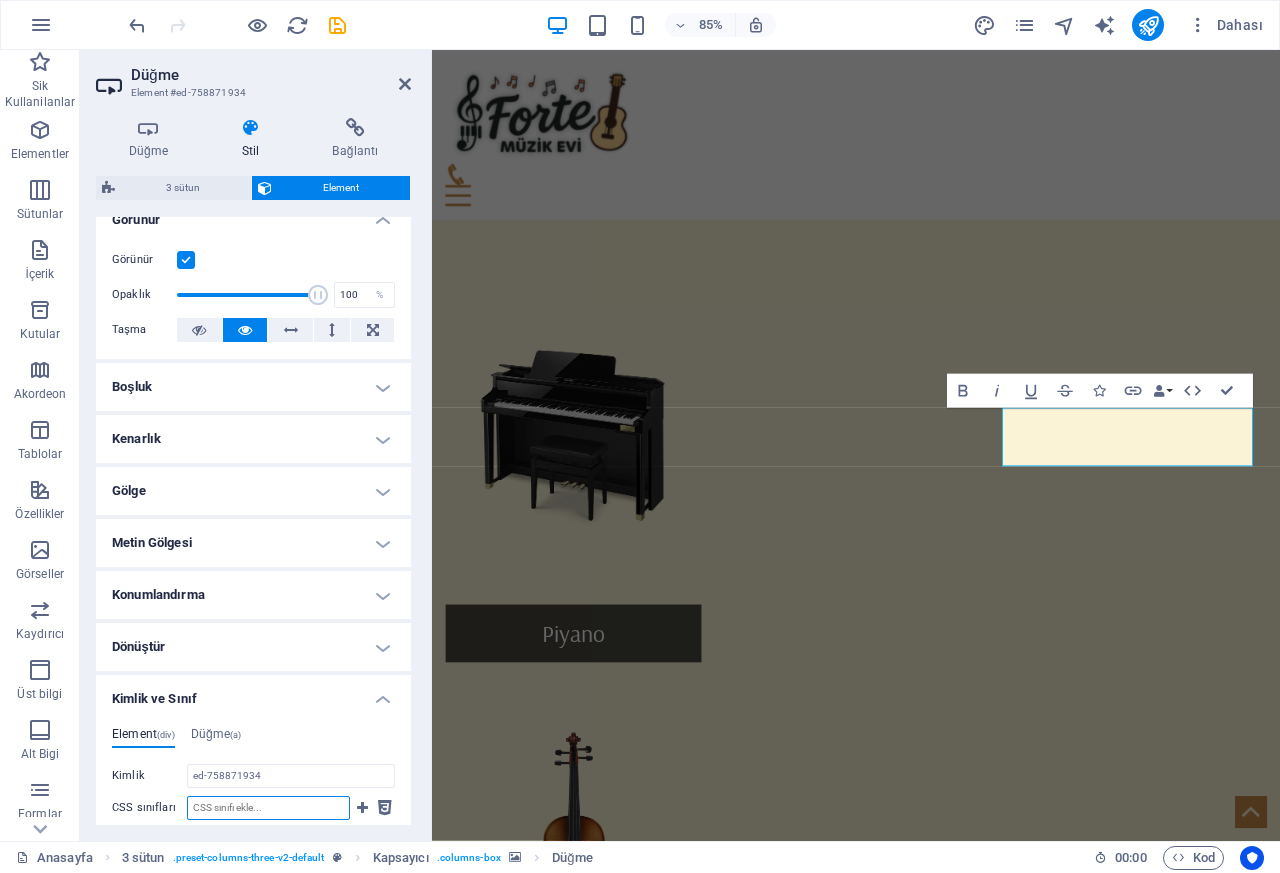 click on "CSS sınıfları" at bounding box center [268, 808] 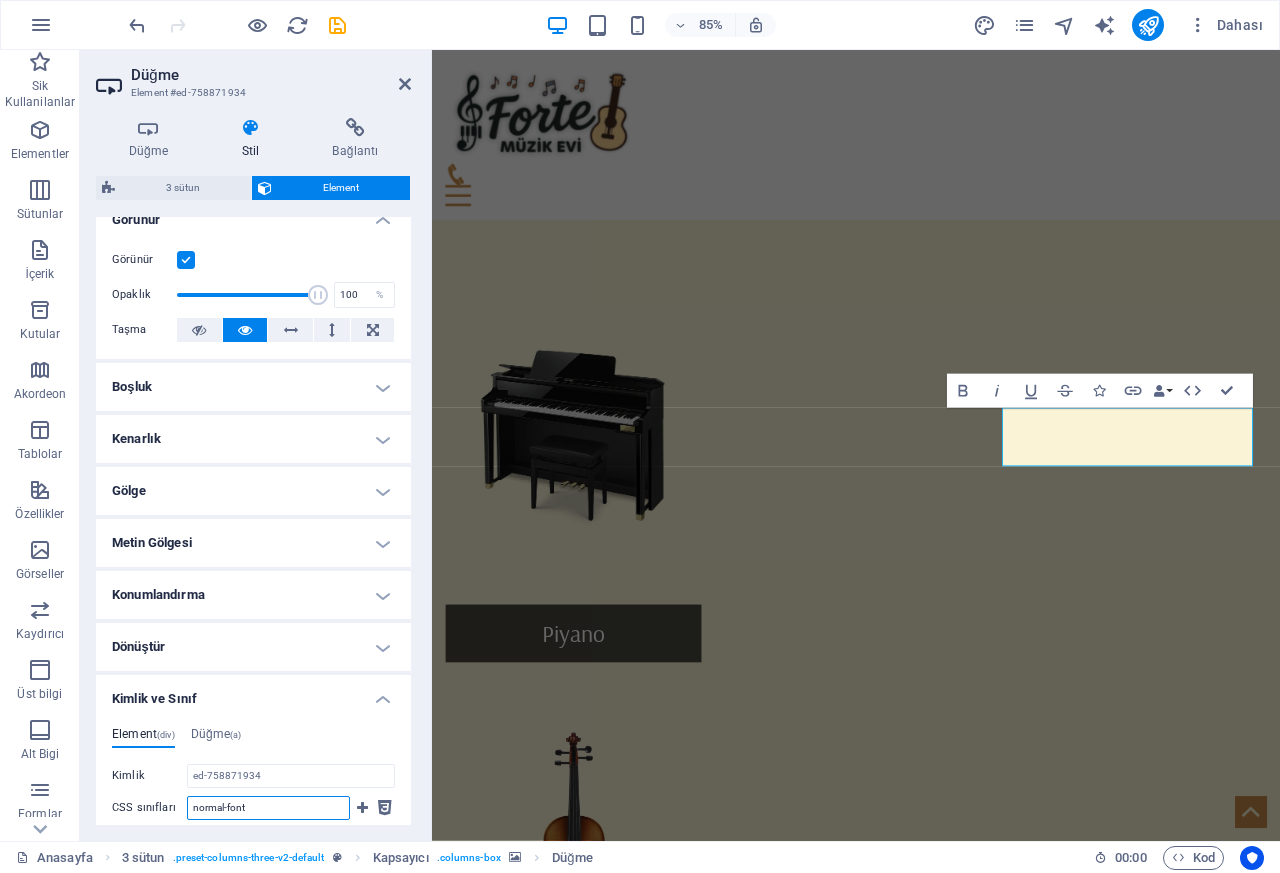 type on "normal-font" 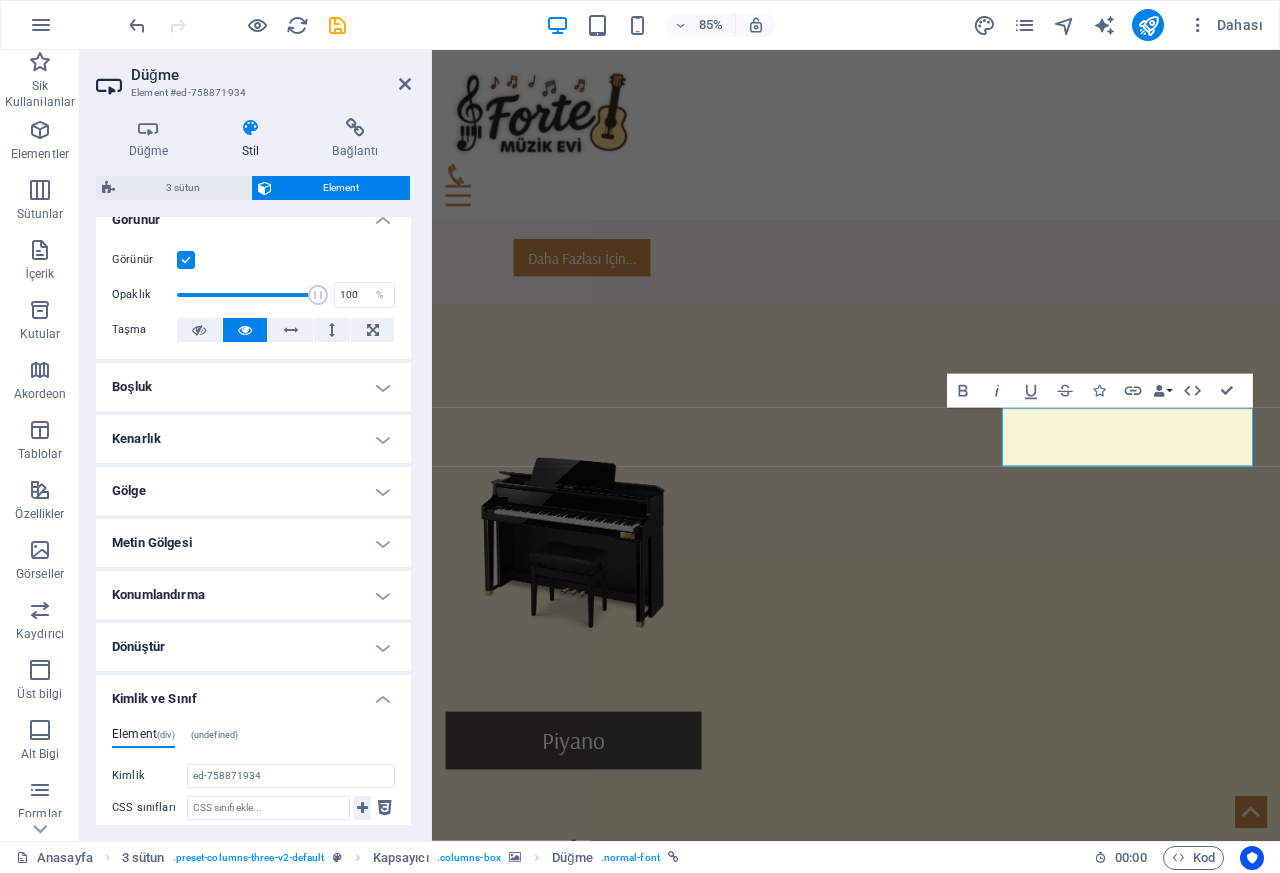 click at bounding box center (362, 808) 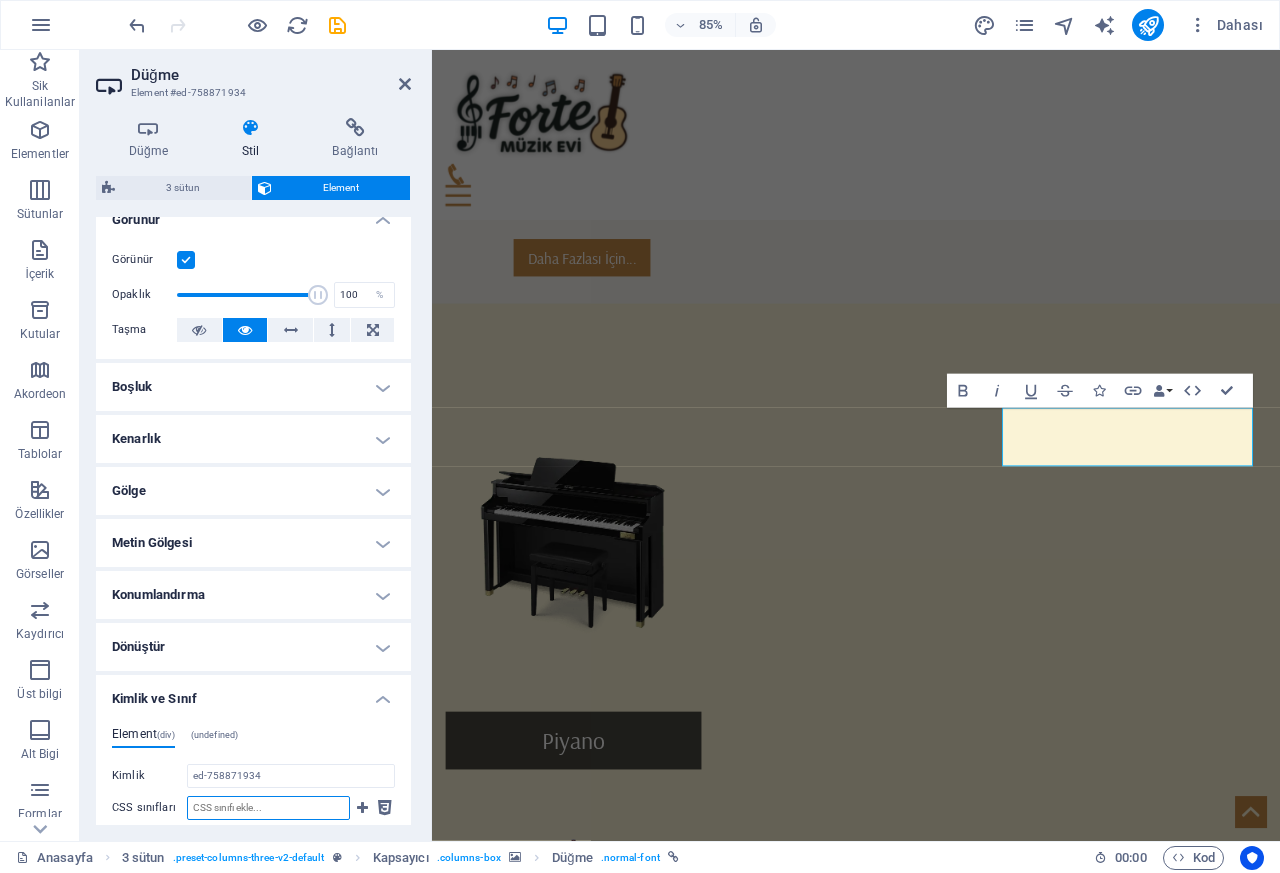 click on "CSS sınıfları" at bounding box center (268, 808) 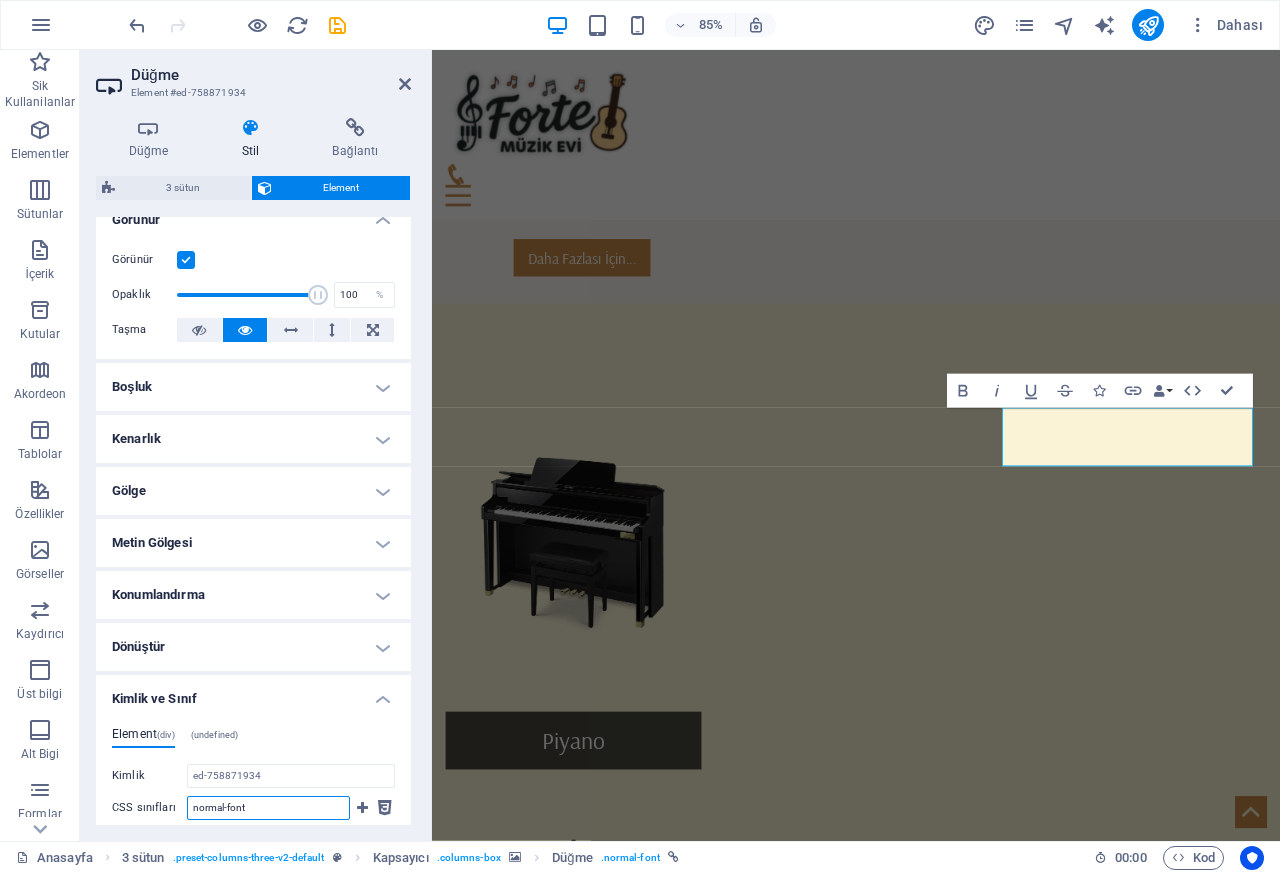 type on "normal-font" 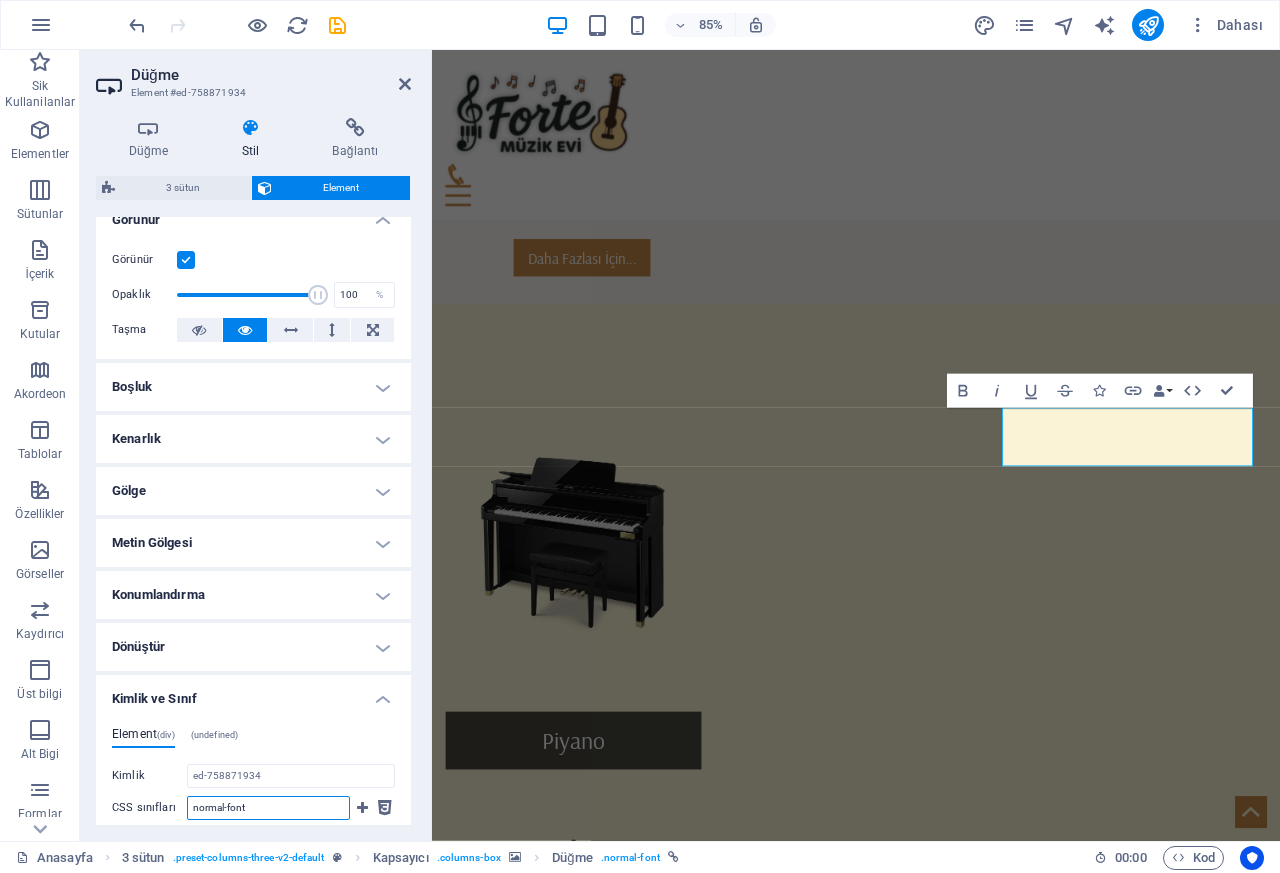 type 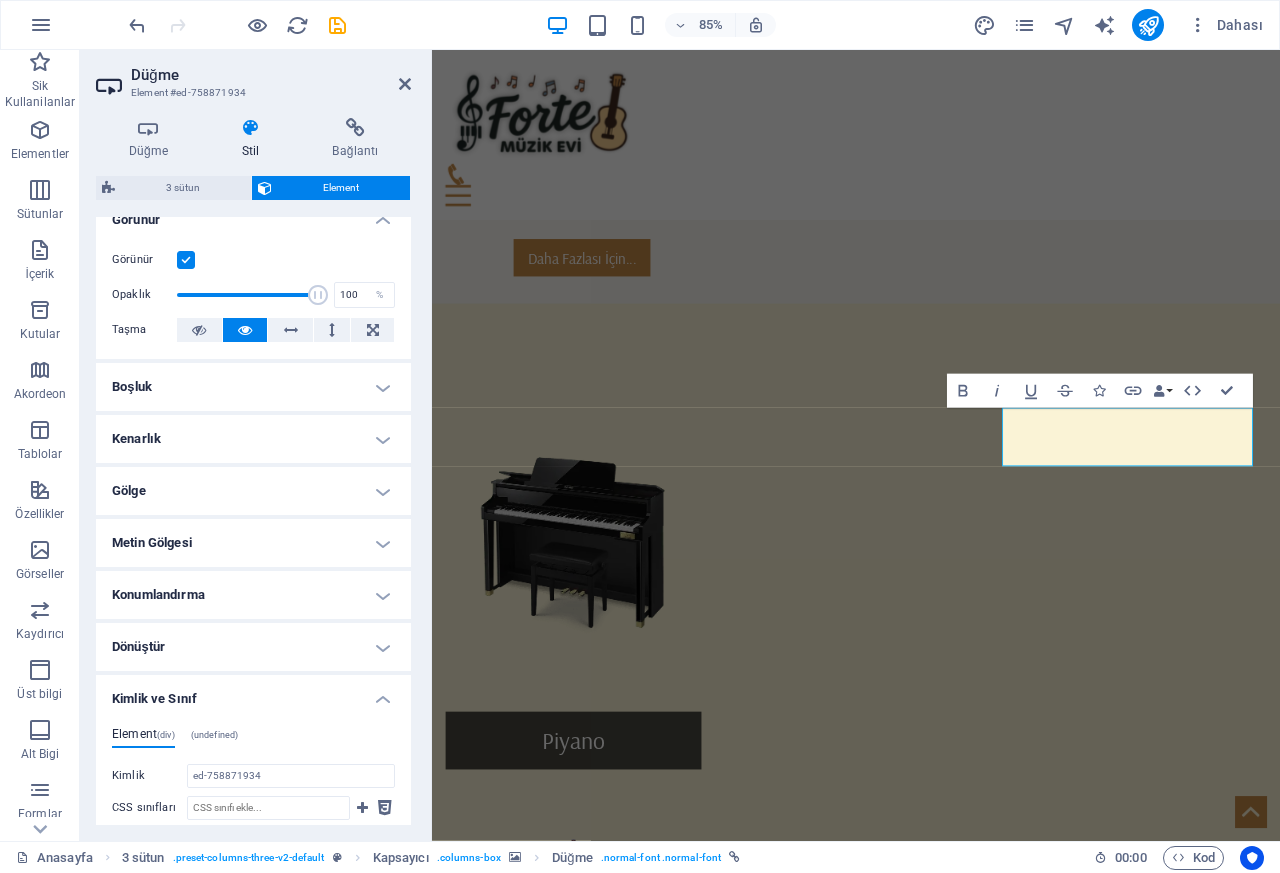 click on "Anasayfa 3 sütun . preset-columns-three-v2-default Kapsayıcı . columns-box Düğme . normal-font .normal-font 00 : 00 Kod" at bounding box center (640, 857) 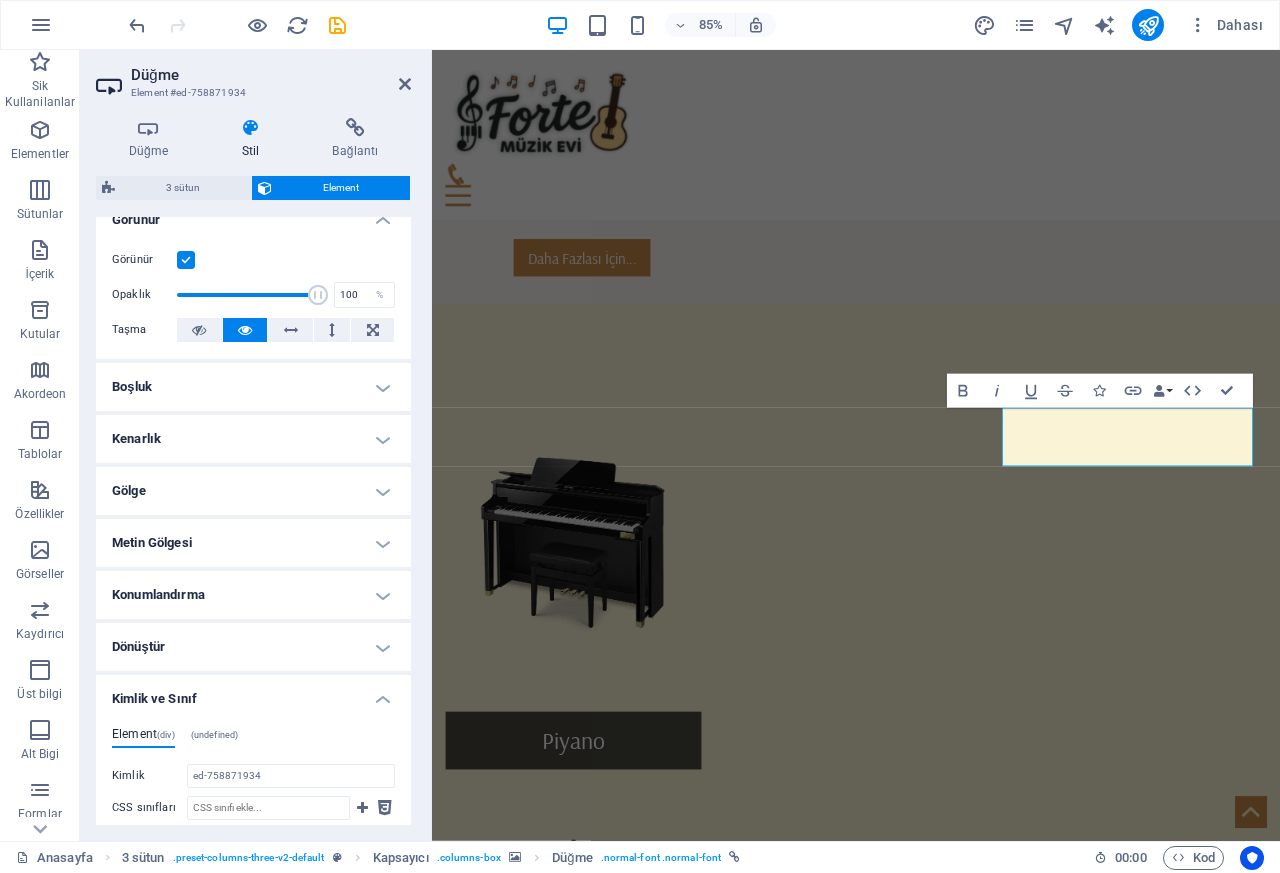 click on "Anasayfa 3 sütun . preset-columns-three-v2-default Kapsayıcı . columns-box Düğme . normal-font .normal-font 00 : 00 Kod" at bounding box center (640, 857) 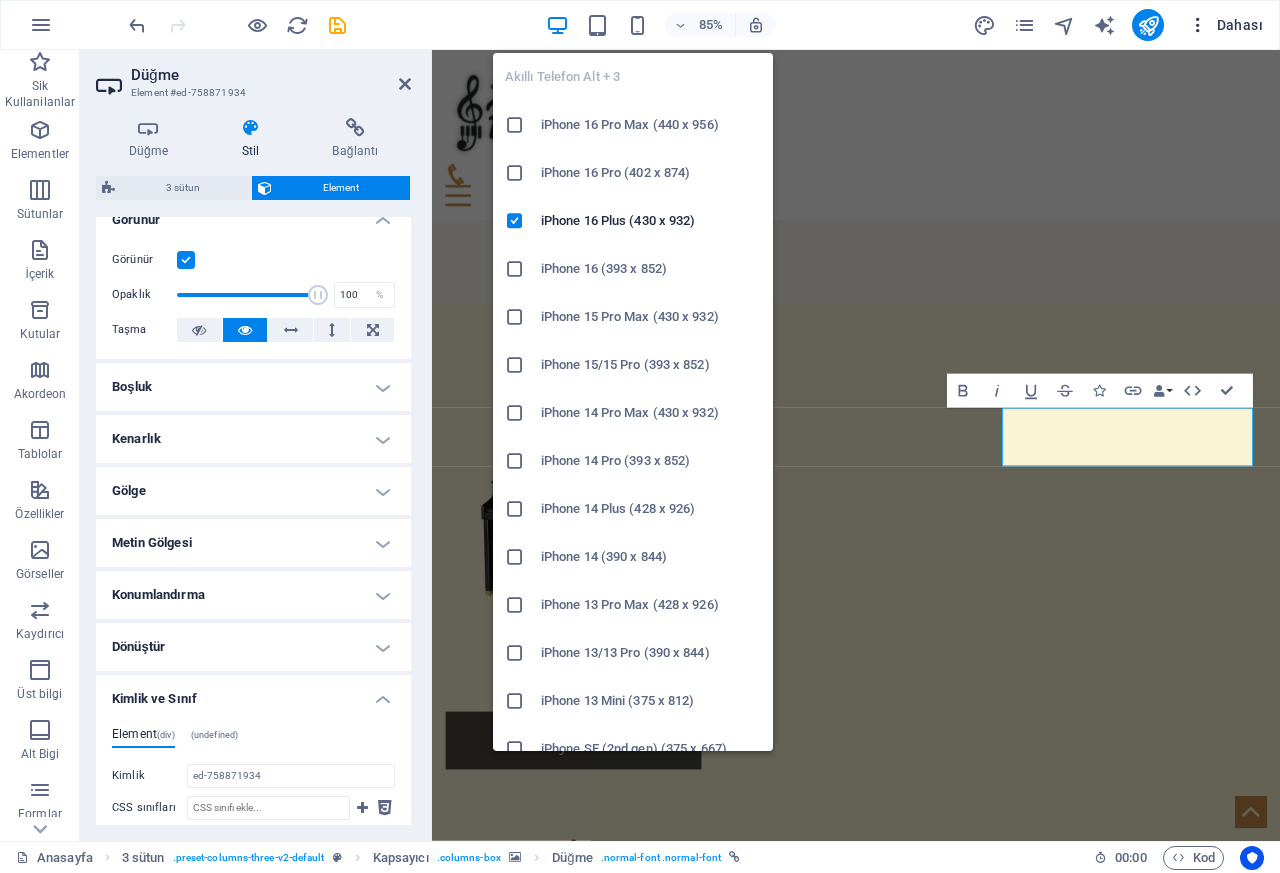 click on "Dahası" at bounding box center [1225, 25] 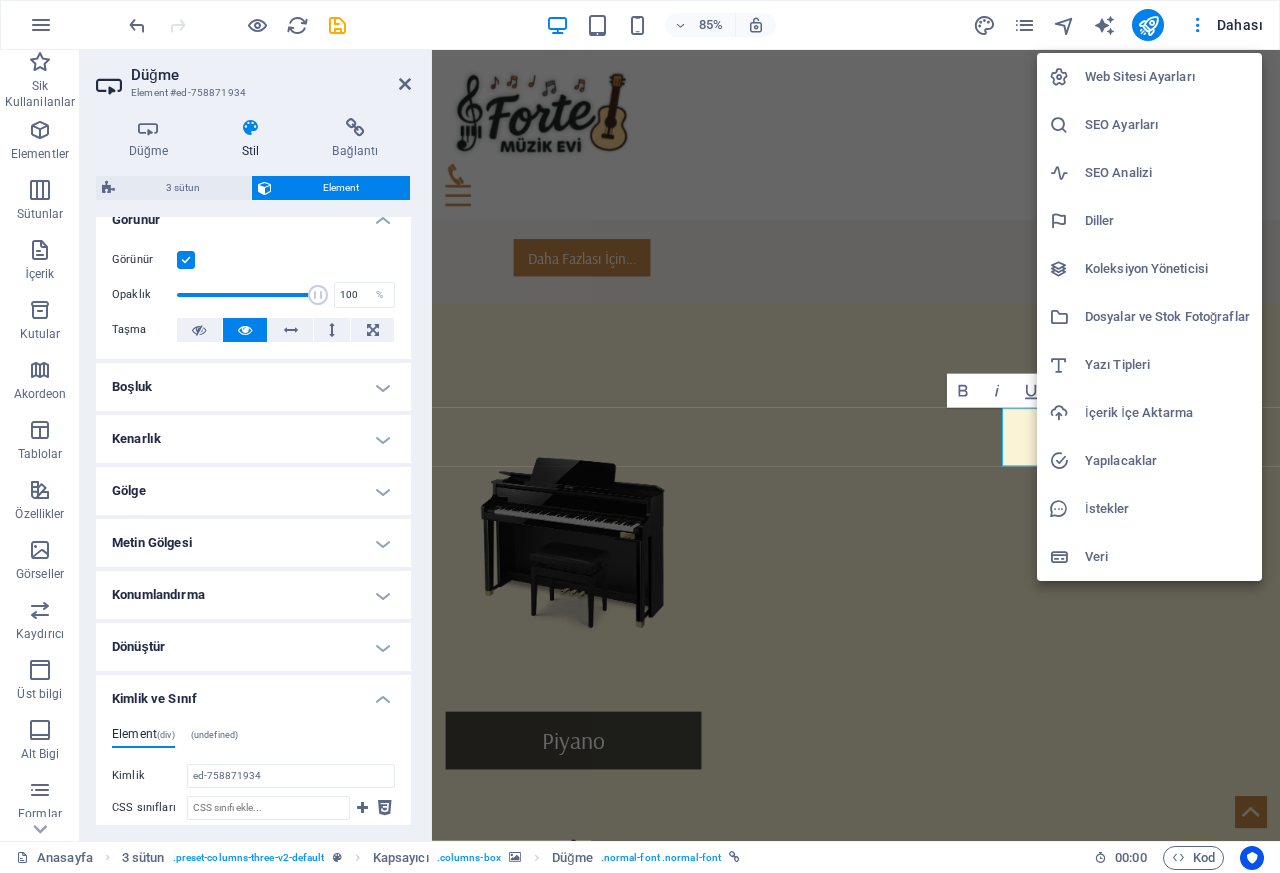 click on "Yazı Tipleri" at bounding box center (1167, 365) 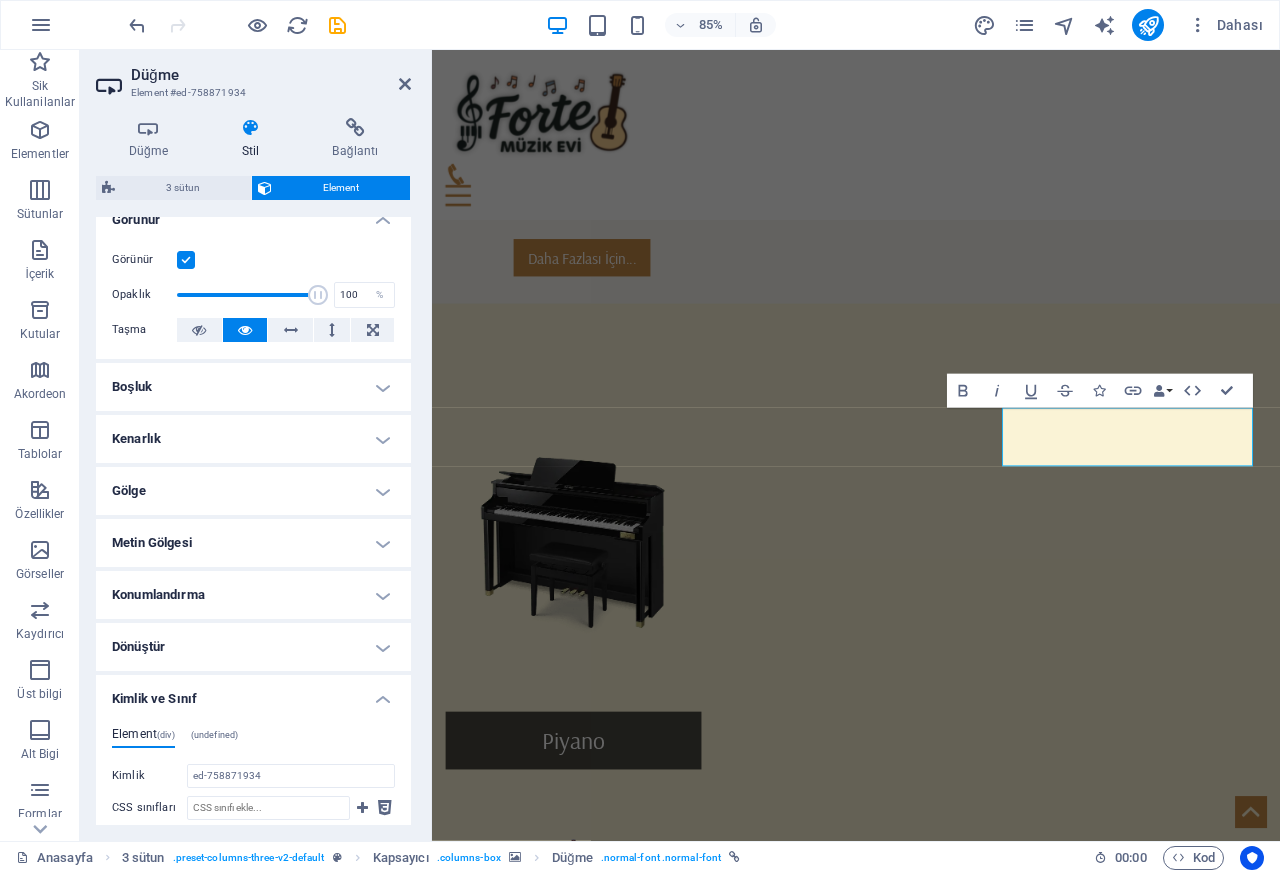 select on "popularity" 